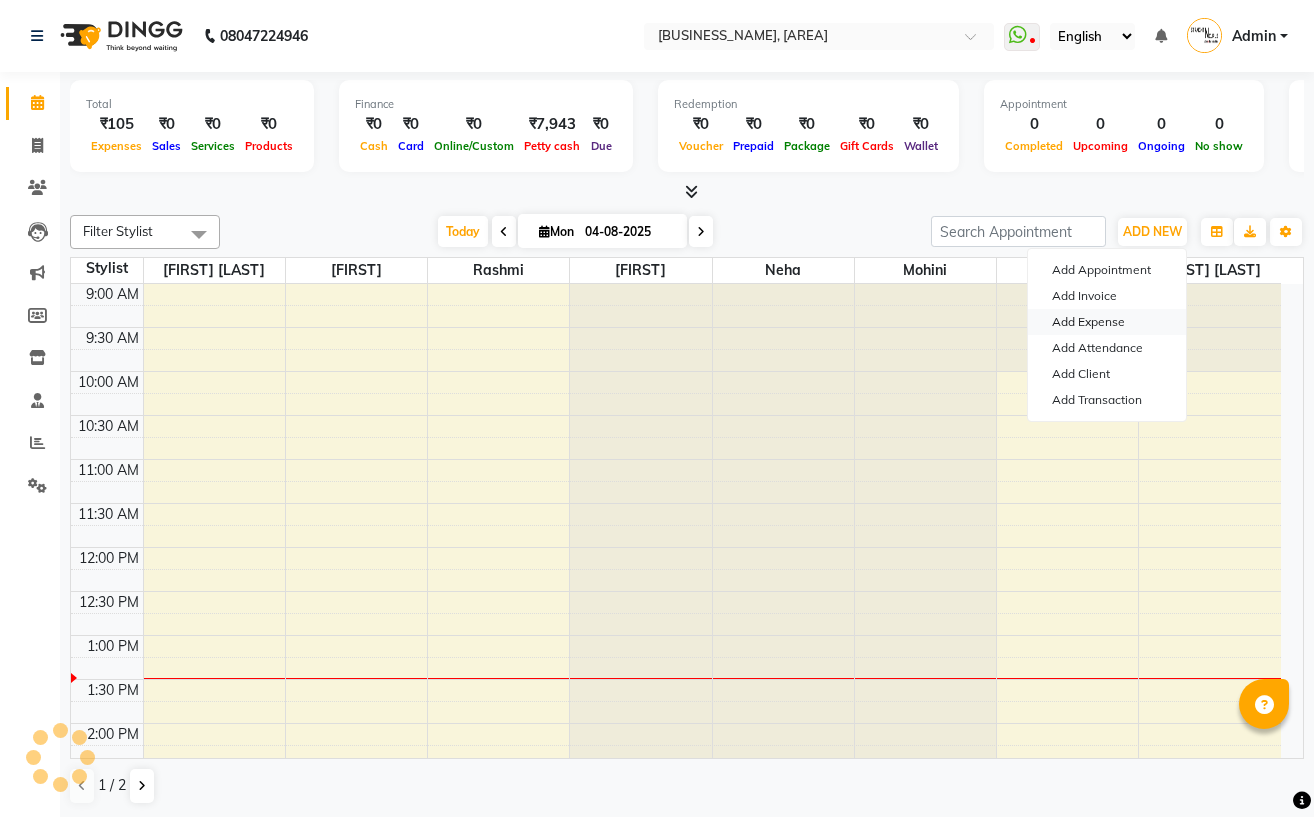 scroll, scrollTop: 0, scrollLeft: 0, axis: both 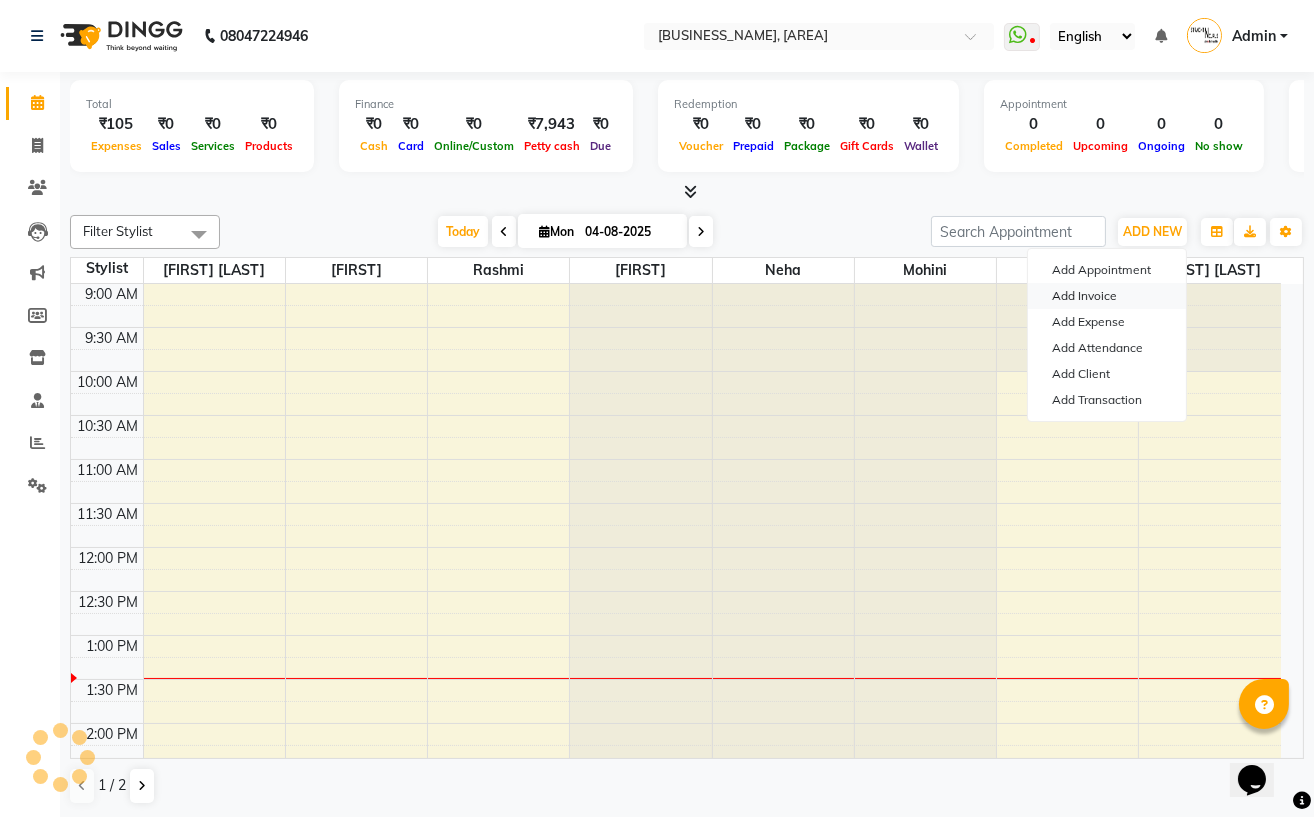 click on "Add Invoice" at bounding box center (1107, 296) 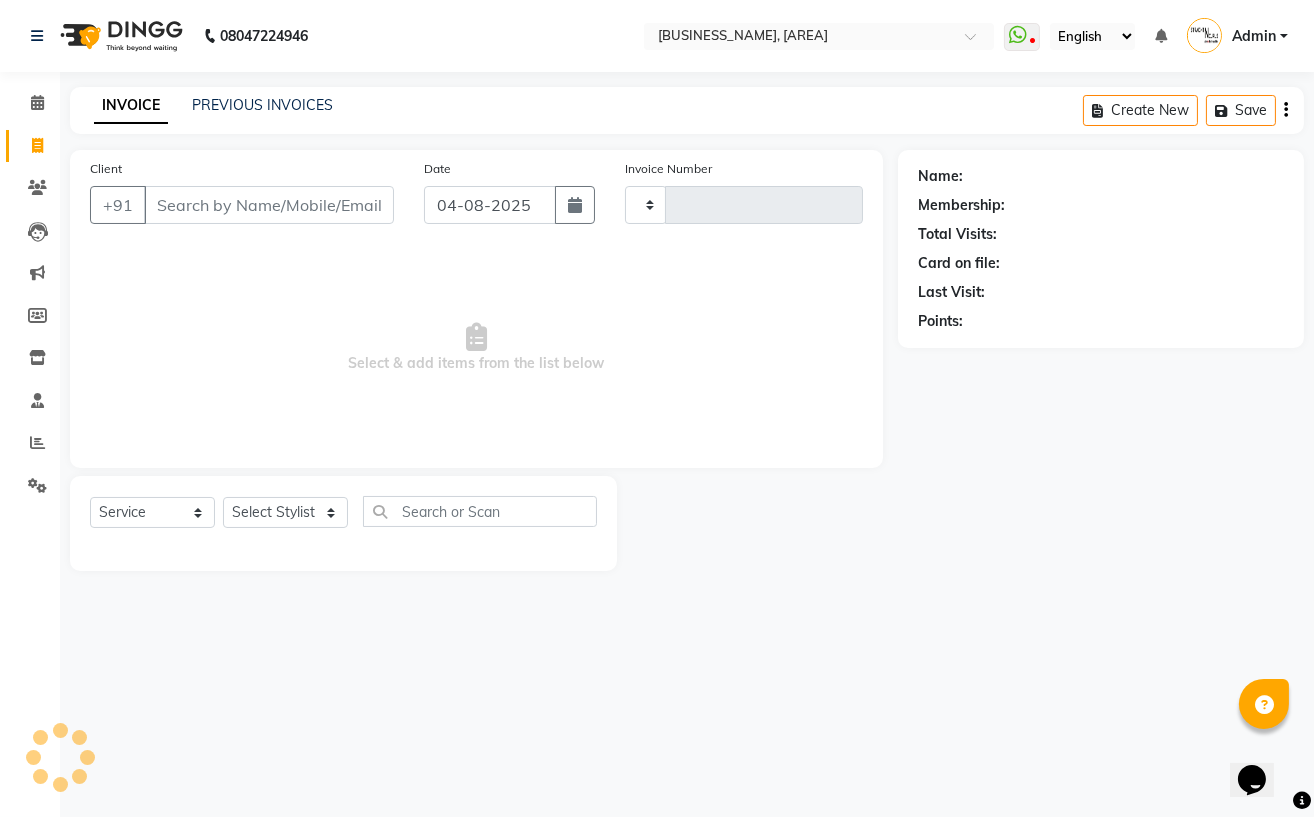 click on "Client" at bounding box center [269, 205] 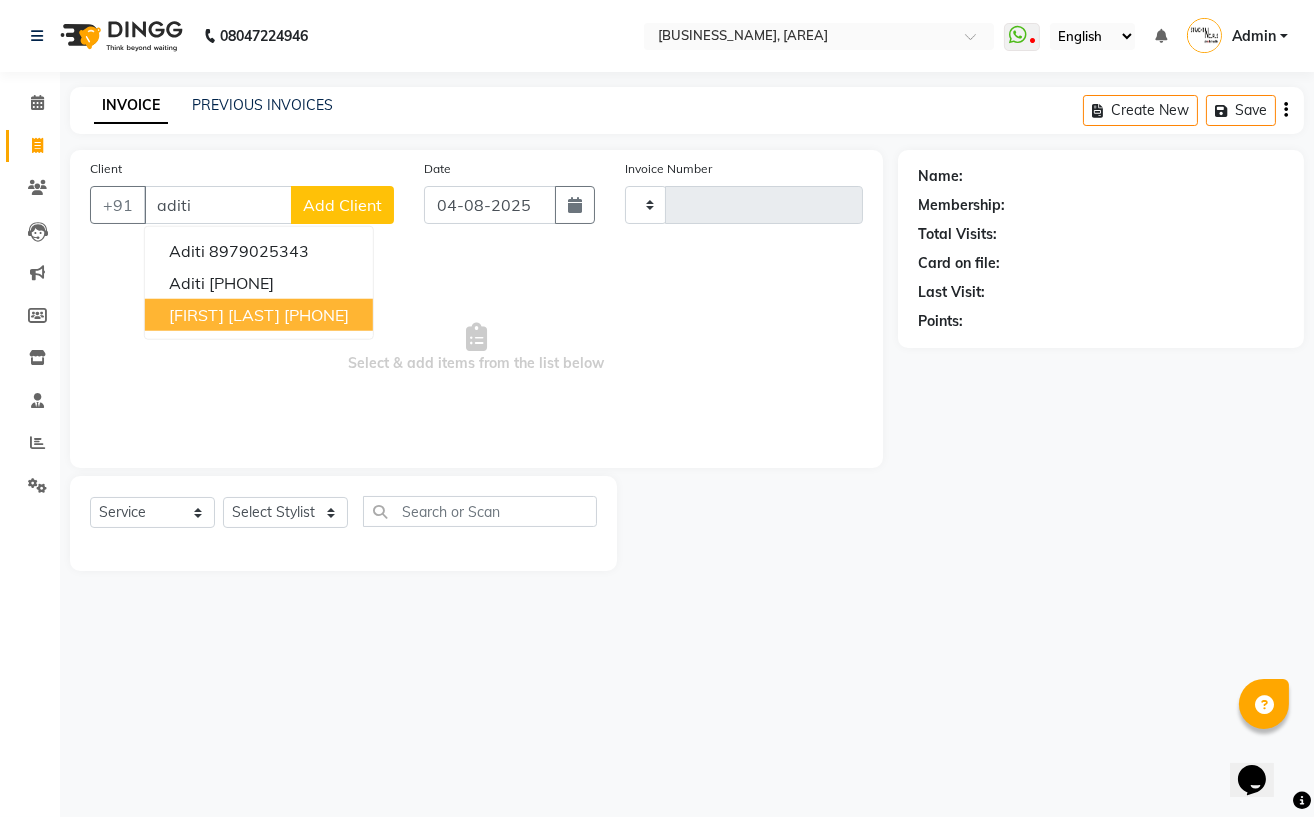 type on "aditi" 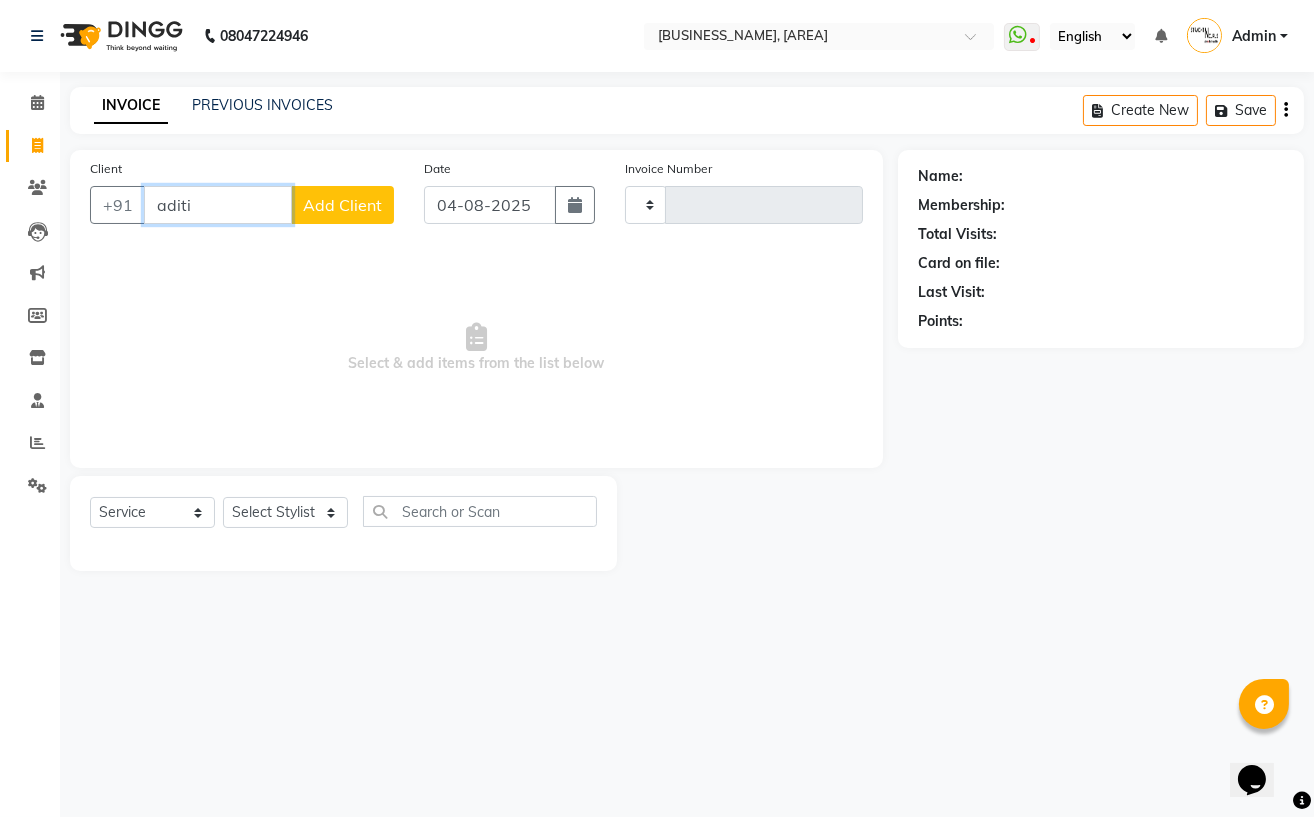 click on "aditi" at bounding box center (218, 205) 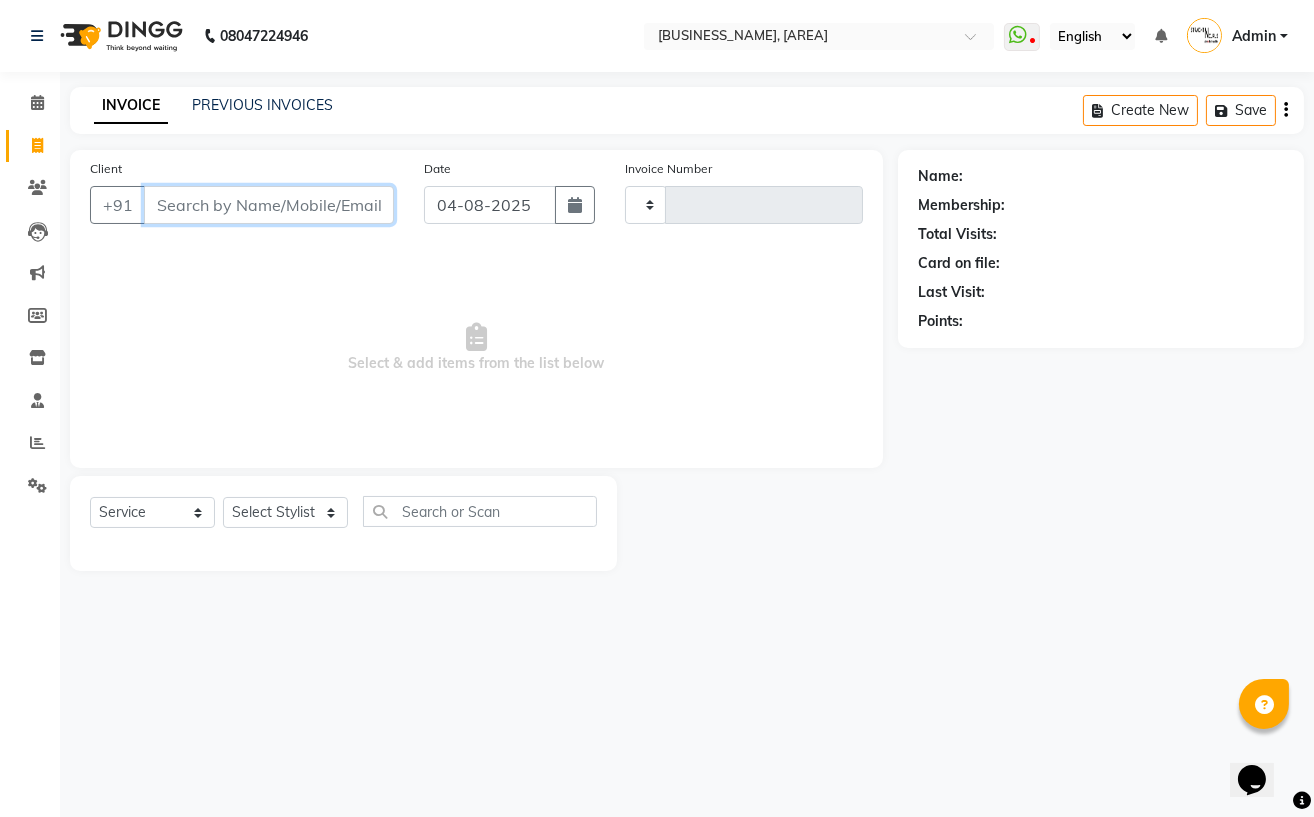 type 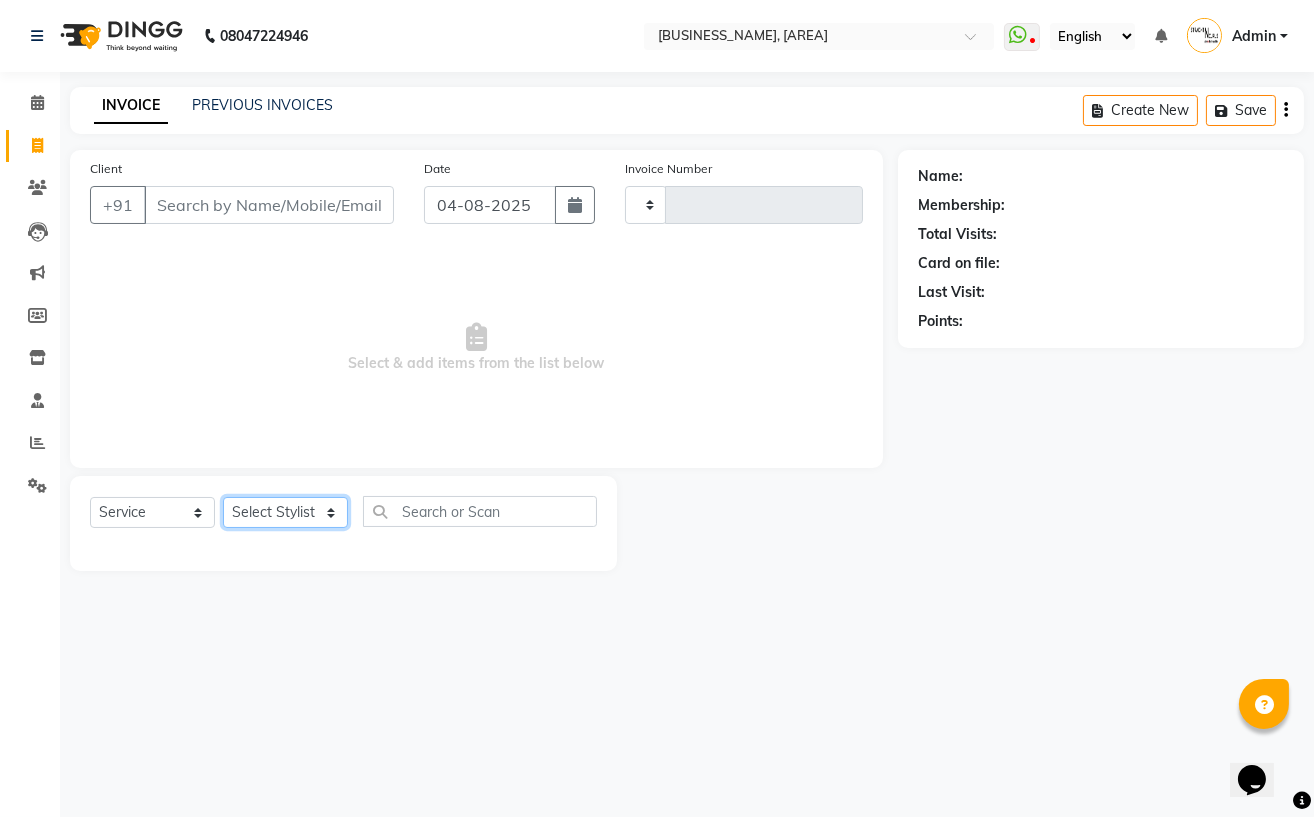 click on "Select Stylist" 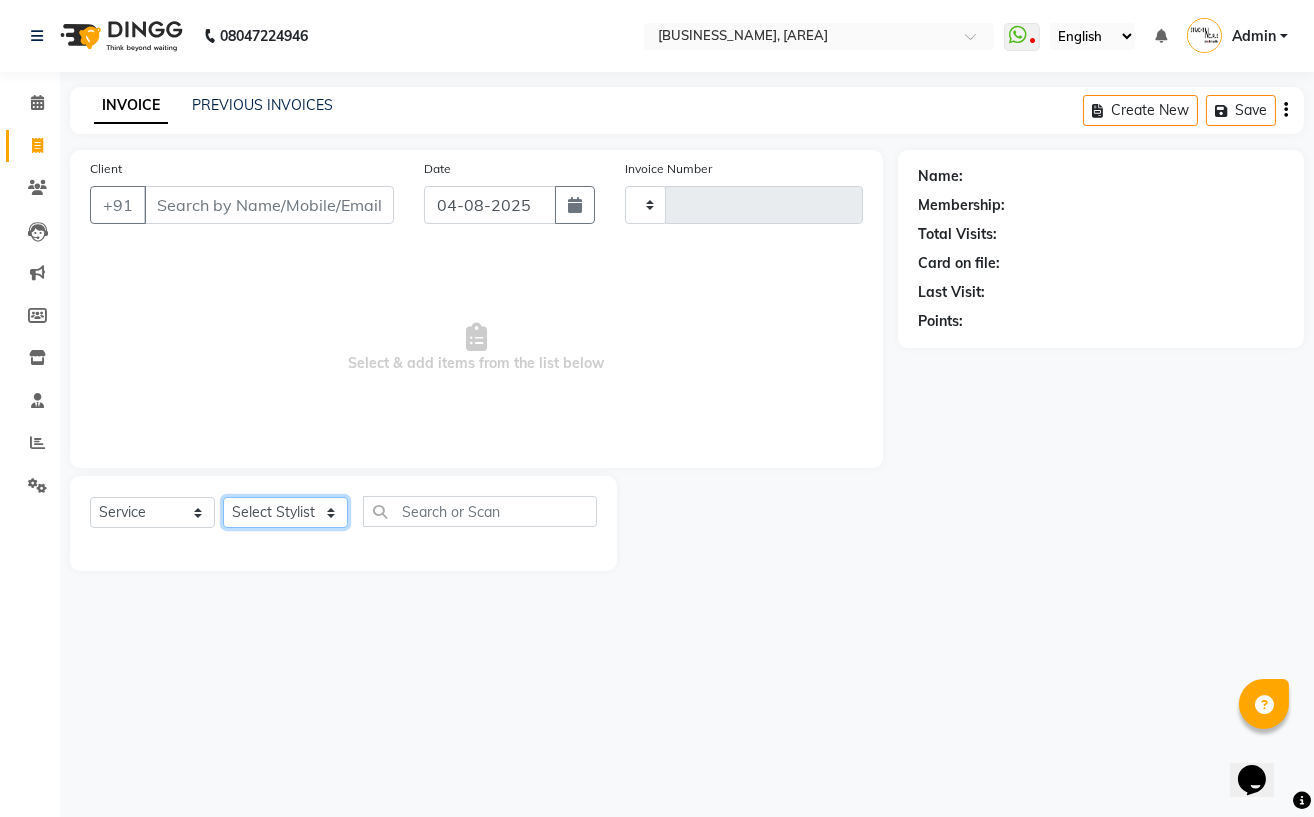 click on "Select Stylist" 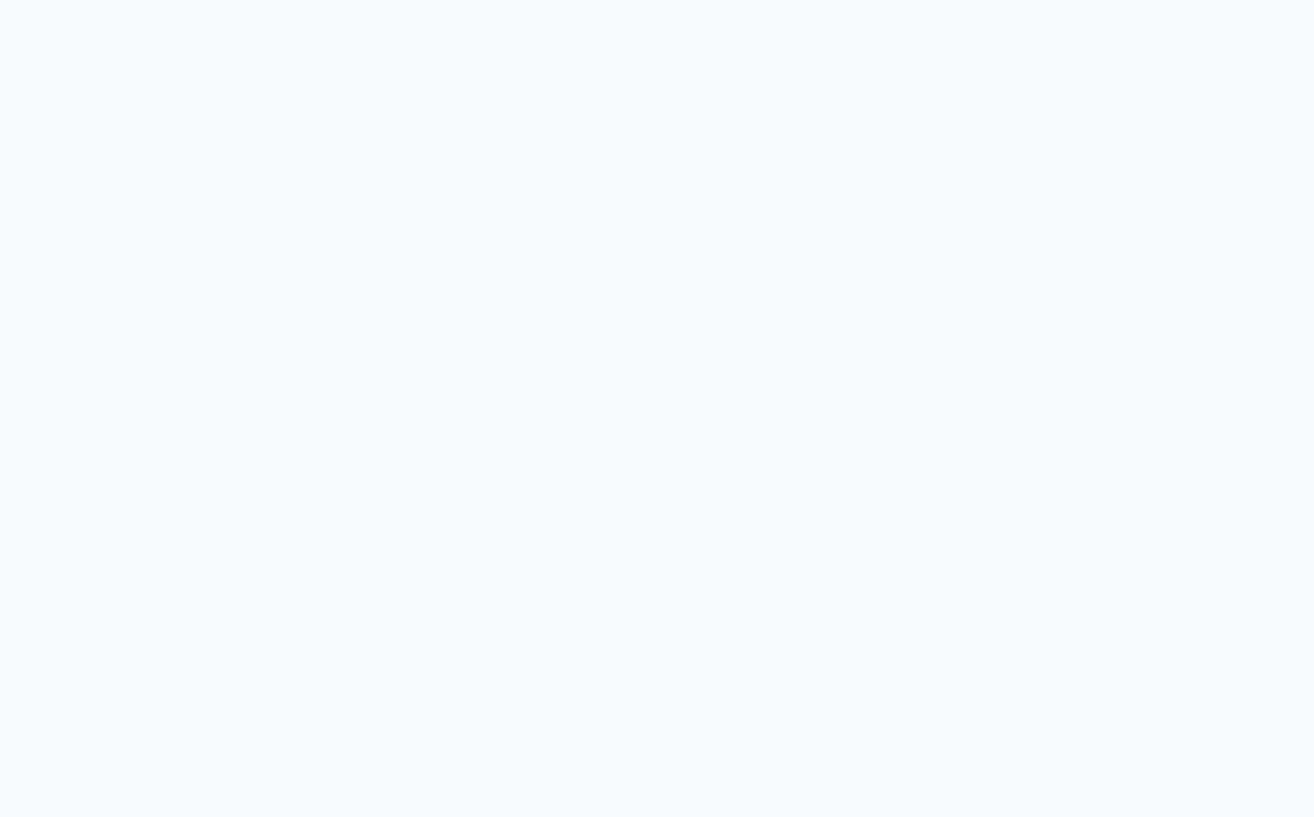 scroll, scrollTop: 0, scrollLeft: 0, axis: both 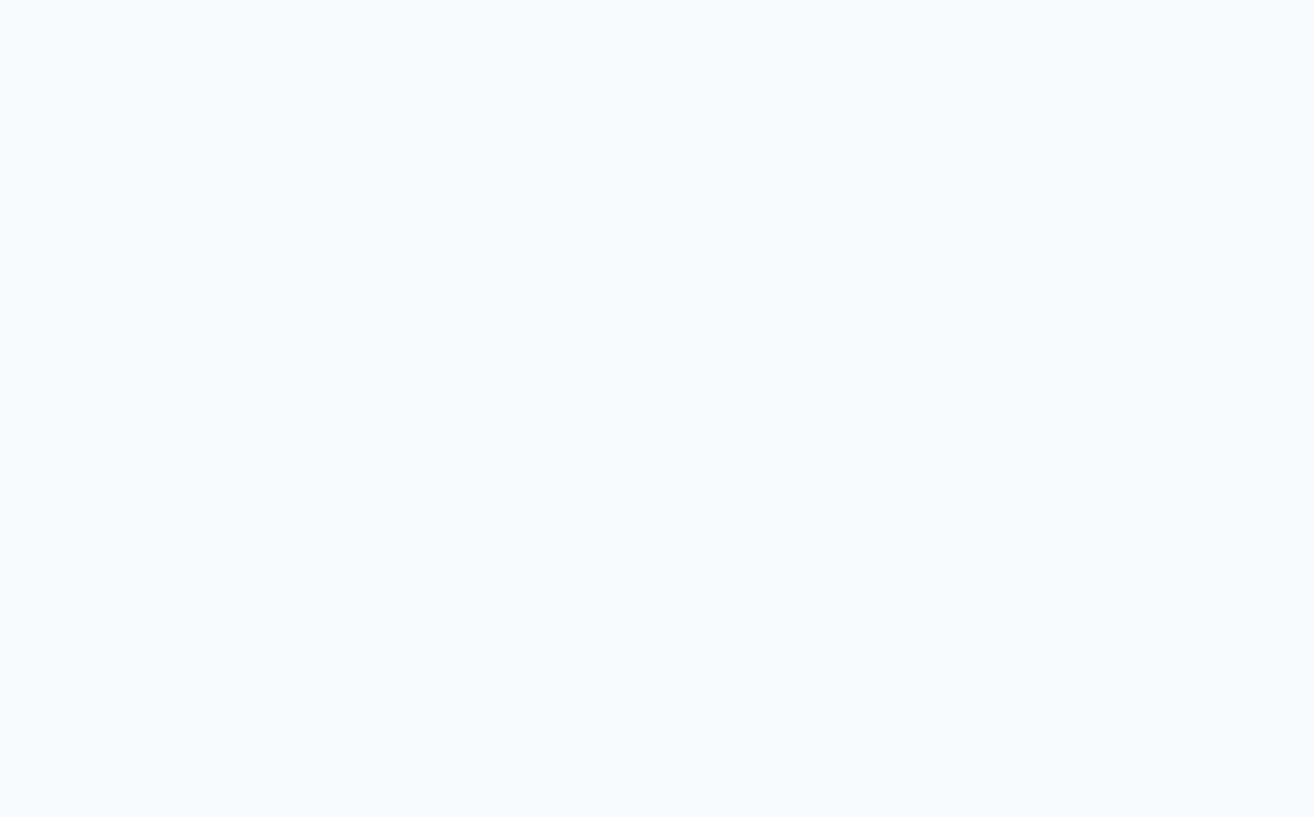 select on "service" 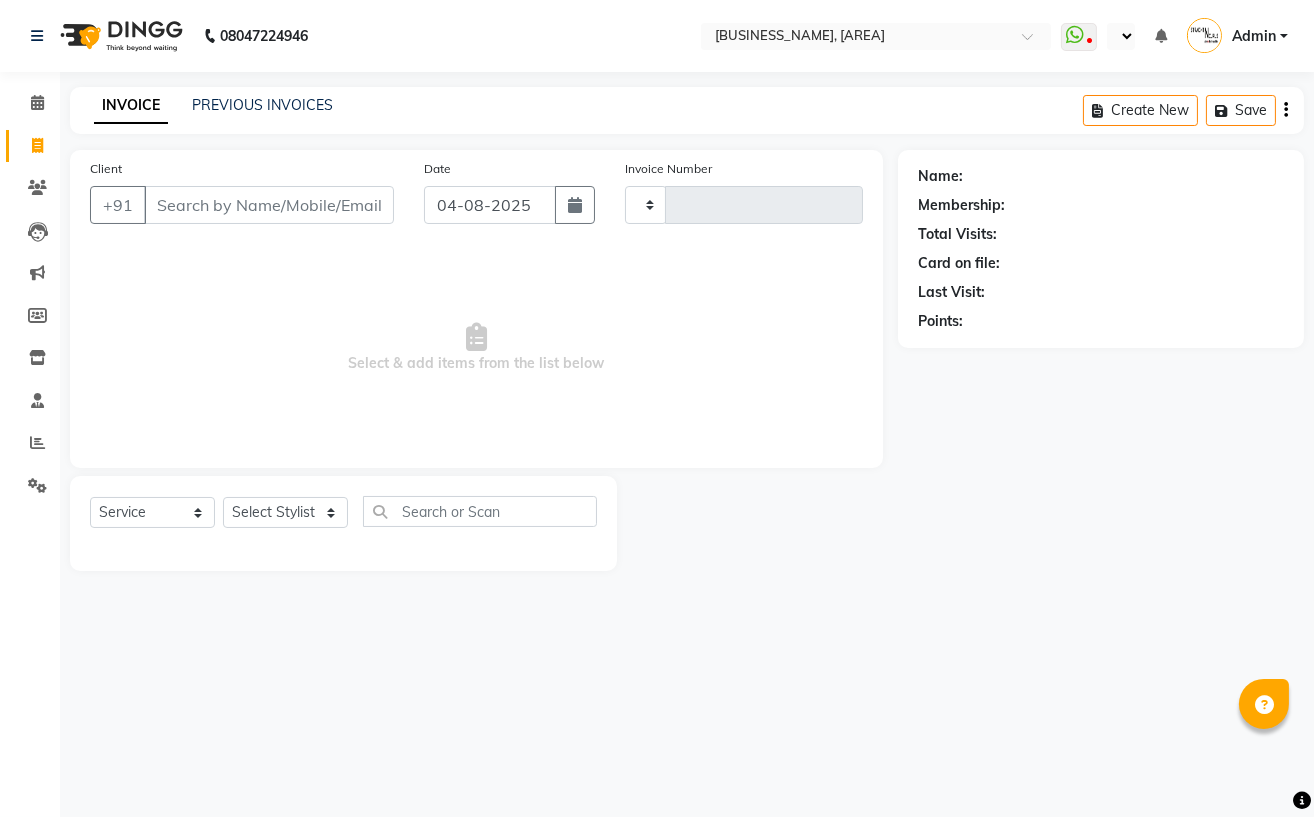 type on "0819" 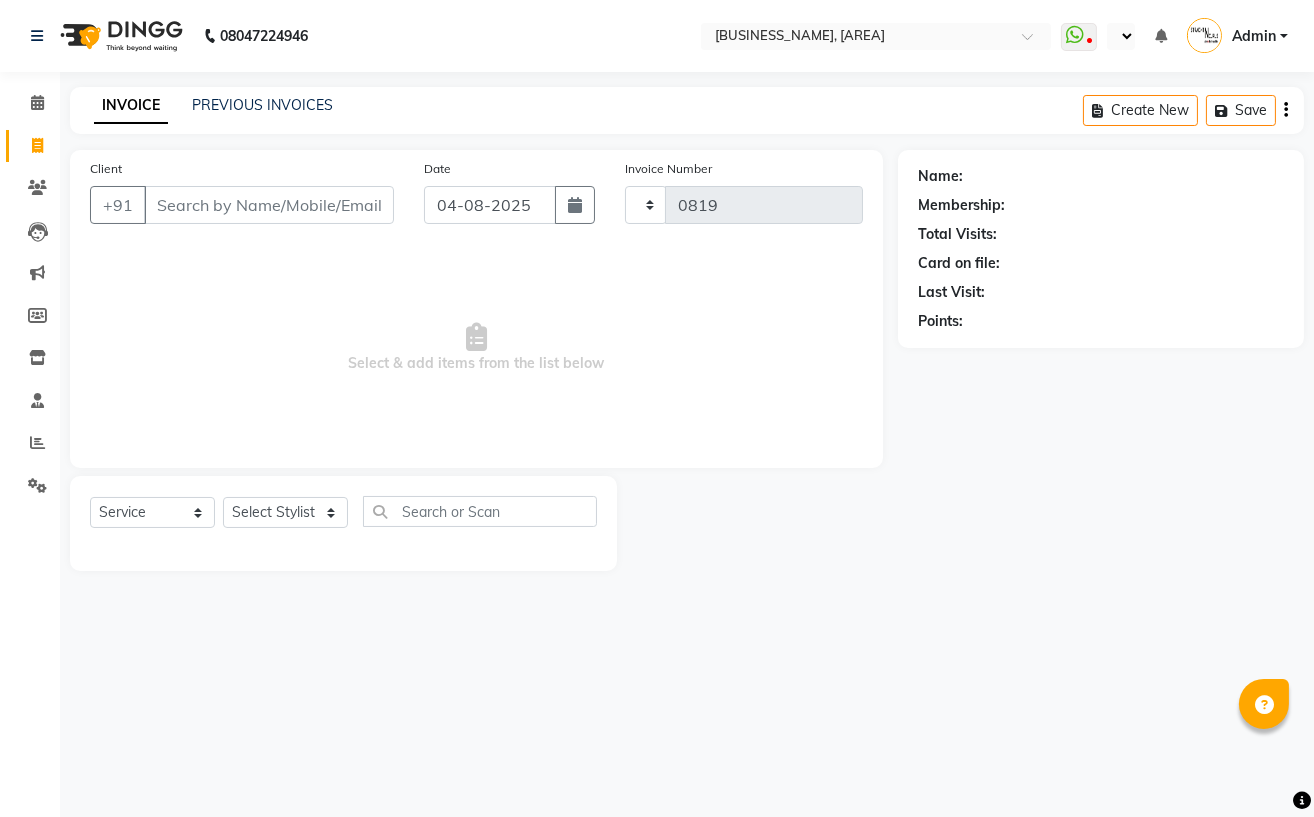 select on "en" 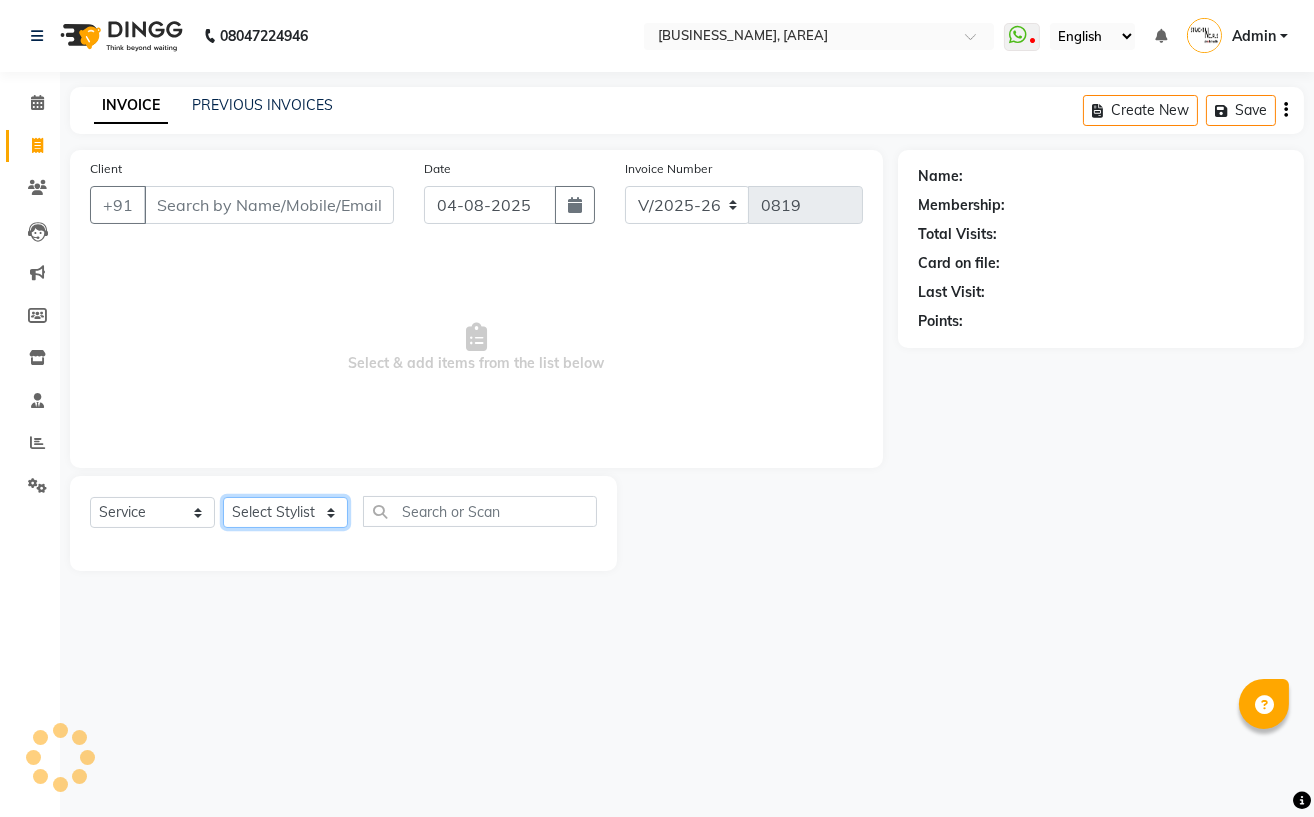 click on "Select Stylist" 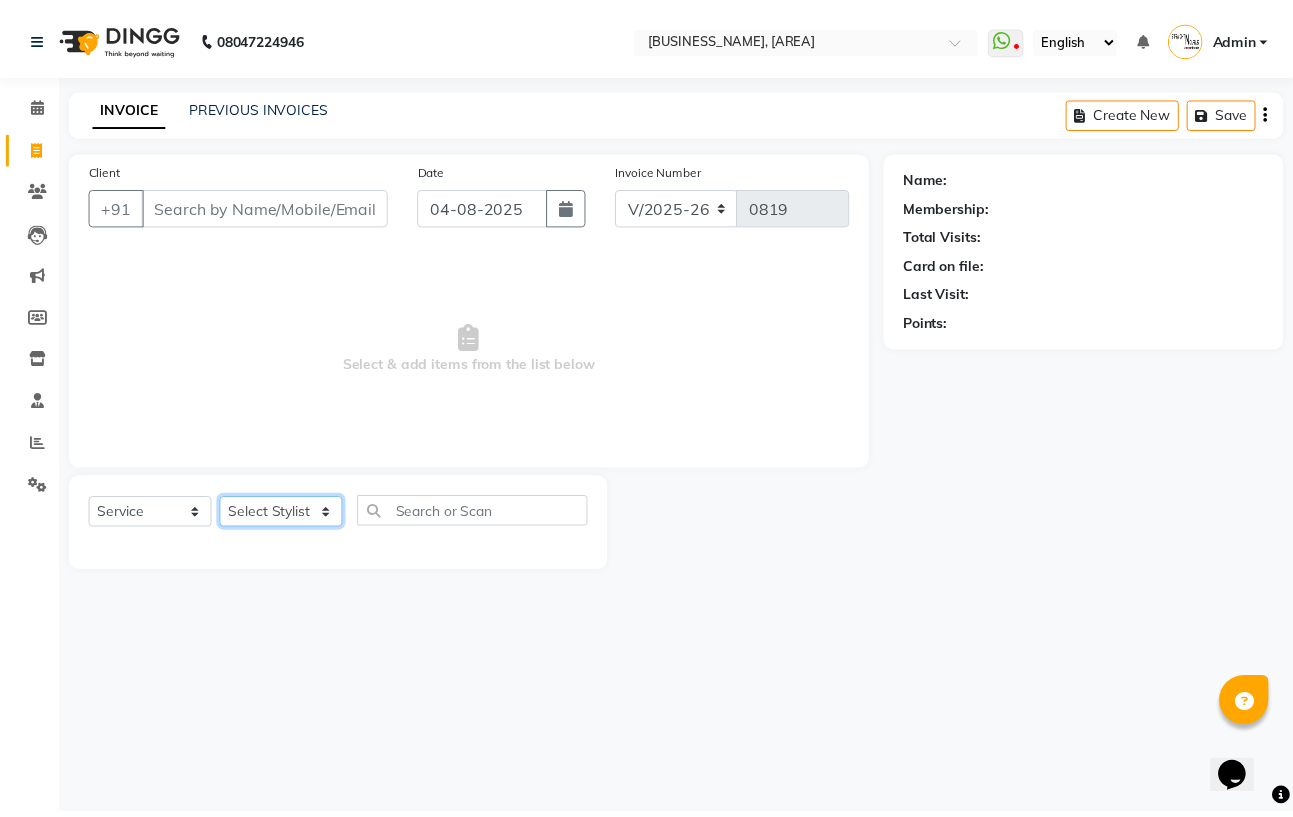 scroll, scrollTop: 0, scrollLeft: 0, axis: both 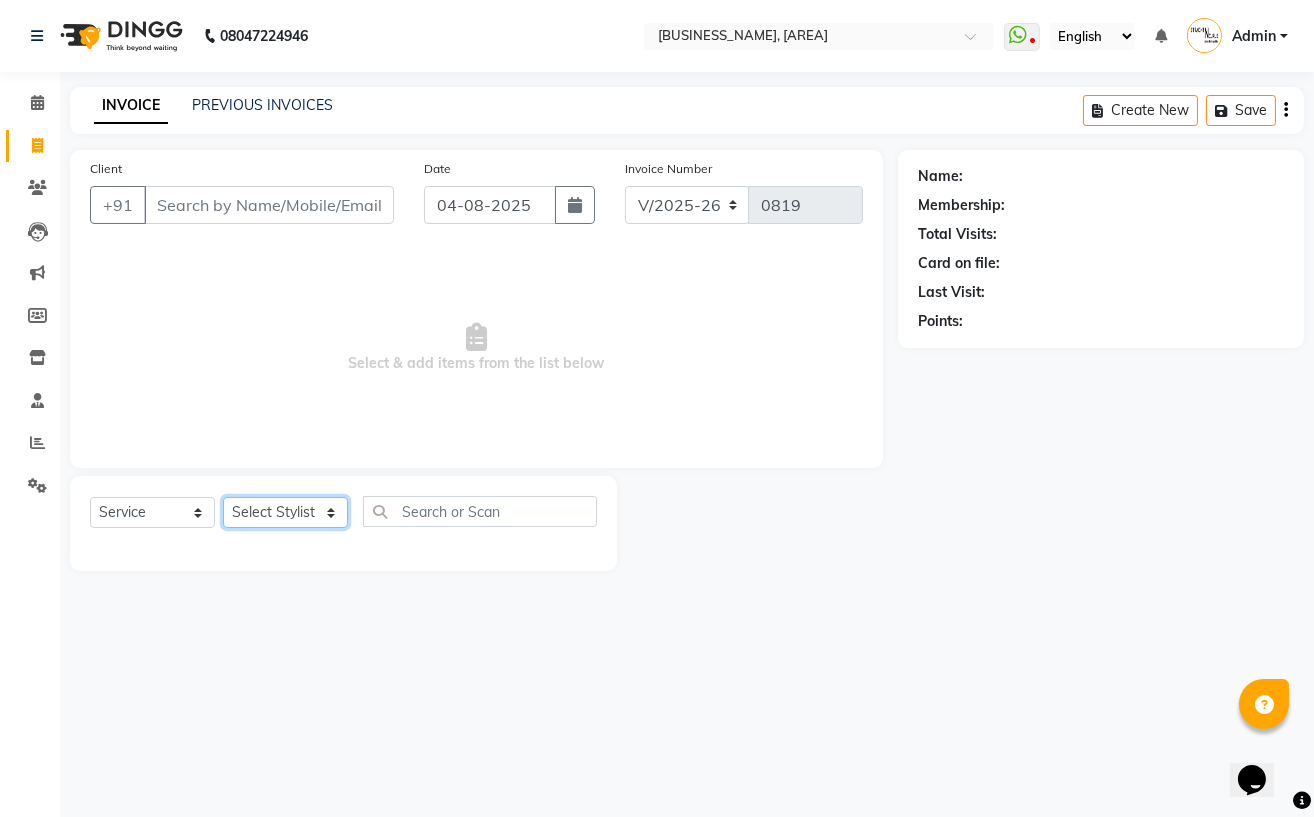 select on "59165" 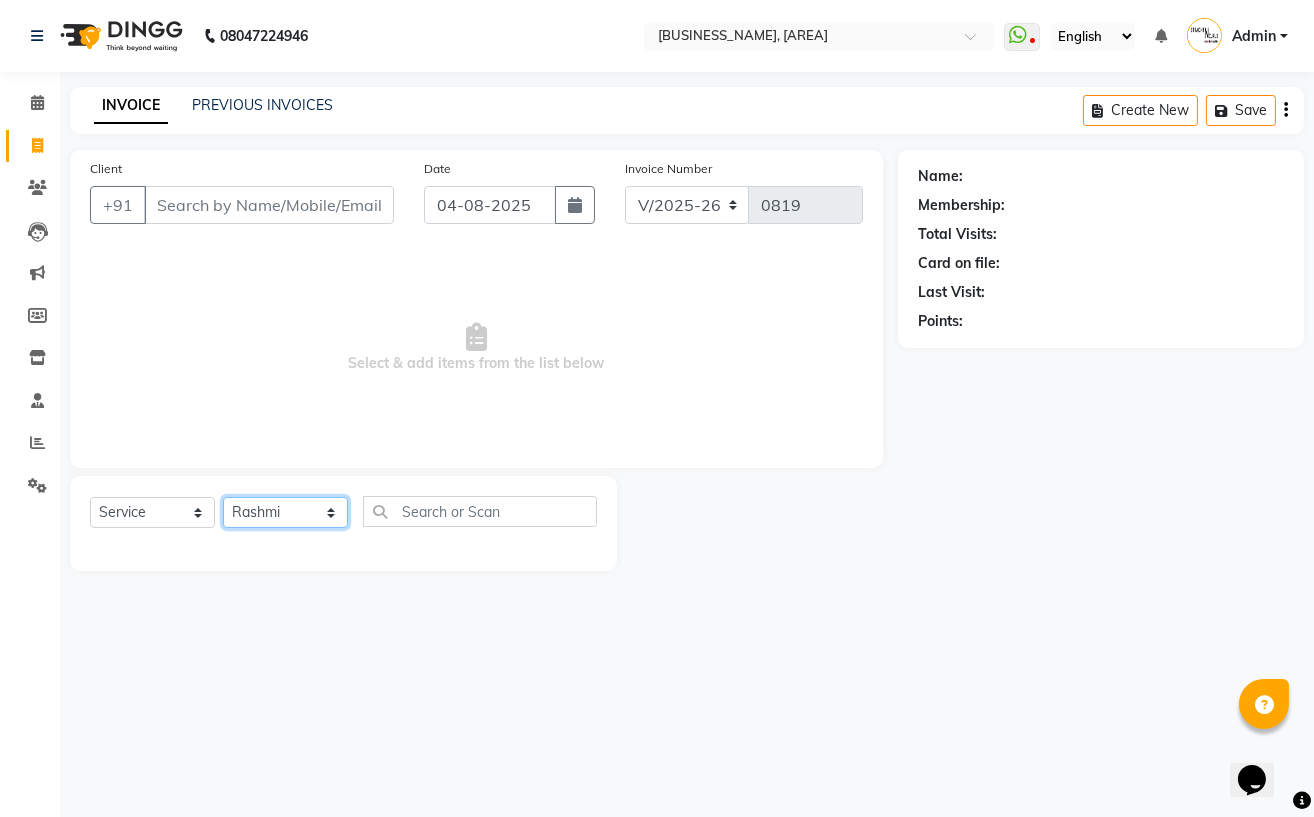 click on "Select Stylist [FIRST] [LAST] [FIRST] [FIRST] [FIRST] [FIRST] [FIRST] [FIRST] [FIRST] [FIRST] [FIRST] [FIRST]" 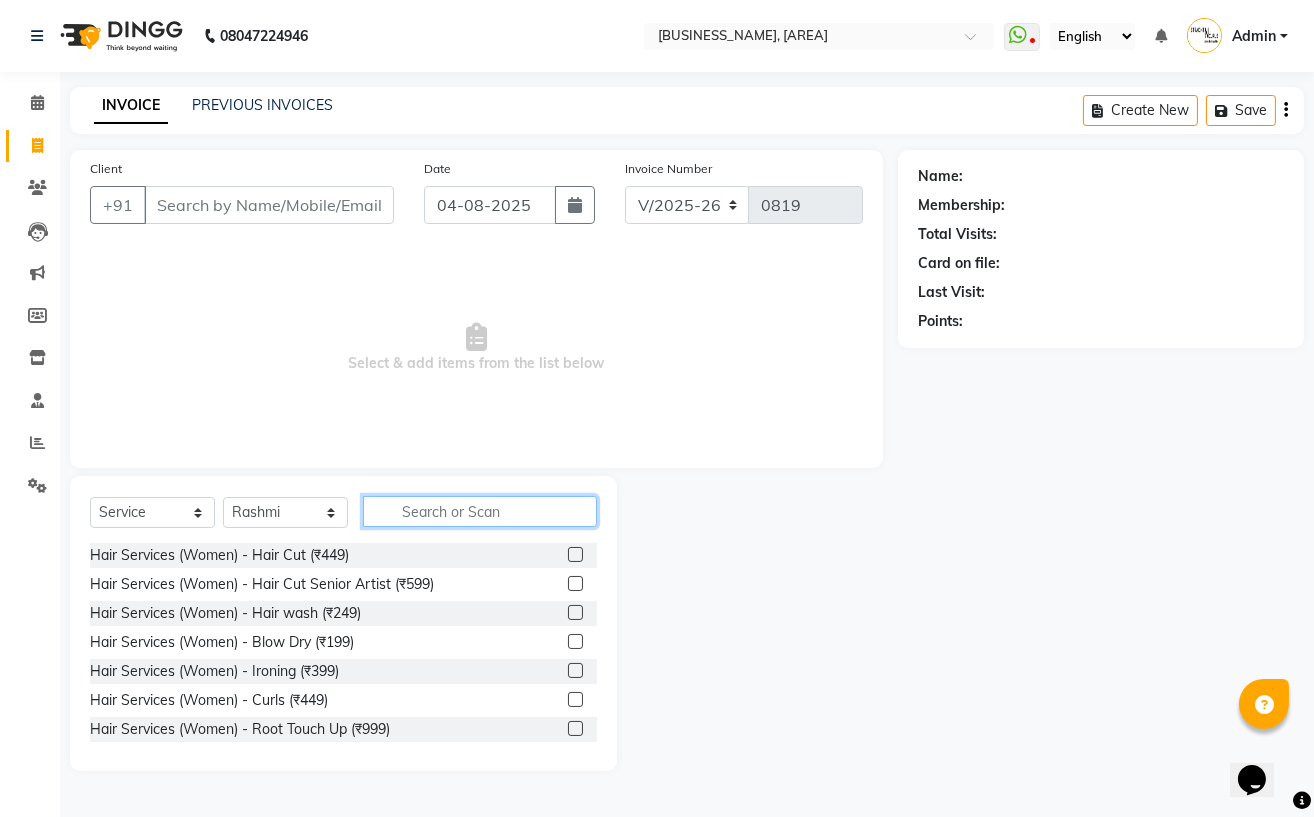 click 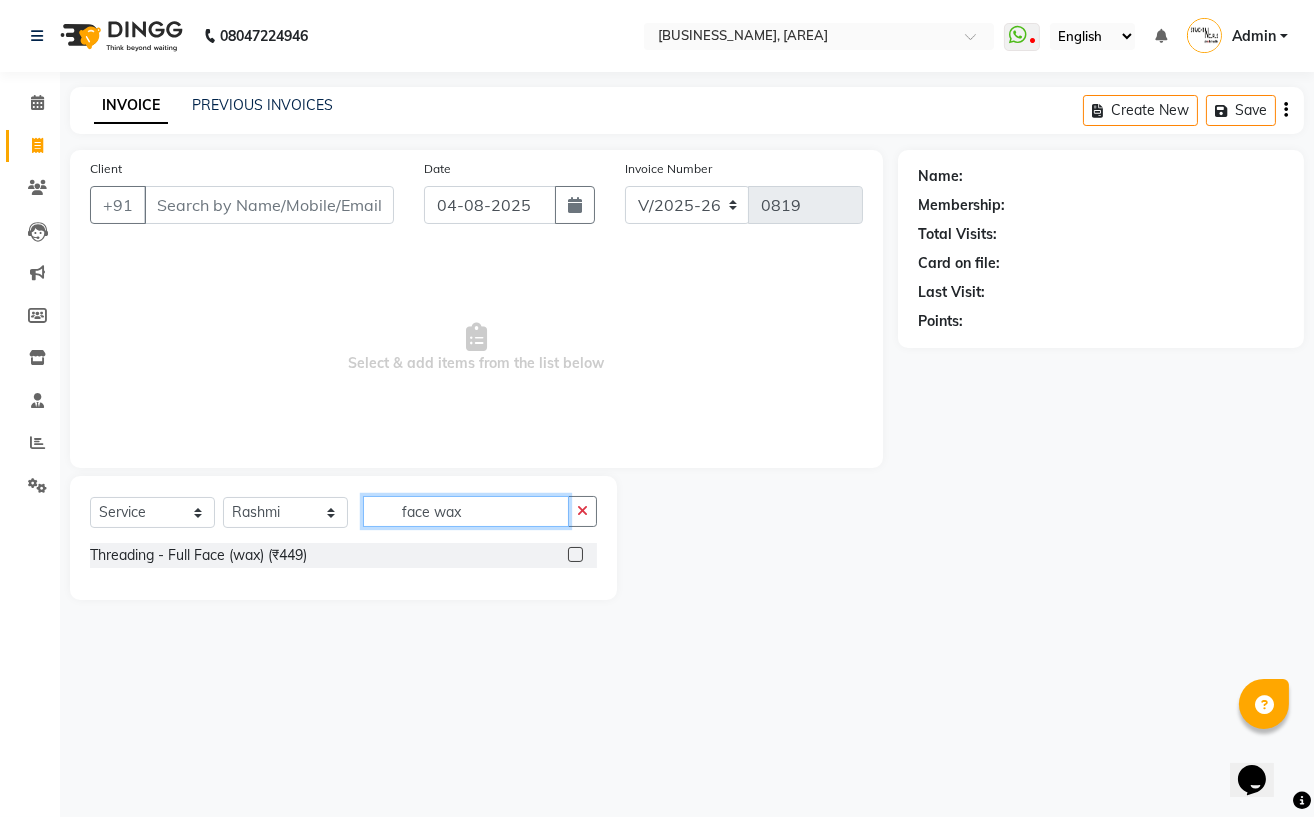 type on "face wax" 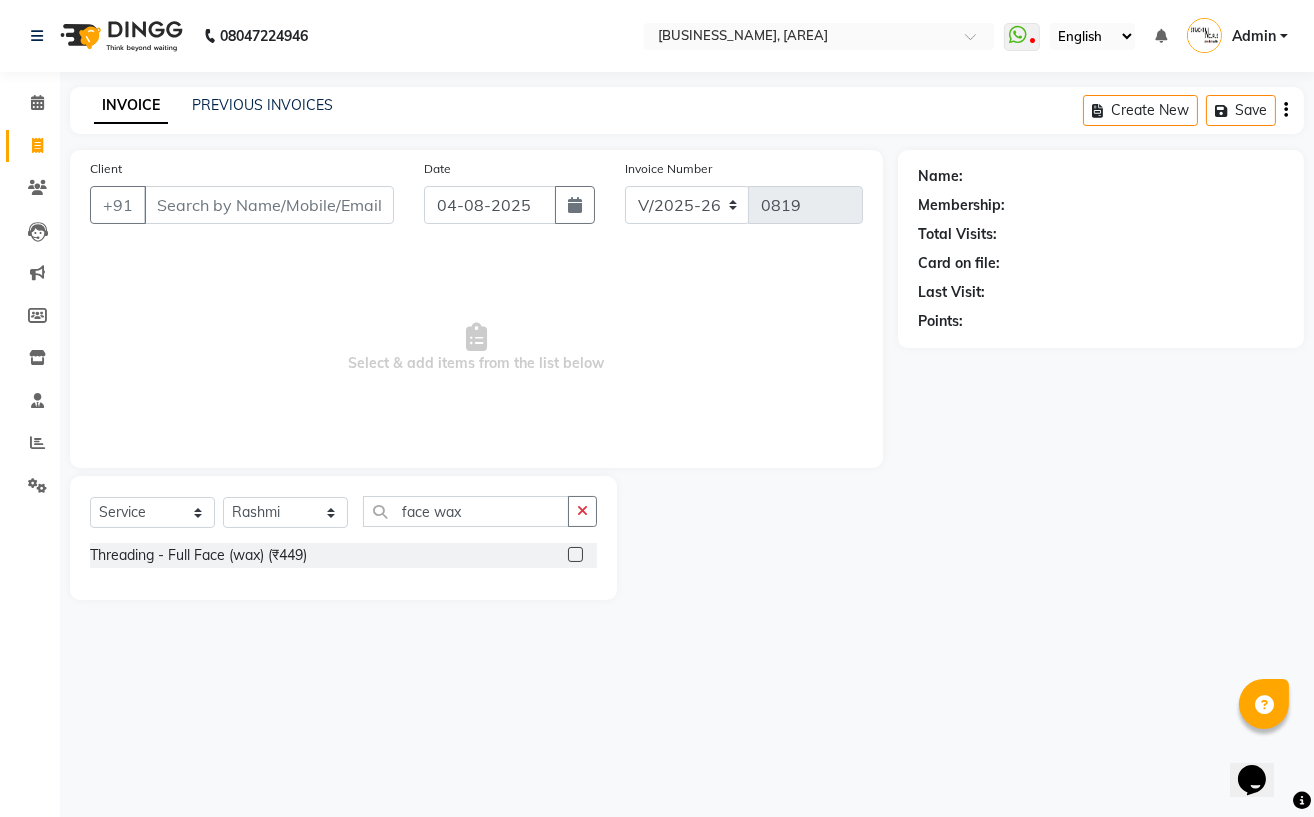 click 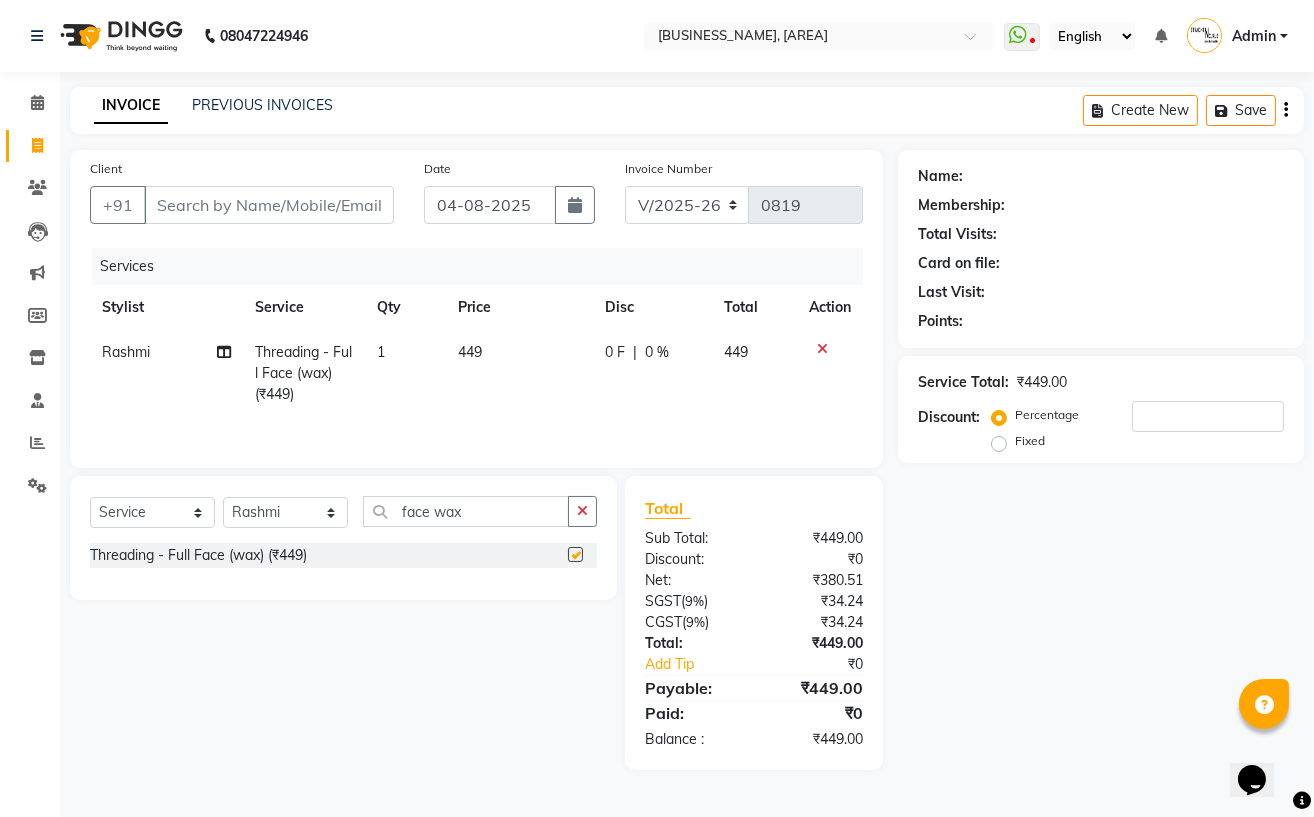 checkbox on "false" 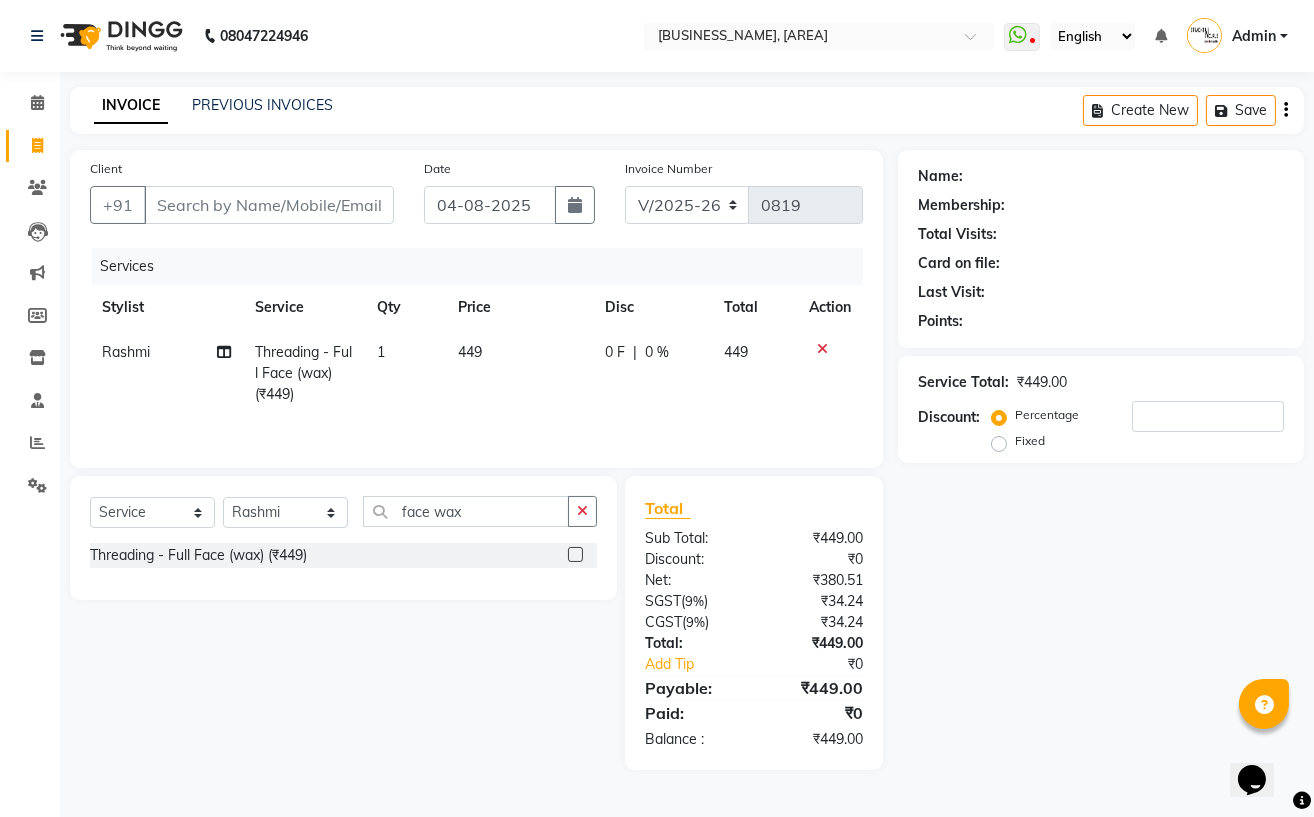 click on "449" 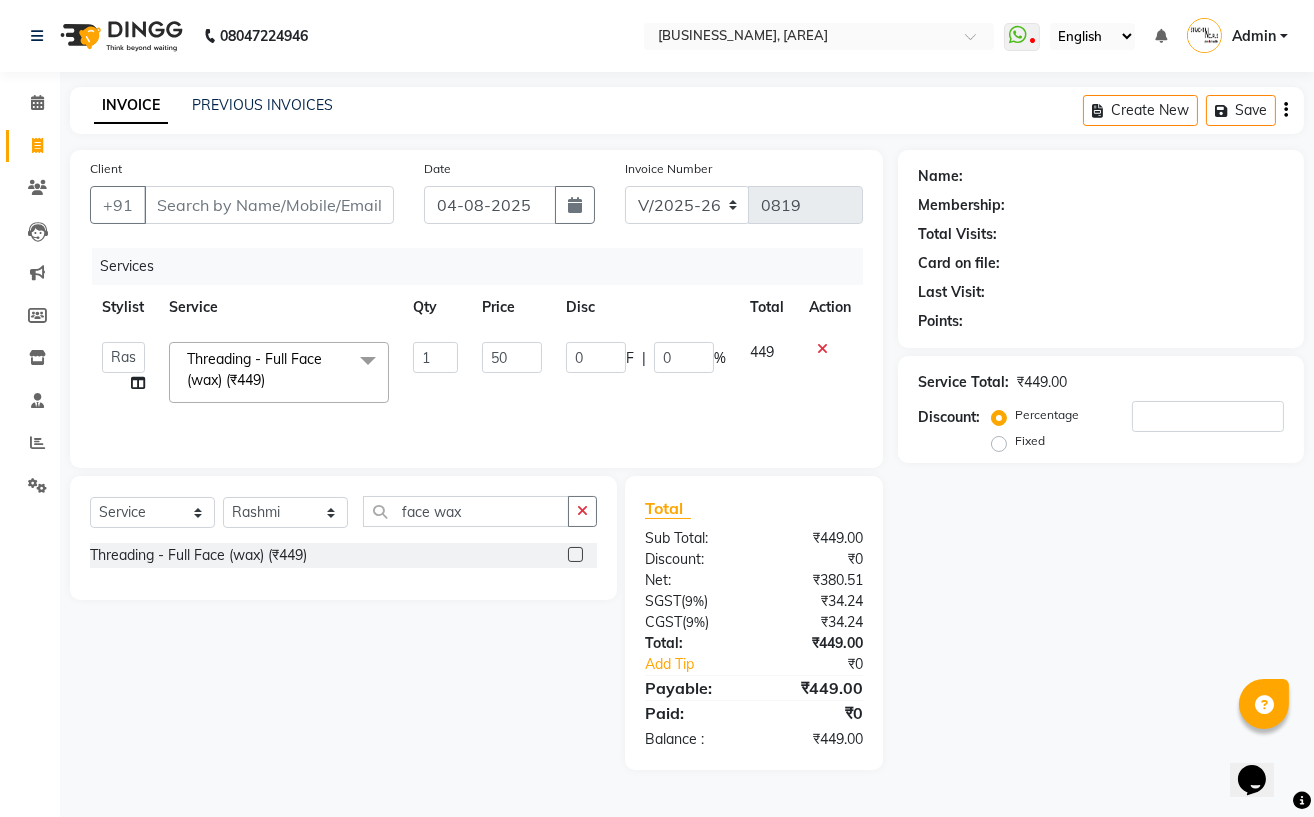 type on "500" 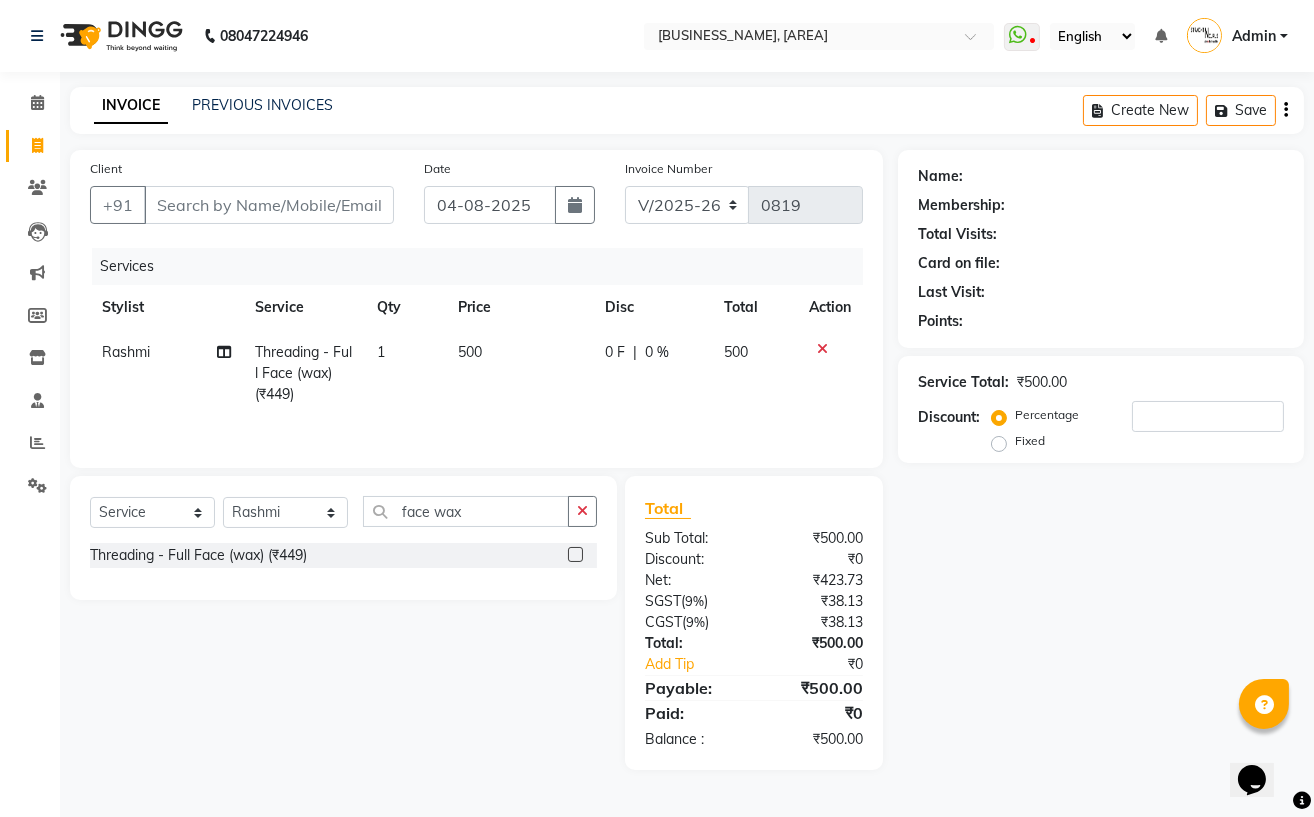 click on "Services Stylist Service Qty Price Disc Total Action [FIRST] Threading - Full Face (wax) (₹449) 1 500 0 F | 0 % 500" 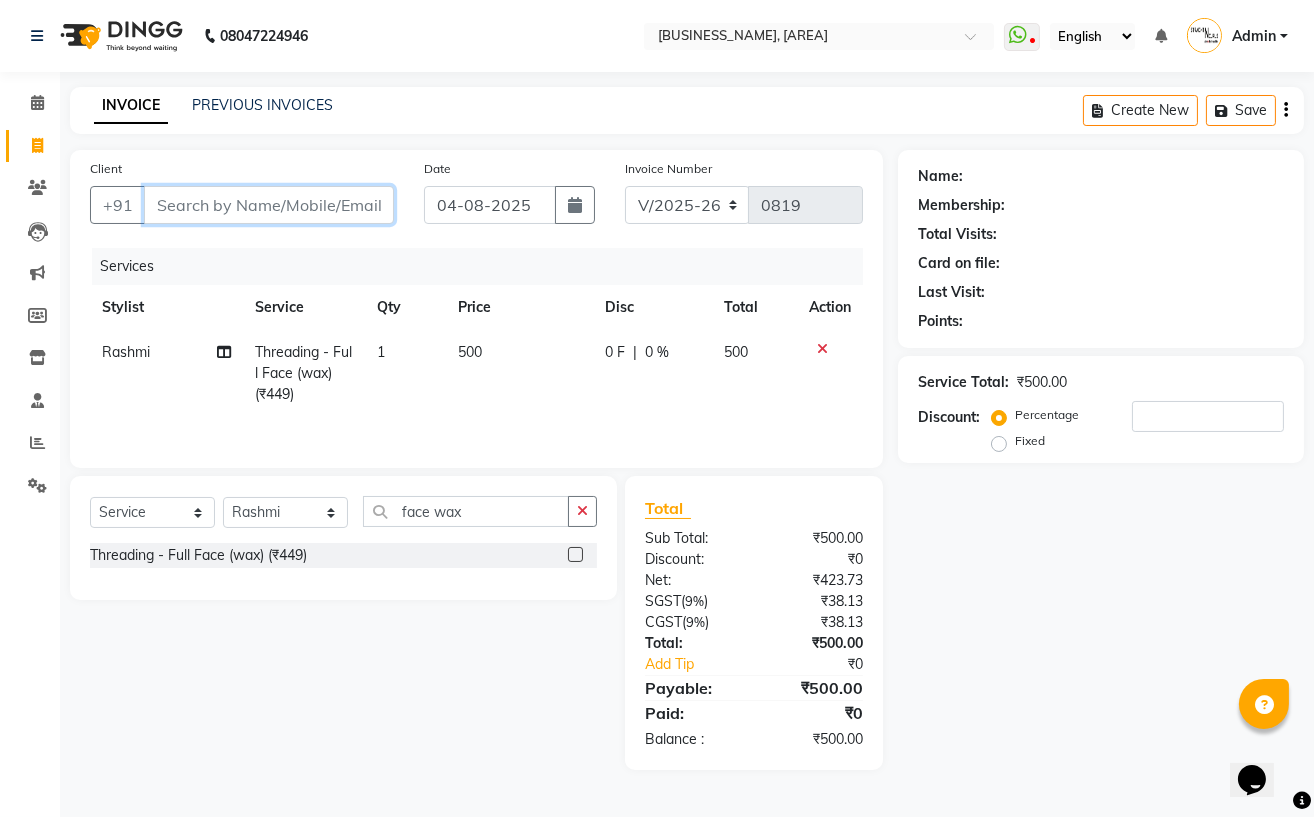 click on "Client" at bounding box center [269, 205] 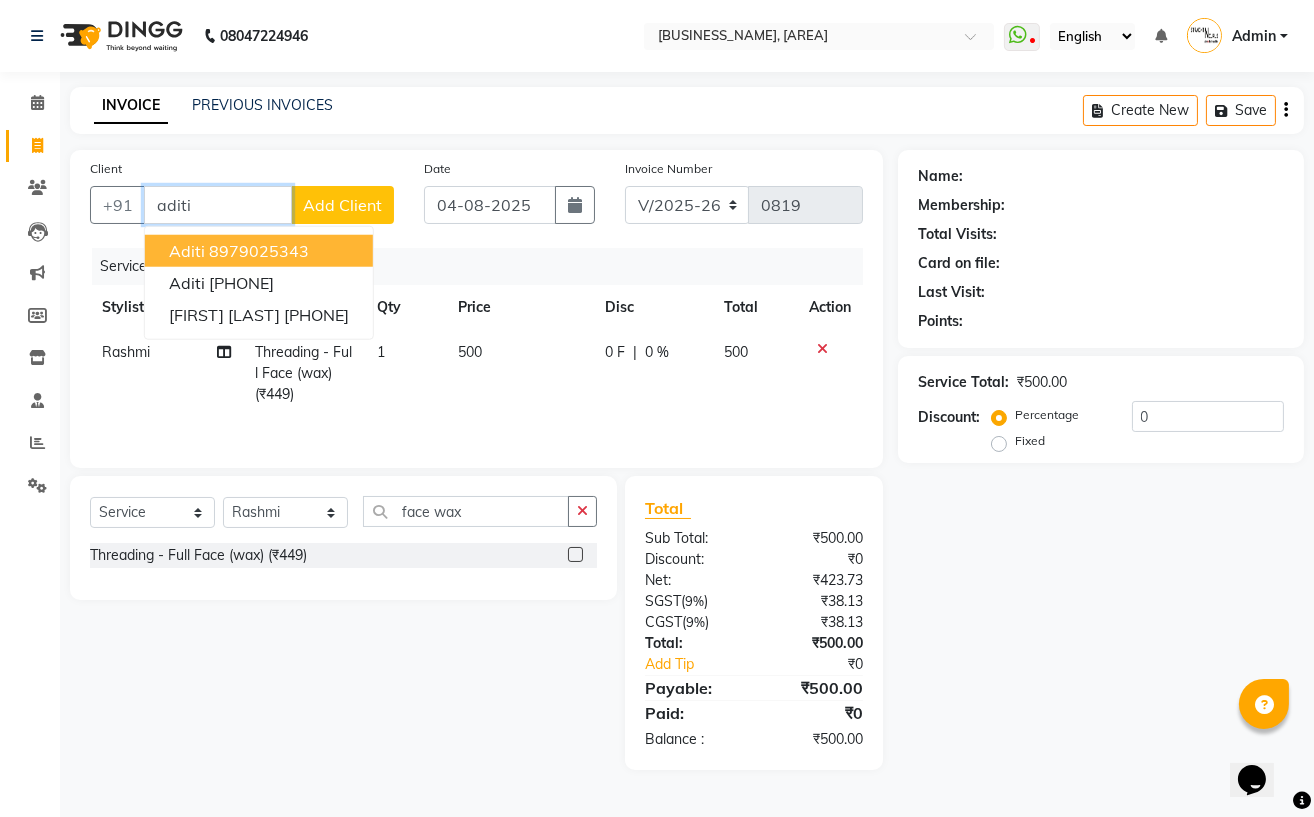 click on "8979025343" at bounding box center [259, 251] 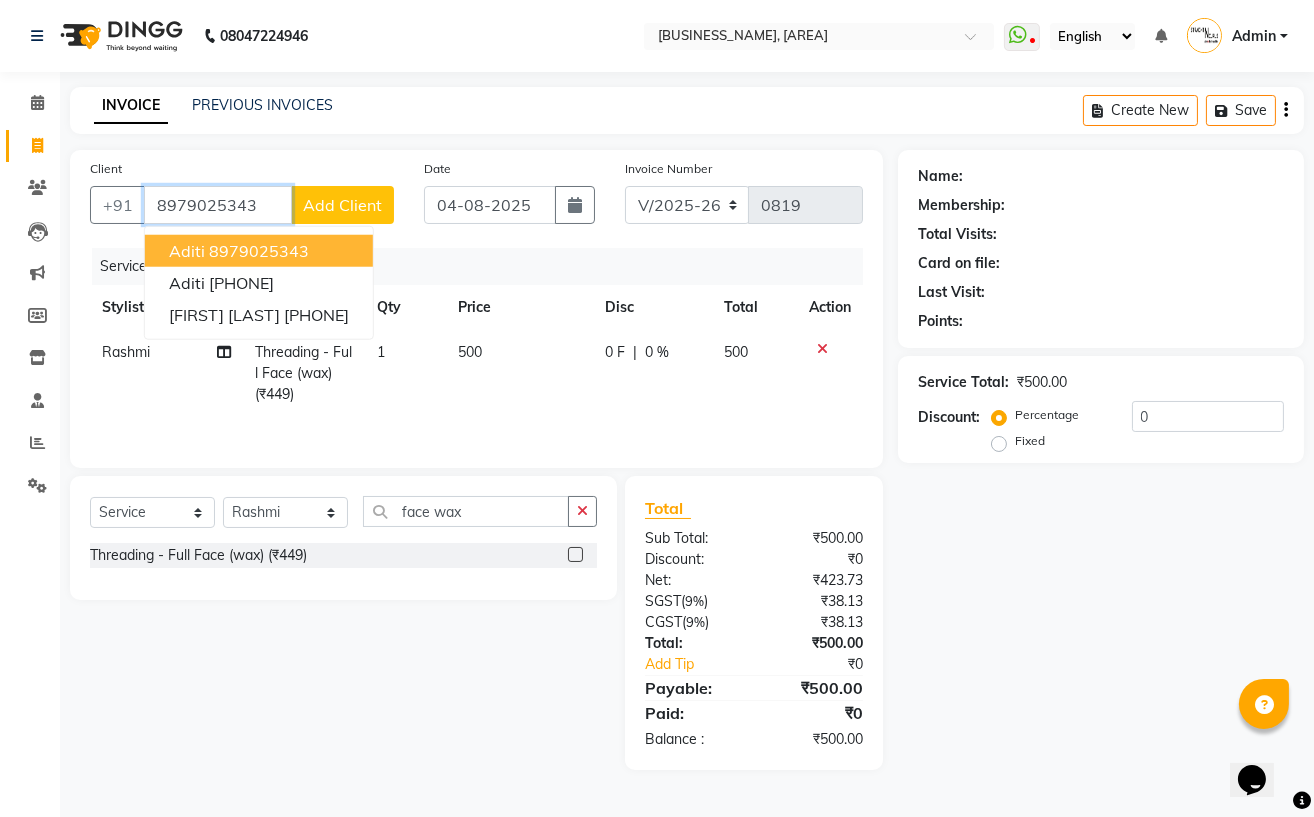 type on "8979025343" 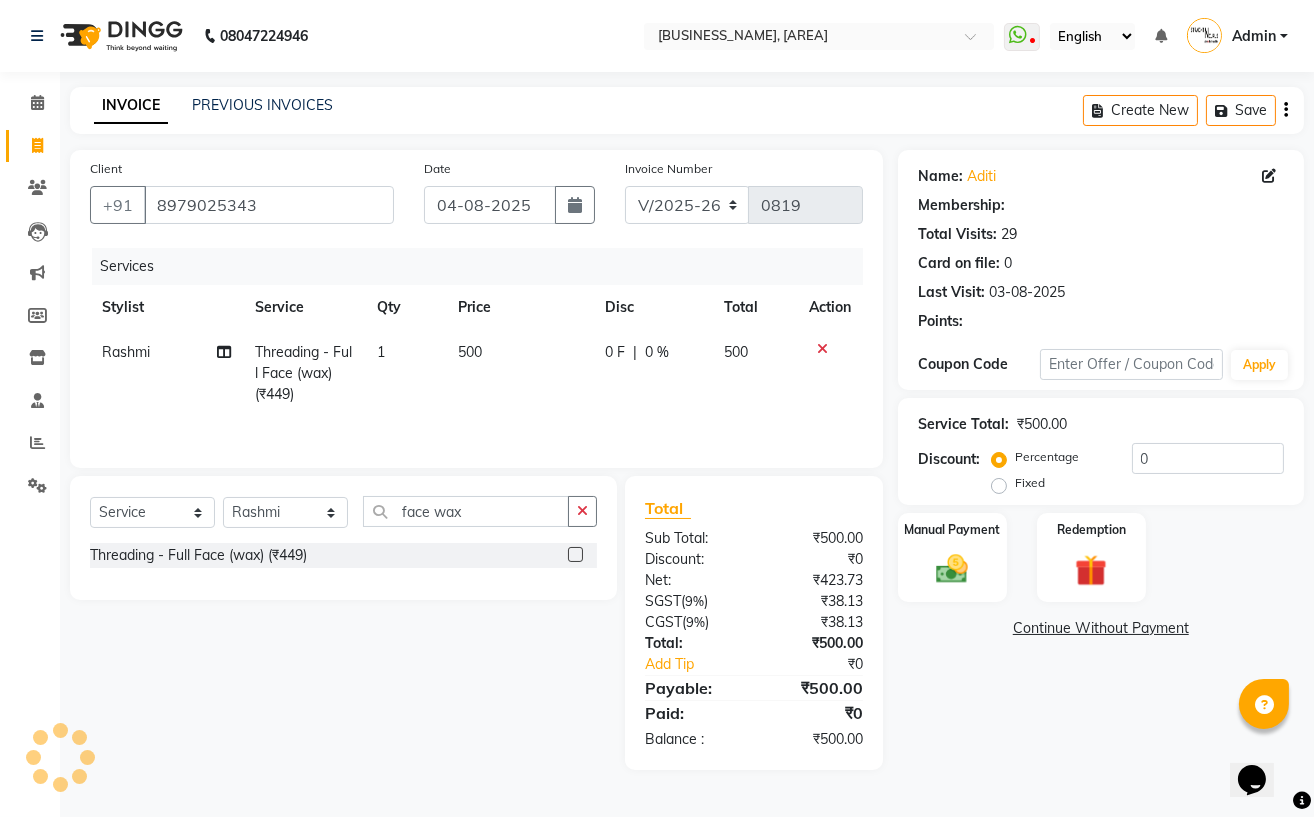 select on "1: Object" 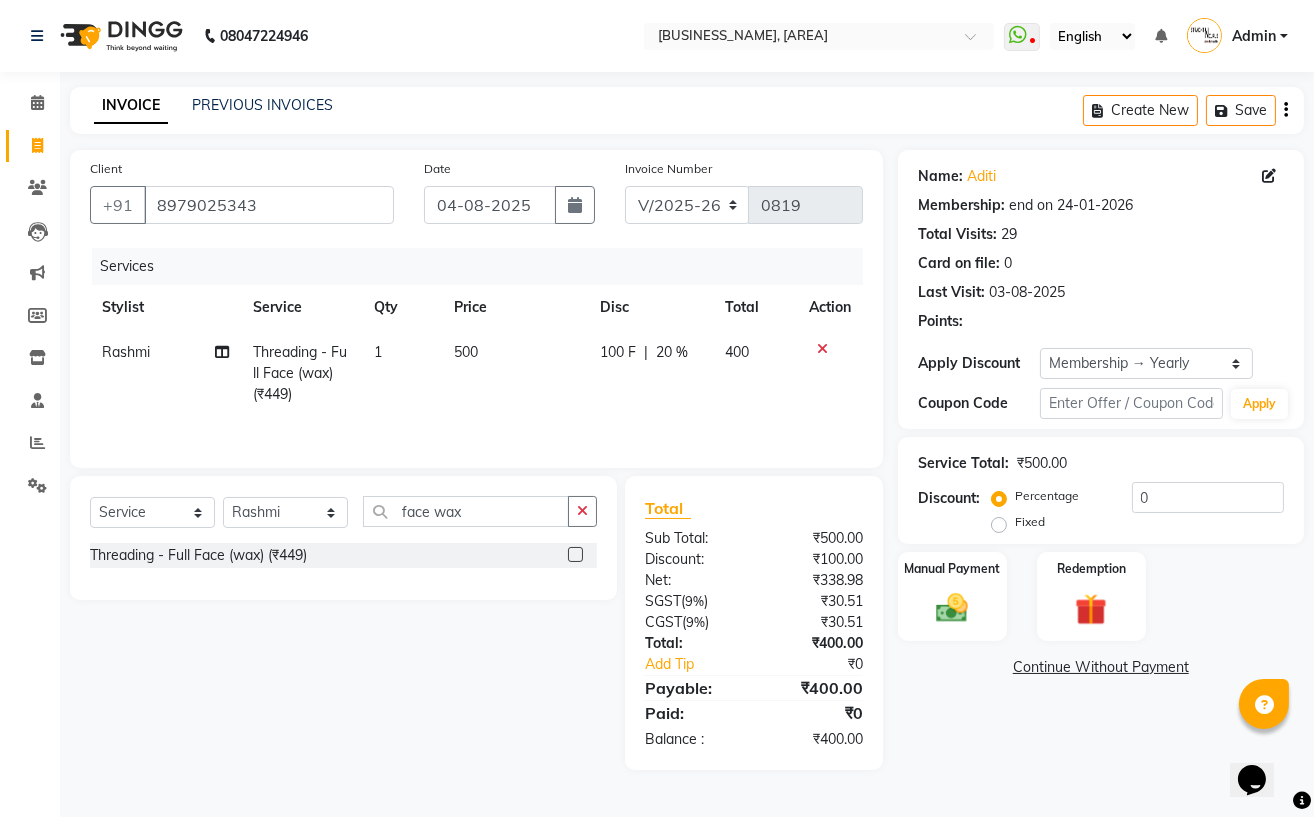 type on "20" 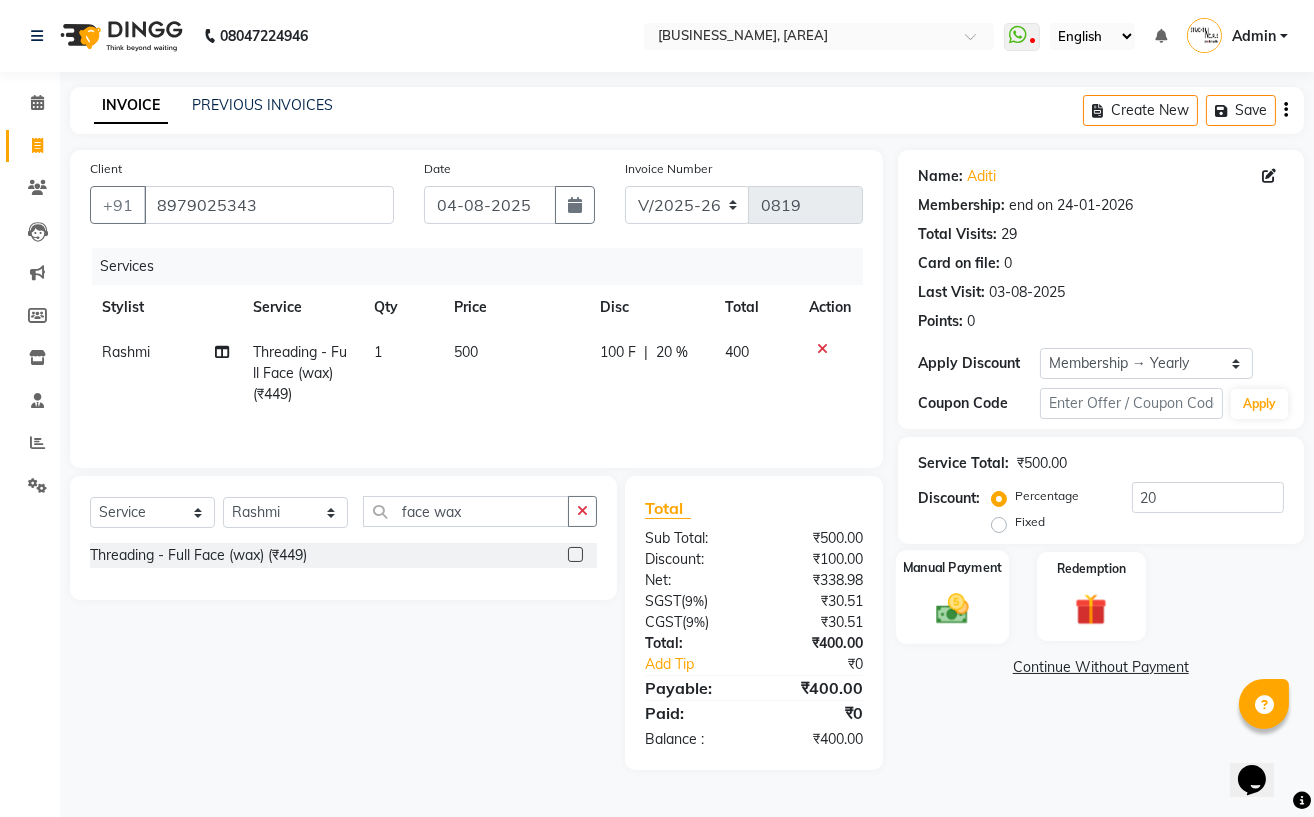 click 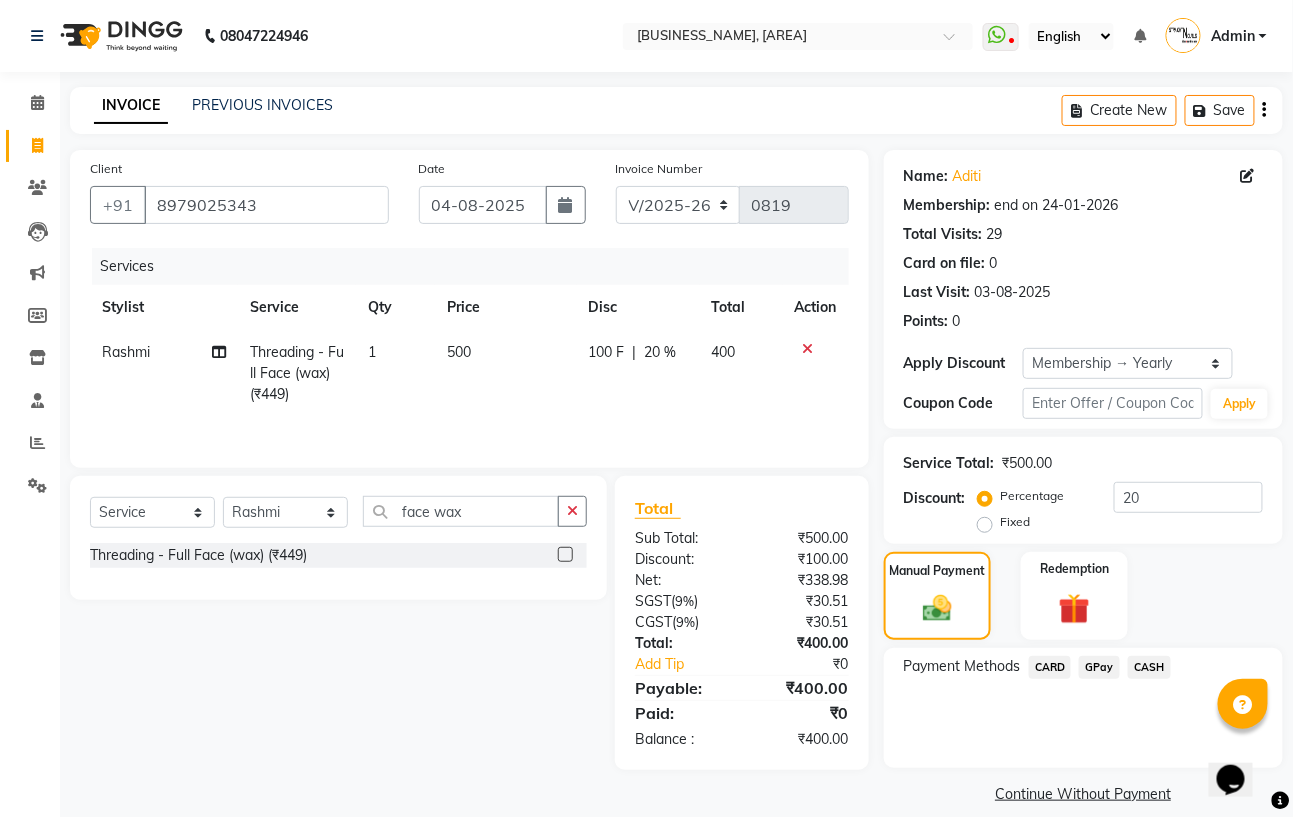 click on "CASH" 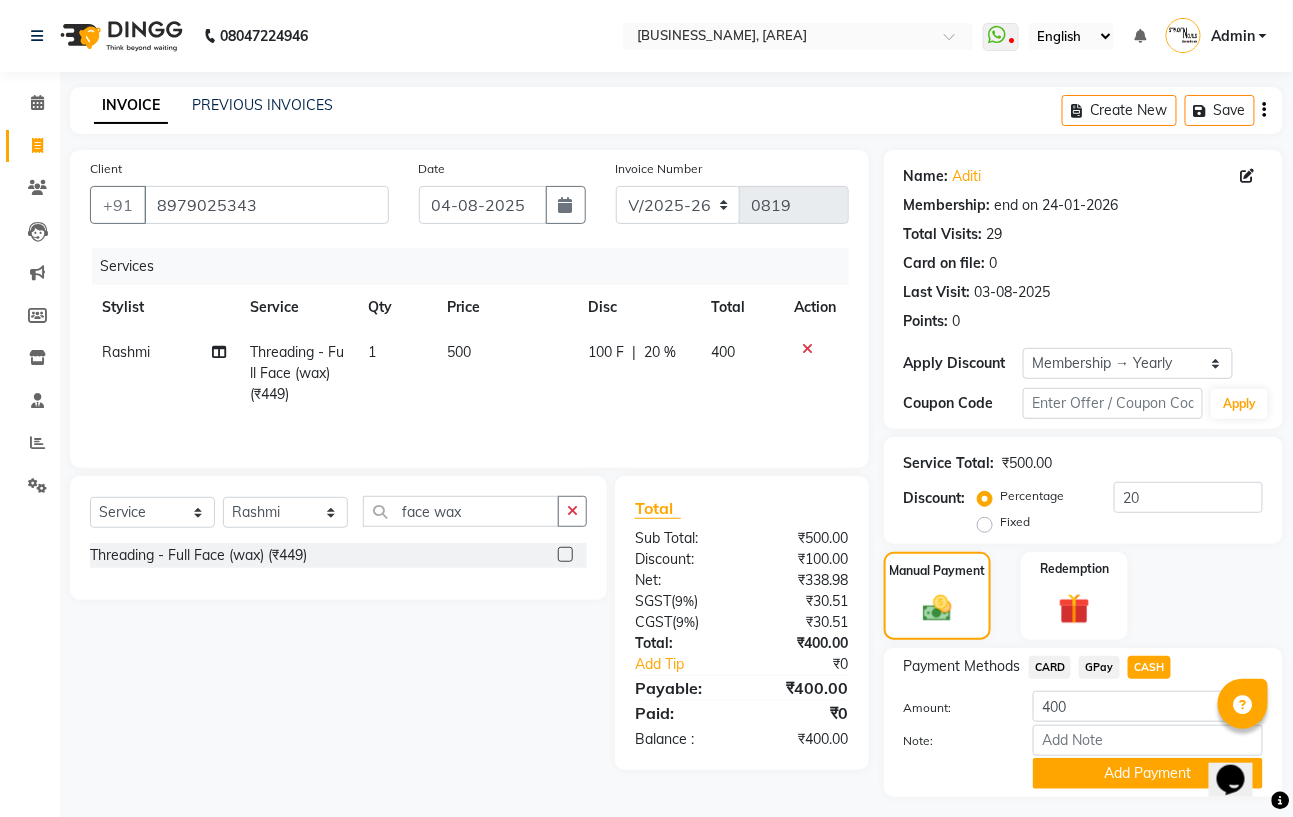 scroll, scrollTop: 51, scrollLeft: 0, axis: vertical 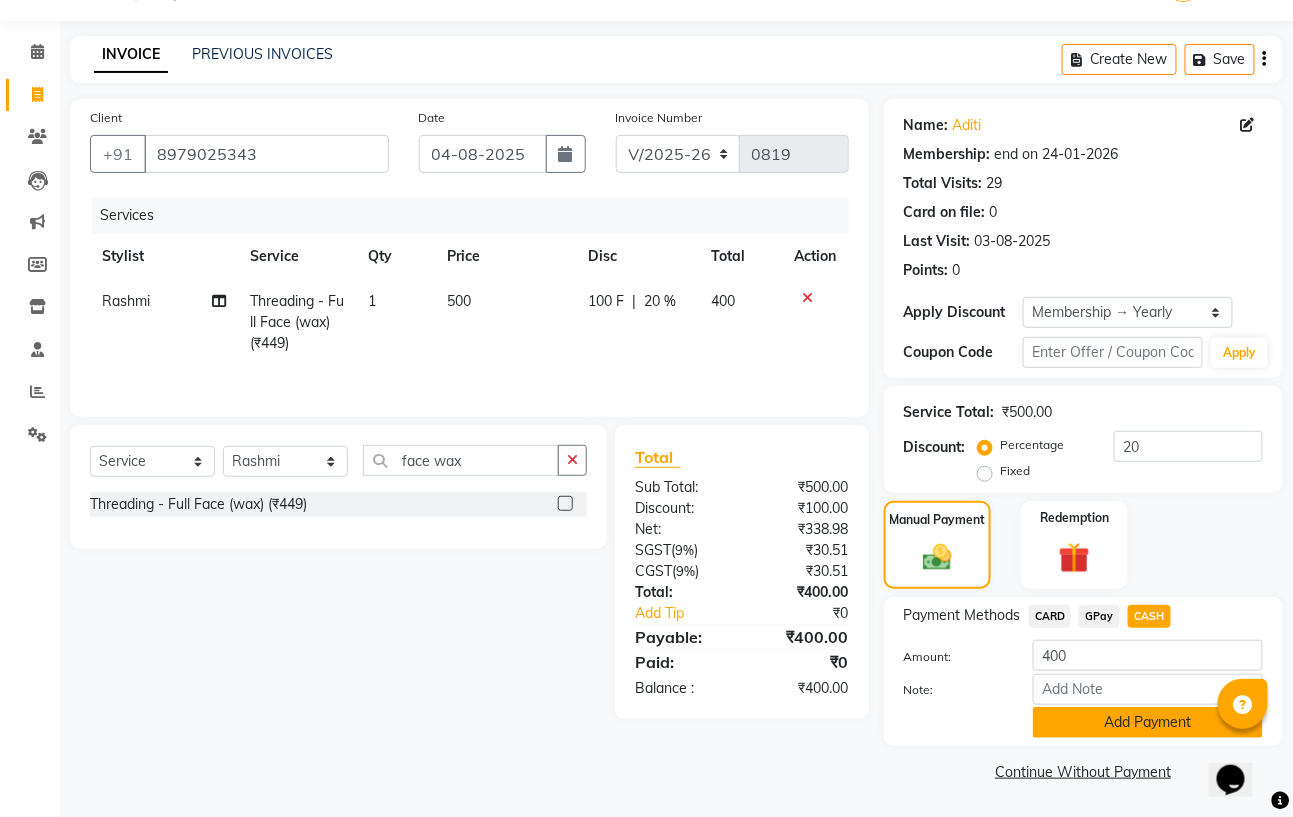 click on "Add Payment" 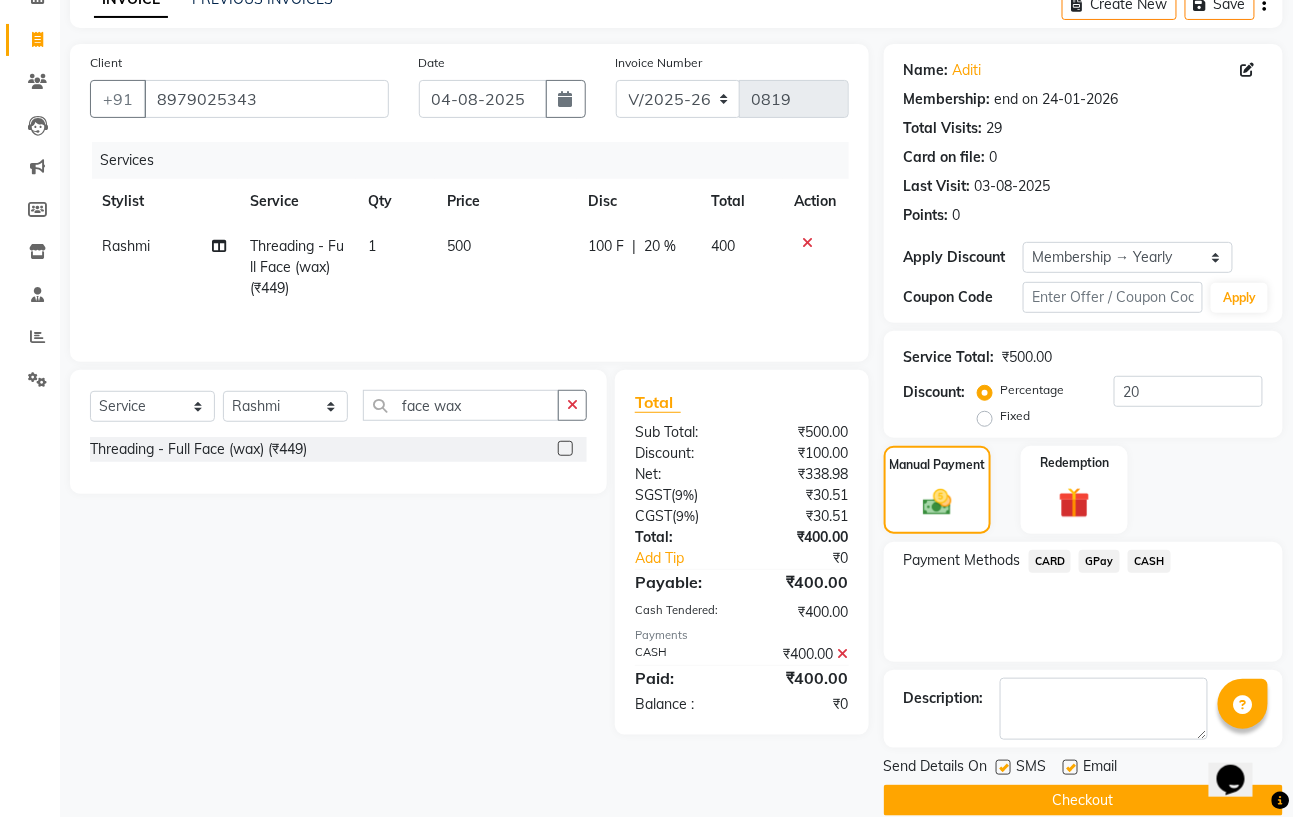 scroll, scrollTop: 135, scrollLeft: 0, axis: vertical 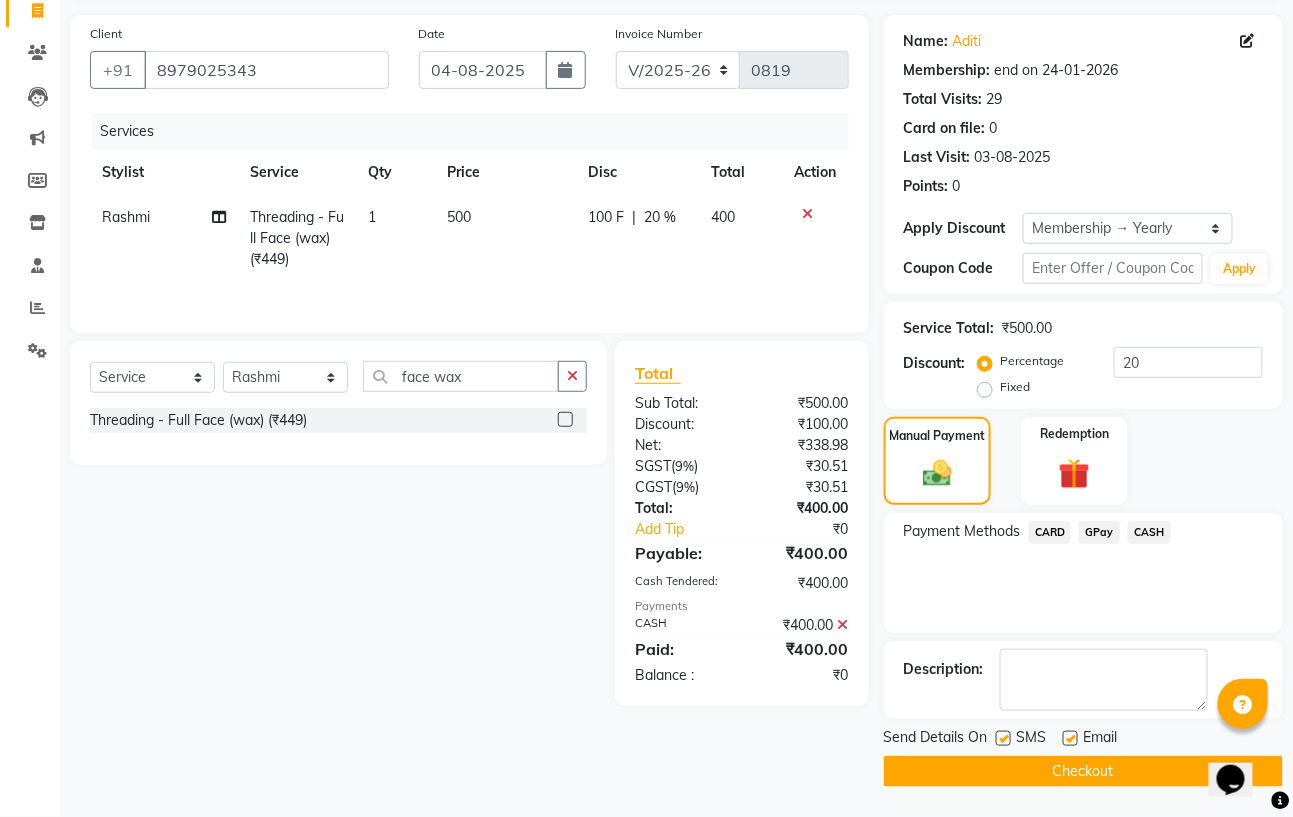 click on "Checkout" 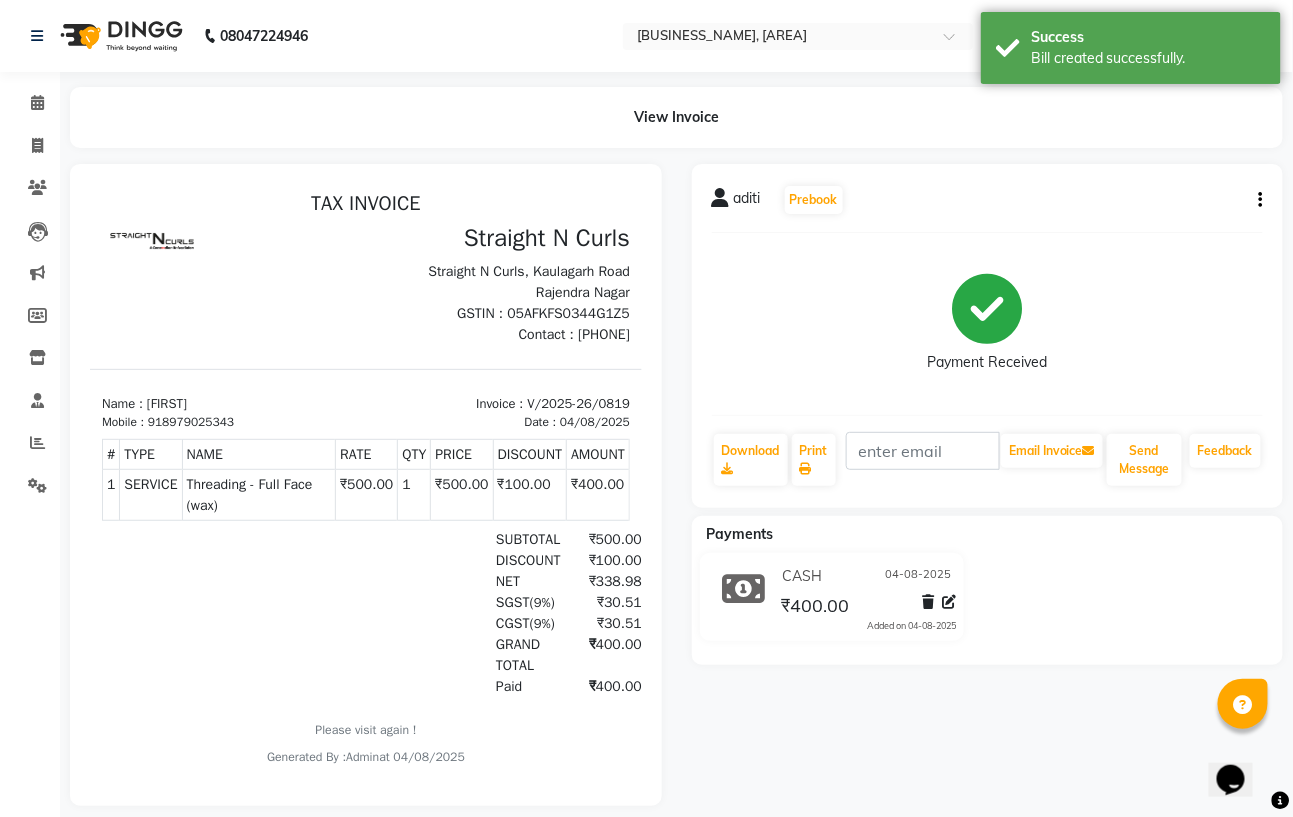 scroll, scrollTop: 0, scrollLeft: 0, axis: both 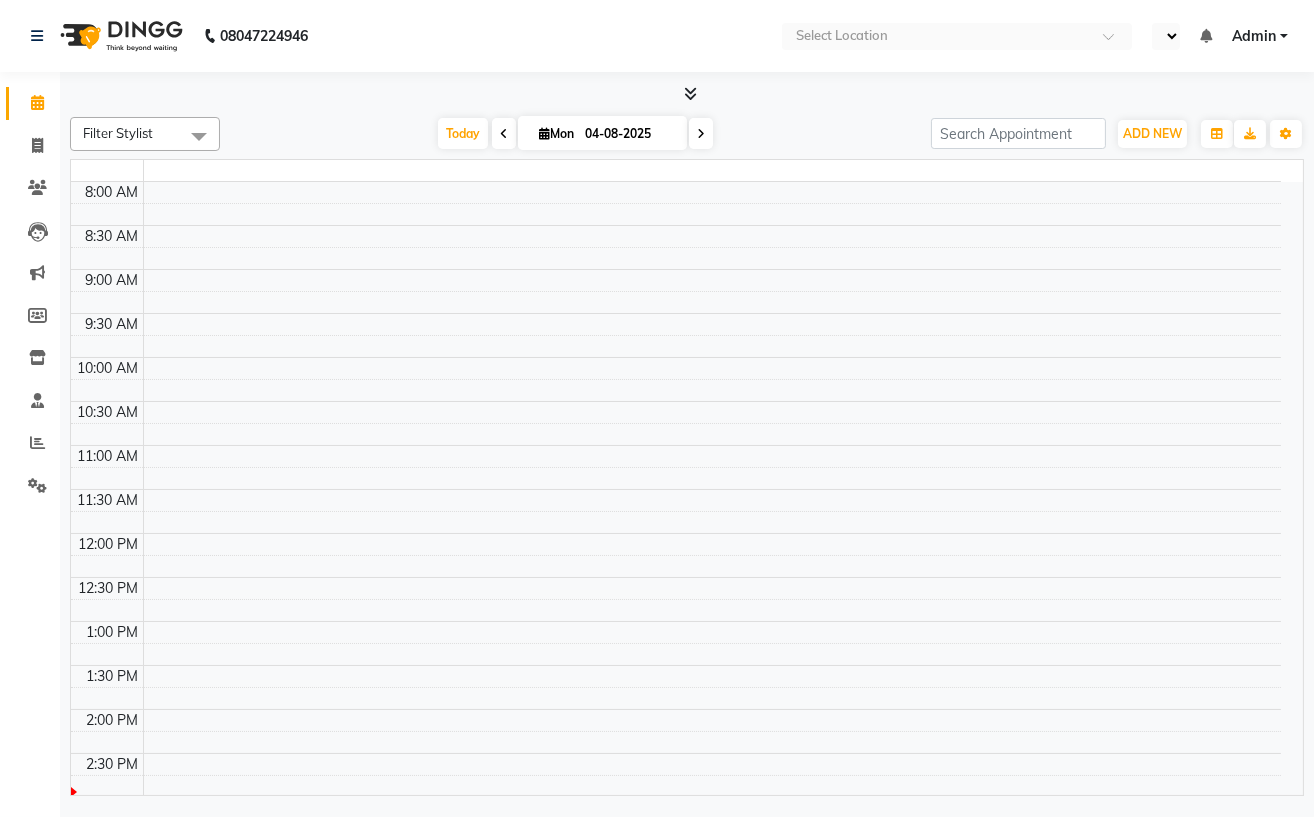 select on "en" 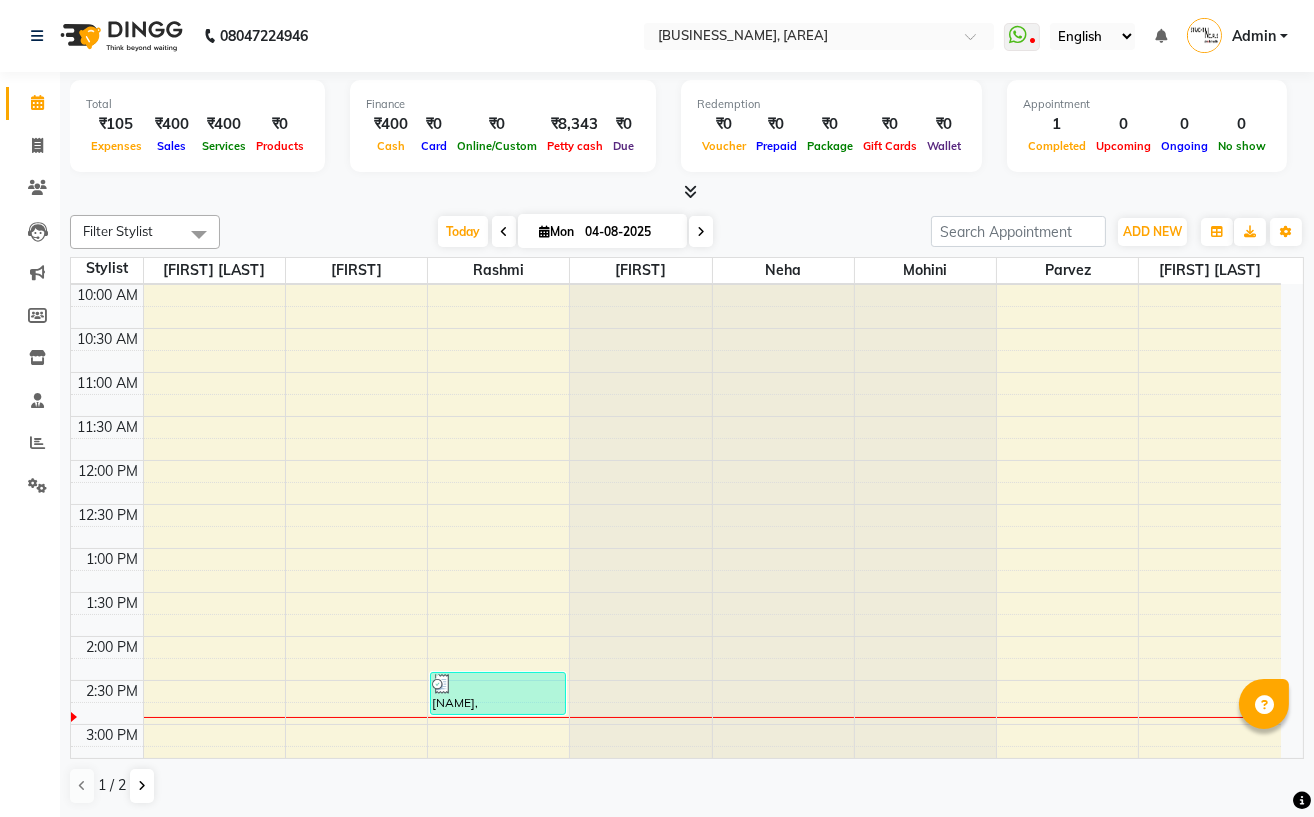 scroll, scrollTop: 133, scrollLeft: 0, axis: vertical 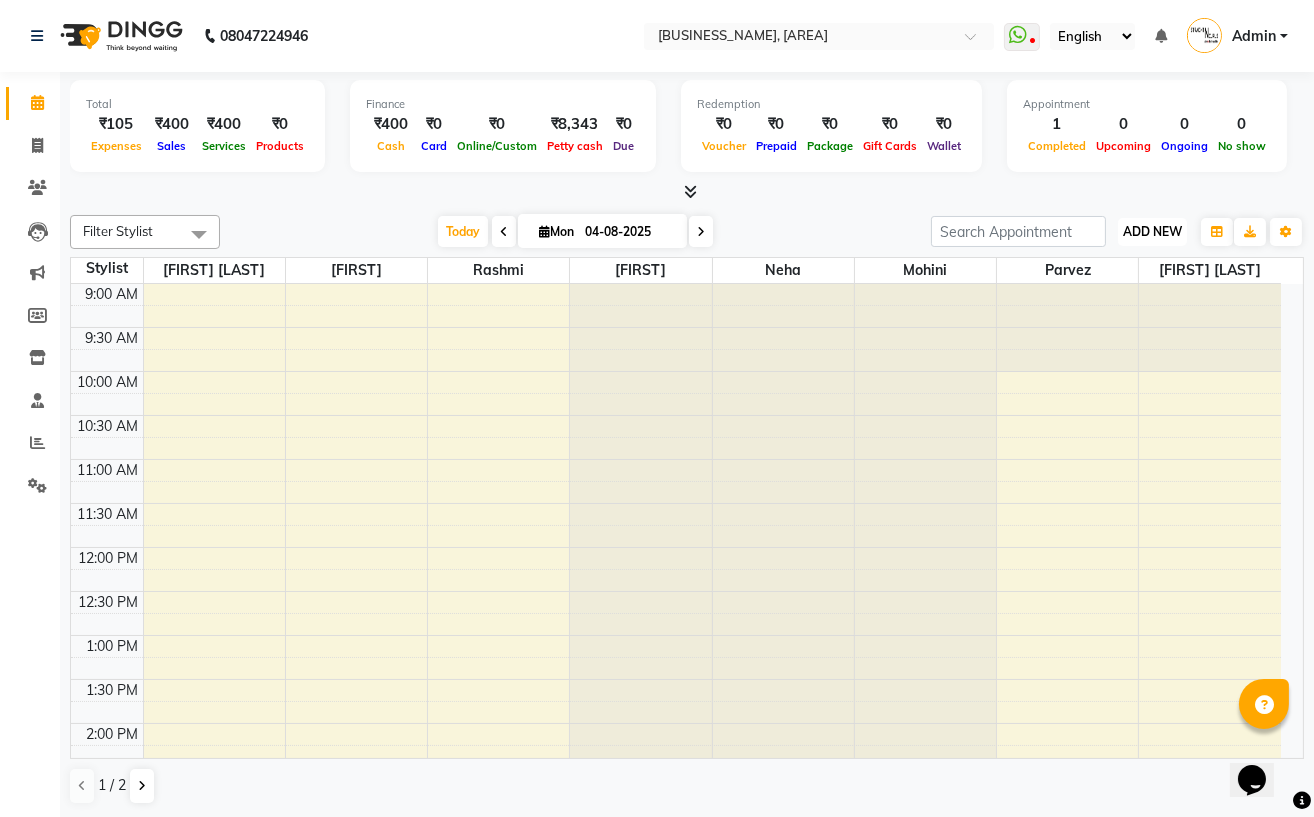 click on "ADD NEW" at bounding box center (1152, 231) 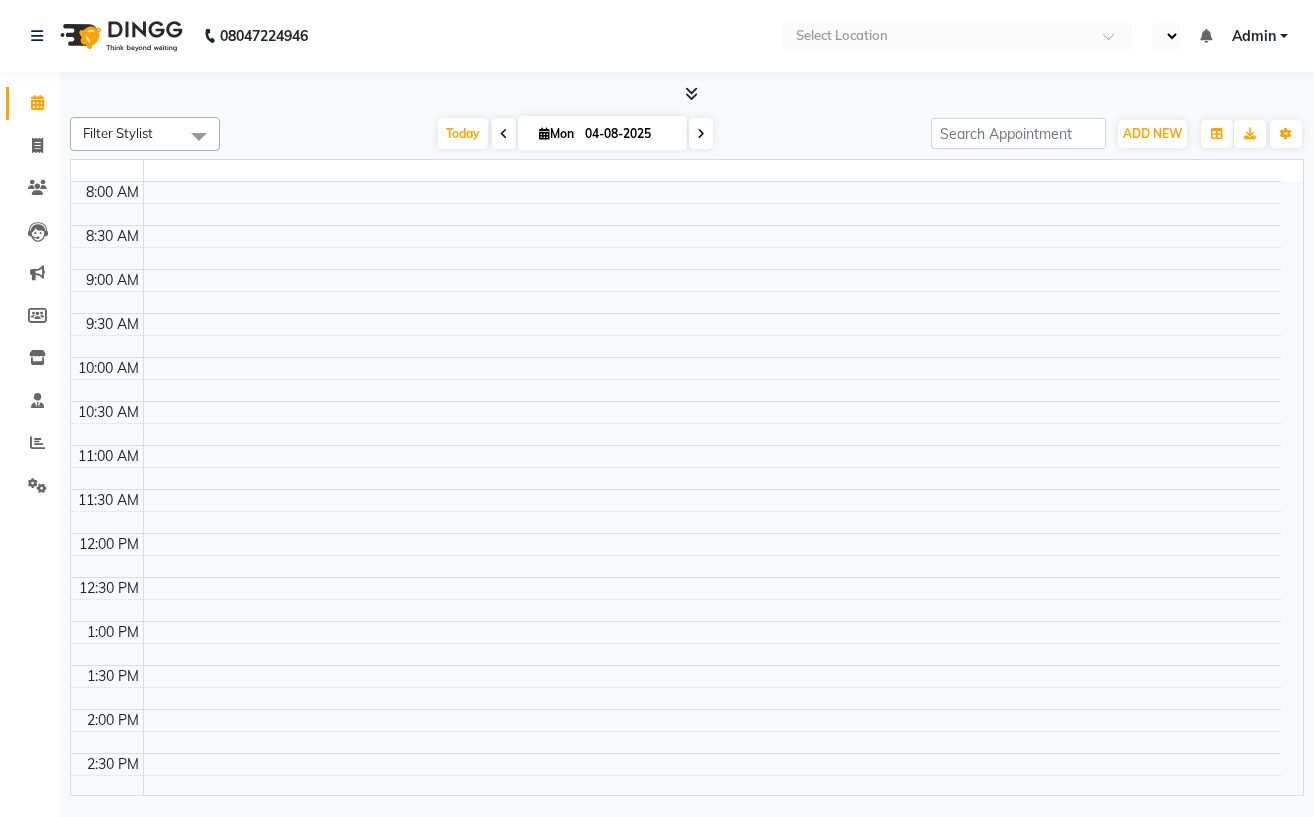 scroll, scrollTop: 0, scrollLeft: 0, axis: both 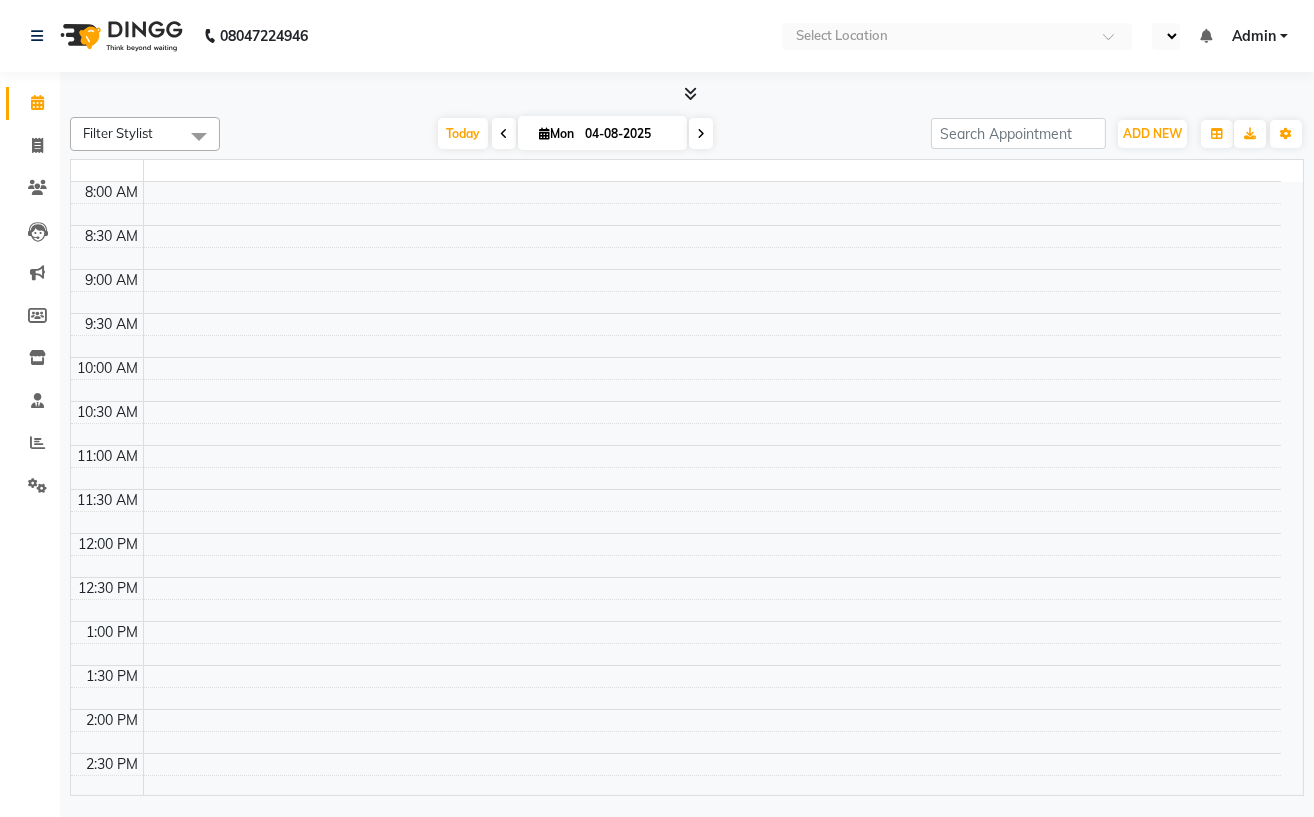 select on "en" 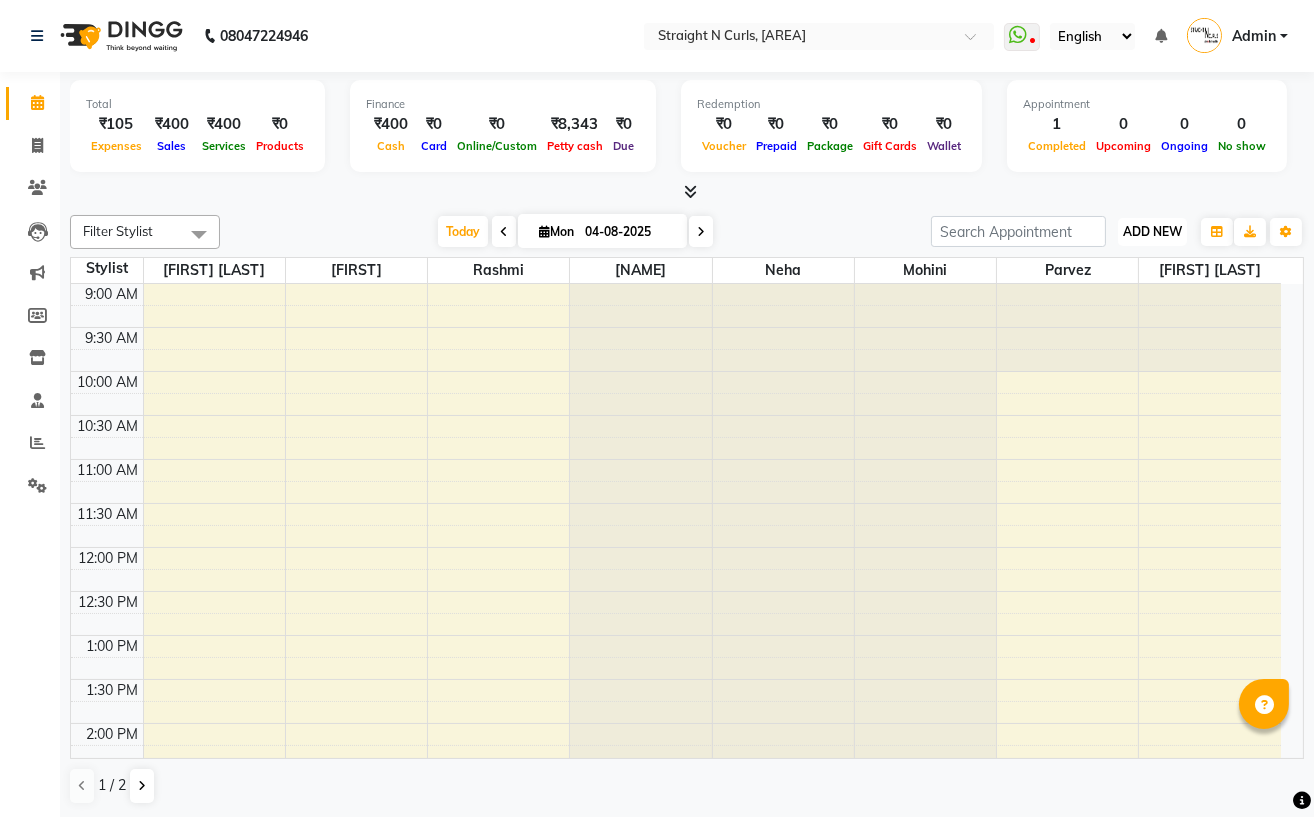 click on "ADD NEW Toggle Dropdown" at bounding box center (1152, 232) 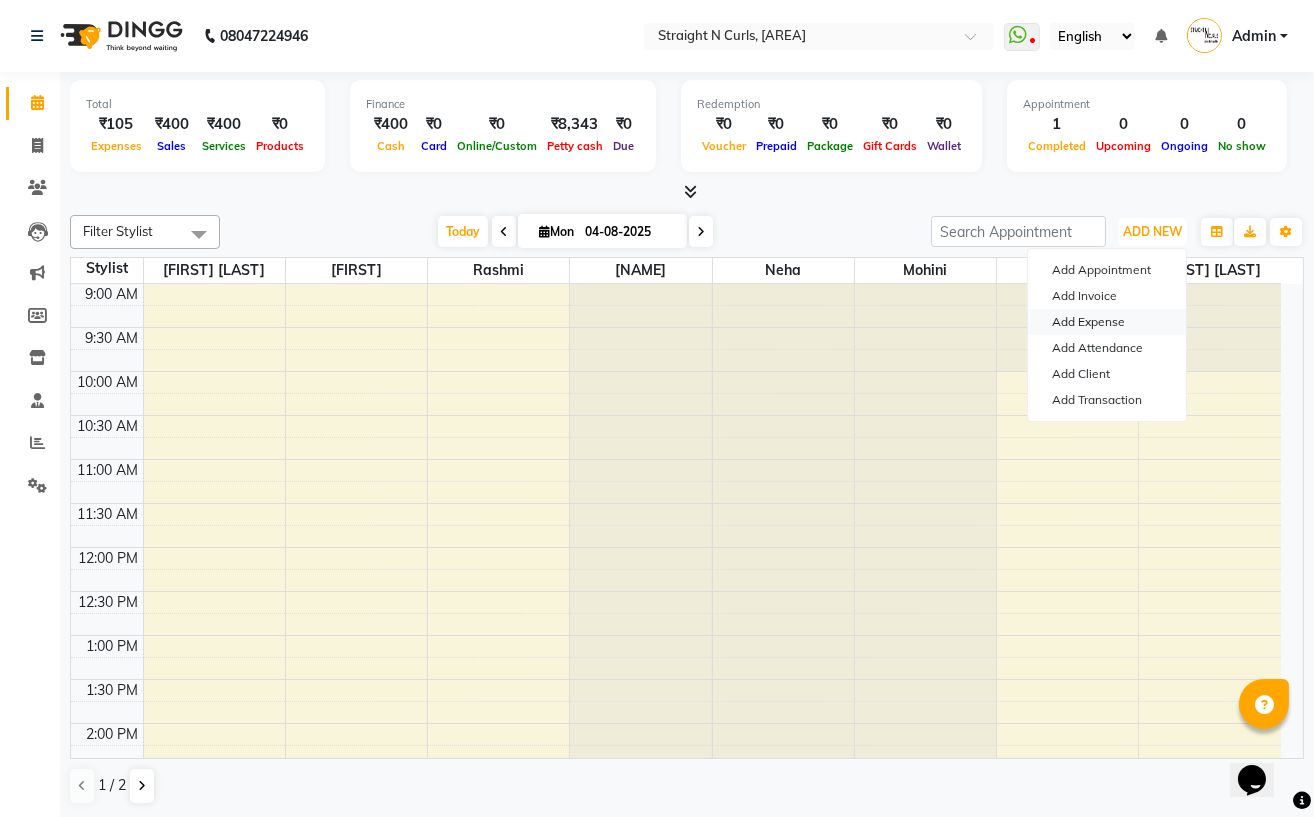 scroll, scrollTop: 0, scrollLeft: 0, axis: both 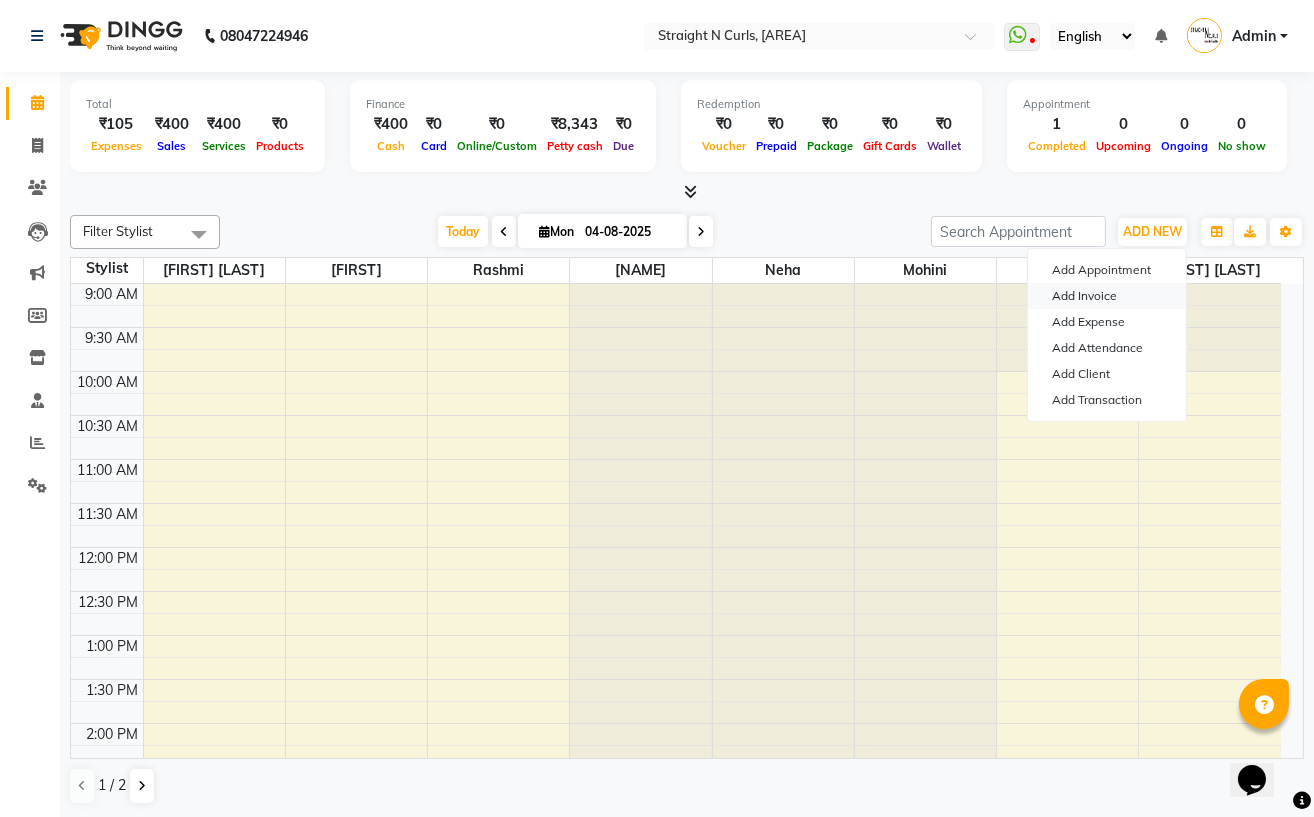 click on "Add Invoice" at bounding box center [1107, 296] 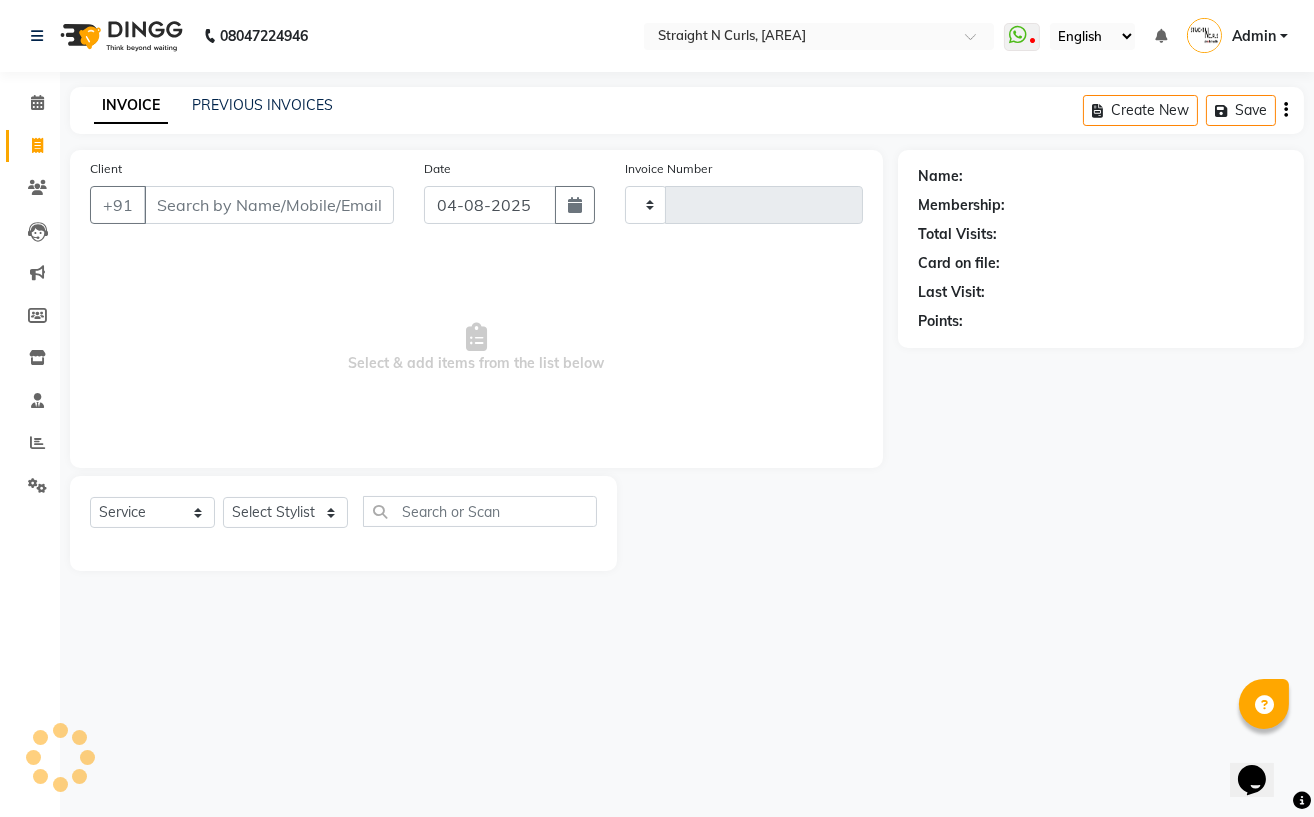 type on "0820" 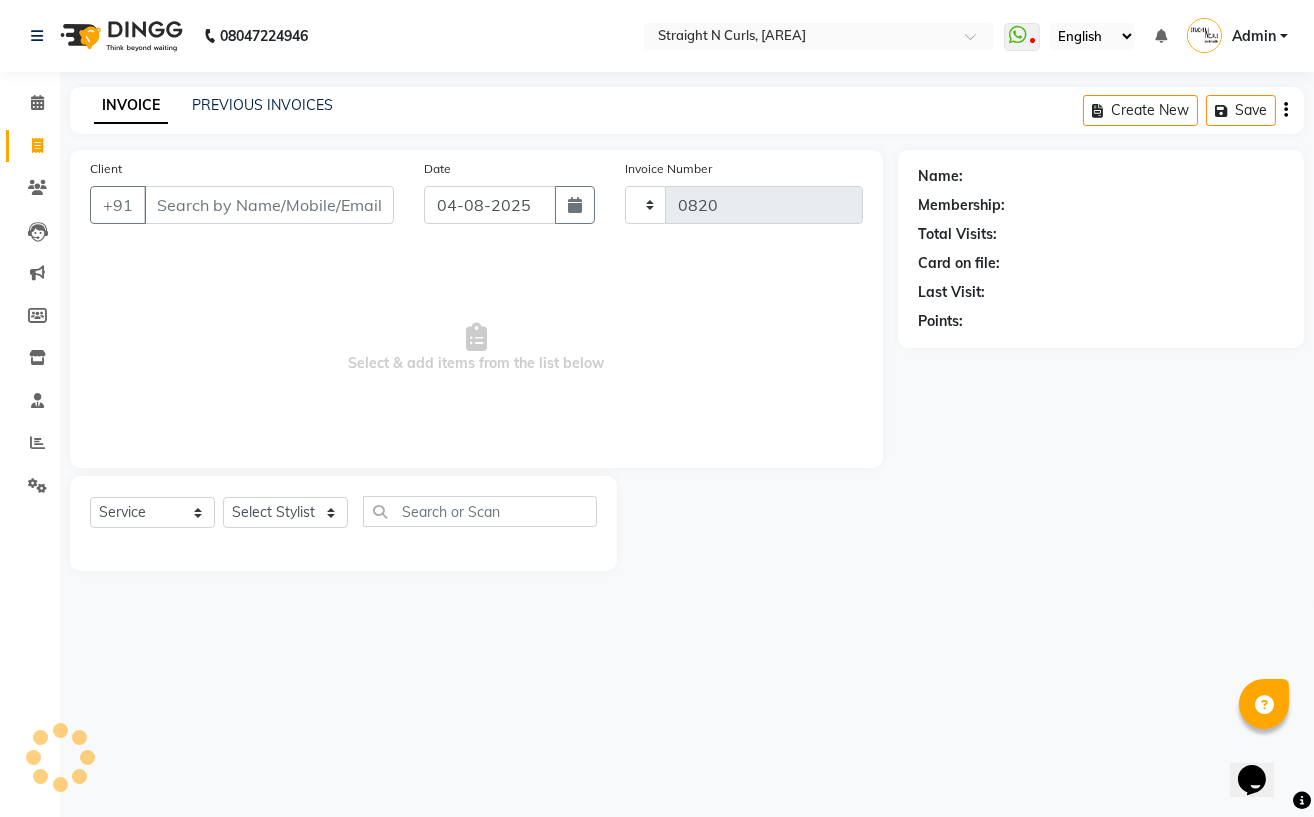 select on "7039" 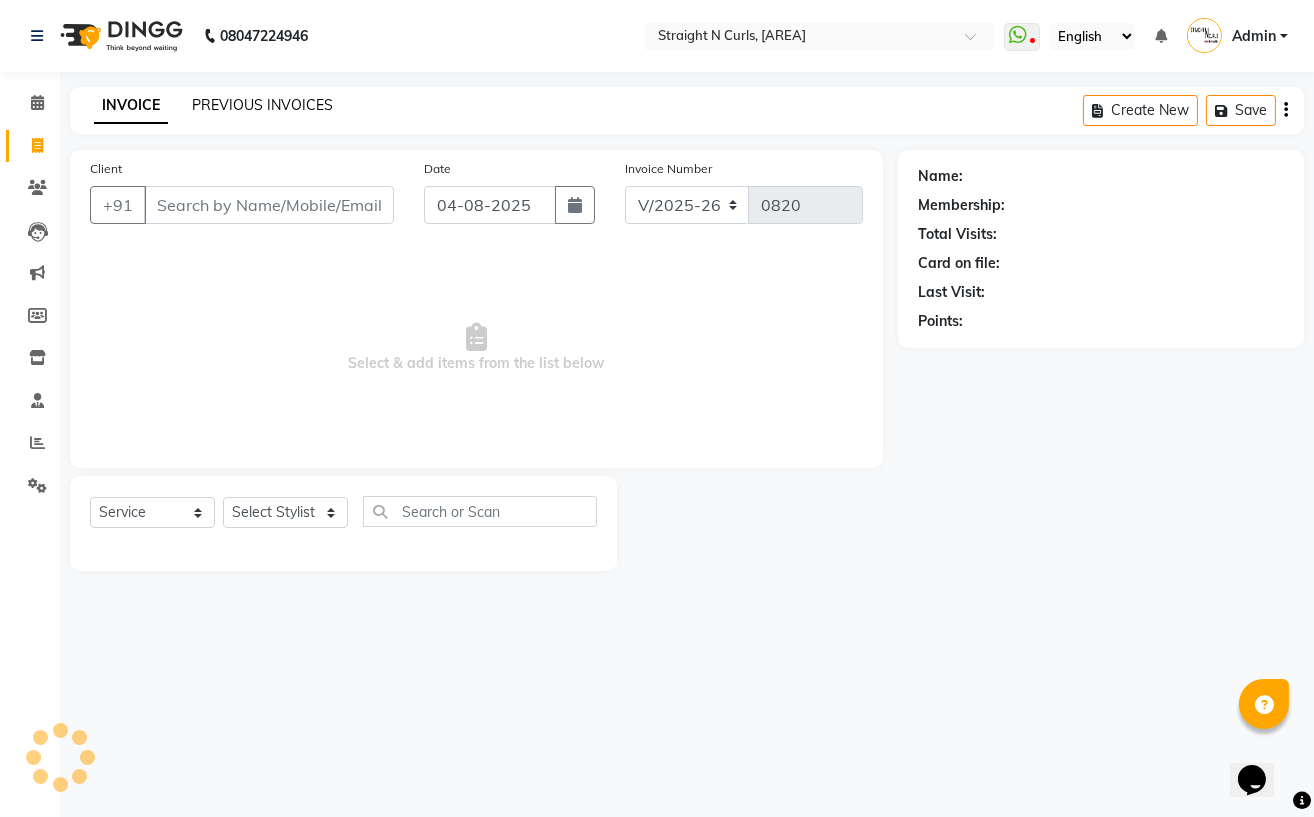 click on "PREVIOUS INVOICES" 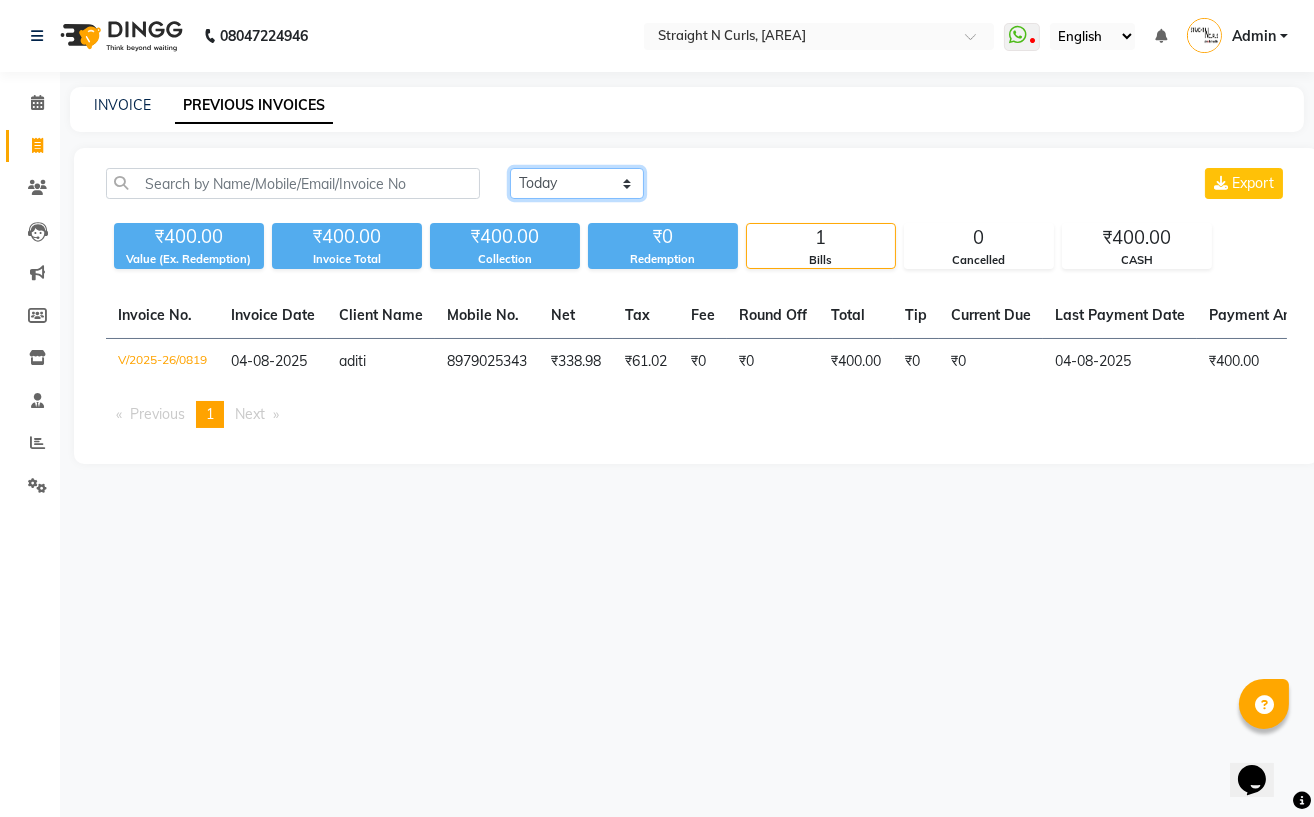 click on "Today Yesterday Custom Range" 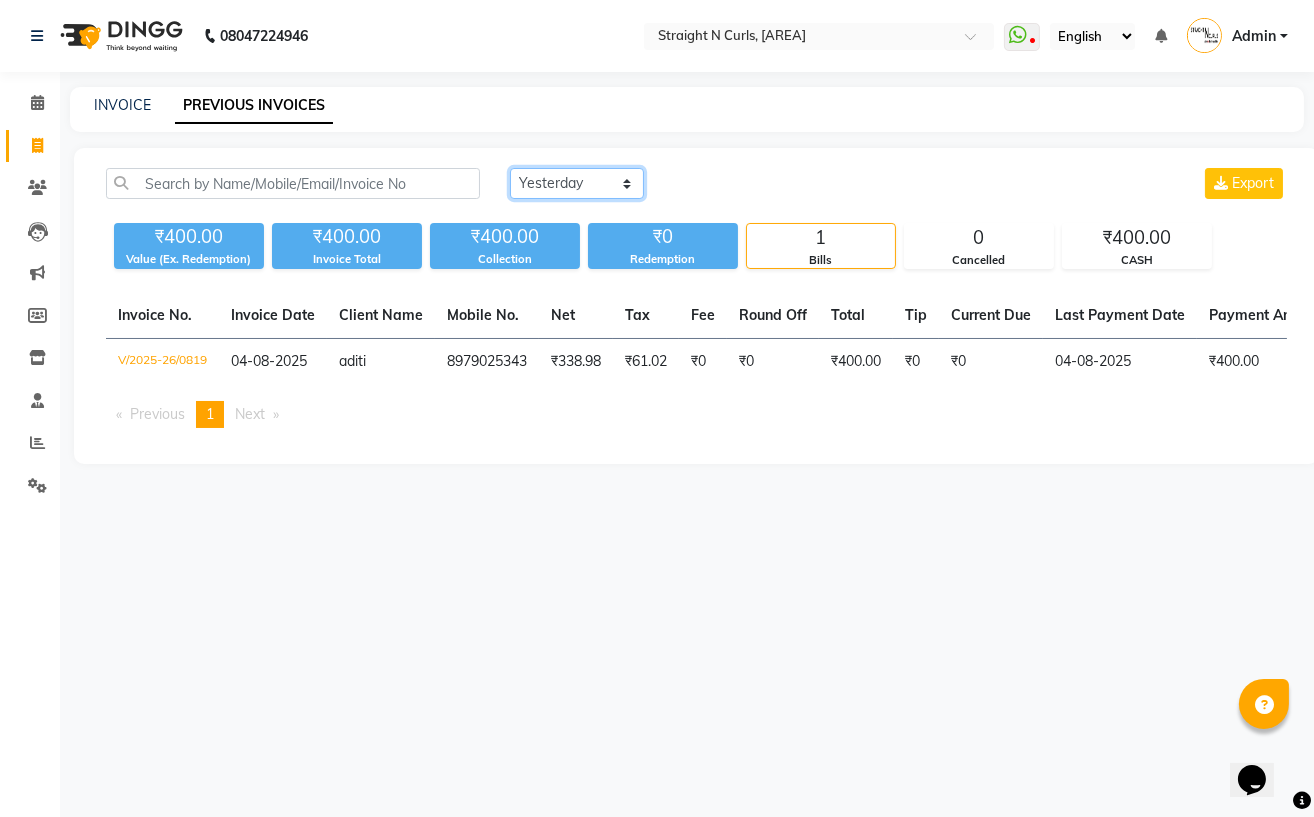 click on "Today Yesterday Custom Range" 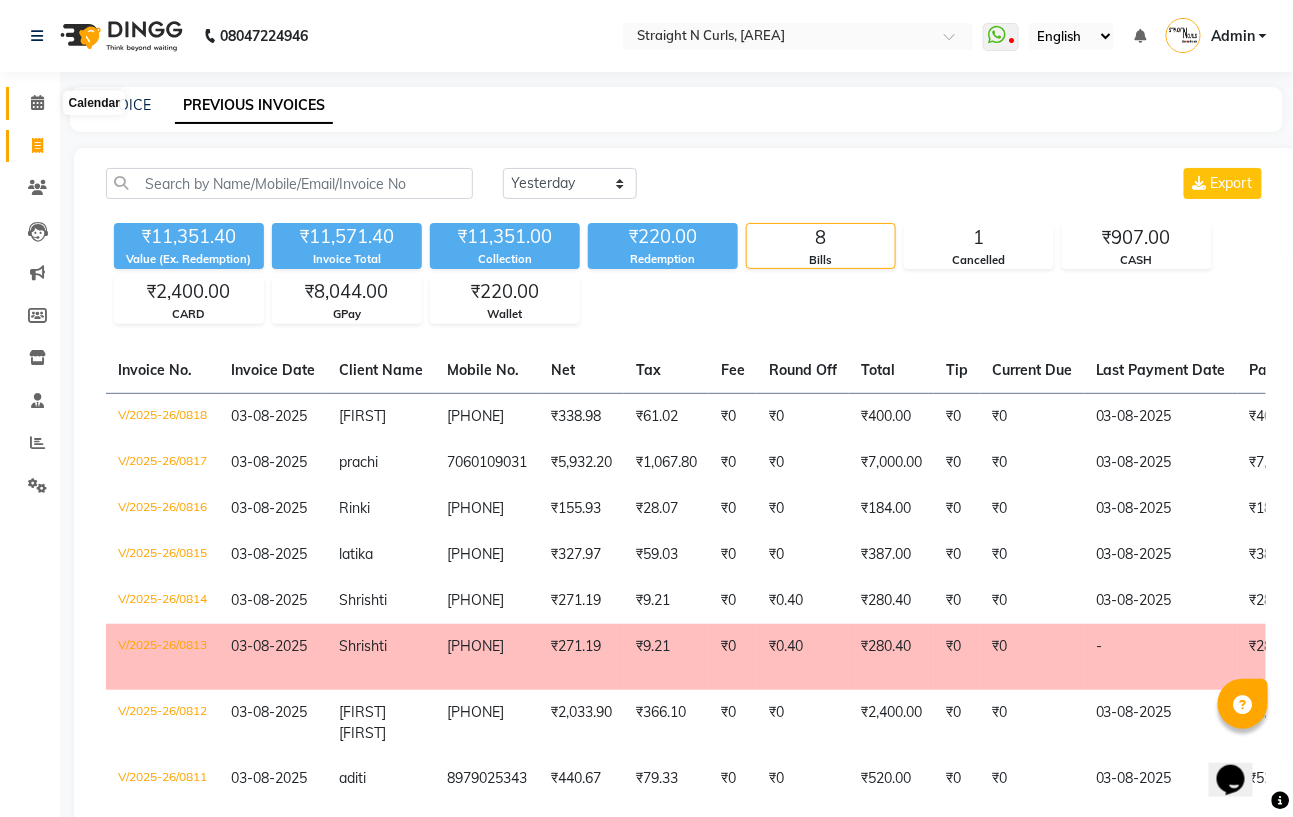 click 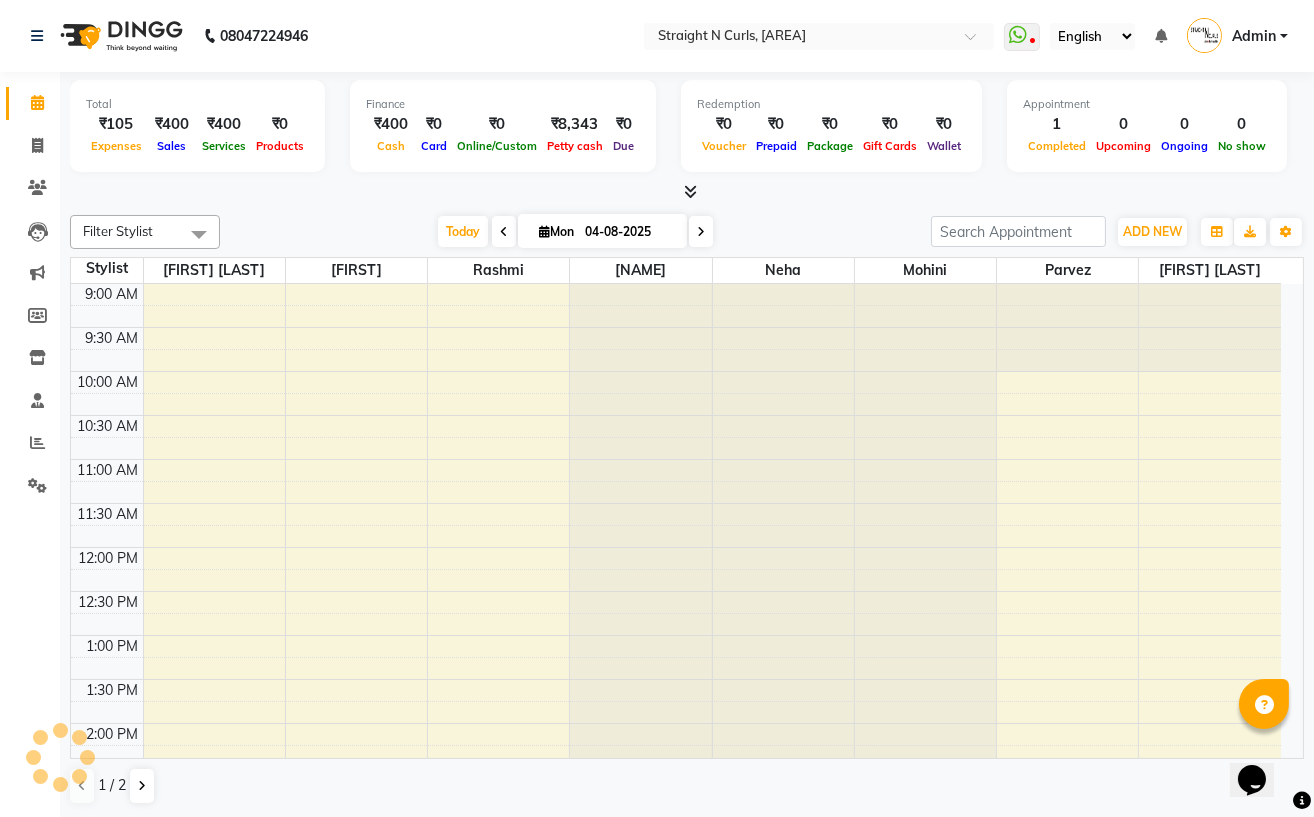 scroll, scrollTop: 0, scrollLeft: 0, axis: both 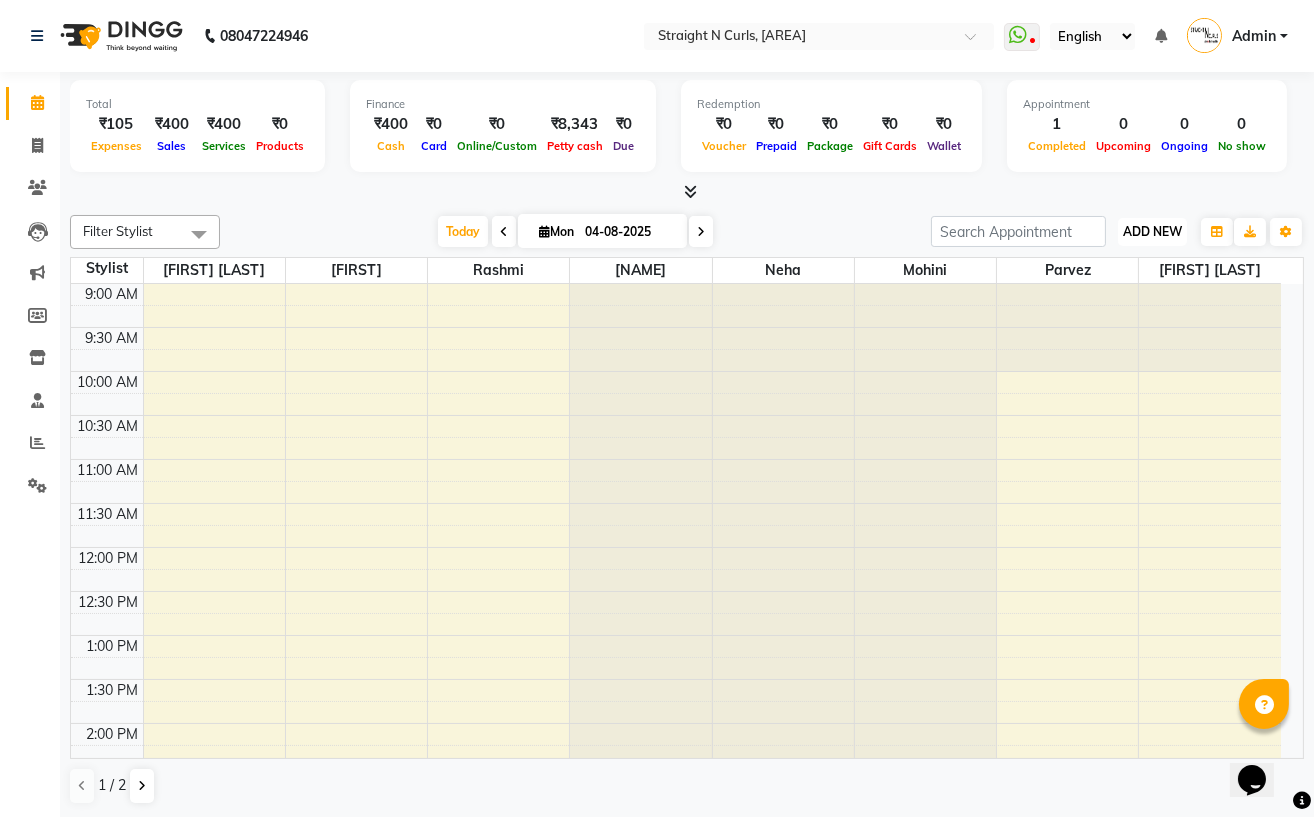 click on "ADD NEW" at bounding box center [1152, 231] 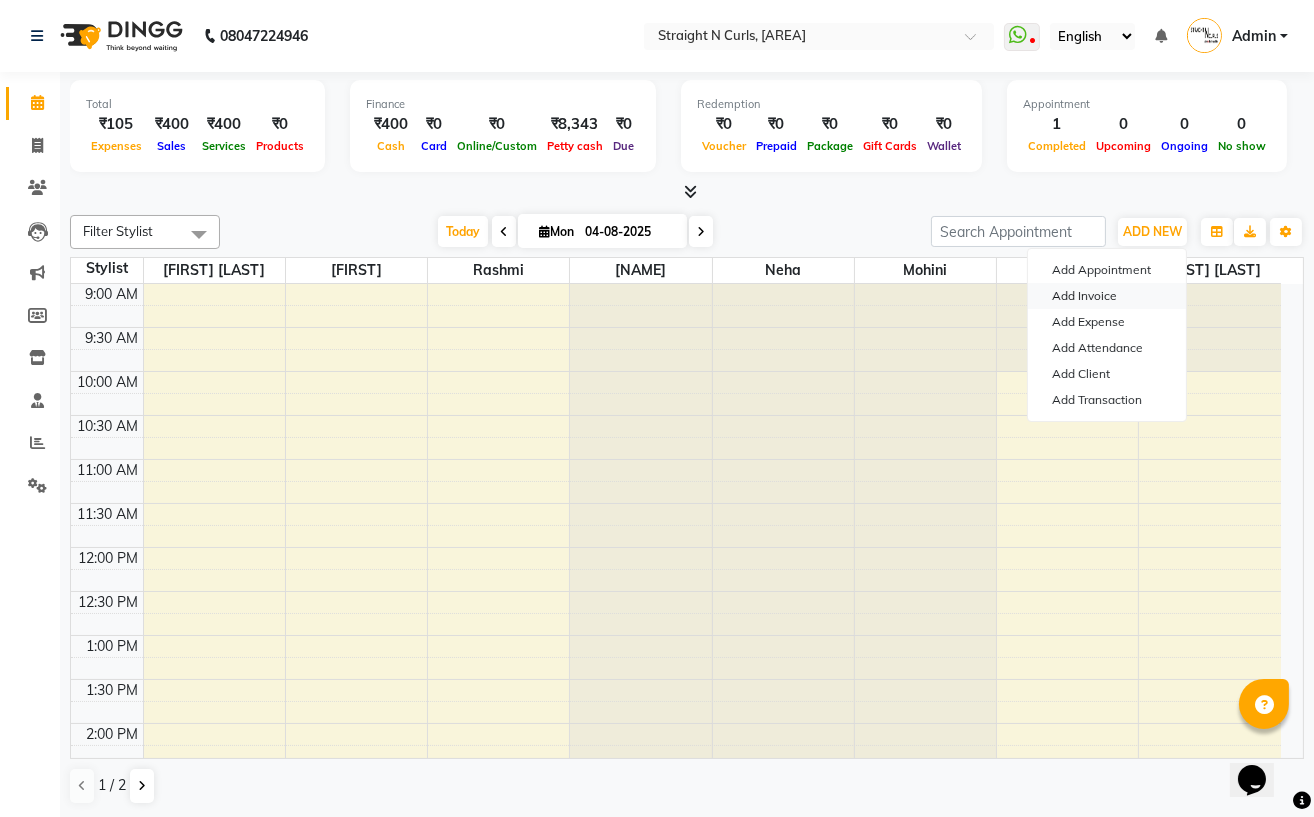 click on "Add Invoice" at bounding box center [1107, 296] 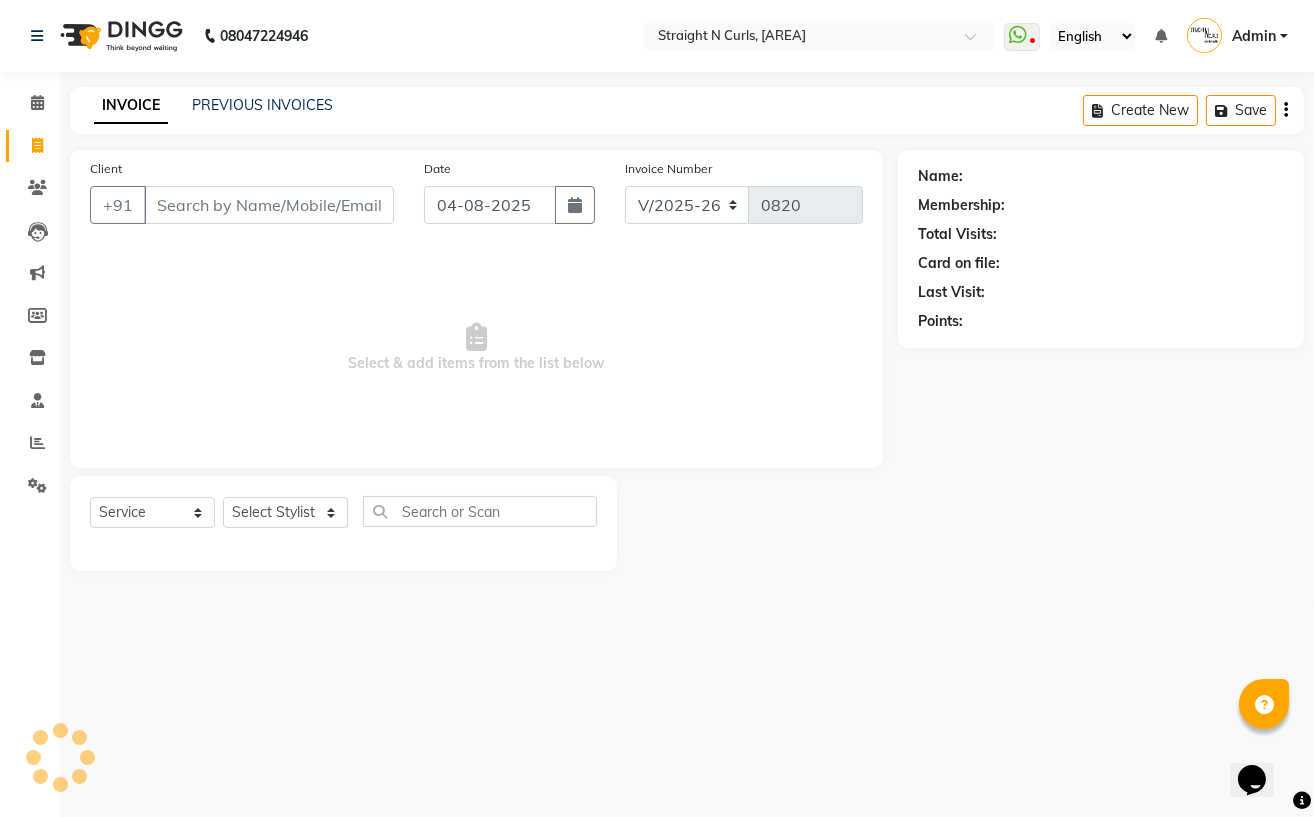 click on "Client" at bounding box center (269, 205) 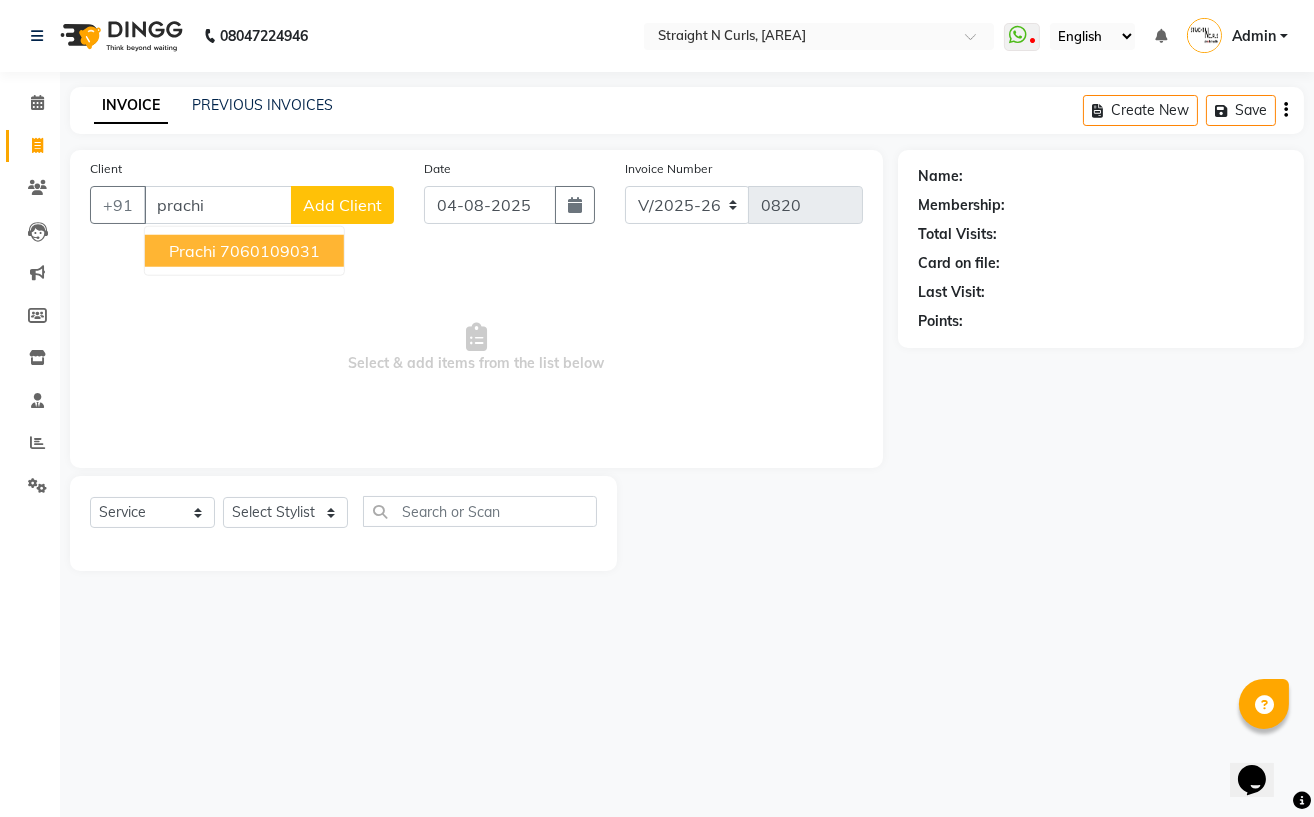click on "7060109031" at bounding box center (270, 251) 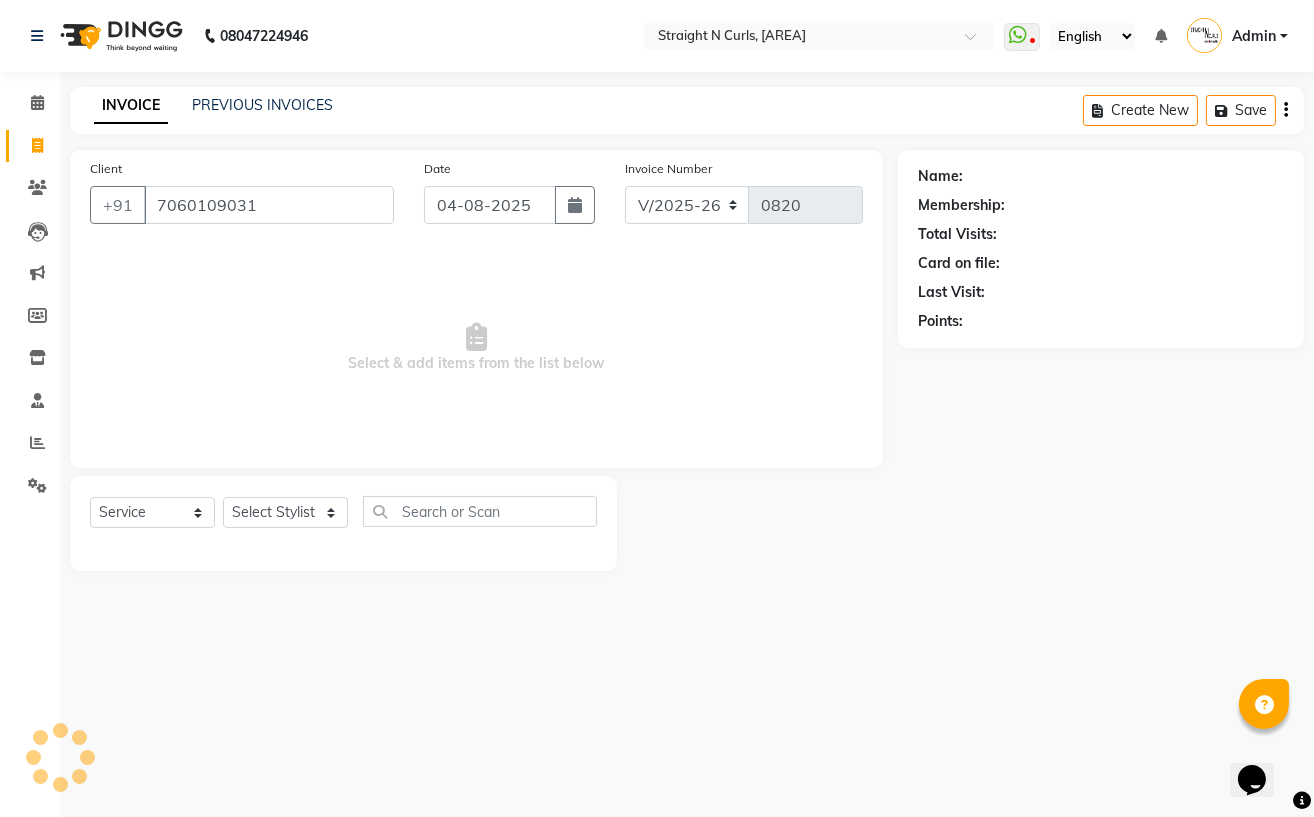 type on "7060109031" 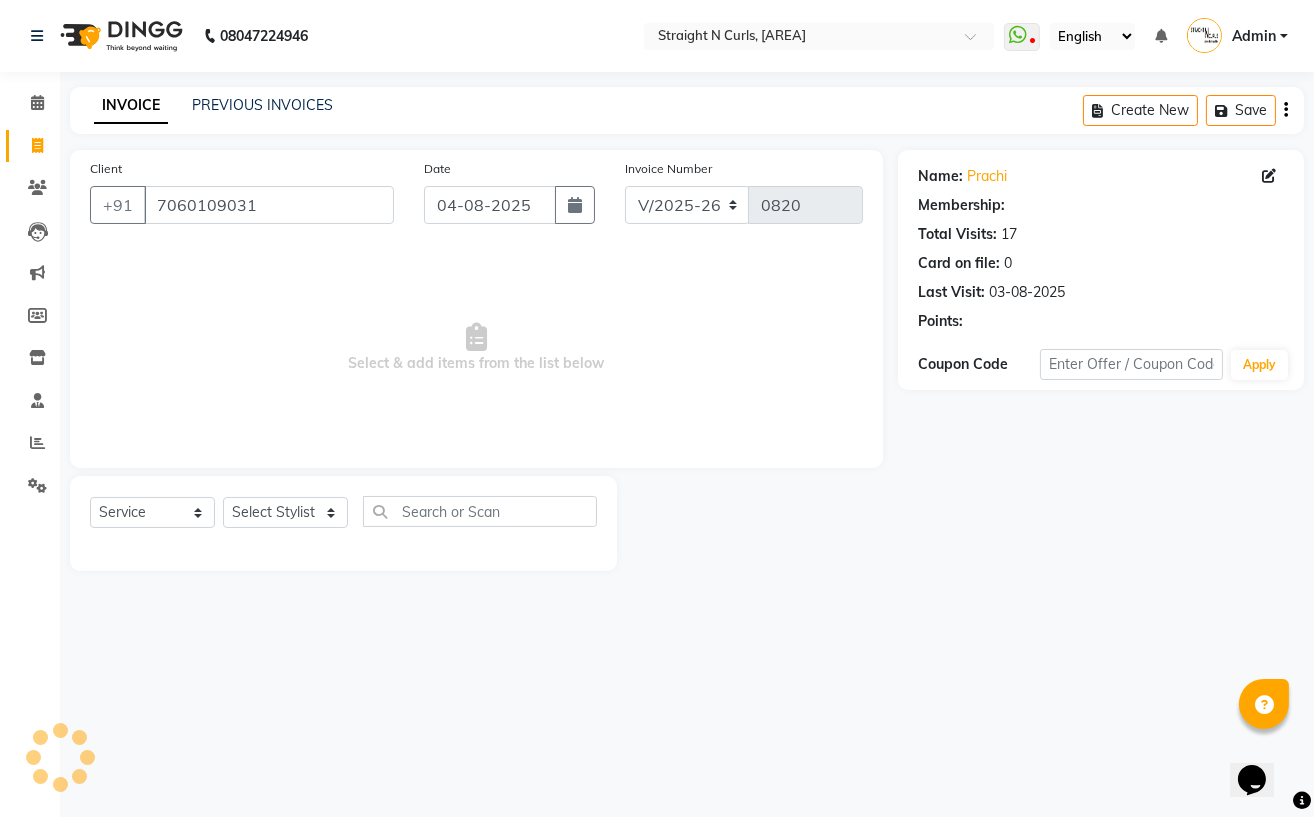 select on "1: Object" 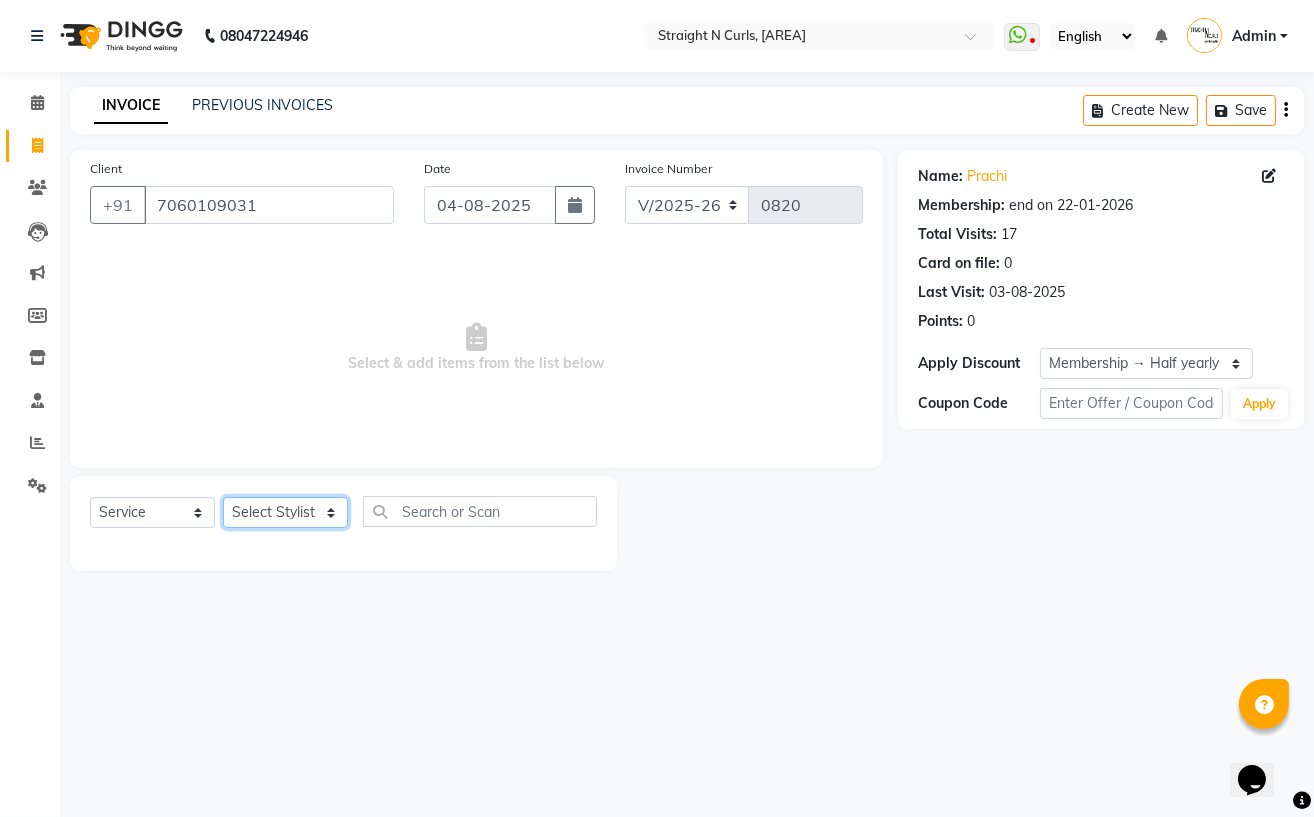 click on "Select Stylist [FIRST] [LAST] [FIRST] [LAST] [FIRST] [FIRST] [FIRST] [FIRST] [FIRST] [FIRST] [FIRST]" 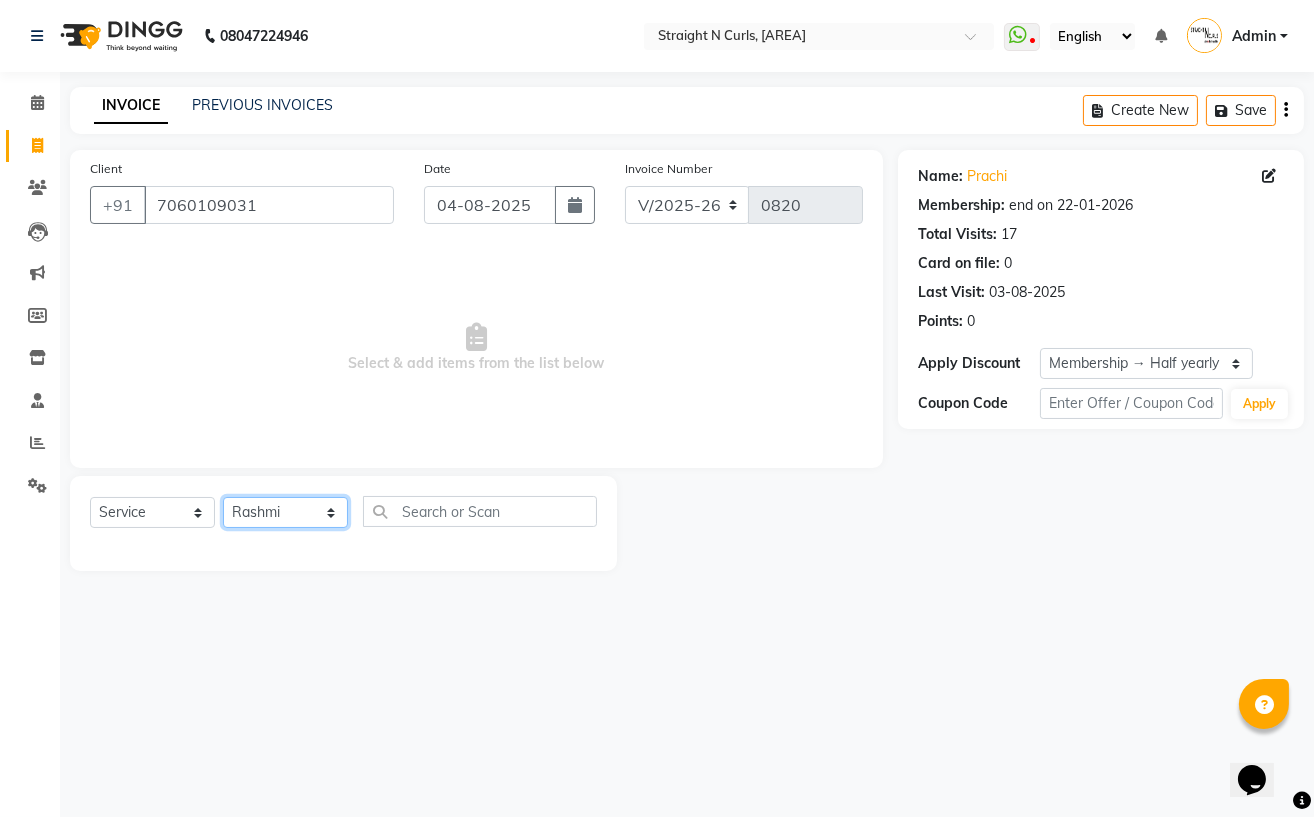 click on "Select Stylist [FIRST] [LAST] [FIRST] [LAST] [FIRST] [FIRST] [FIRST] [FIRST] [FIRST] [FIRST] [FIRST]" 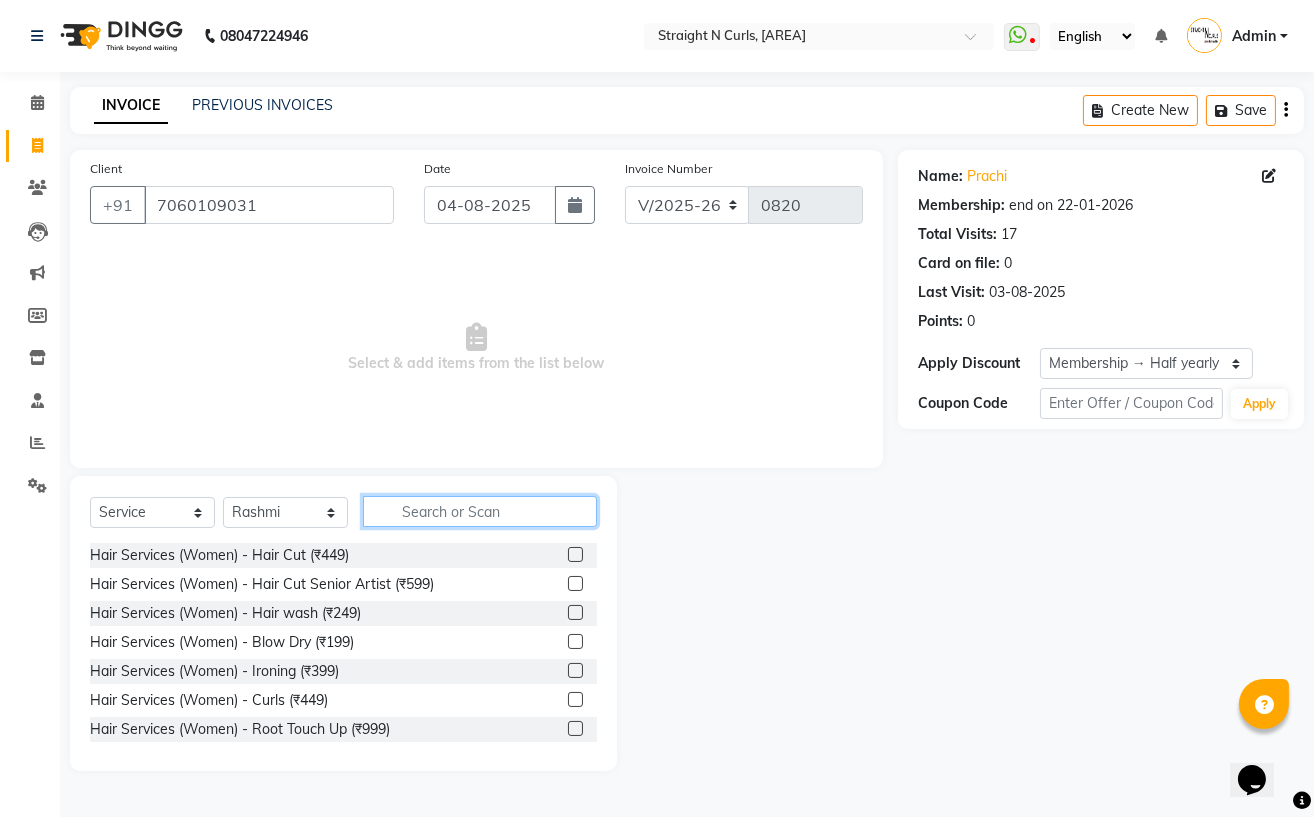 click 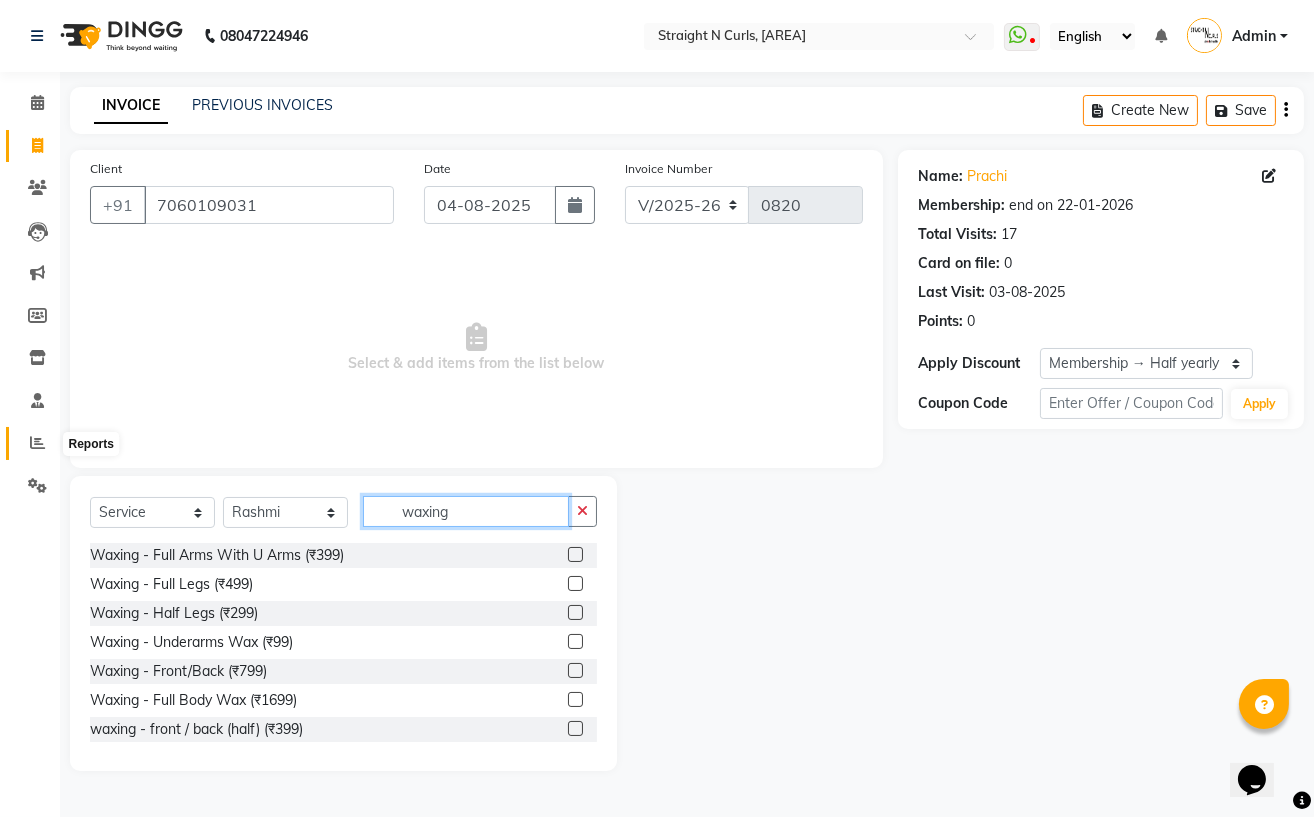 type on "waxing" 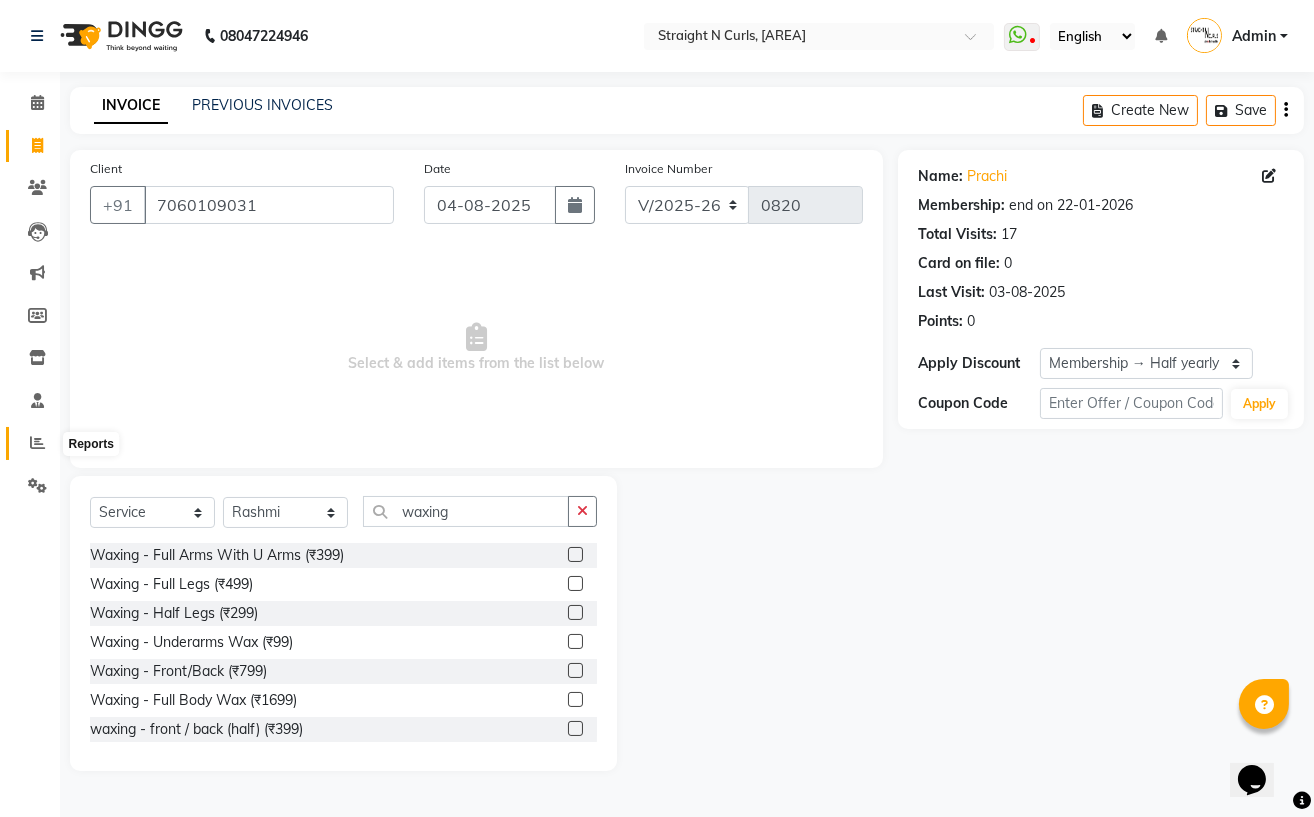 click 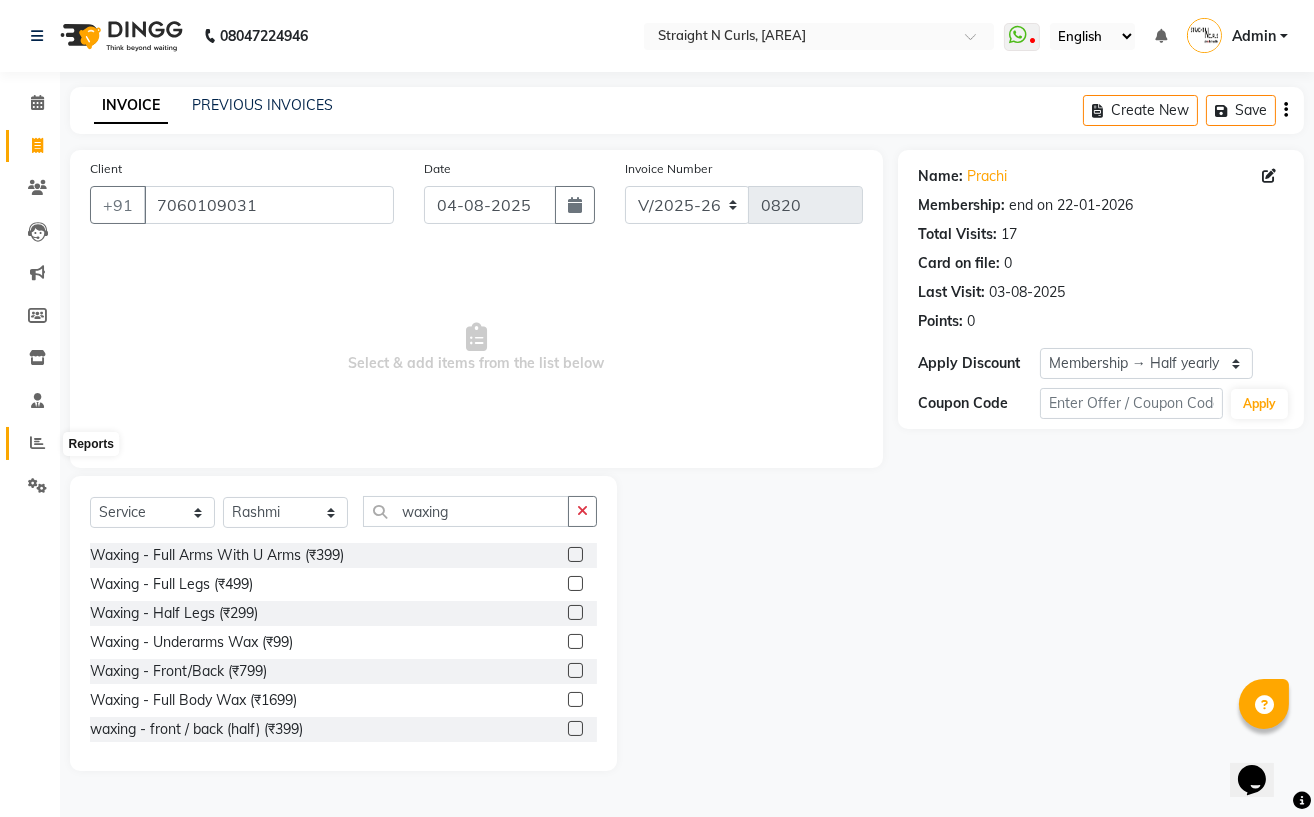 click 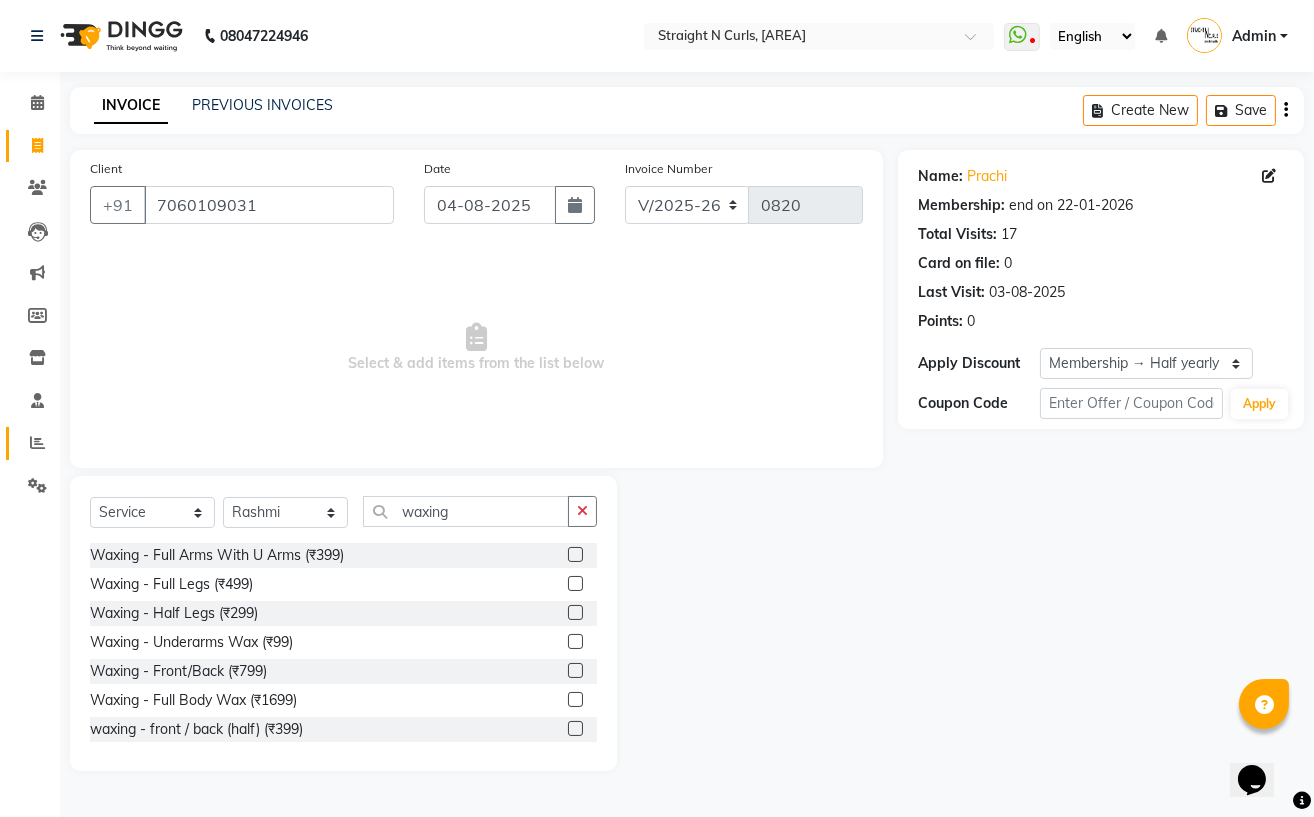 scroll, scrollTop: 30, scrollLeft: 0, axis: vertical 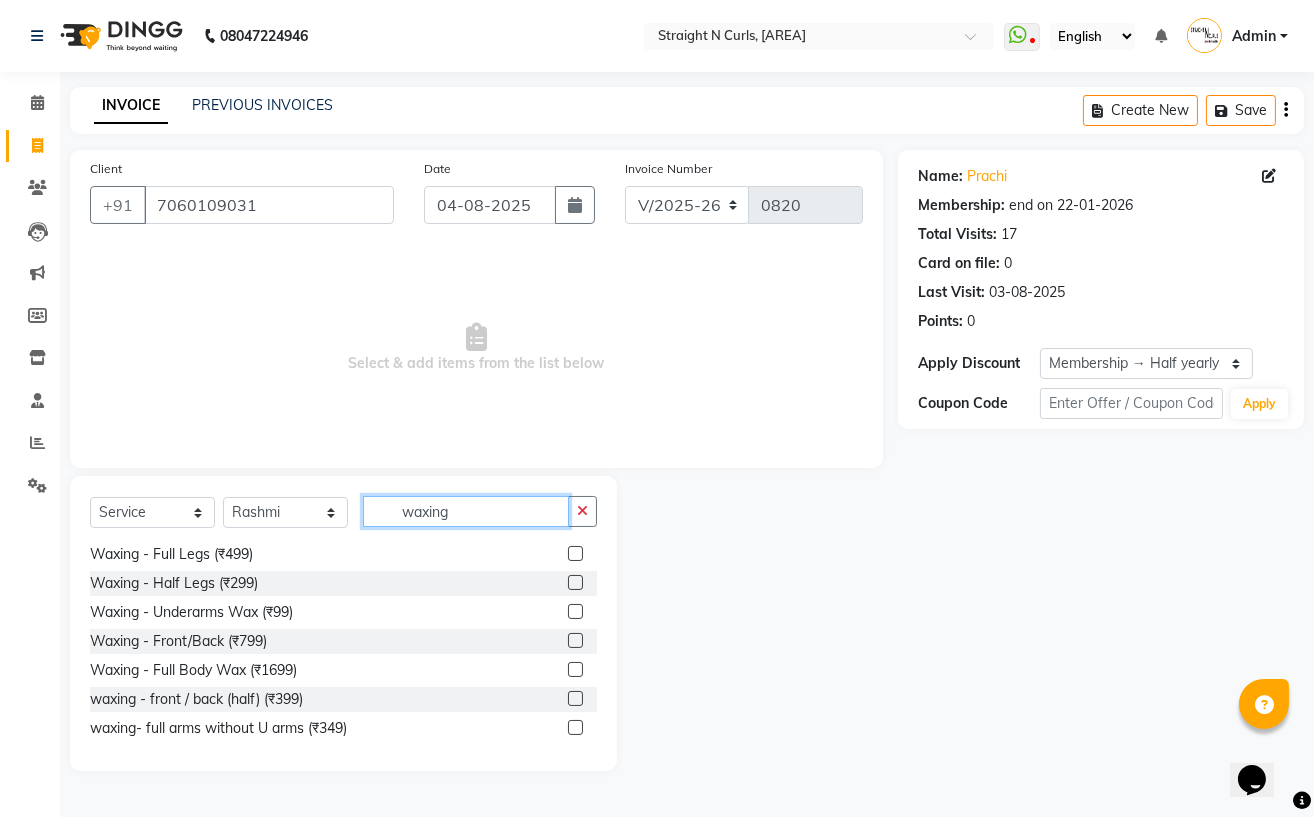 click on "waxing" 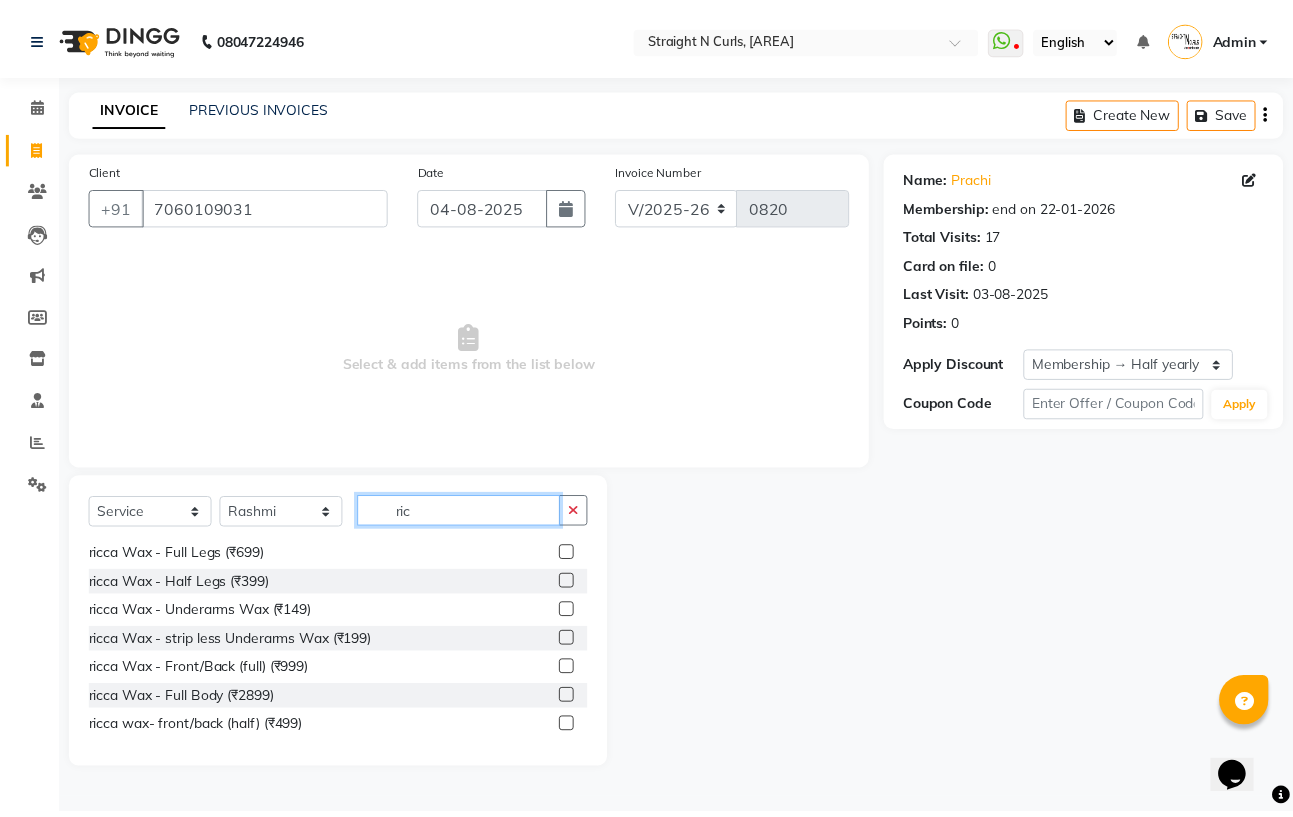 scroll, scrollTop: 0, scrollLeft: 0, axis: both 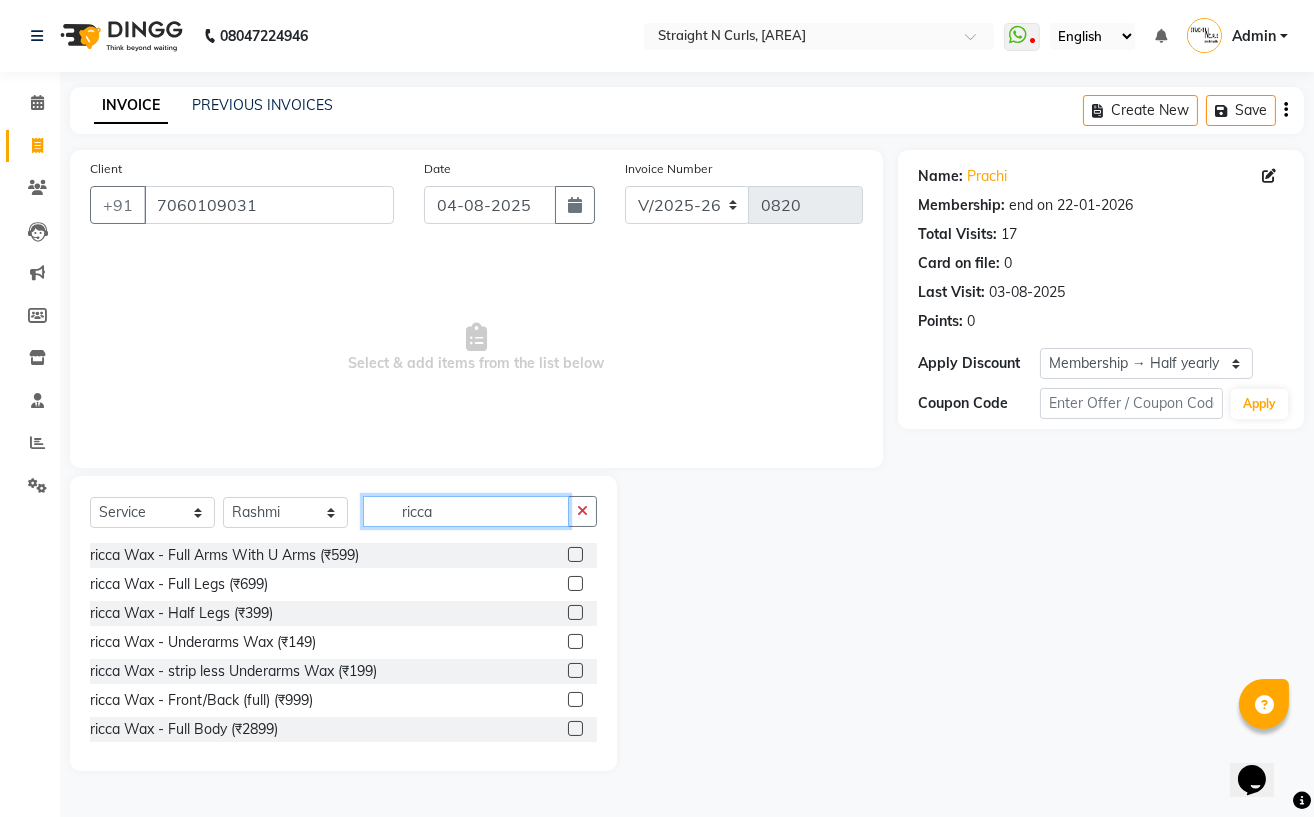 type on "ricca" 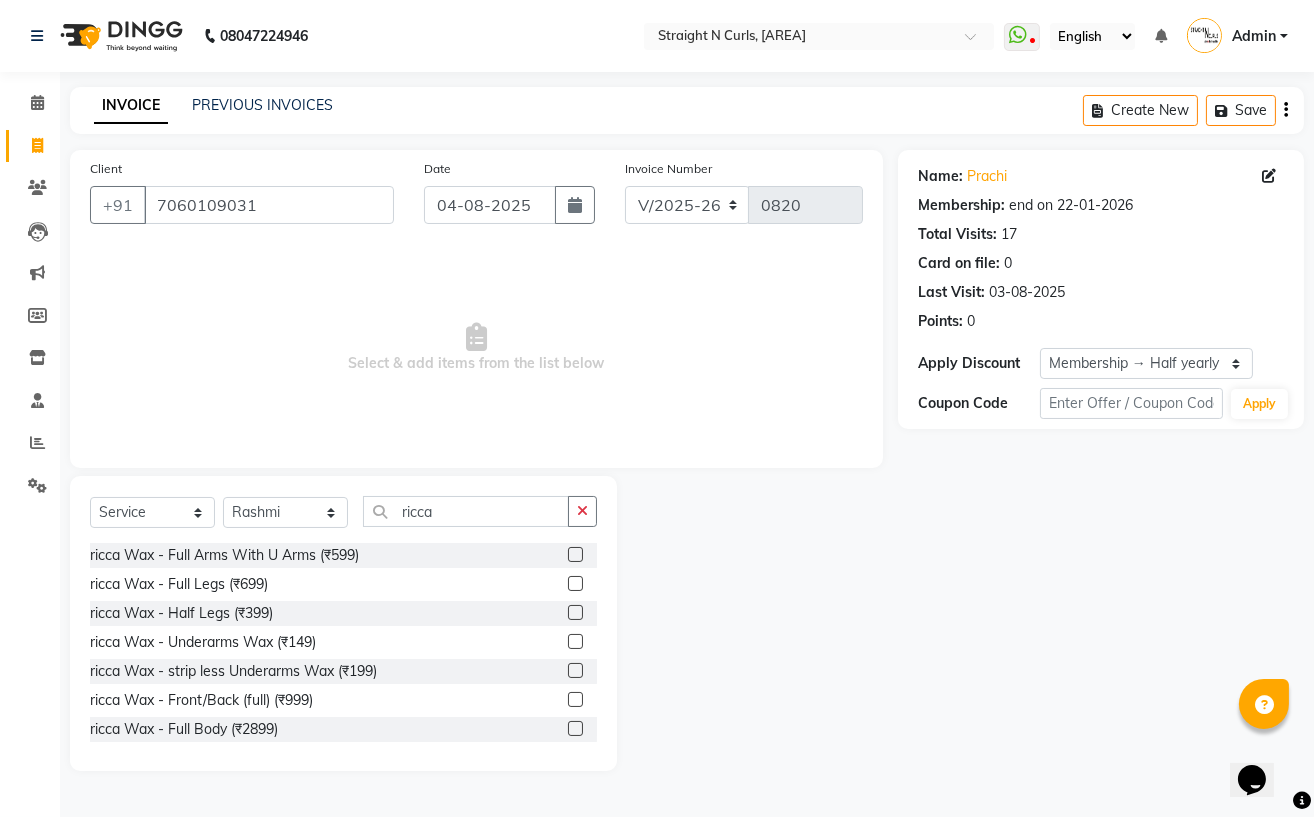 click 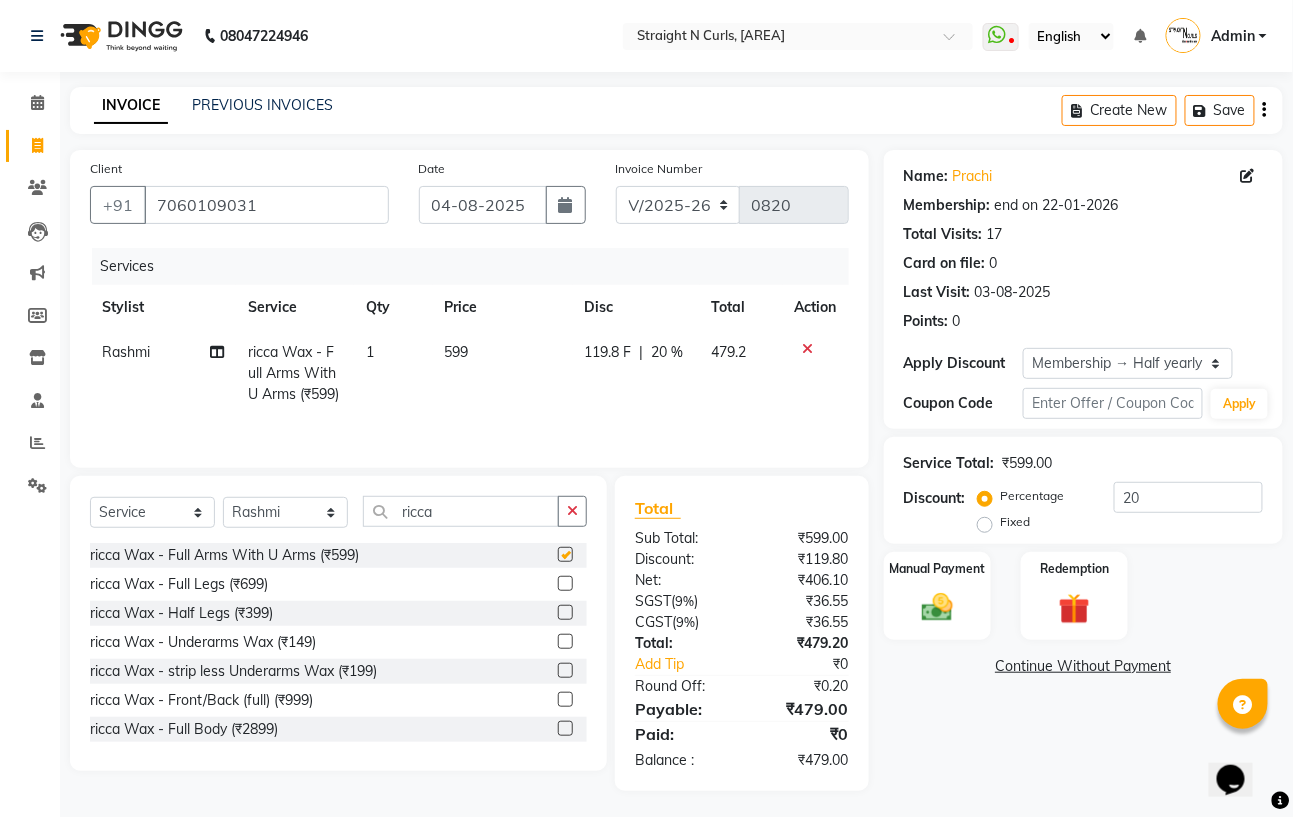 checkbox on "false" 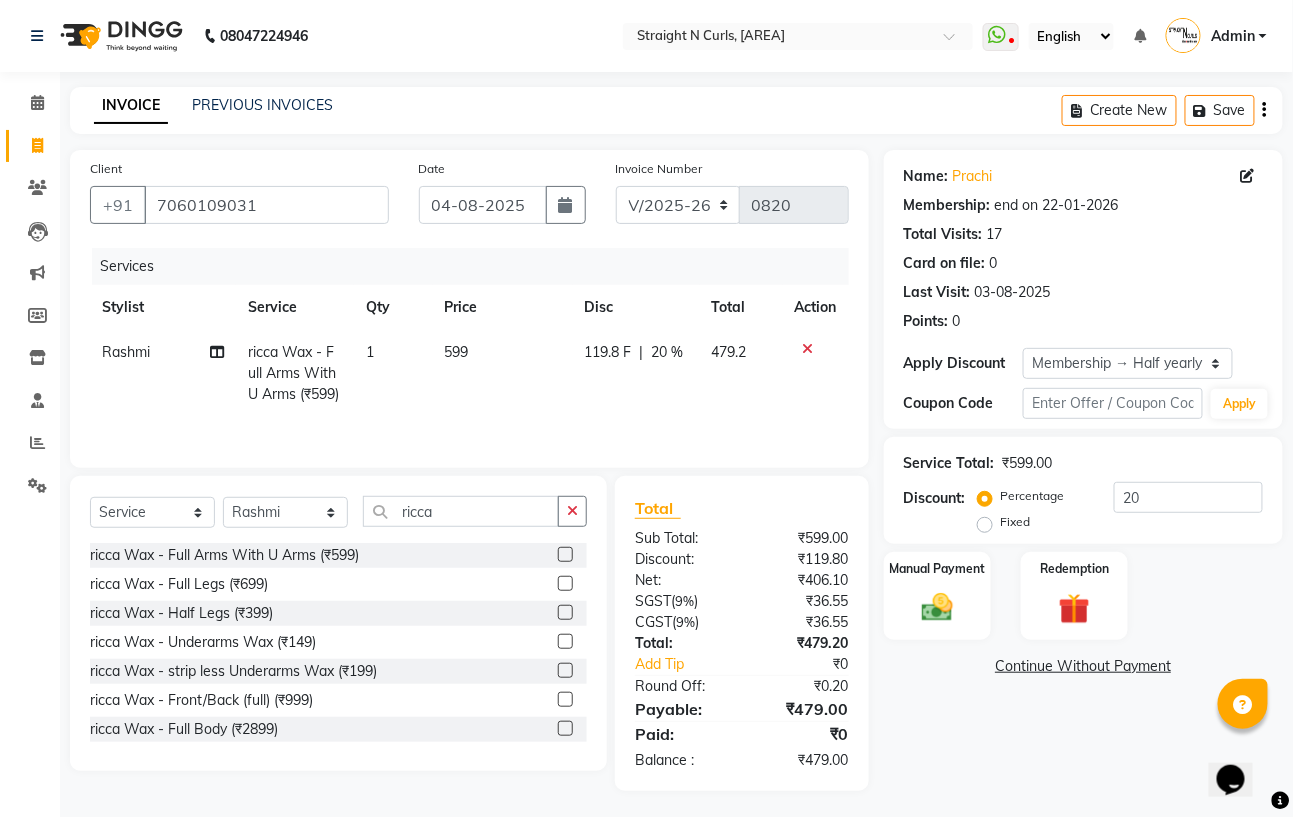 click 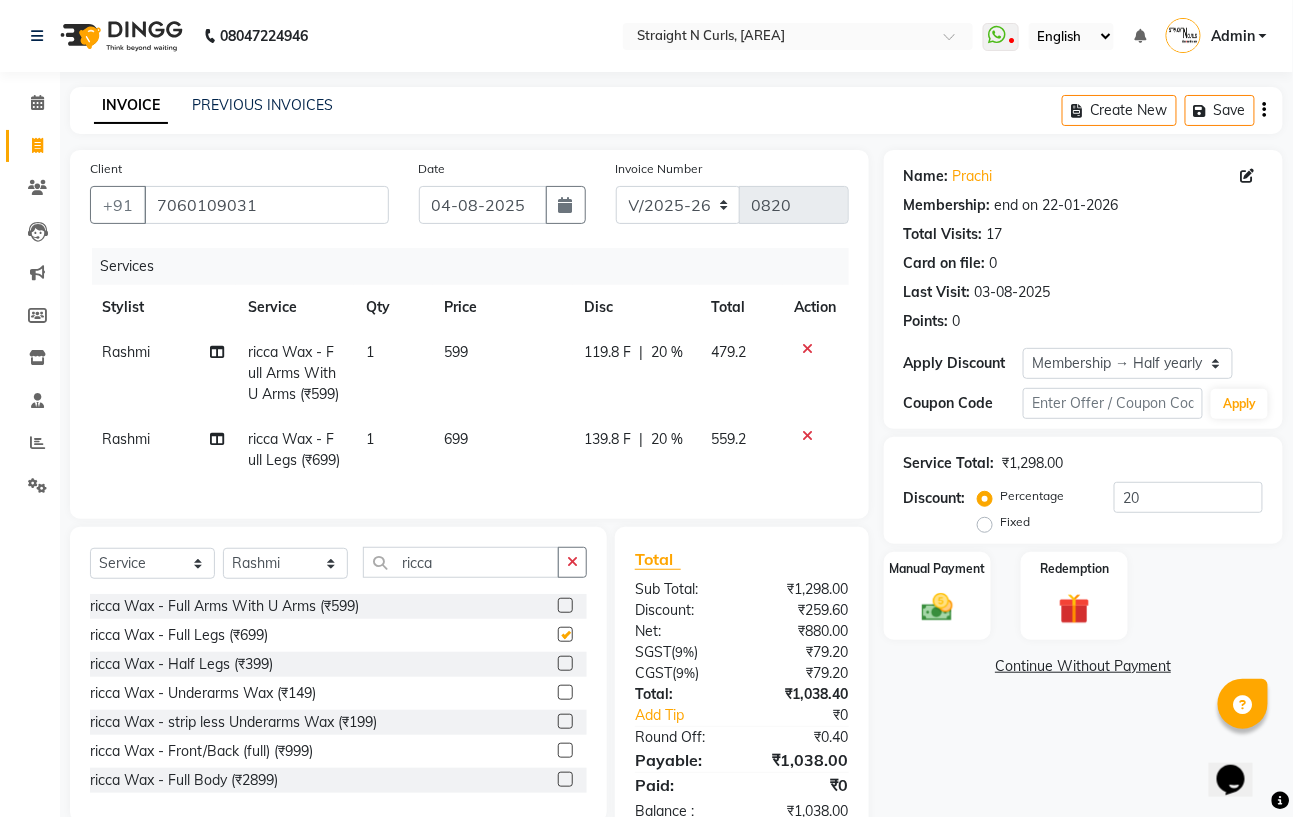 checkbox on "false" 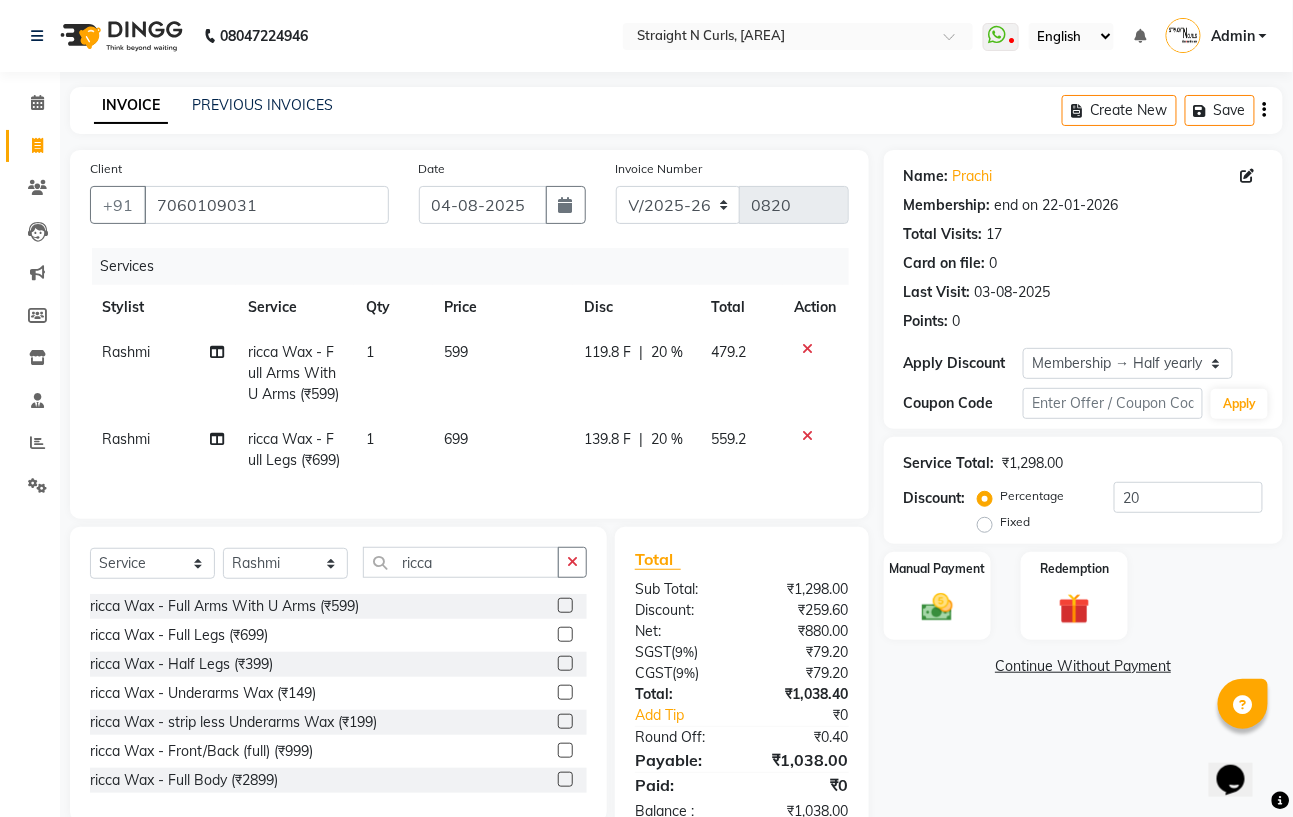 click on "599" 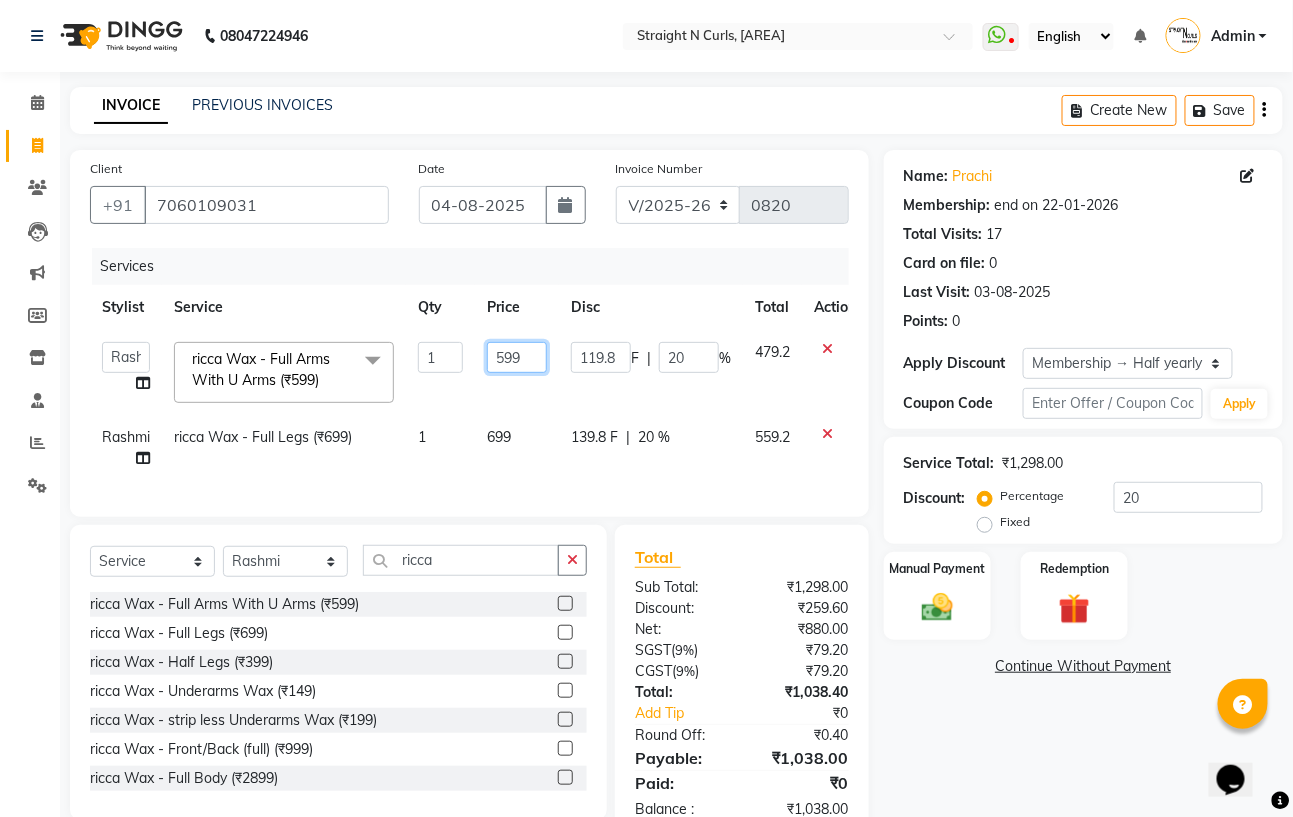 click on "599" 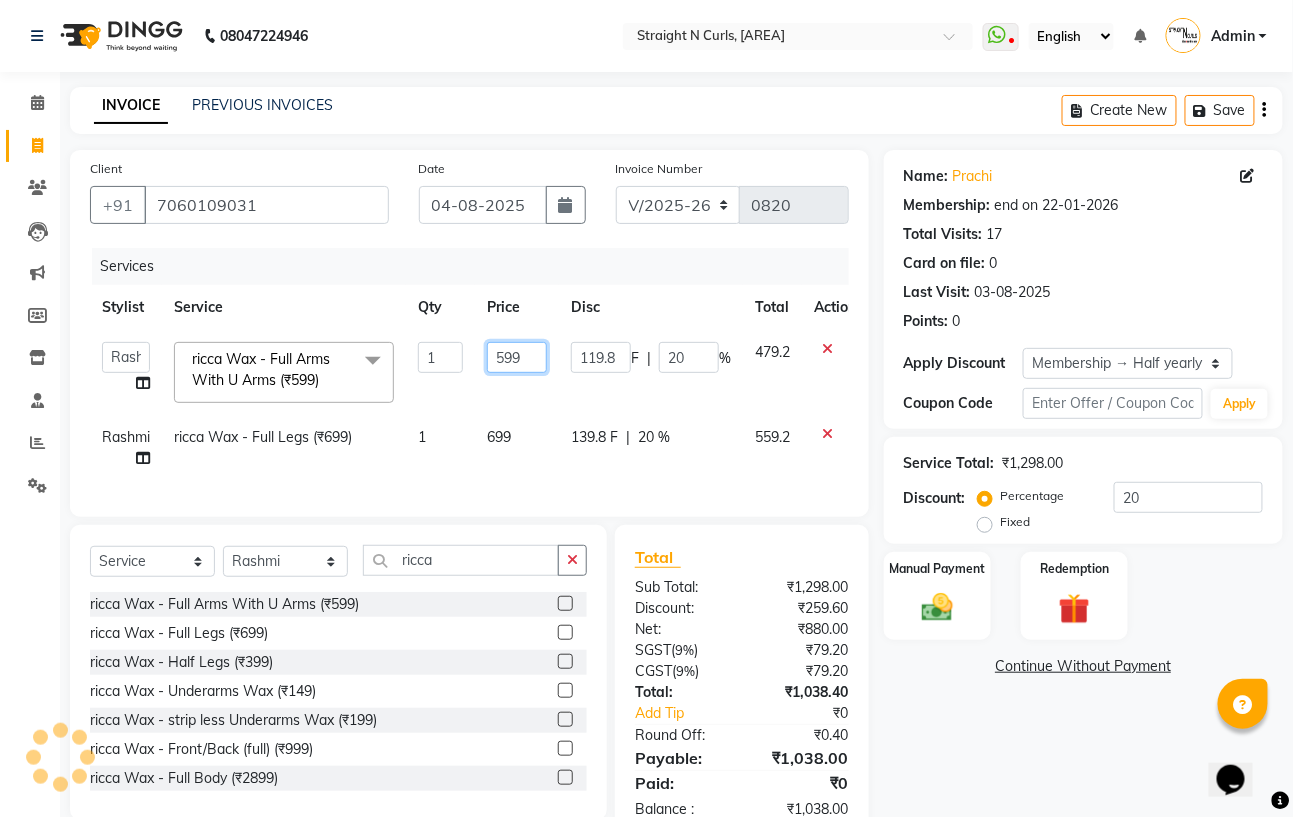 click on "599" 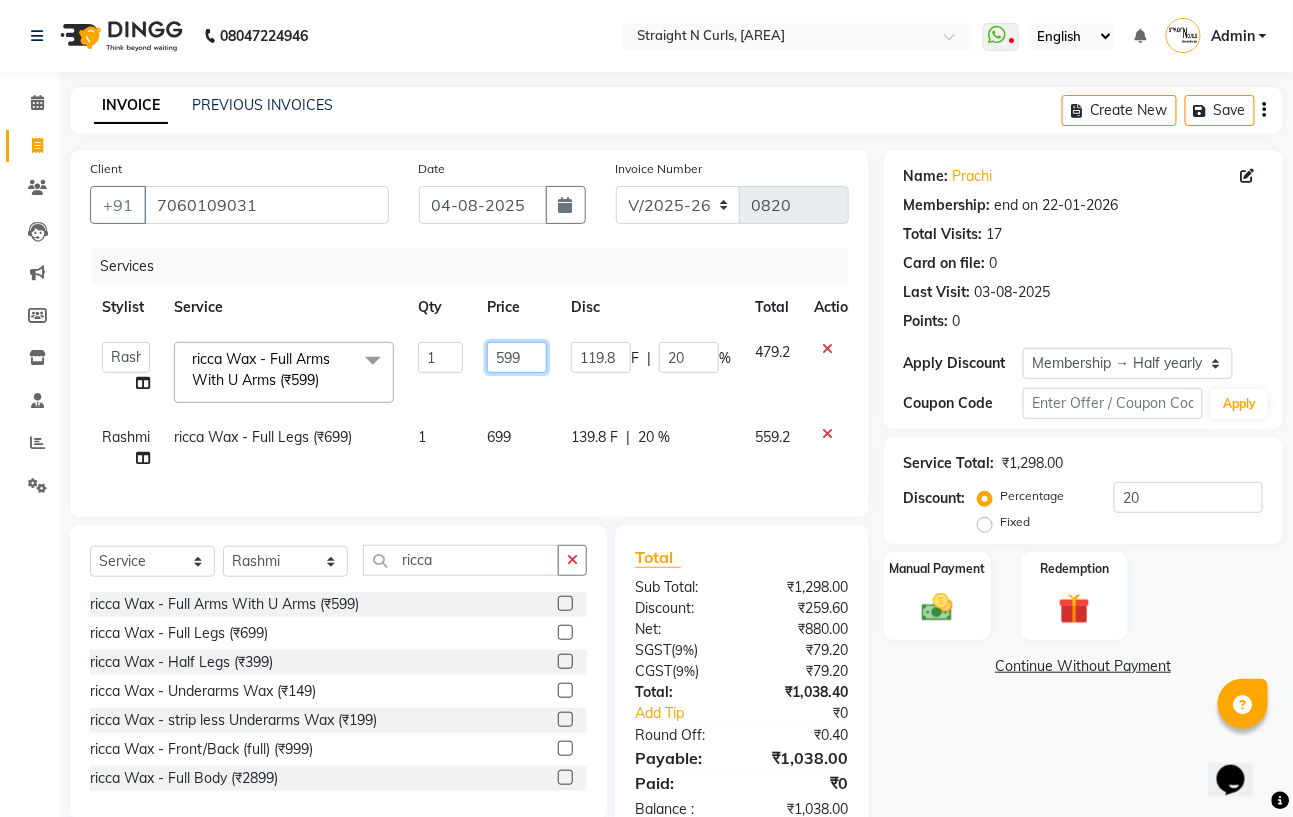click on "599" 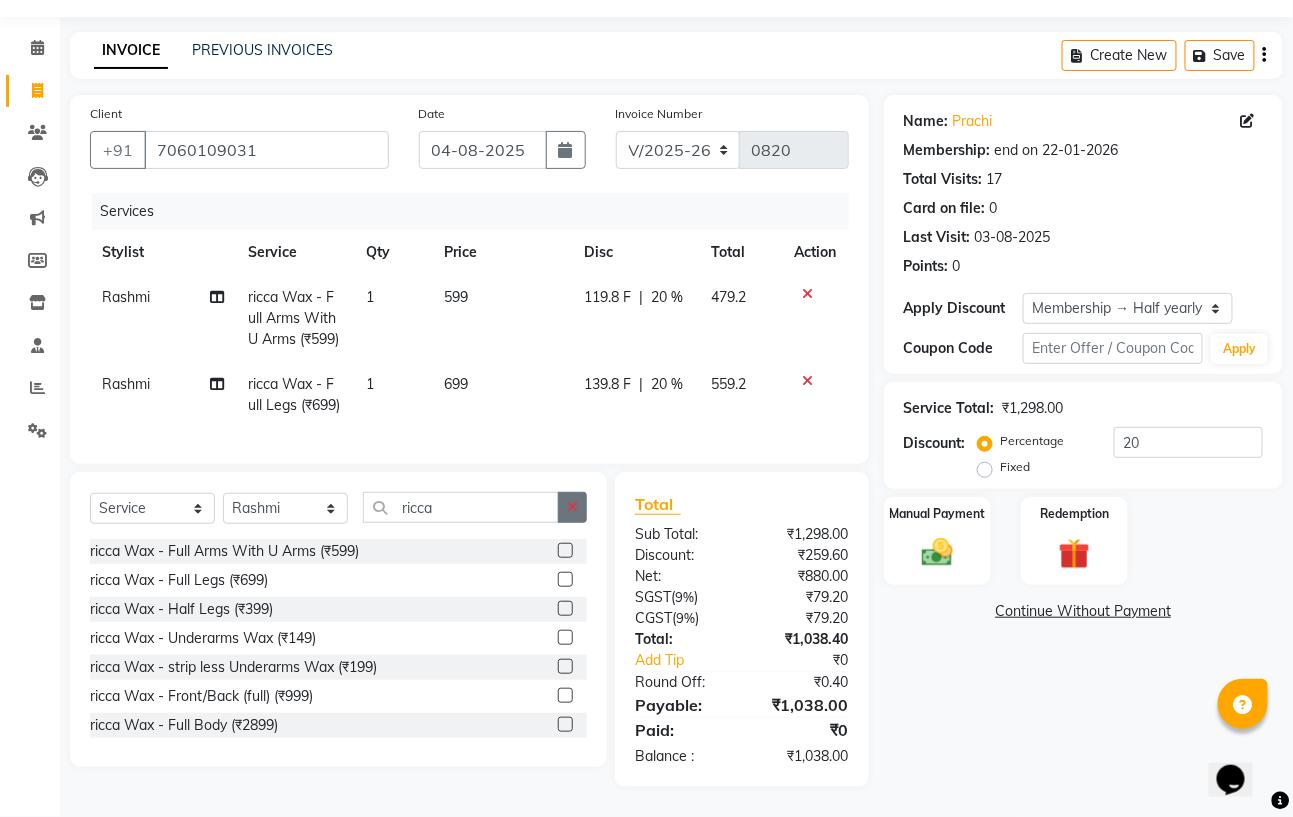 click on "Client +91 7060109031 Date 04-08-2025 Invoice Number V/2025 V/2025-26 0820 Services Stylist Service Qty Price Disc Total Action Rashmi ricca Wax - Full Arms With U Arms (₹599) 1 599 119.8 F | 20 % 479.2 Rashmi ricca Wax - Full Legs (₹699) 1 699 139.8 F | 20 % 559.2 Select  Service  Product  Membership  Package Voucher Prepaid Gift Card  Select Stylist Azhar Gautam Kamboj Mohini Mohit Neha Paras Kamboj parvez pooja rawat Rashmi Subhan  ricca ricca Wax - Full Arms With U Arms (₹599)  ricca Wax - Full Legs (₹699)  ricca Wax - Half Legs (₹399)  ricca Wax - Underarms Wax (₹149)  ricca Wax -  strip less Underarms Wax (₹199)  ricca Wax - Front/Back (full) (₹999)  ricca Wax - Full Body (₹2899)  ricca wax- front/back (half) (₹499)  B wax ricca (₹1499)  Total Sub Total: ₹1,298.00 Discount: ₹259.60 Net: ₹880.00 SGST  ( 9% ) ₹79.20 CGST  ( 9% ) ₹79.20 Total: ₹1,038.40 Add Tip ₹0 Round Off: ₹0.40 Payable: ₹1,038.00 Paid: ₹0 Balance   : ₹1,038.00" 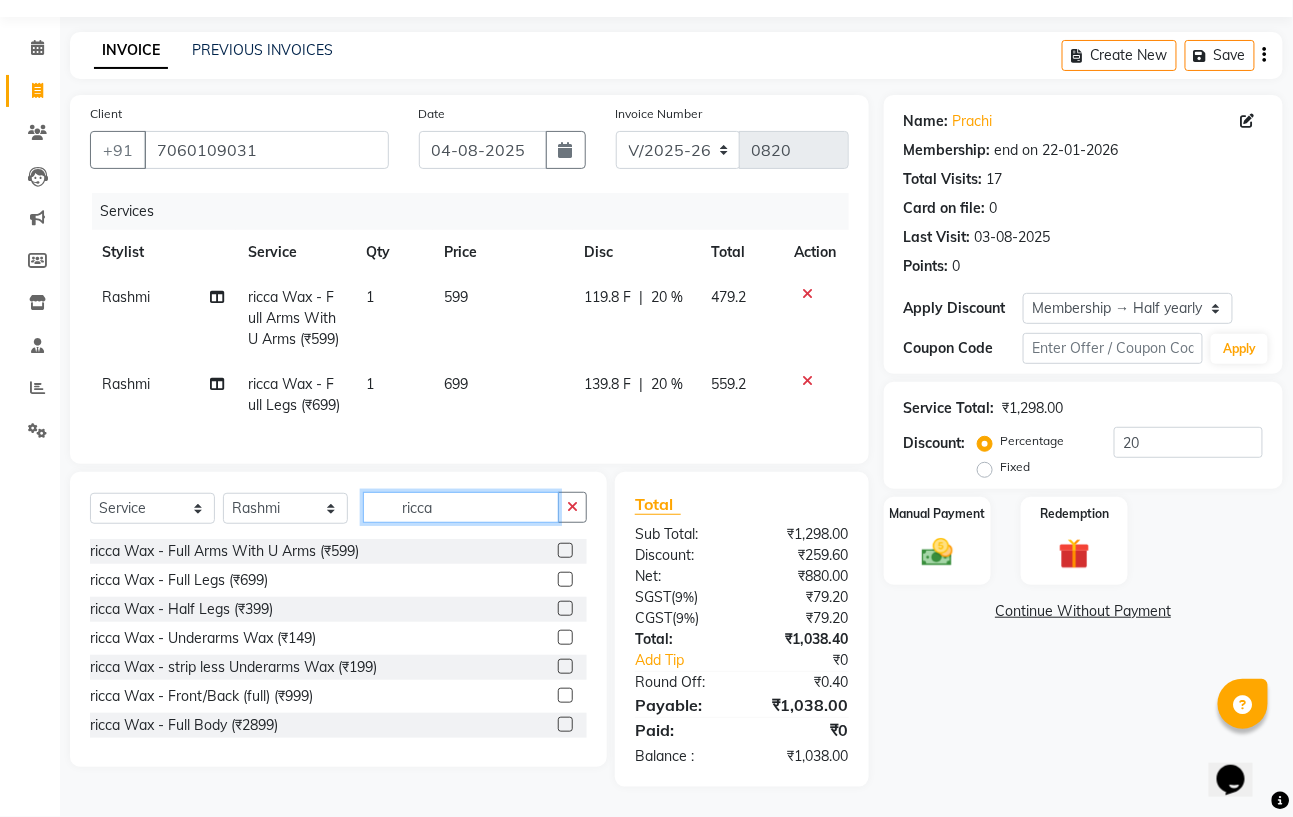 click on "ricca" 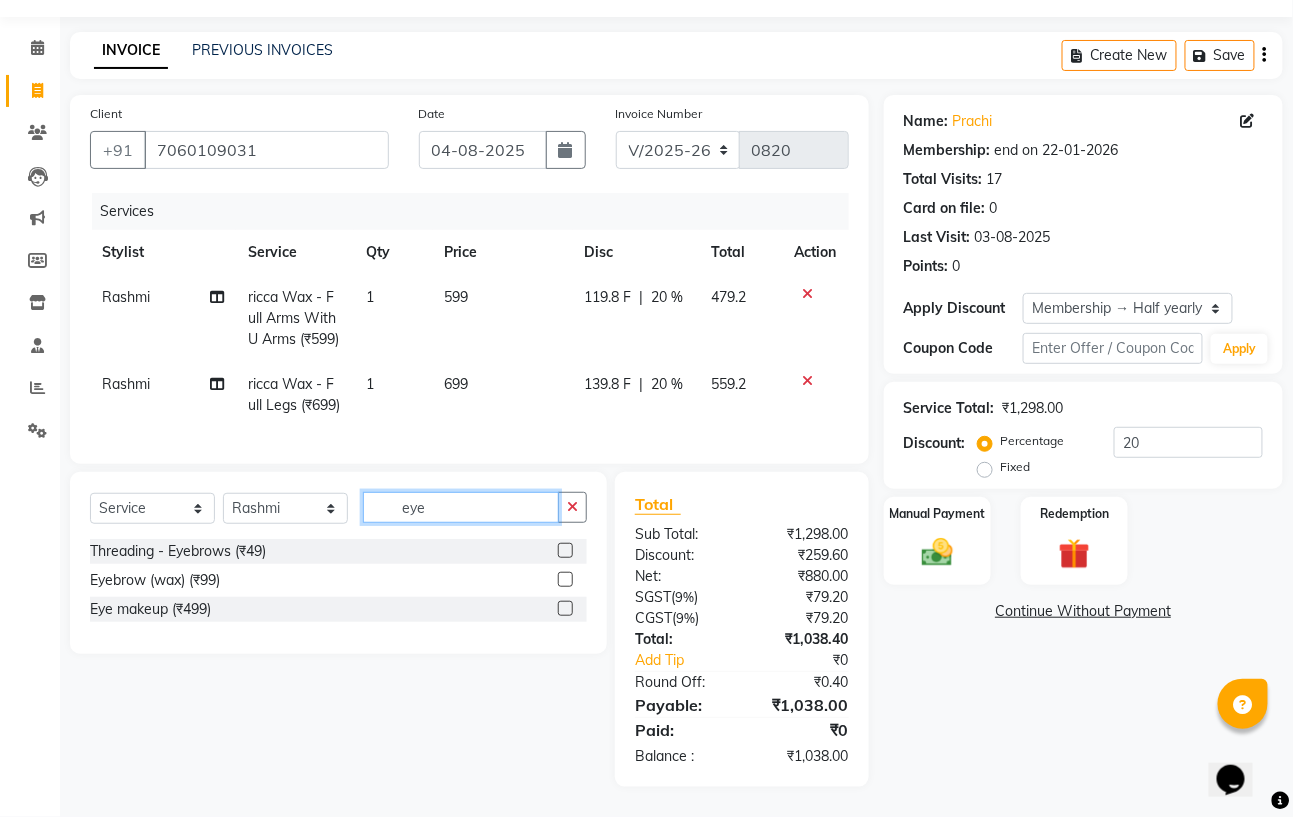 type on "eye" 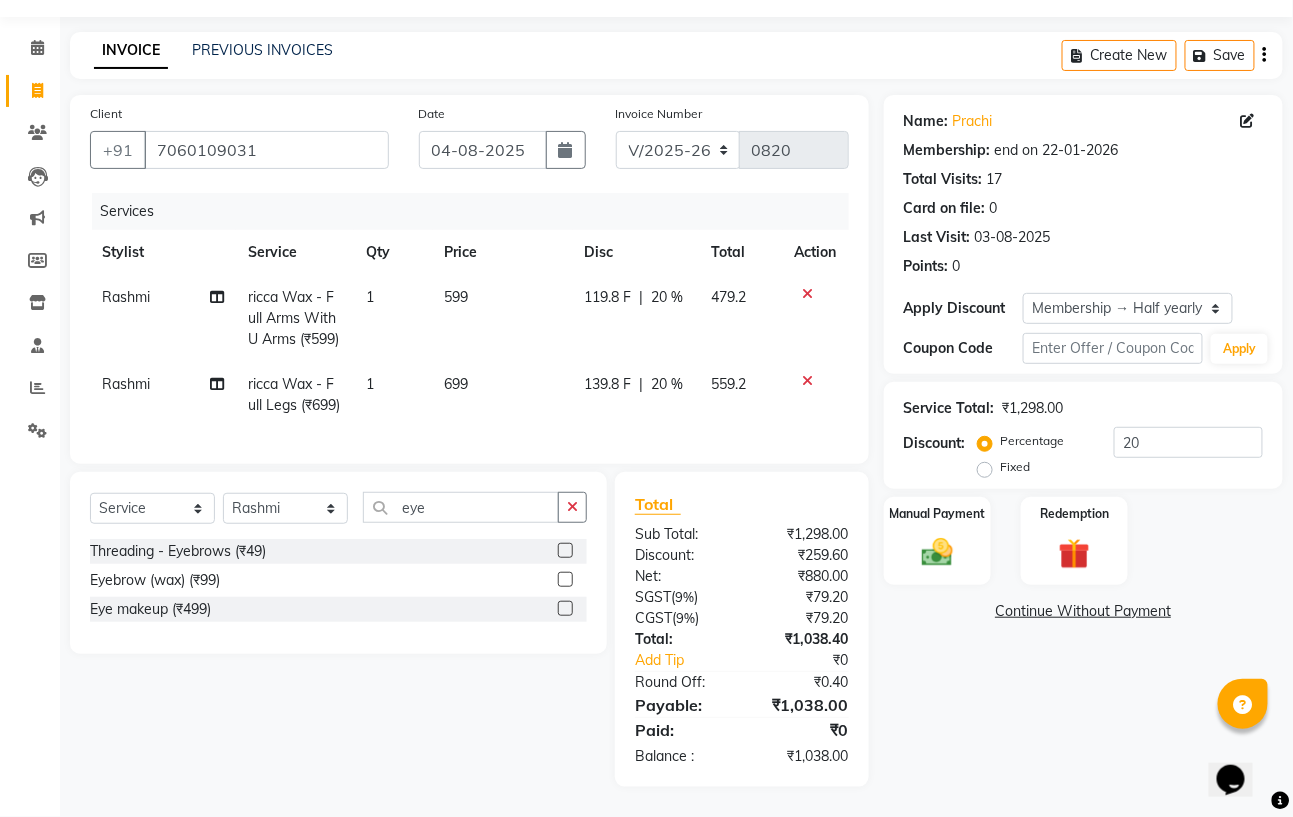 click 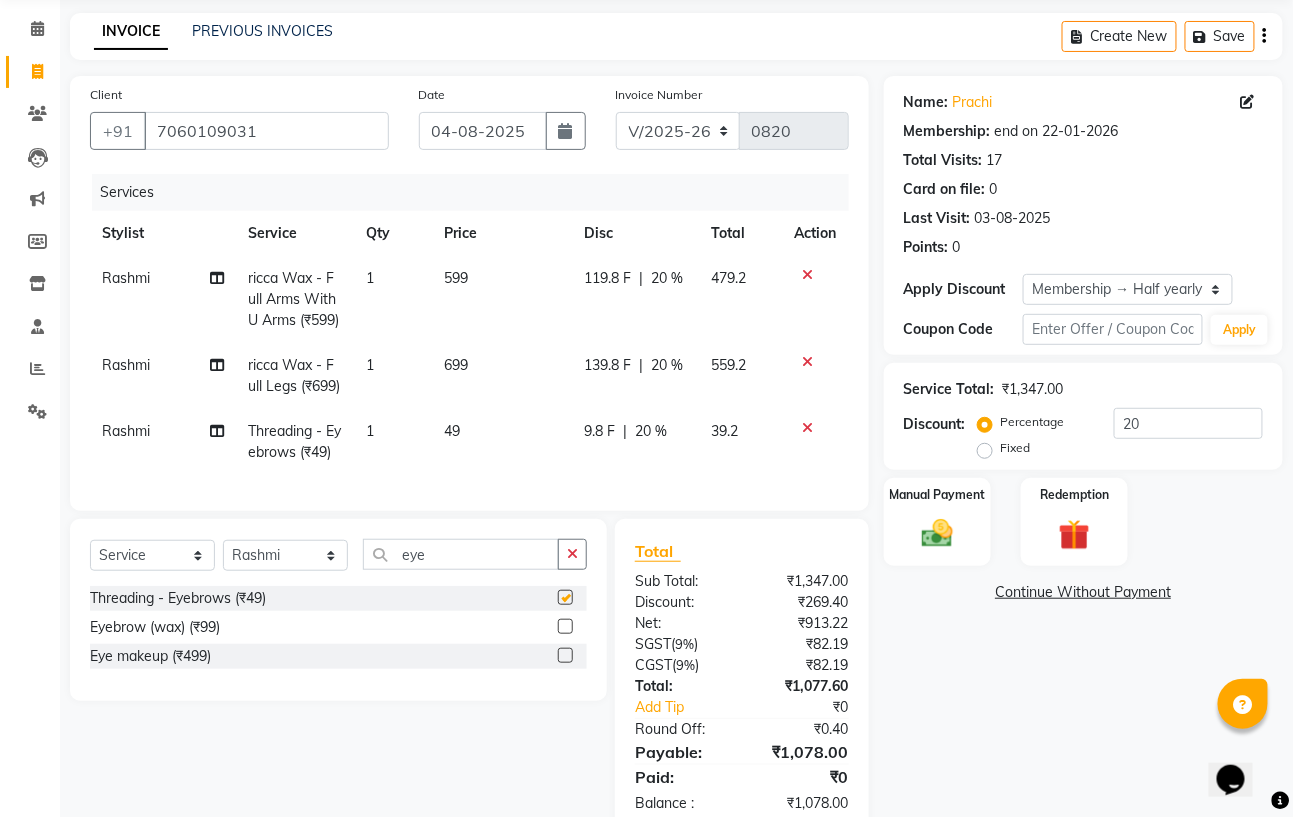 checkbox on "false" 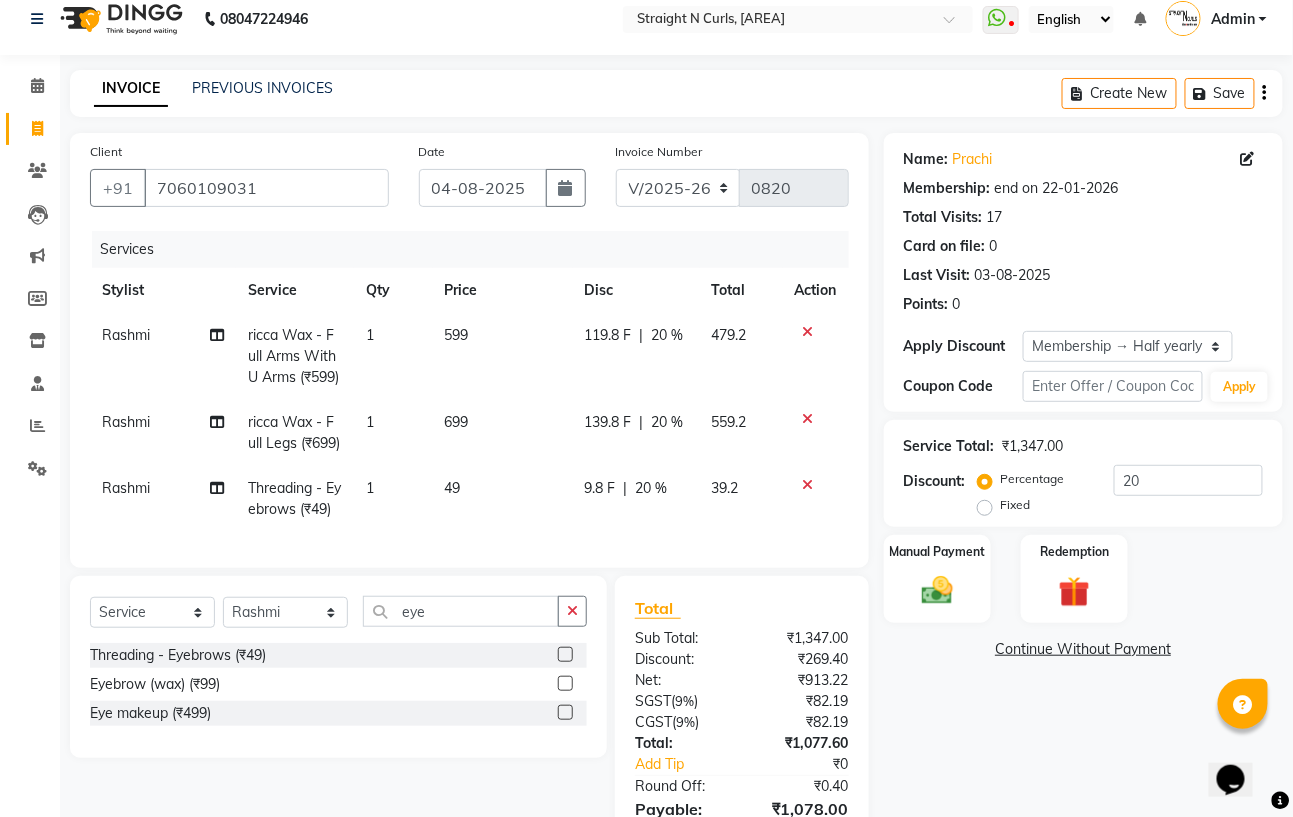 scroll, scrollTop: 0, scrollLeft: 0, axis: both 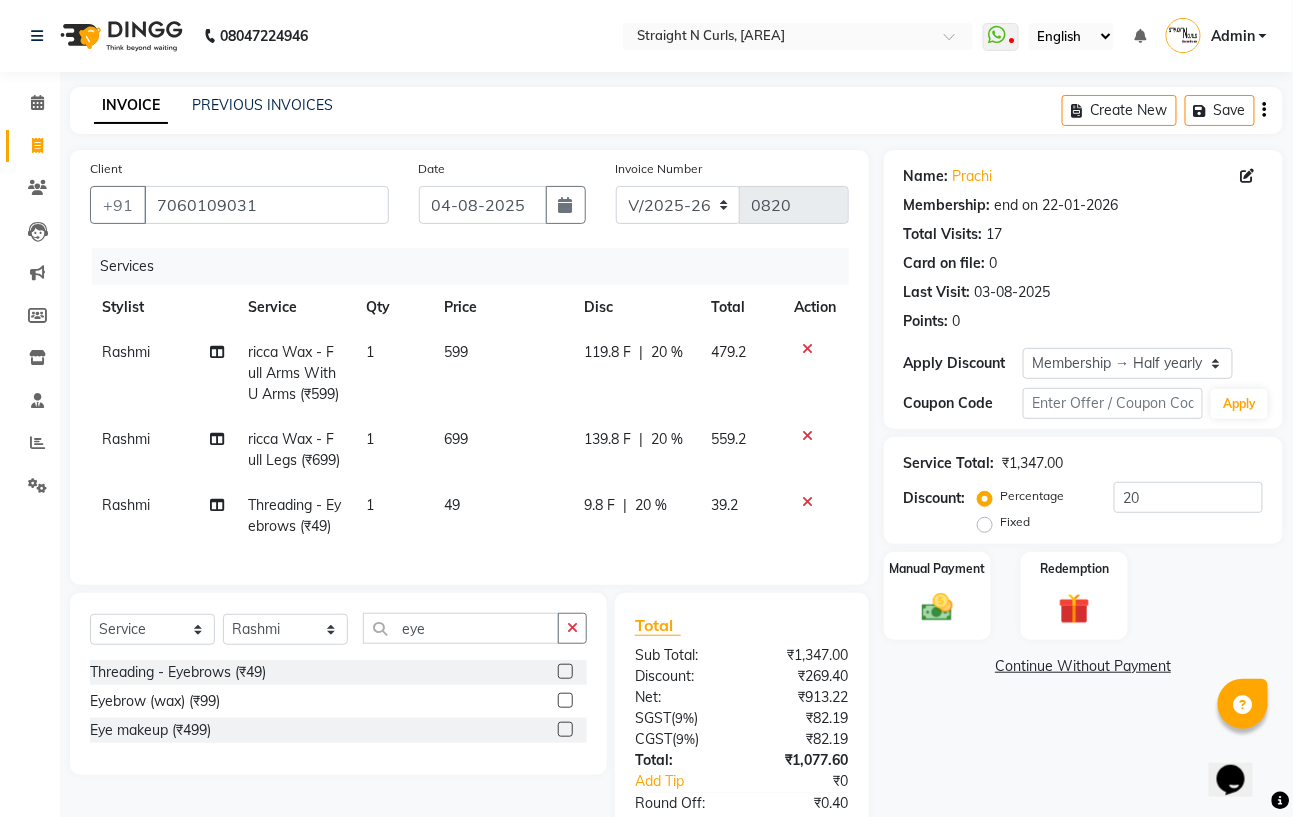 click on "599" 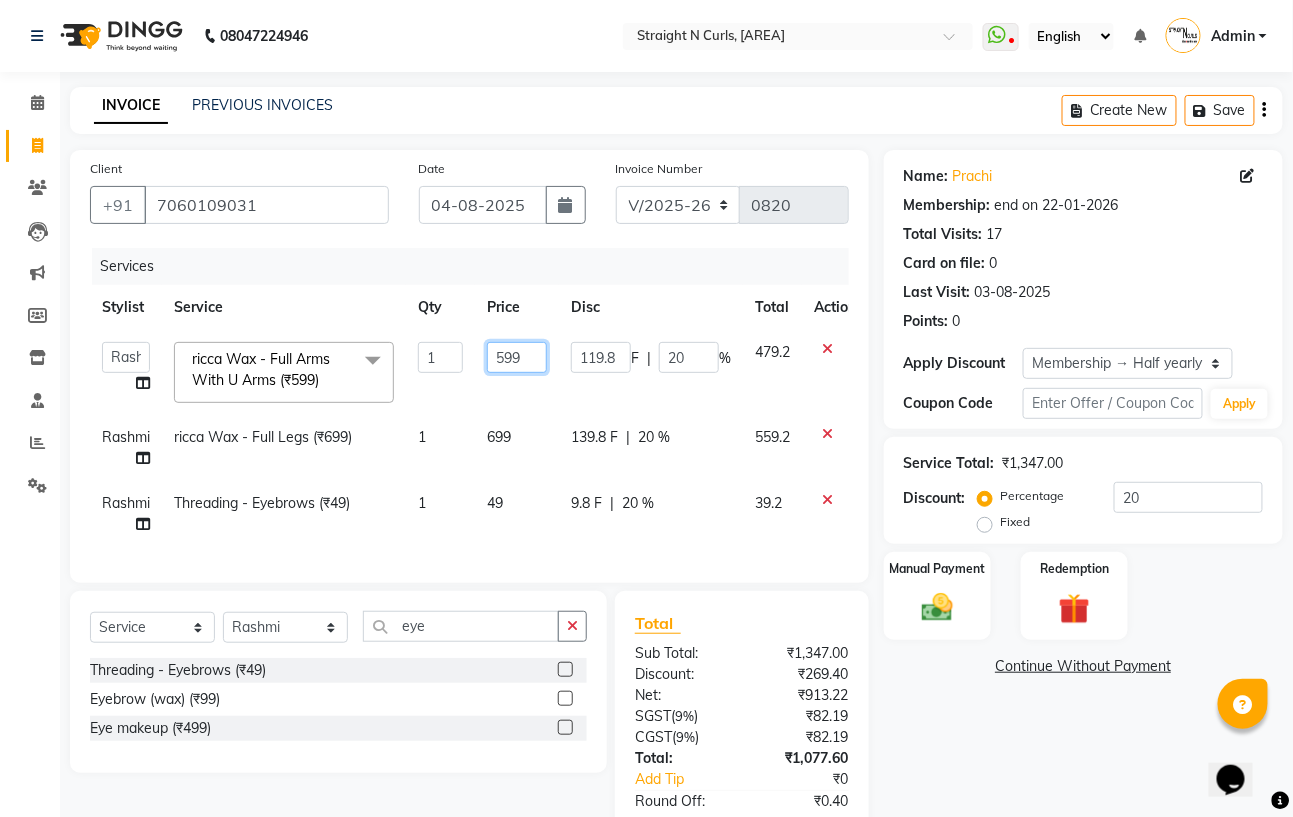 click on "599" 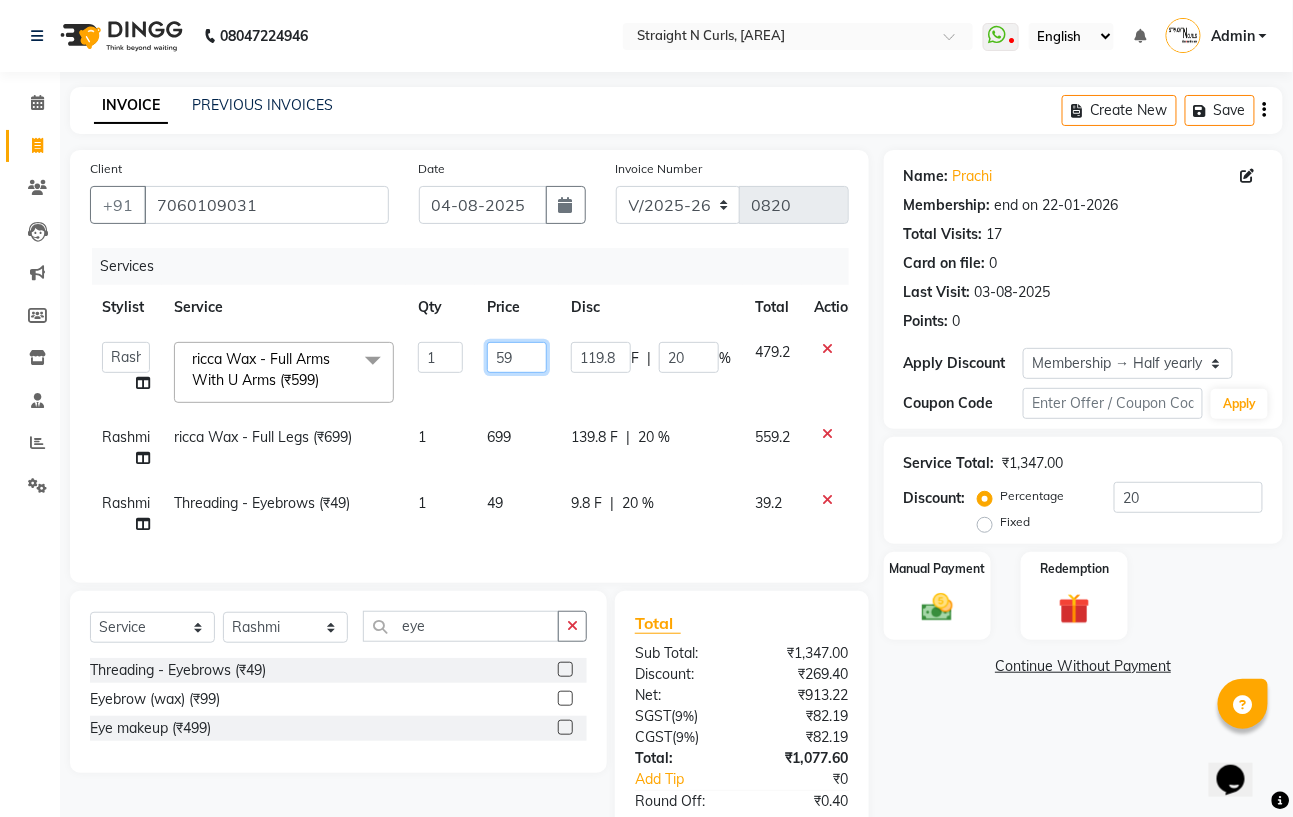 type on "5" 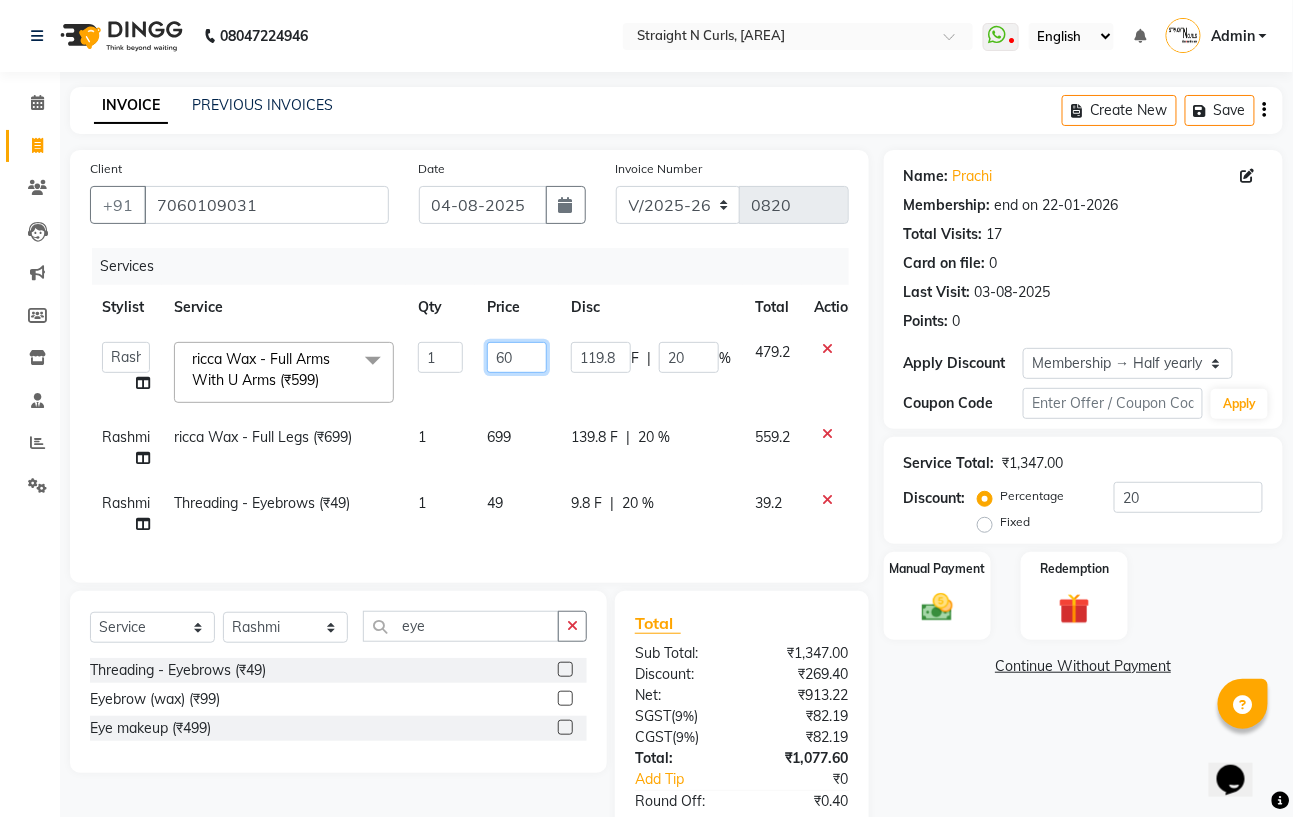 type on "600" 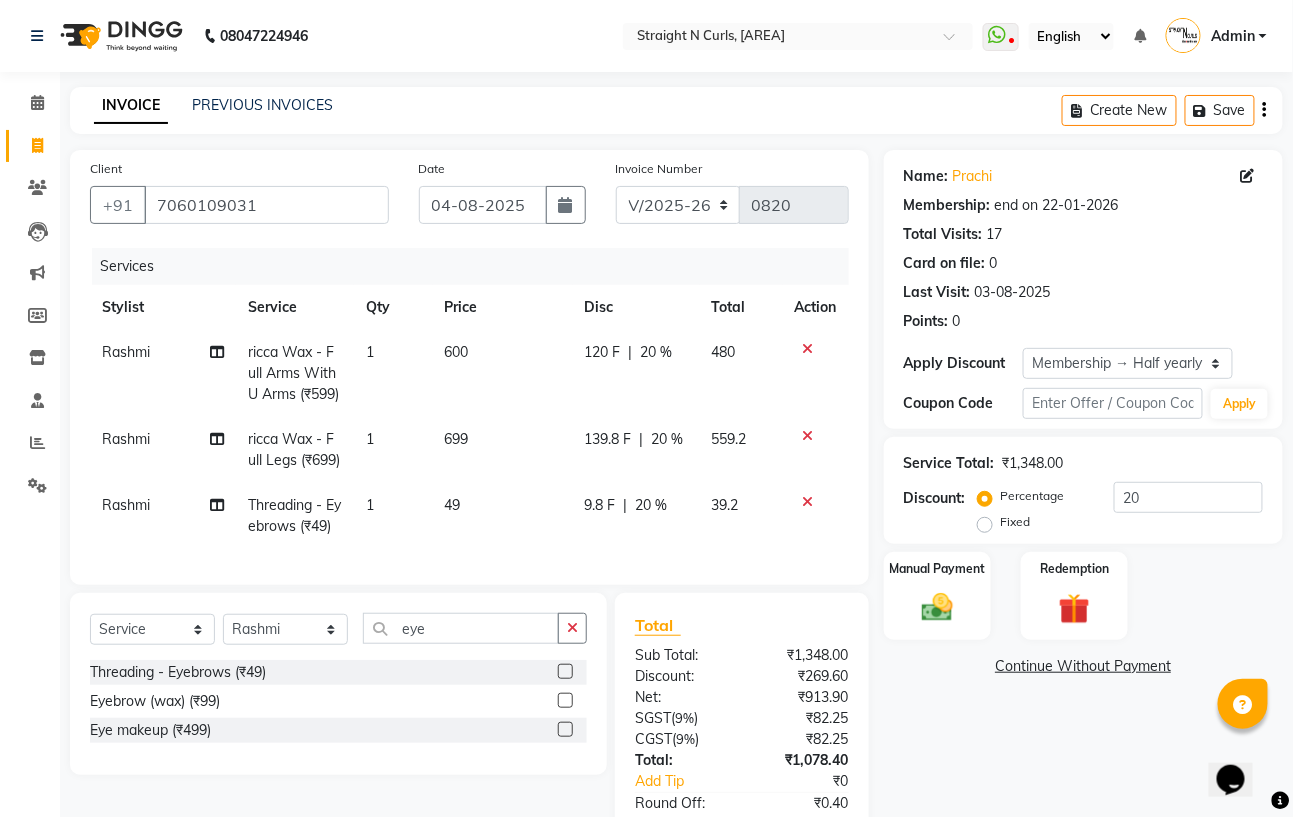 click on "Rashmi ricca Wax - Full Arms With U Arms (₹599) 1 600 120 F | 20 % 480 Rashmi ricca Wax - Full Legs (₹699) 1 699 139.8 F | 20 % 559.2 Rashmi Threading - Eyebrows (₹49) 1 49 9.8 F | 20 % 39.2" 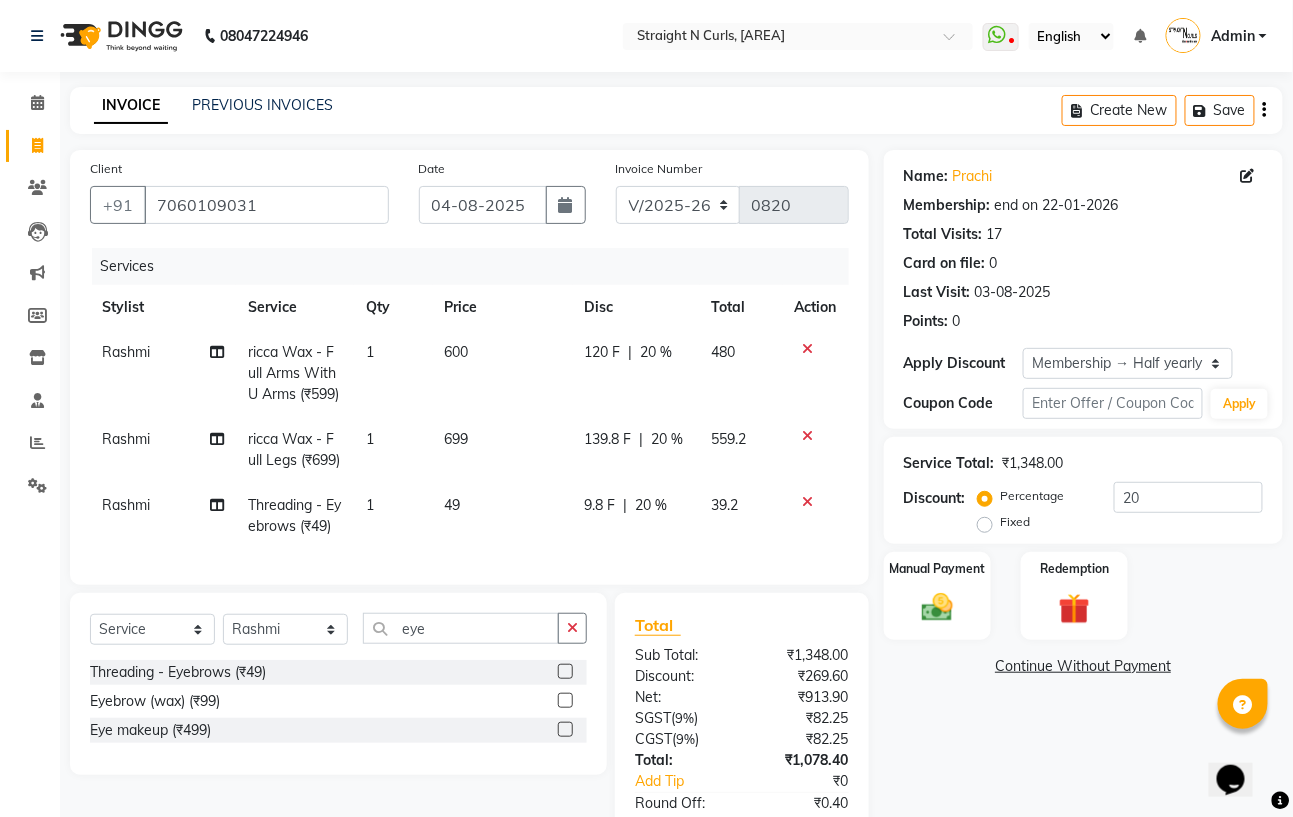 click on "699" 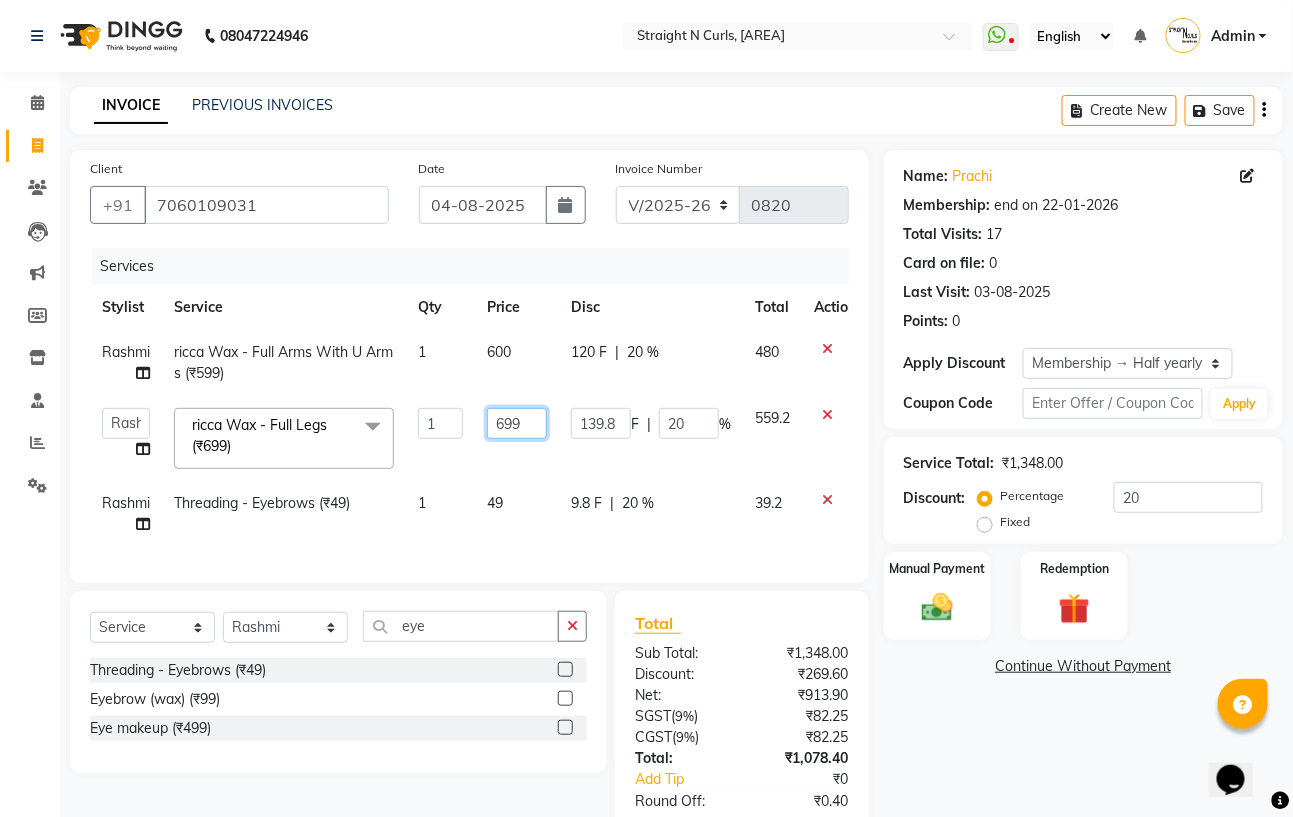 click on "699" 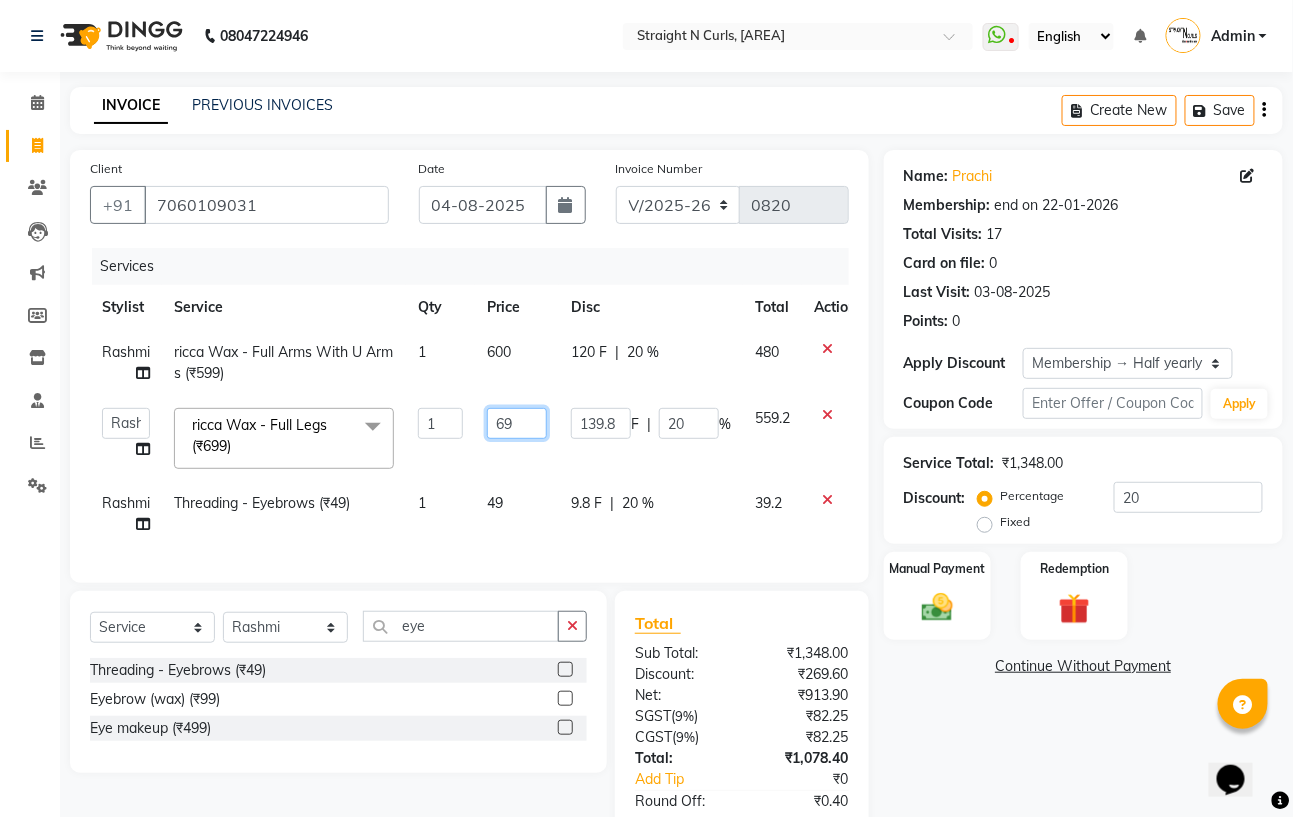 type on "6" 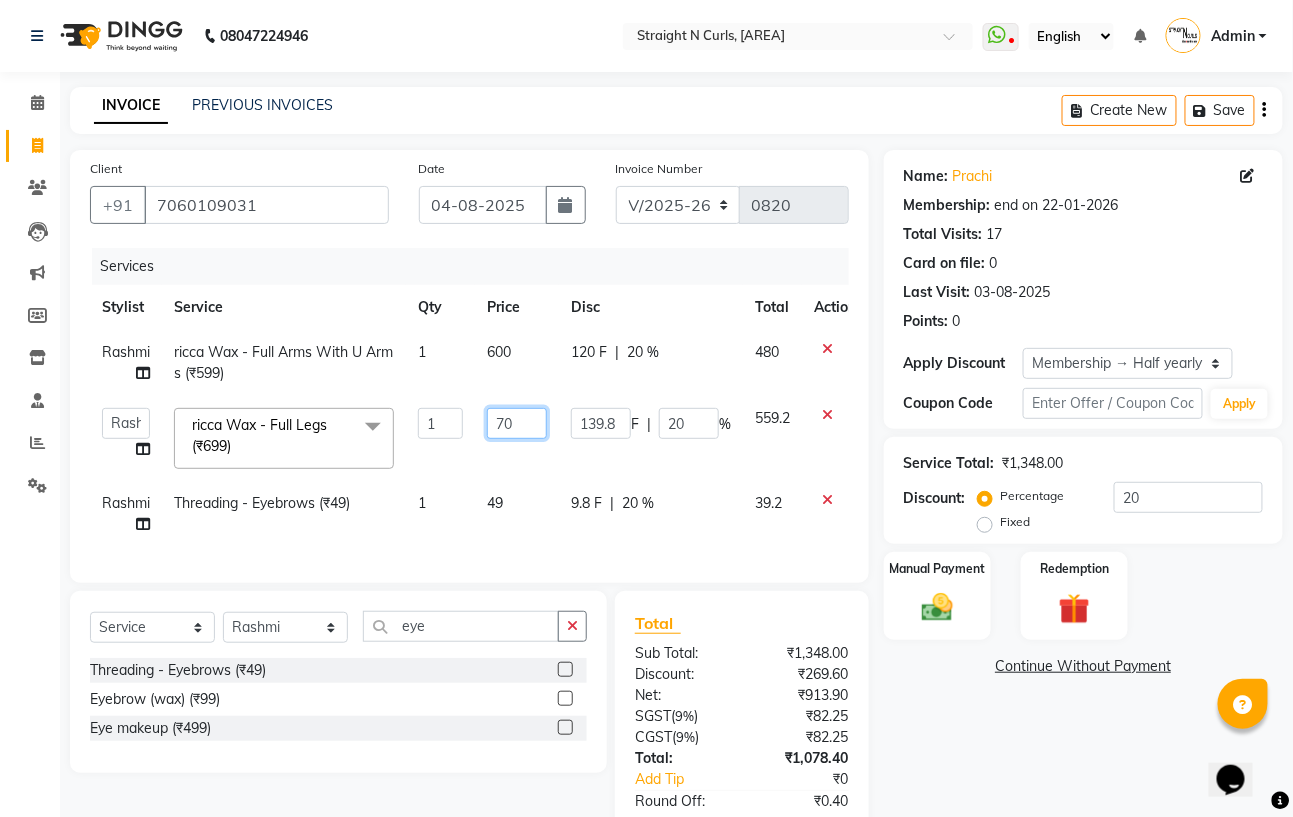 type on "700" 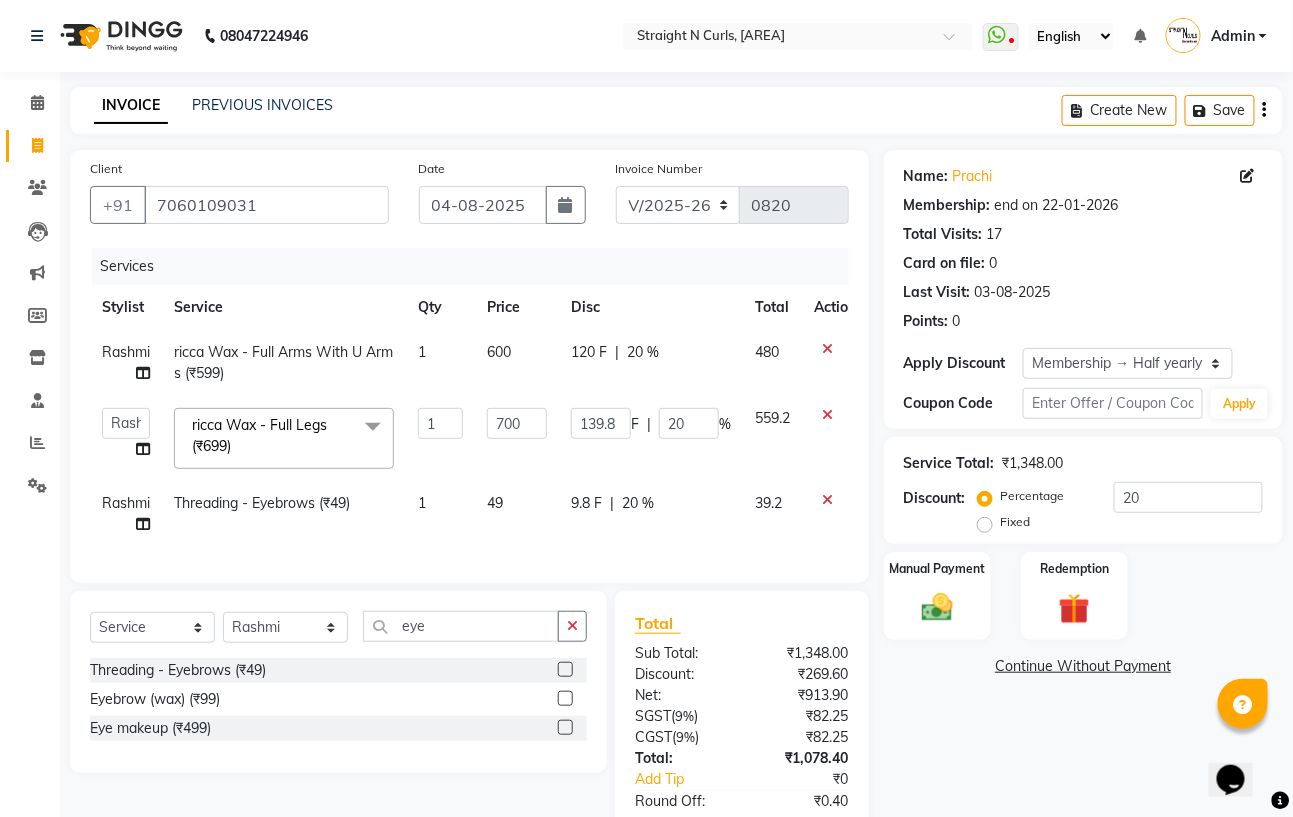 click on "Rashmi ricca Wax - Full Arms With U Arms (₹599) 1 600 120 F | 20 % 480  Azhar   Gautam Kamboj   Mohini   Mohit   Neha   Paras Kamboj   parvez   pooja rawat   Rashmi   Subhan   ricca Wax - Full Legs (₹699)  x Hair Services (Women) - Hair Cut (₹449) Hair Services (Women) - Hair Cut Senior Artist (₹599) Hair Services (Women) - Hair wash (₹249) Hair Services (Women) - Blow Dry (₹199) Hair Services (Women) - Ironing (₹399) Hair Services (Women) - Curls (₹449) Hair Services (Women) - Root Touch Up (₹999) Hair Services (Women) - Root Touch Up (Ammonia Free) (₹1199) Hair Services (Women) - Hair Spa (₹1199) Hair Services (Women) - Ola Plex (₹2299) Hair Services (Women) - Global Hair Colour (₹3499) Hair Services (Women) - Global Hair (Ammonia Free) (₹3999) Hair Services (Women) - Highlight Crown Area (₹2999) Hair Services (Women) - Ombre/Balayage (₹4499) Hair Services (Women) - Smoothing (₹4999) Hair Services (Women) - Keratin GK (₹5999) Hair Services (Women) - Botox (₹4999) 1 700" 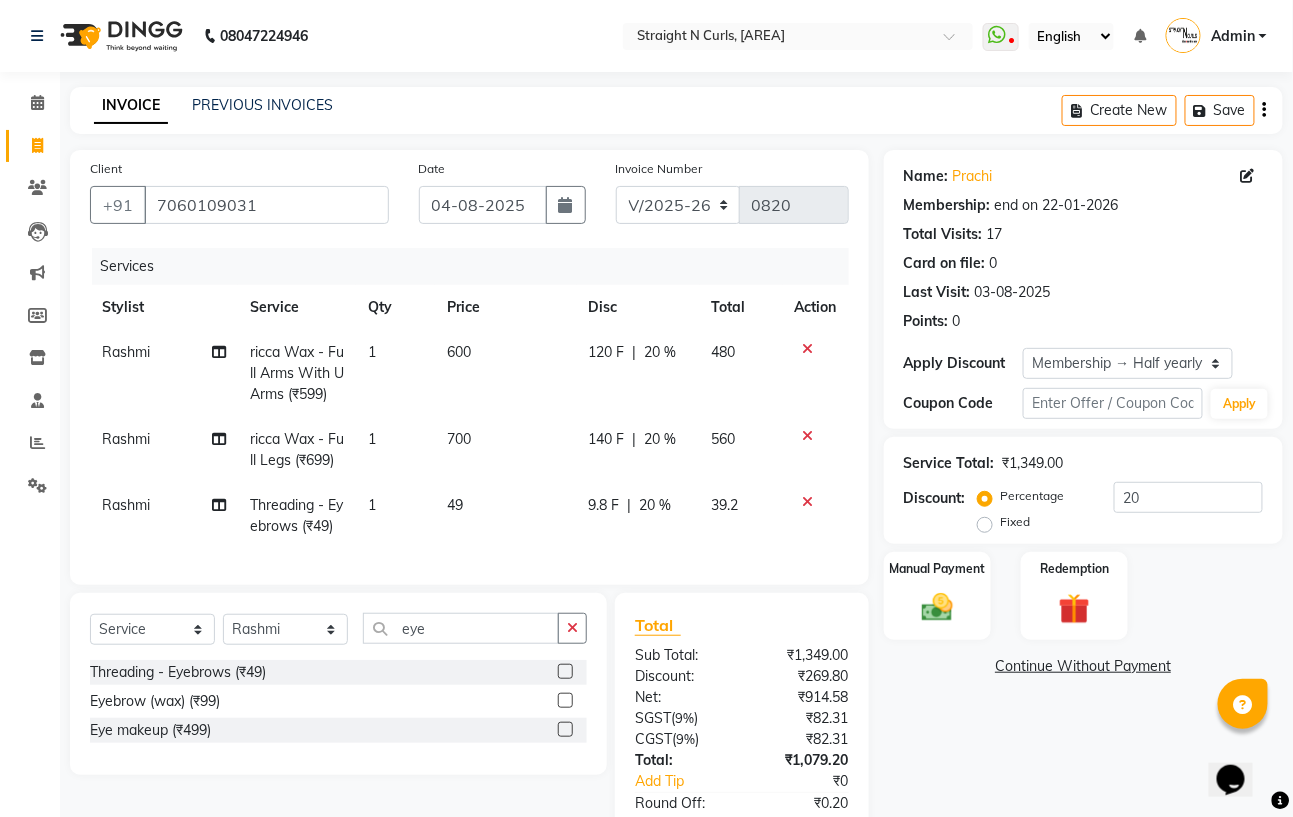 click on "49" 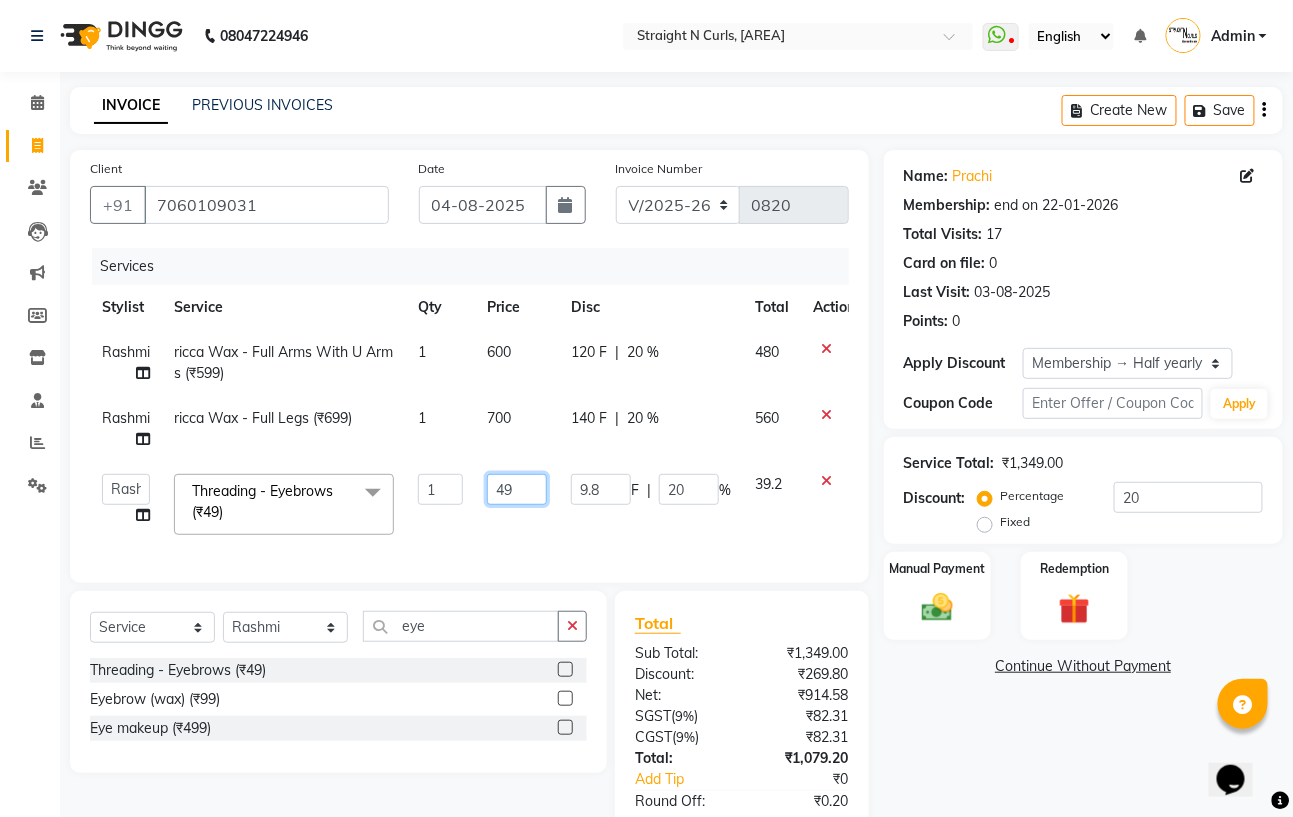 click on "49" 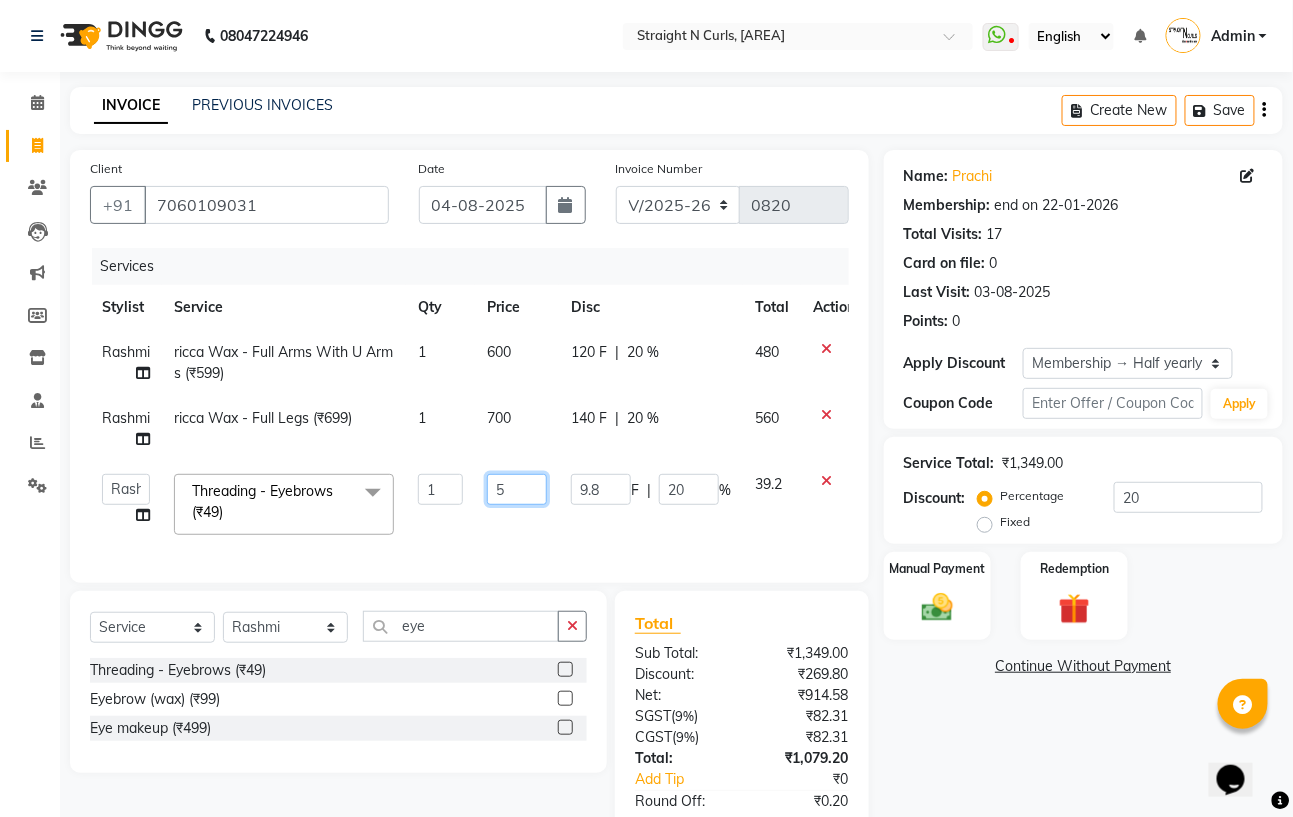 type on "50" 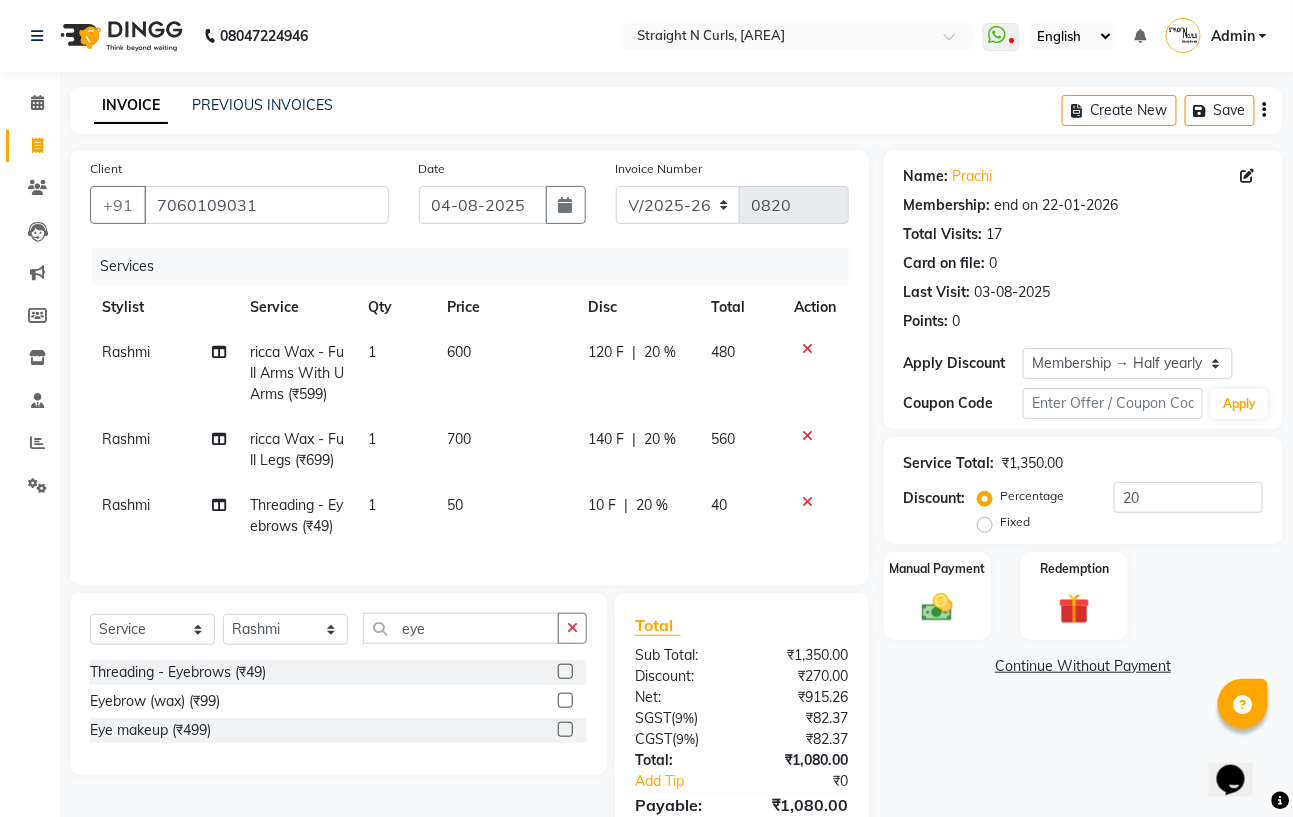 click on "10 F | 20 %" 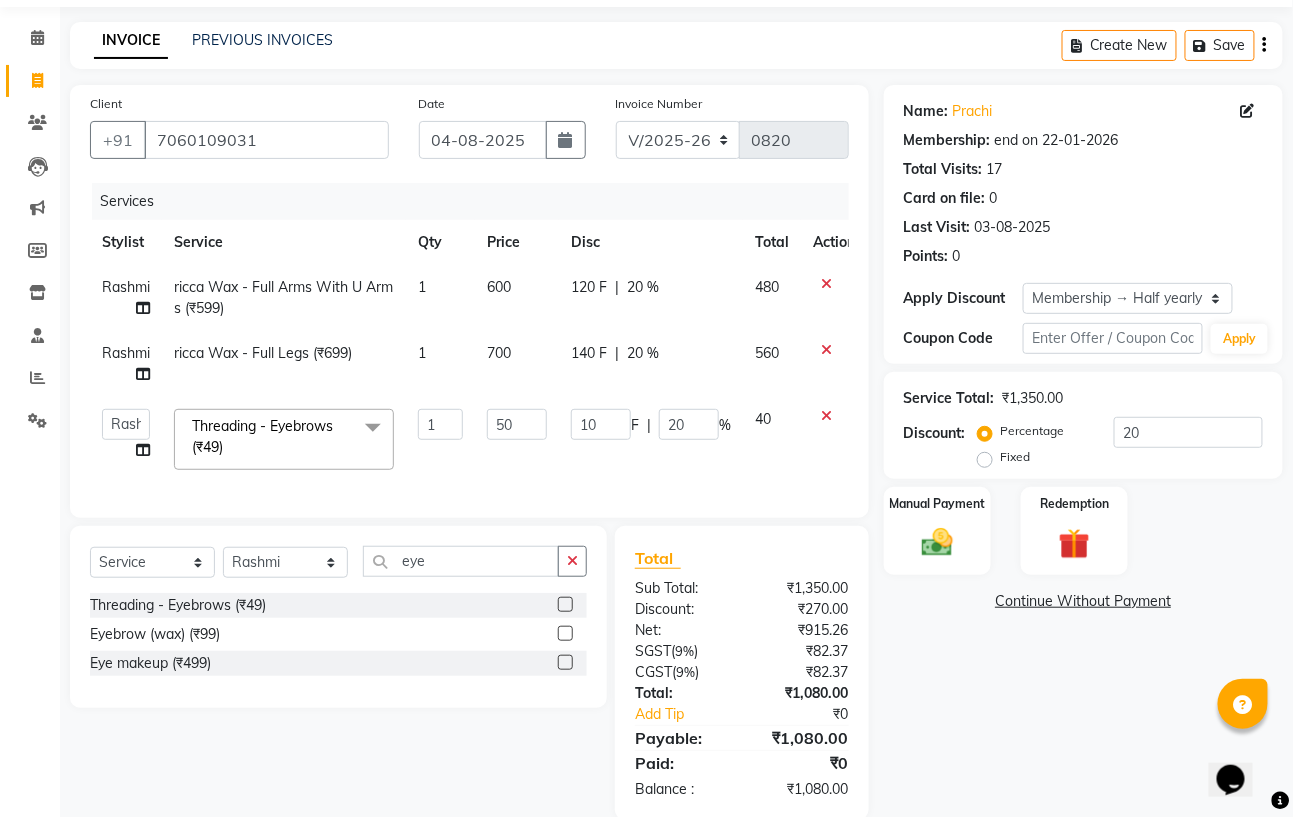 scroll, scrollTop: 119, scrollLeft: 0, axis: vertical 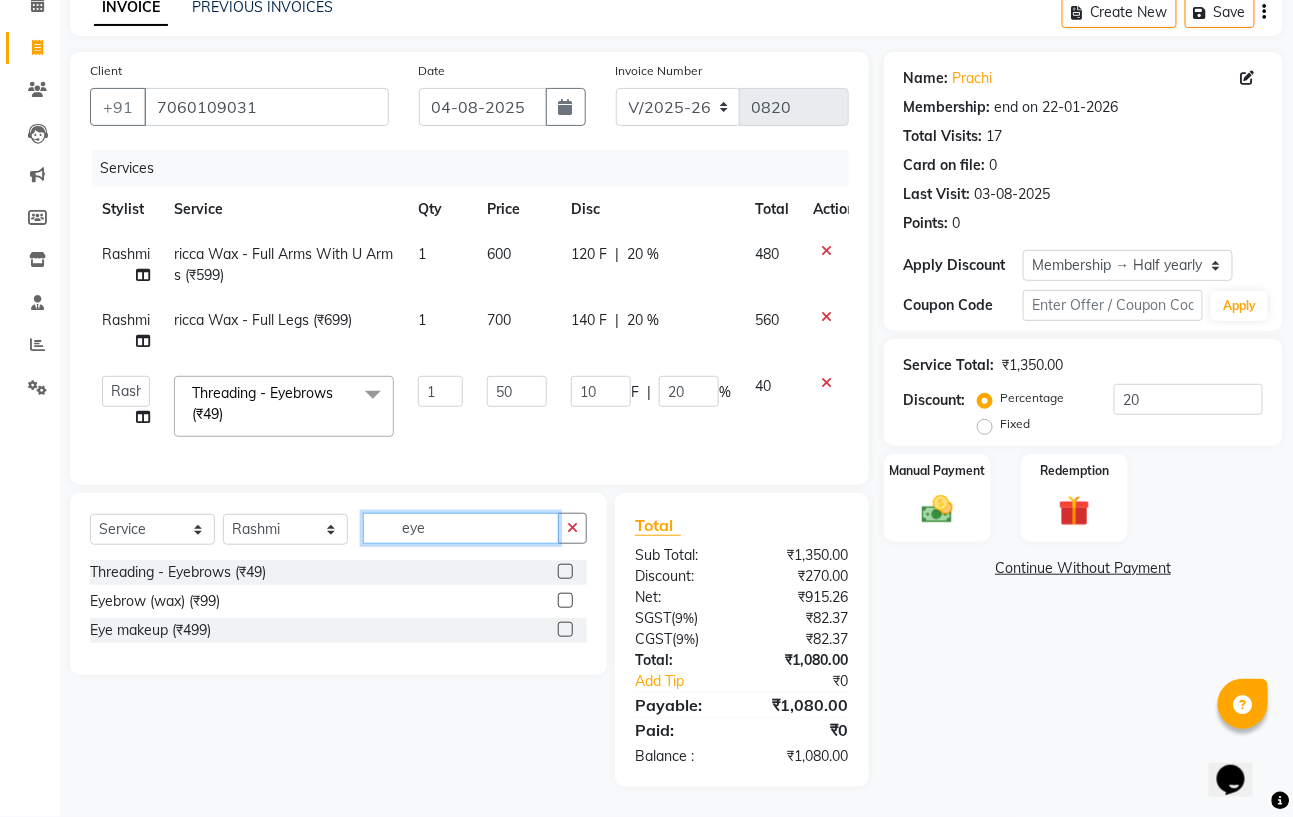 click on "eye" 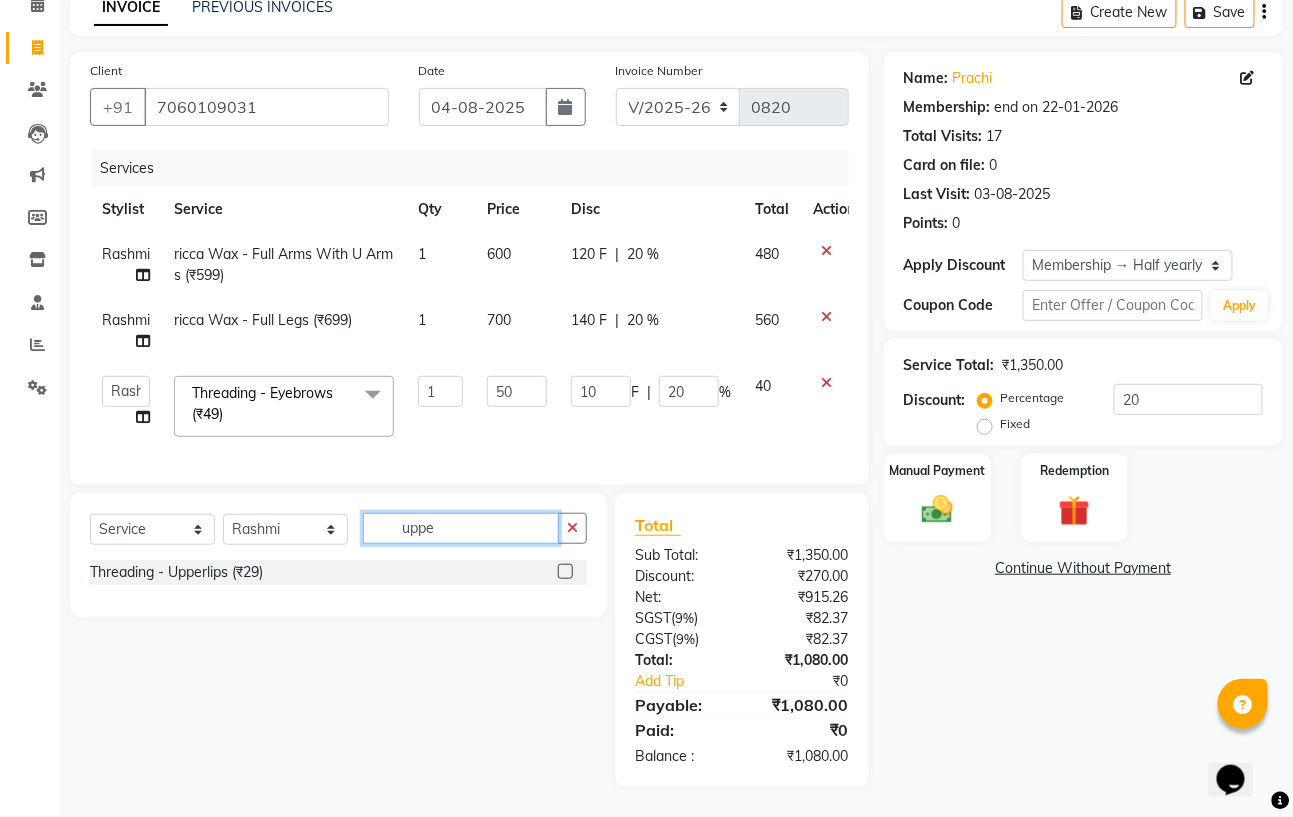 type on "uppe" 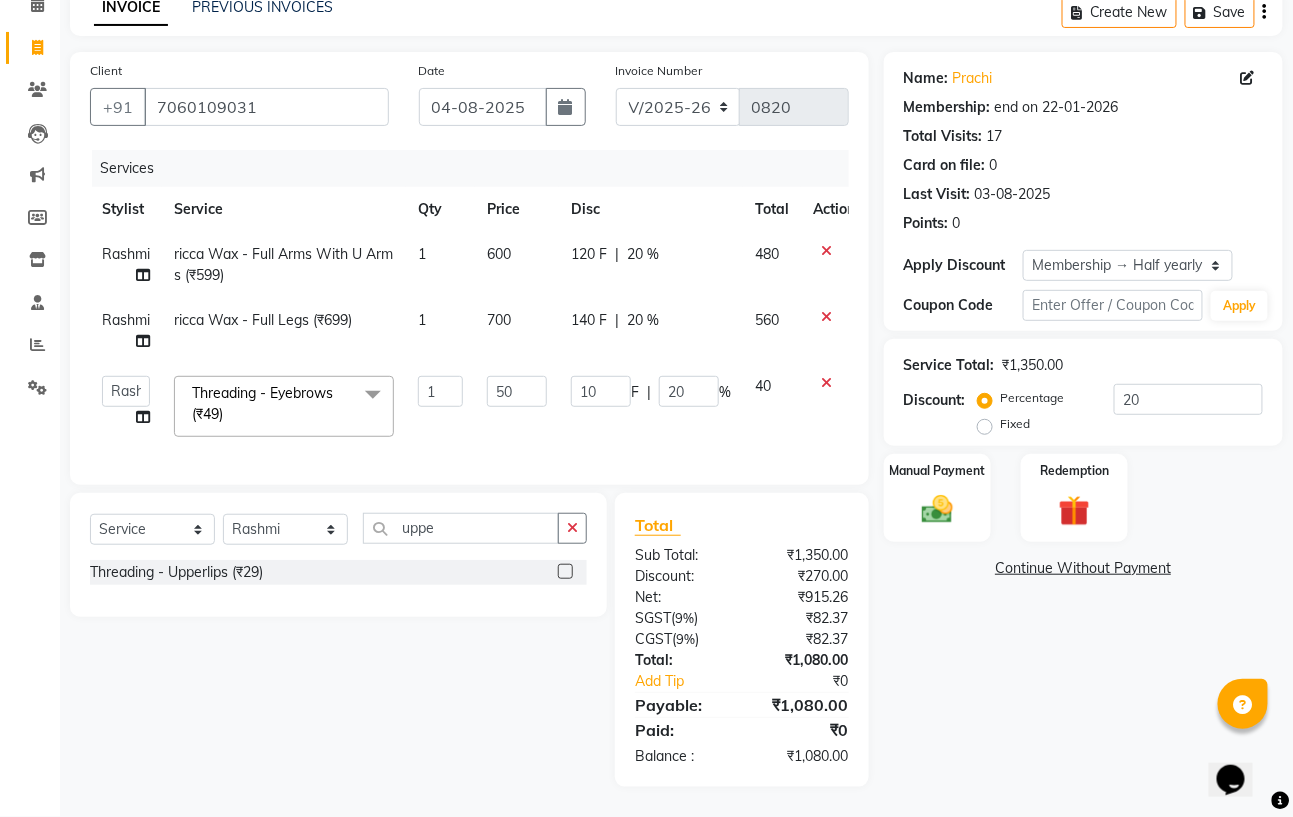 click 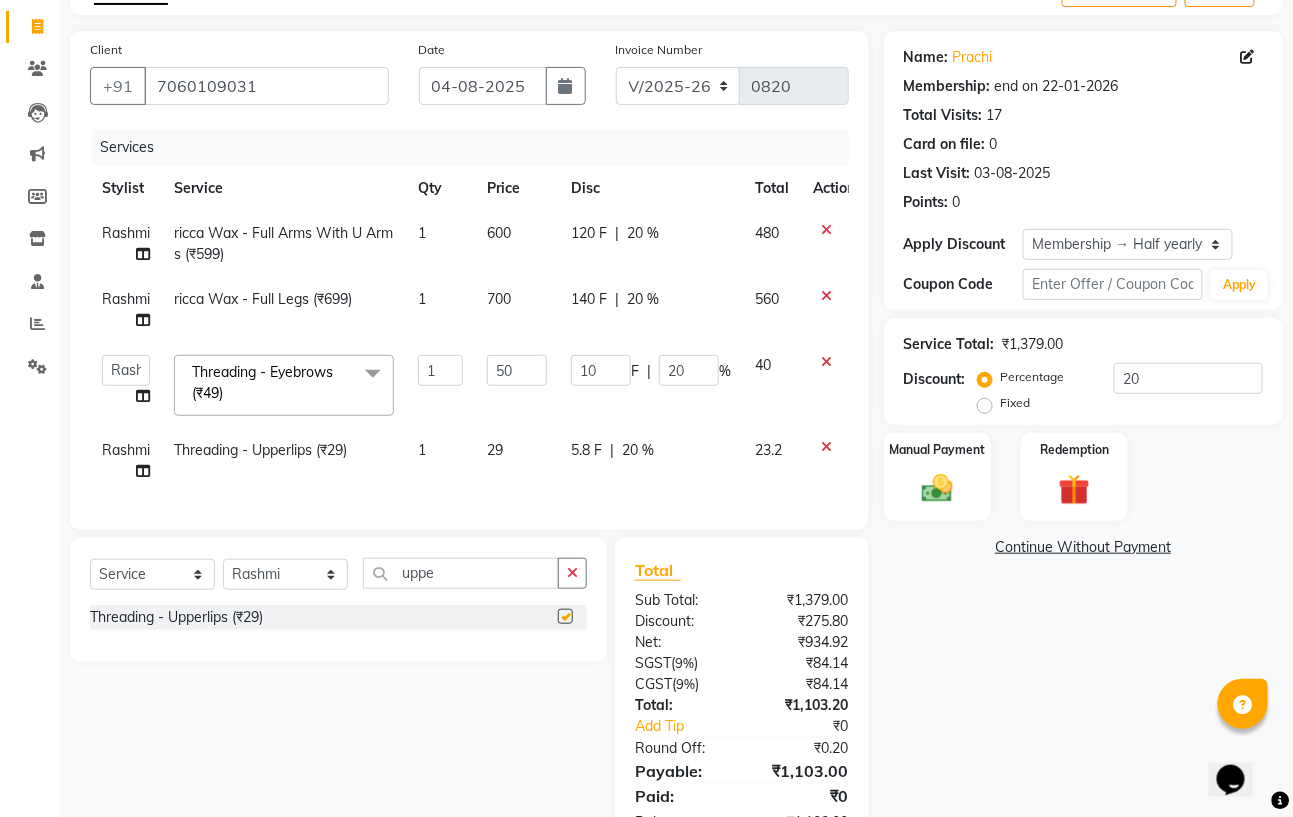 checkbox on "false" 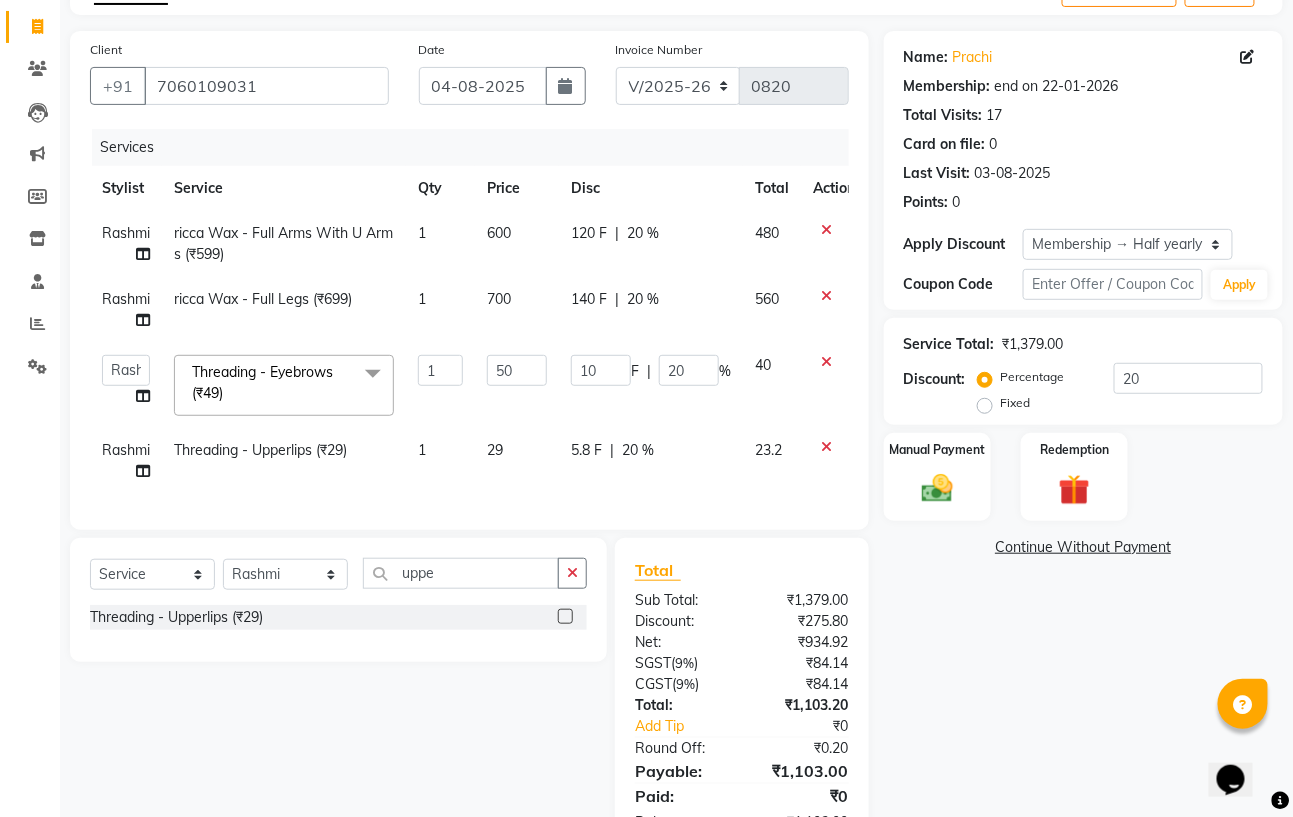 click on "29" 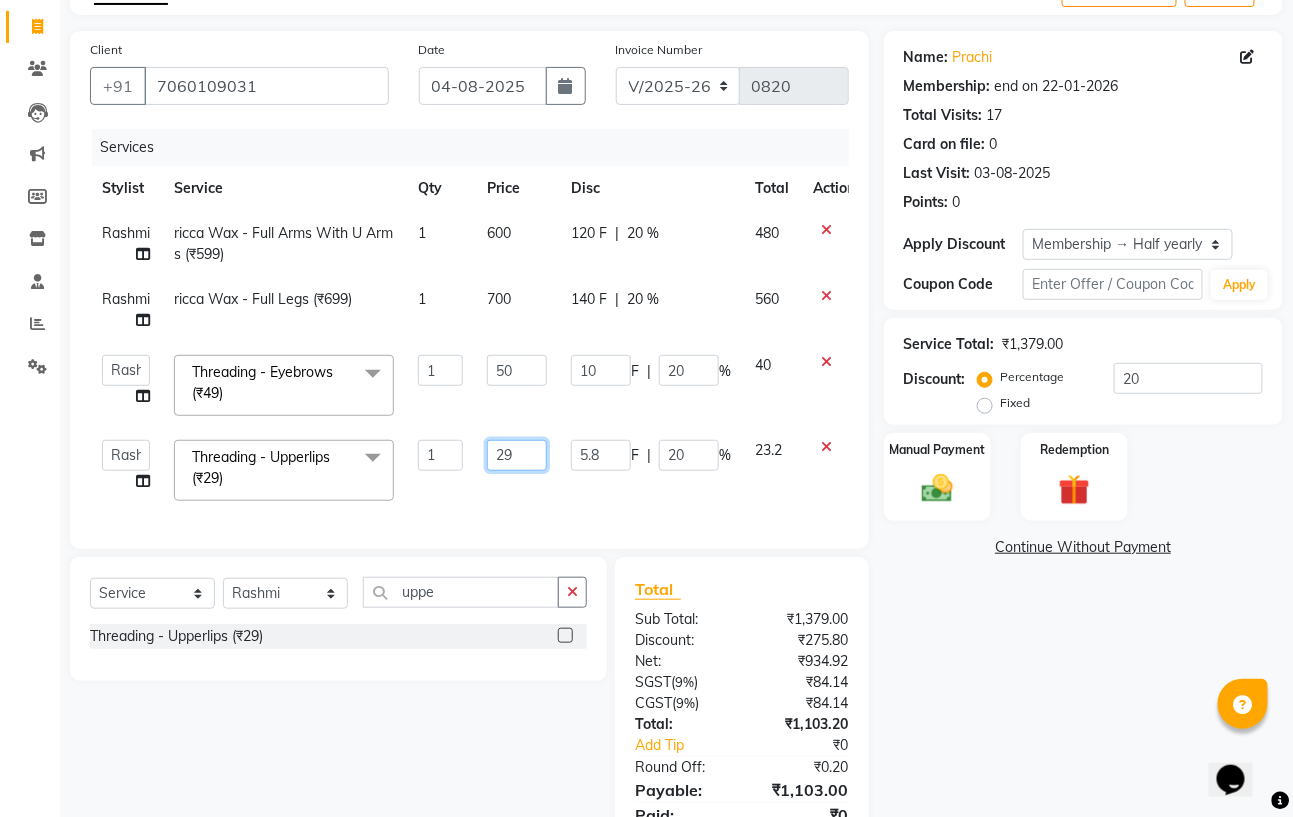 click on "29" 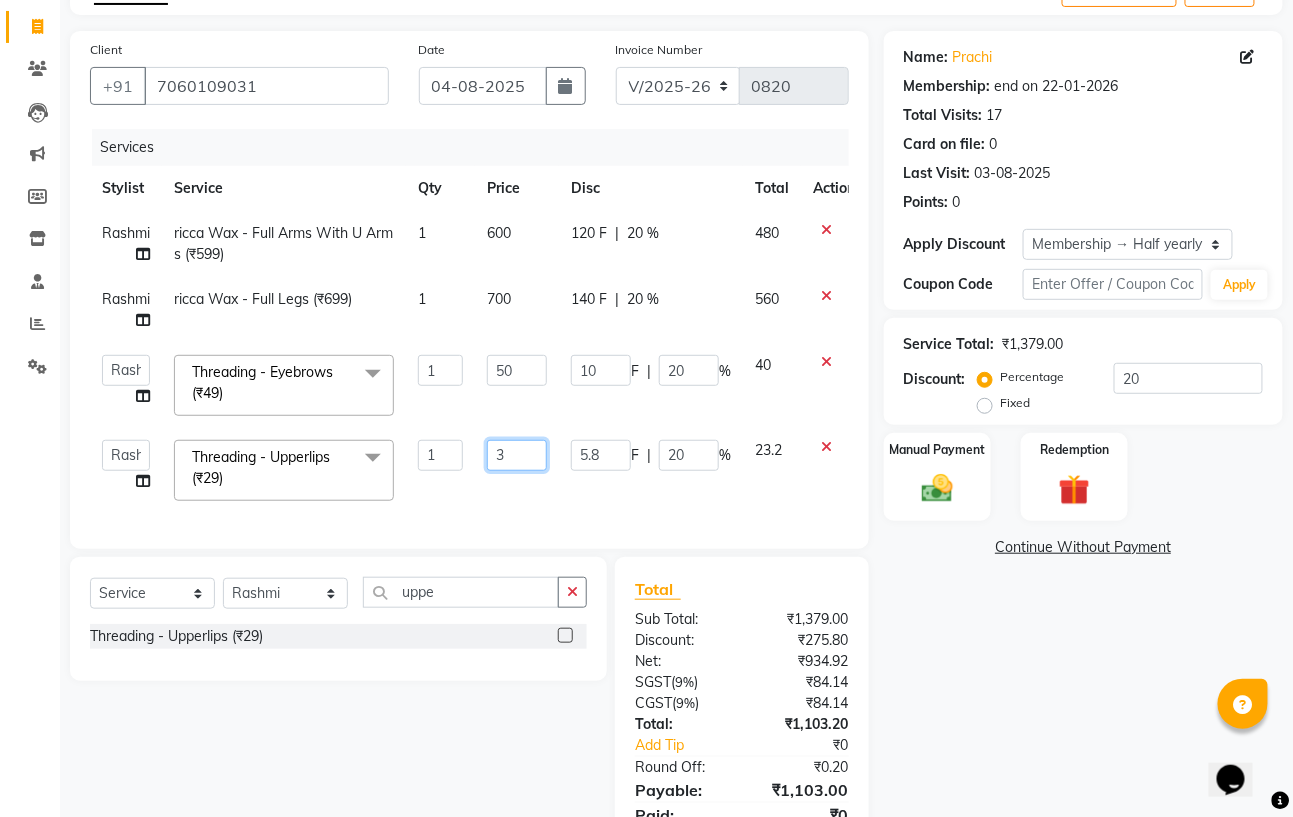 type on "30" 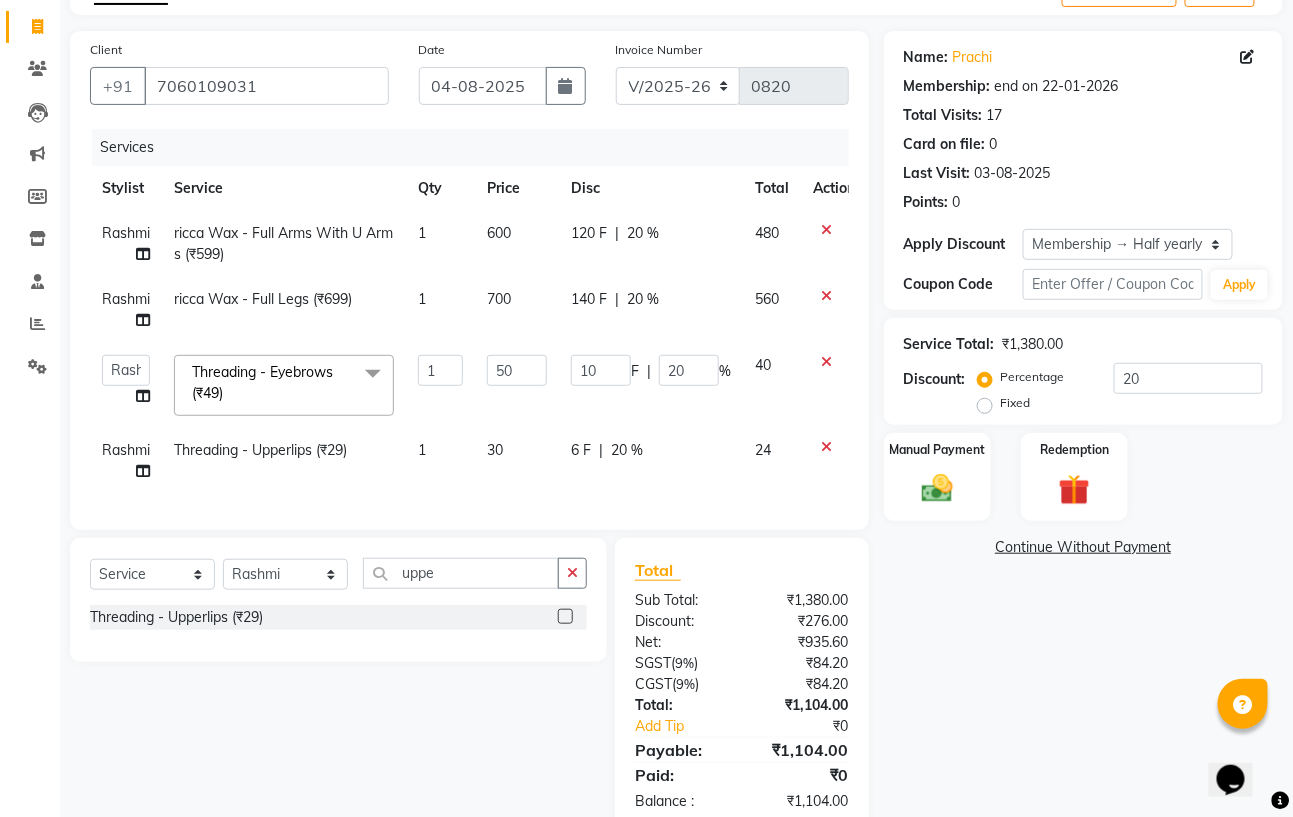 click on "Services Stylist Service Qty Price Disc Total Action Rashmi ricca Wax - Full Arms With U Arms (₹599) 1 600 120 F | 20 % 480 Rashmi ricca Wax - Full Legs (₹699) 1 700 140 F | 20 % 560  Azhar   Gautam Kamboj   Mohini   Mohit   Neha   Paras Kamboj   parvez   pooja rawat   Rashmi   Subhan   Threading - Eyebrows (₹49)  x Hair Services (Women) - Hair Cut (₹449) Hair Services (Women) - Hair Cut Senior Artist (₹599) Hair Services (Women) - Hair wash (₹249) Hair Services (Women) - Blow Dry (₹199) Hair Services (Women) - Ironing (₹399) Hair Services (Women) - Curls (₹449) Hair Services (Women) - Root Touch Up (₹999) Hair Services (Women) - Root Touch Up (Ammonia Free) (₹1199) Hair Services (Women) - Hair Spa (₹1199) Hair Services (Women) - Ola Plex (₹2299) Hair Services (Women) - Global Hair Colour (₹3499) Hair Services (Women) - Global Hair (Ammonia Free) (₹3999) Hair Services (Women) - Highlight Crown Area (₹2999) Hair Services (Women) - Ombre/Balayage (₹4499) highlights (₹3999) 1" 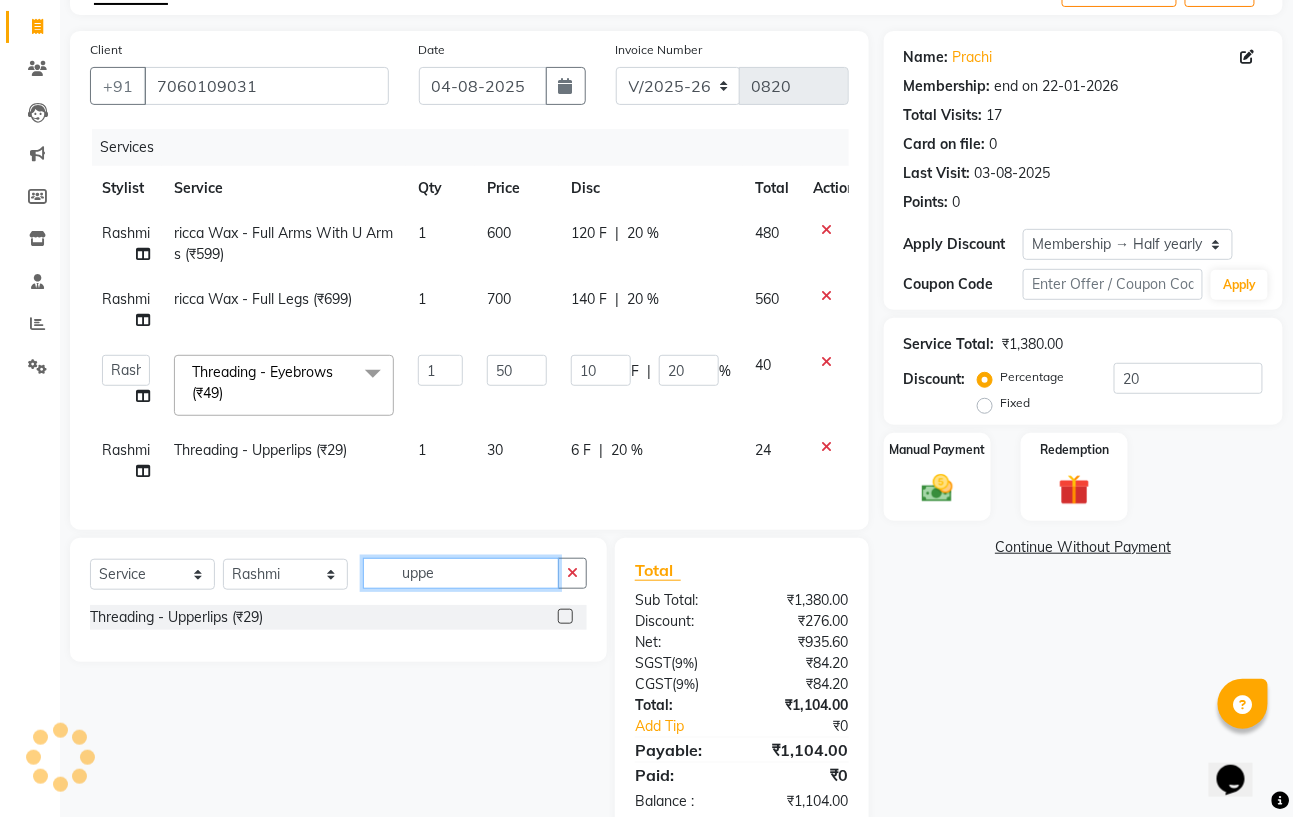 click on "uppe" 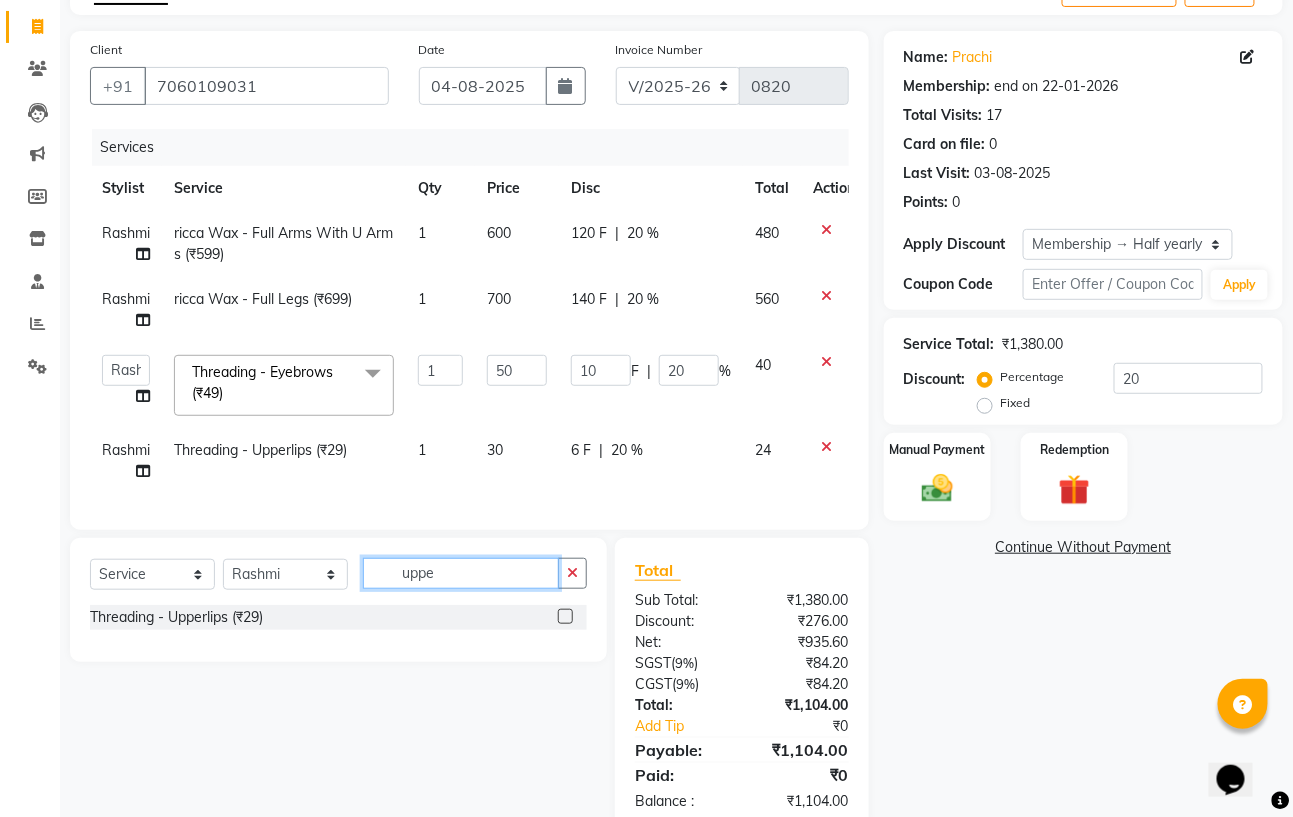 click on "uppe" 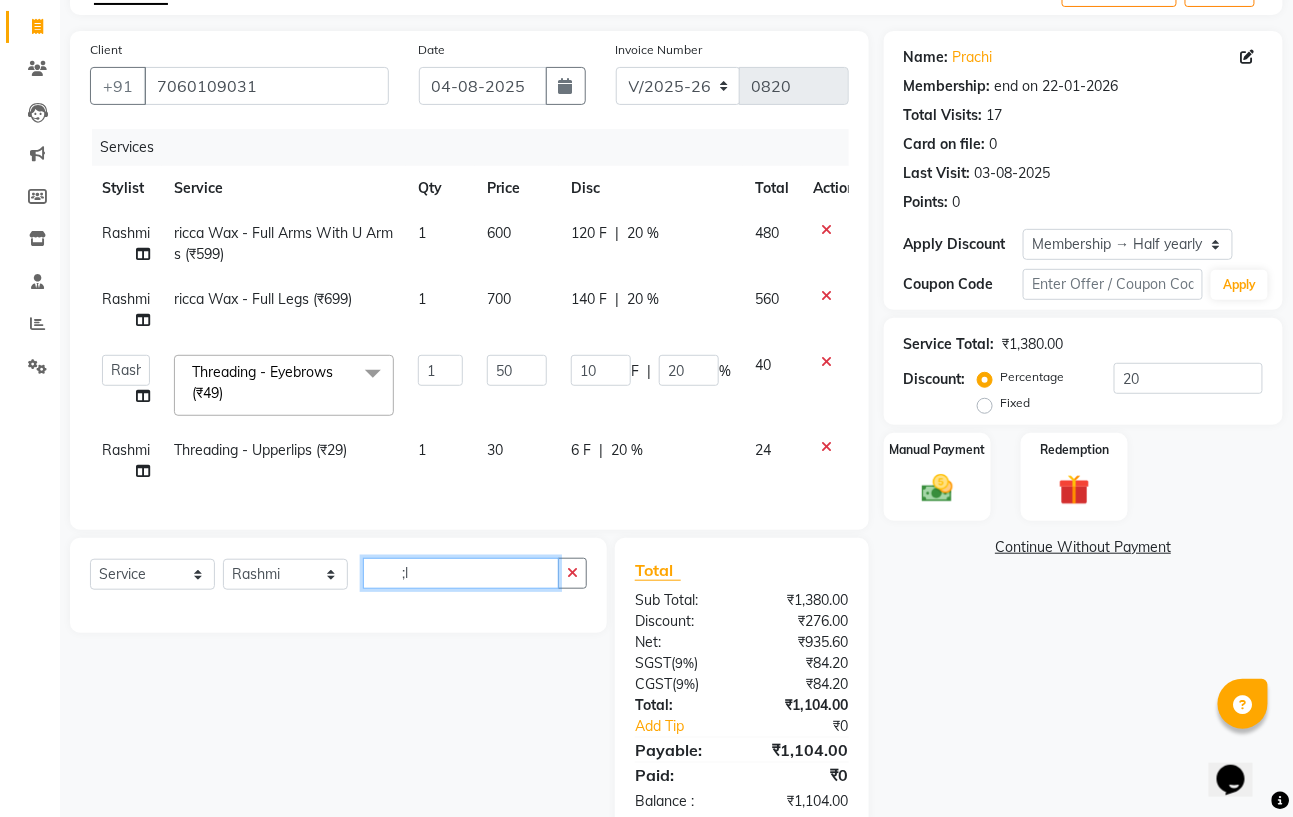 type on ";" 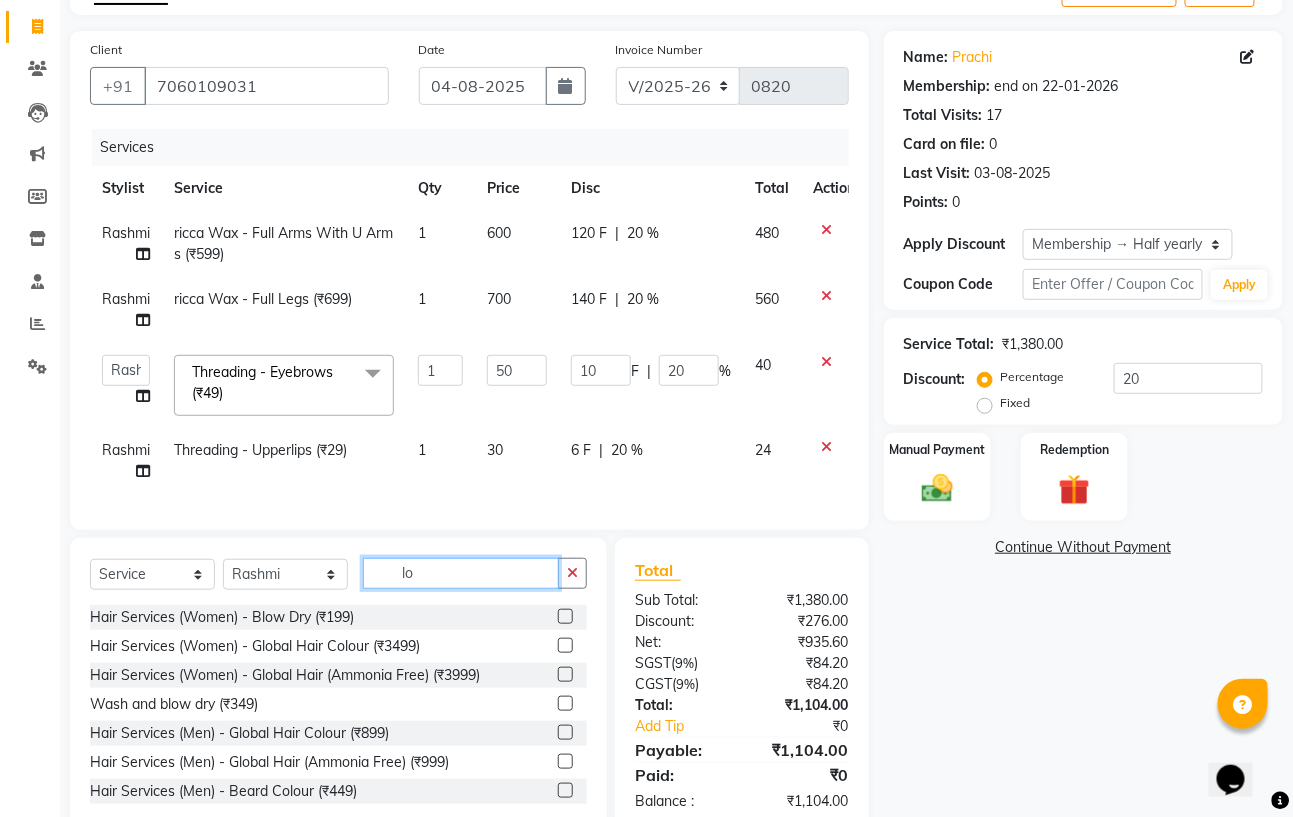 type on "l" 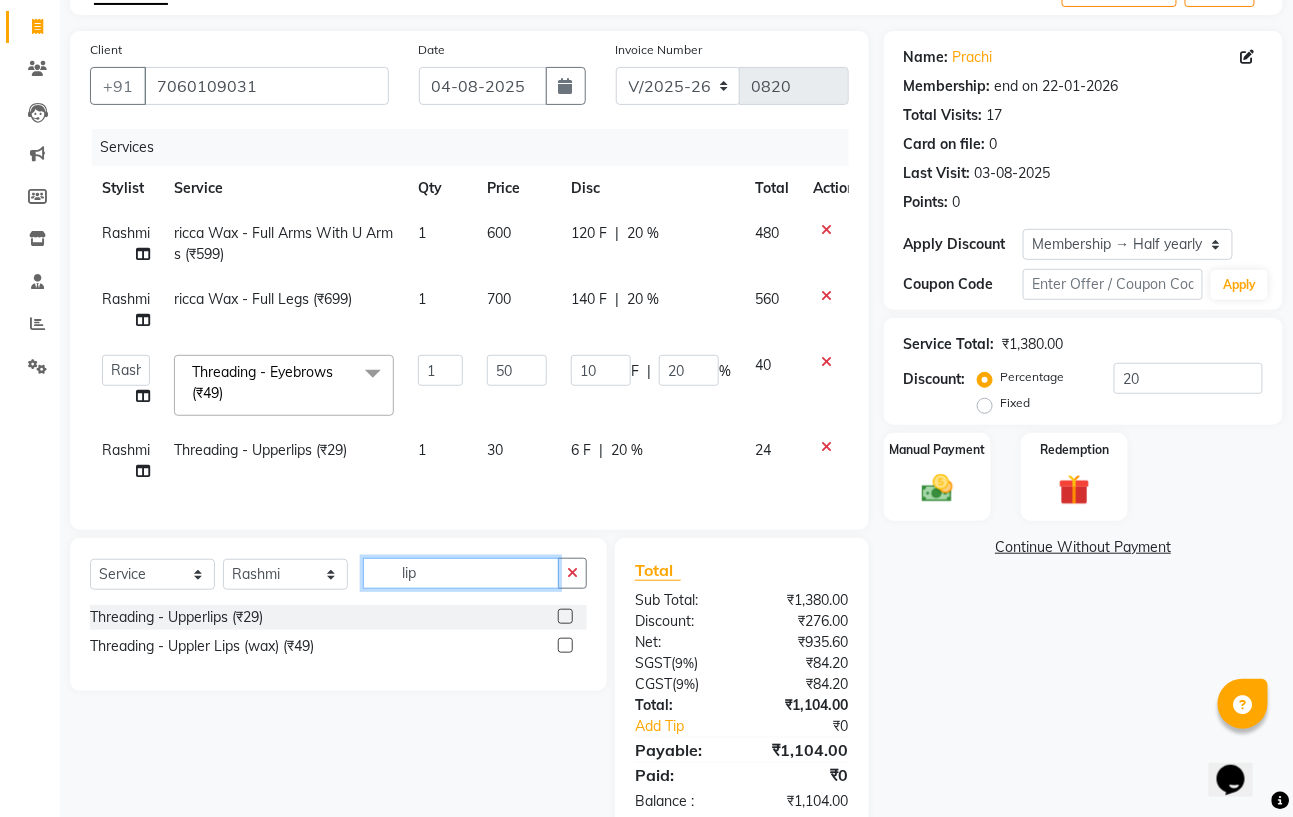 type on "lip" 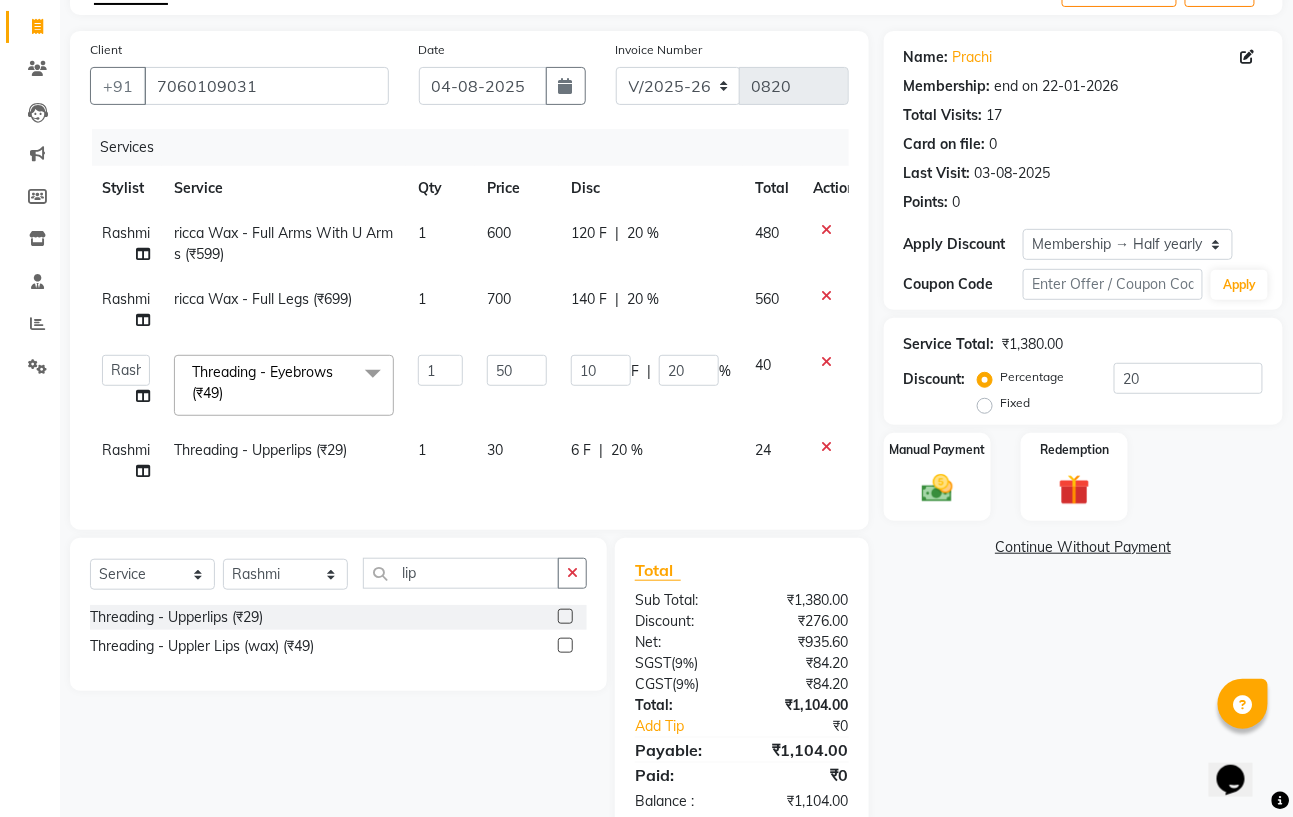 click 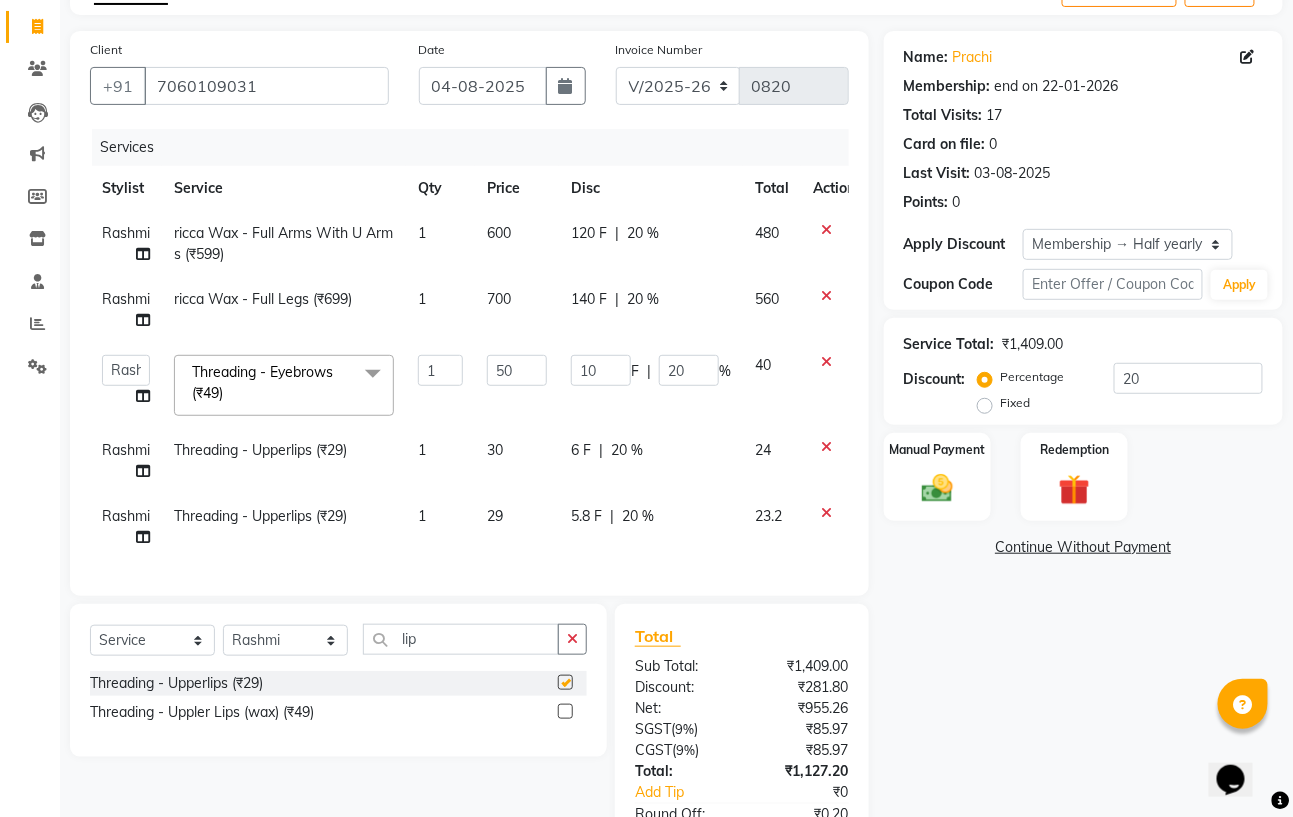 checkbox on "false" 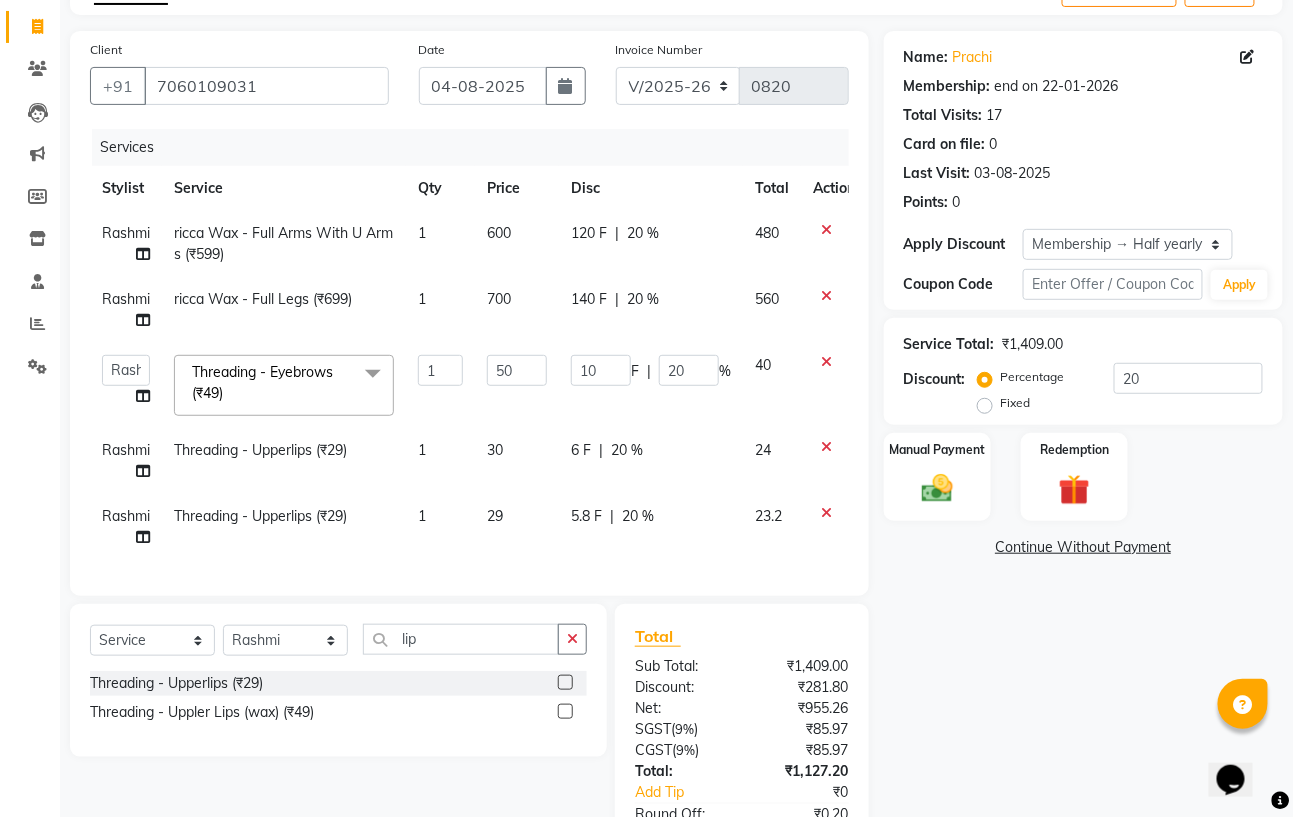 click on "29" 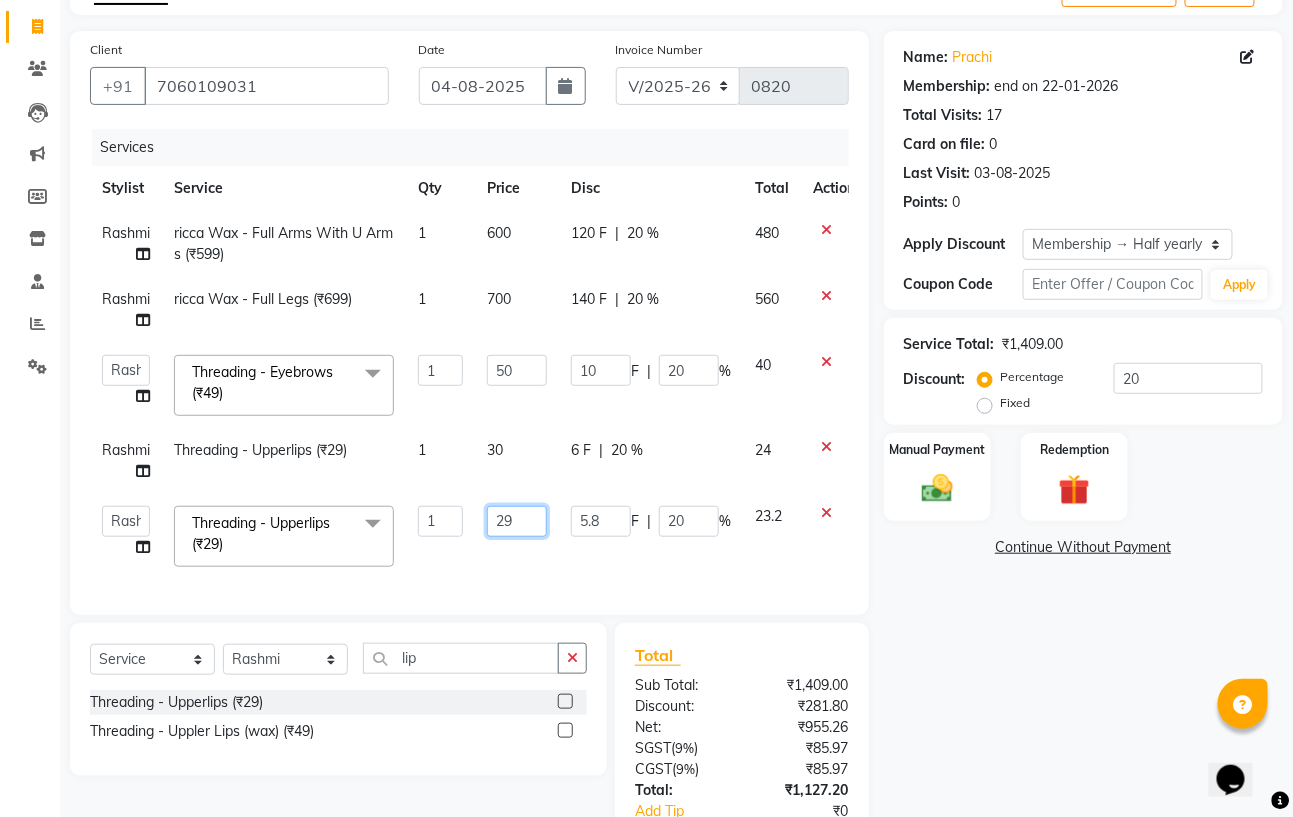 click on "29" 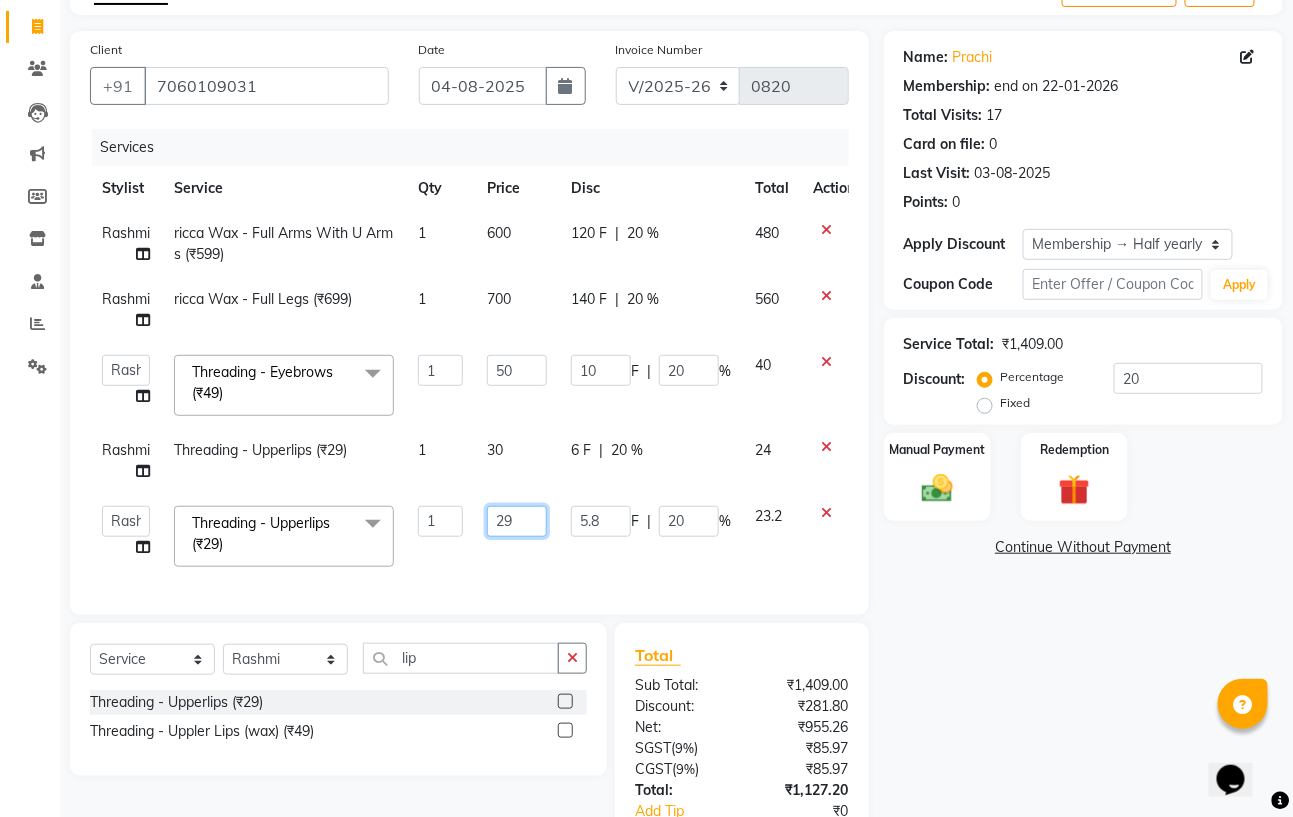type on "2" 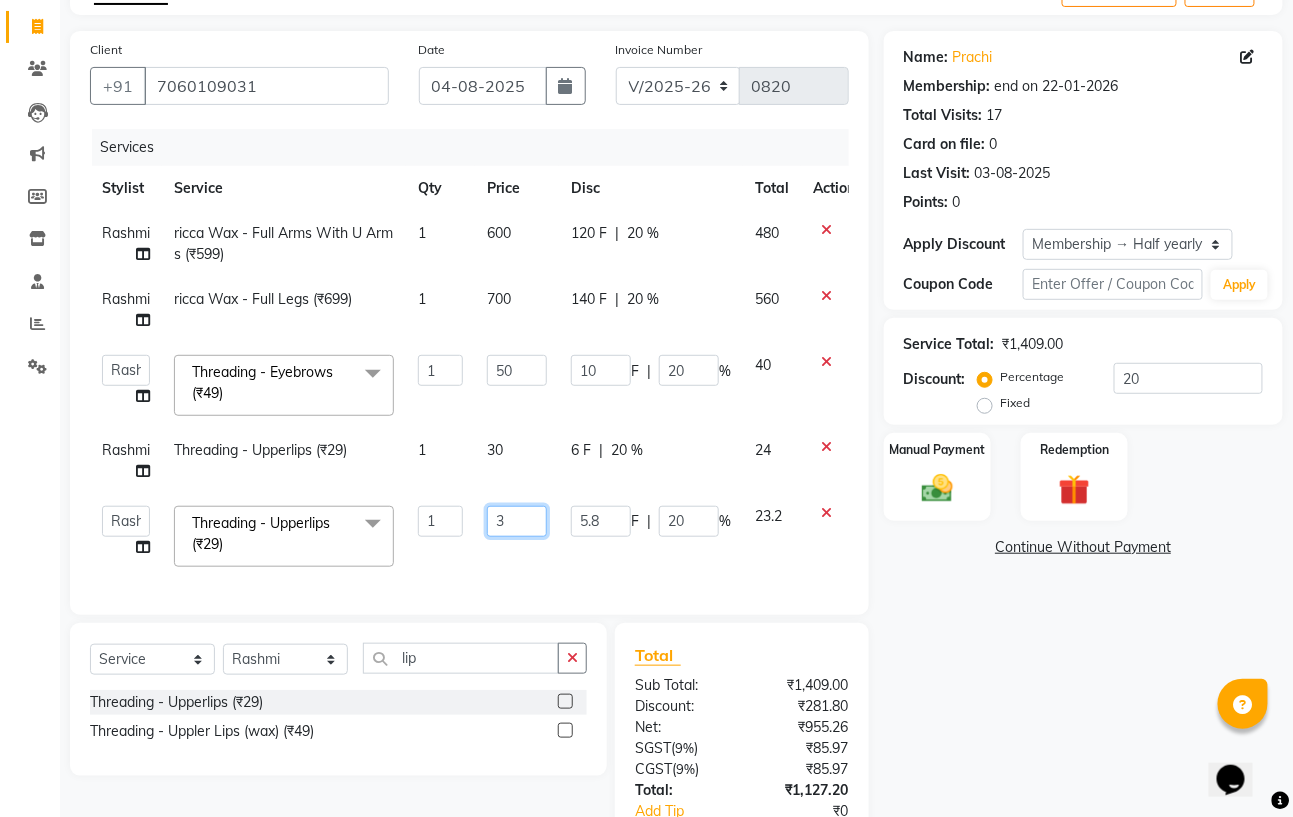 type on "30" 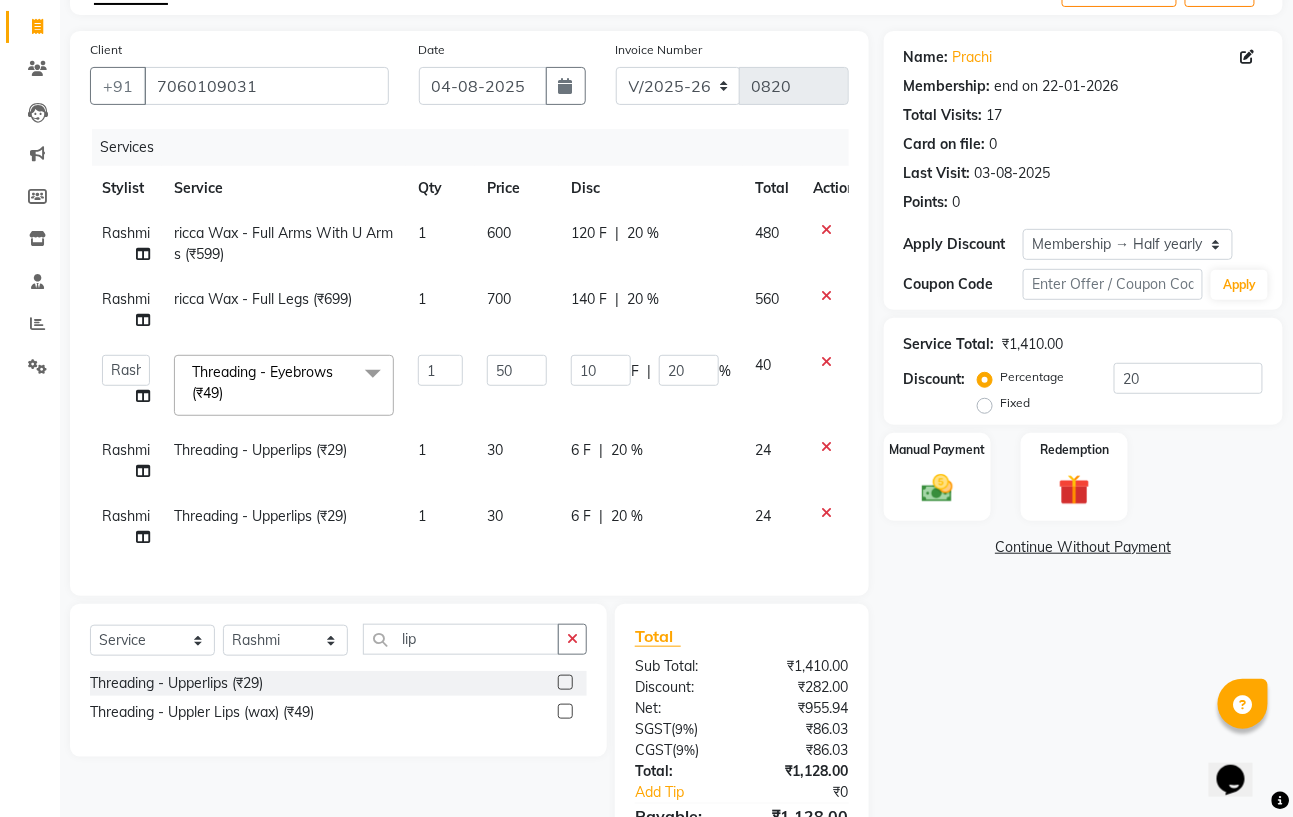 drag, startPoint x: 757, startPoint y: 555, endPoint x: 757, endPoint y: 531, distance: 24 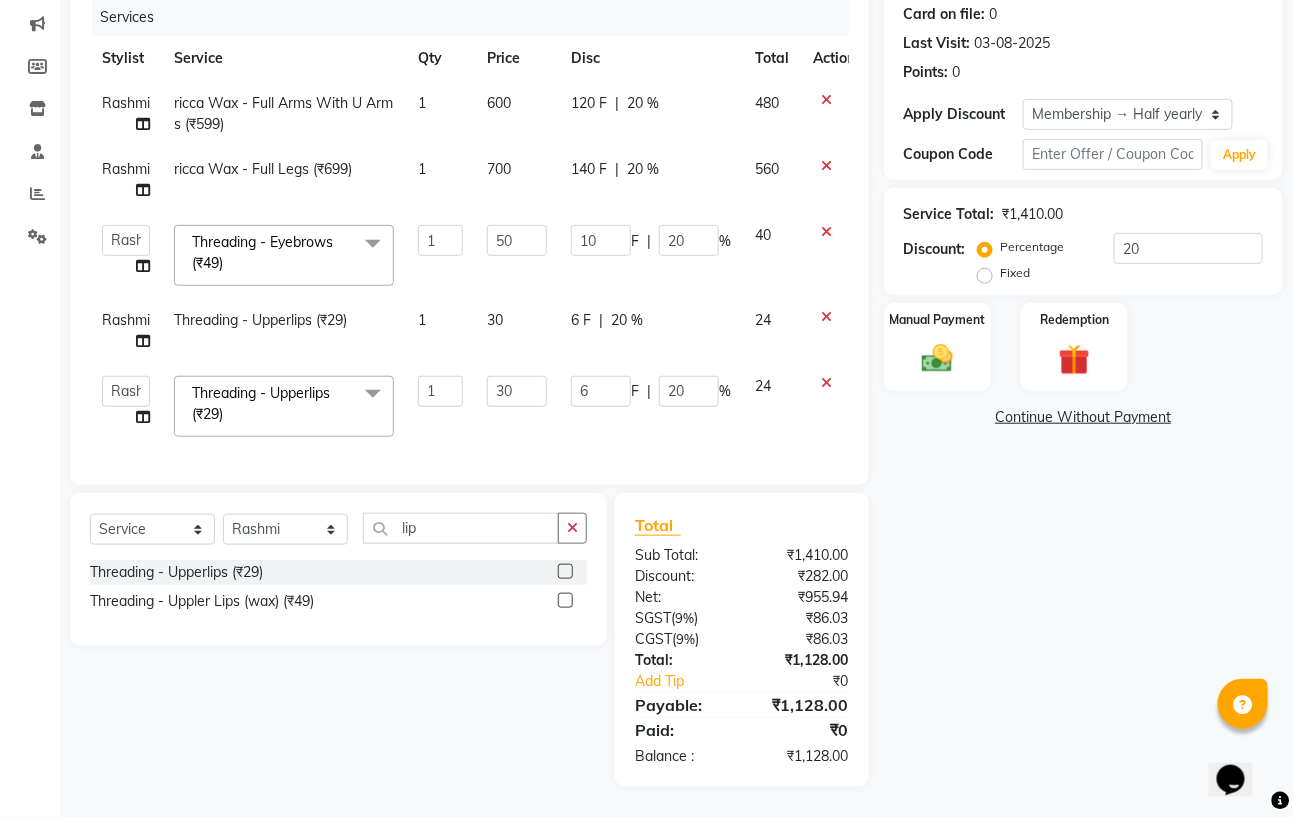 scroll, scrollTop: 270, scrollLeft: 0, axis: vertical 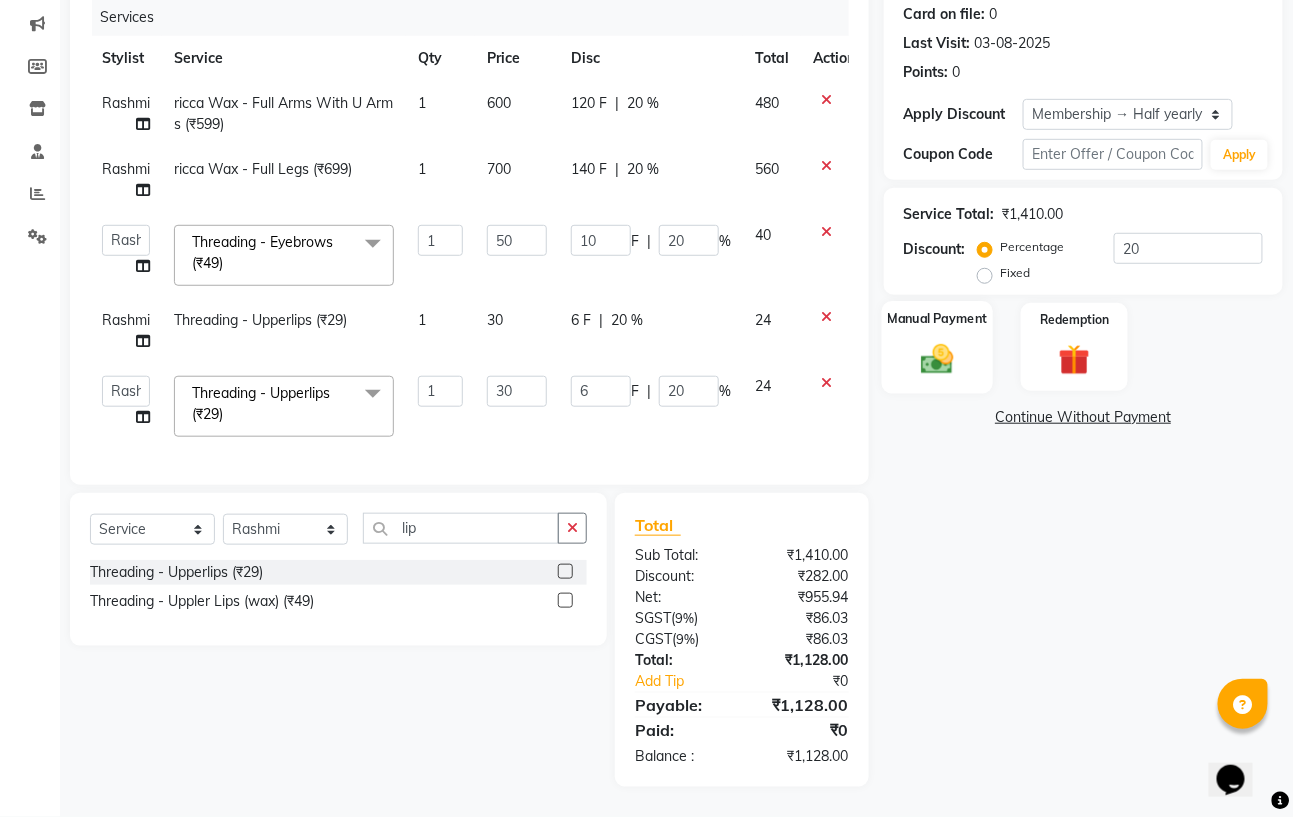 click on "Manual Payment" 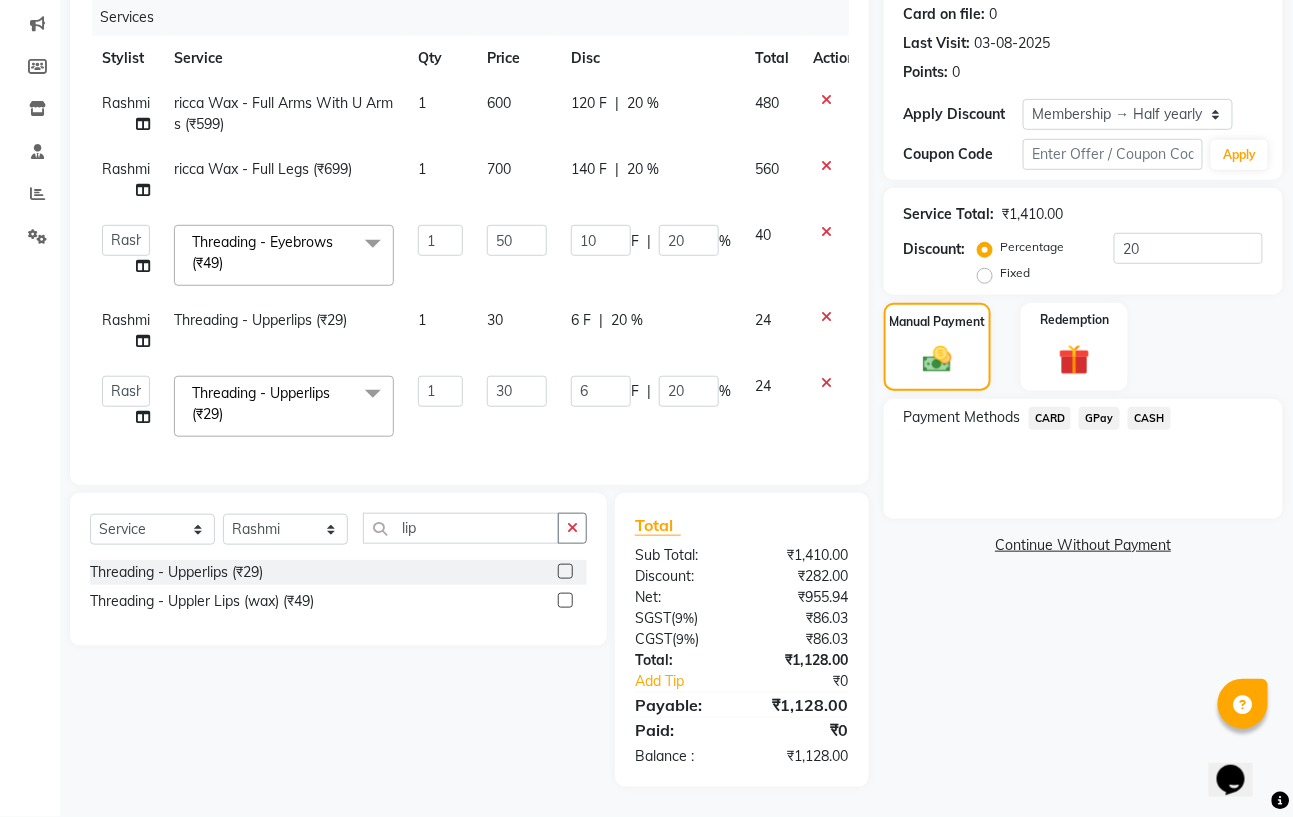 click on "Name: Prachi  Membership: end on 22-01-2026 Total Visits:  17 Card on file:  0 Last Visit:   03-08-2025 Points:   0  Apply Discount Select Membership → Half yearly Coupon Code Apply Service Total:  ₹1,410.00  Discount:  Percentage   Fixed  20 Manual Payment Redemption Payment Methods  CARD   GPay   CASH   Continue Without Payment" 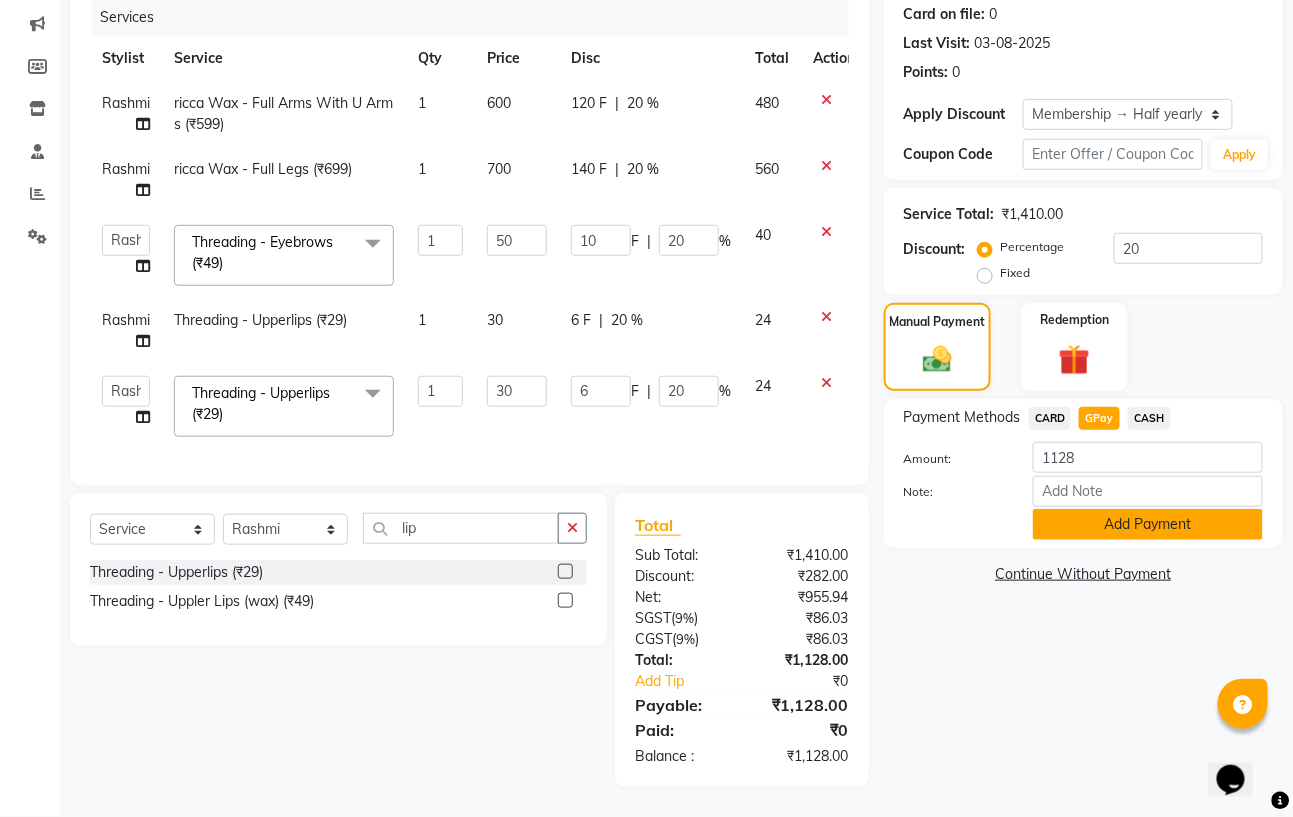 click on "Add Payment" 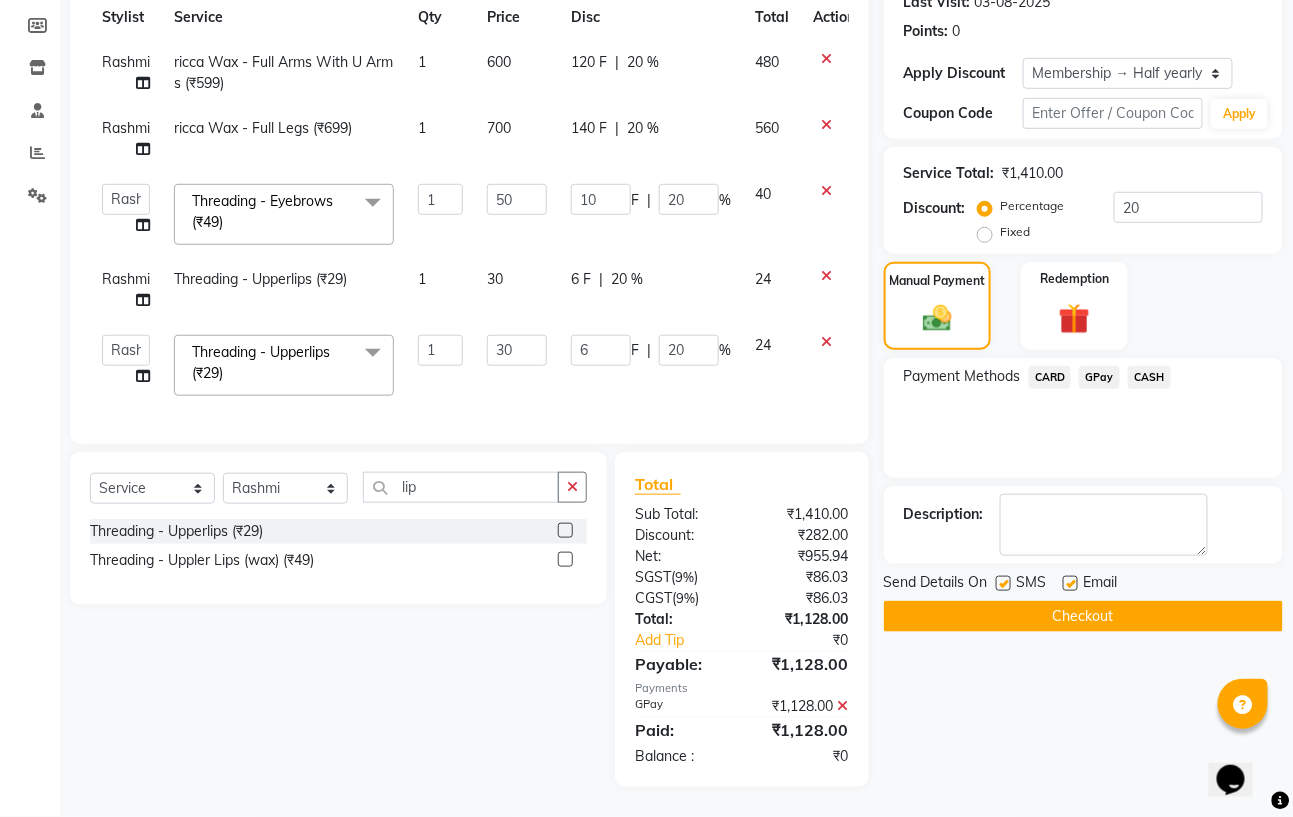 scroll, scrollTop: 312, scrollLeft: 0, axis: vertical 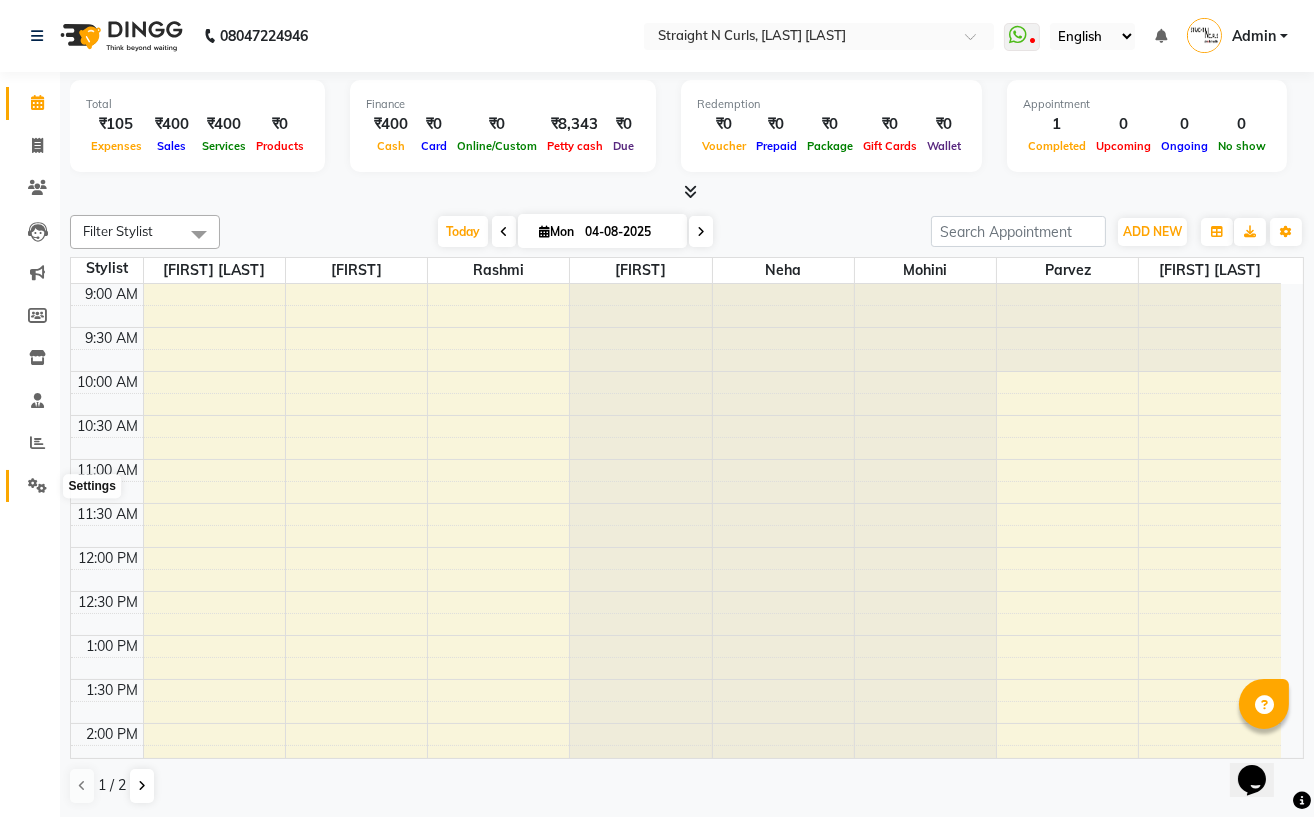 click 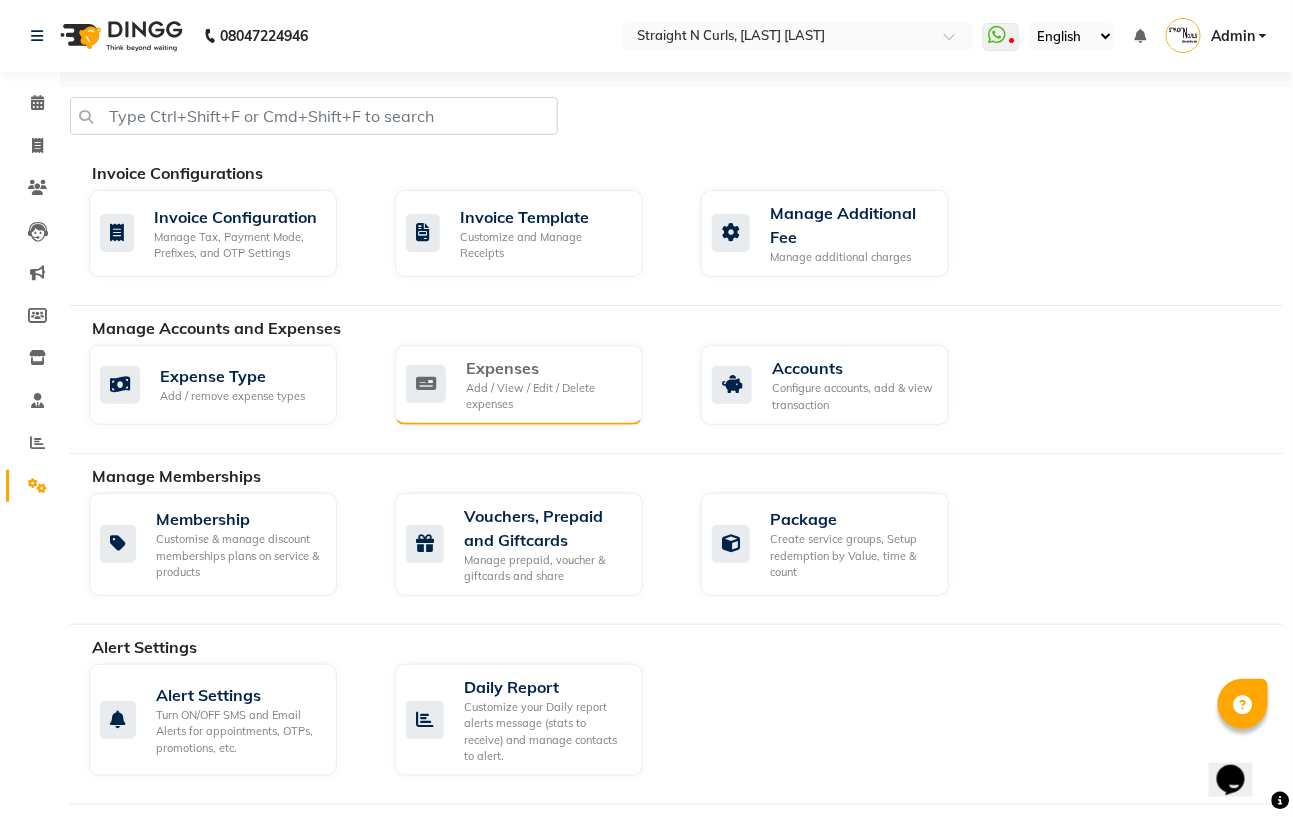 click on "Add / View / Edit / Delete expenses" 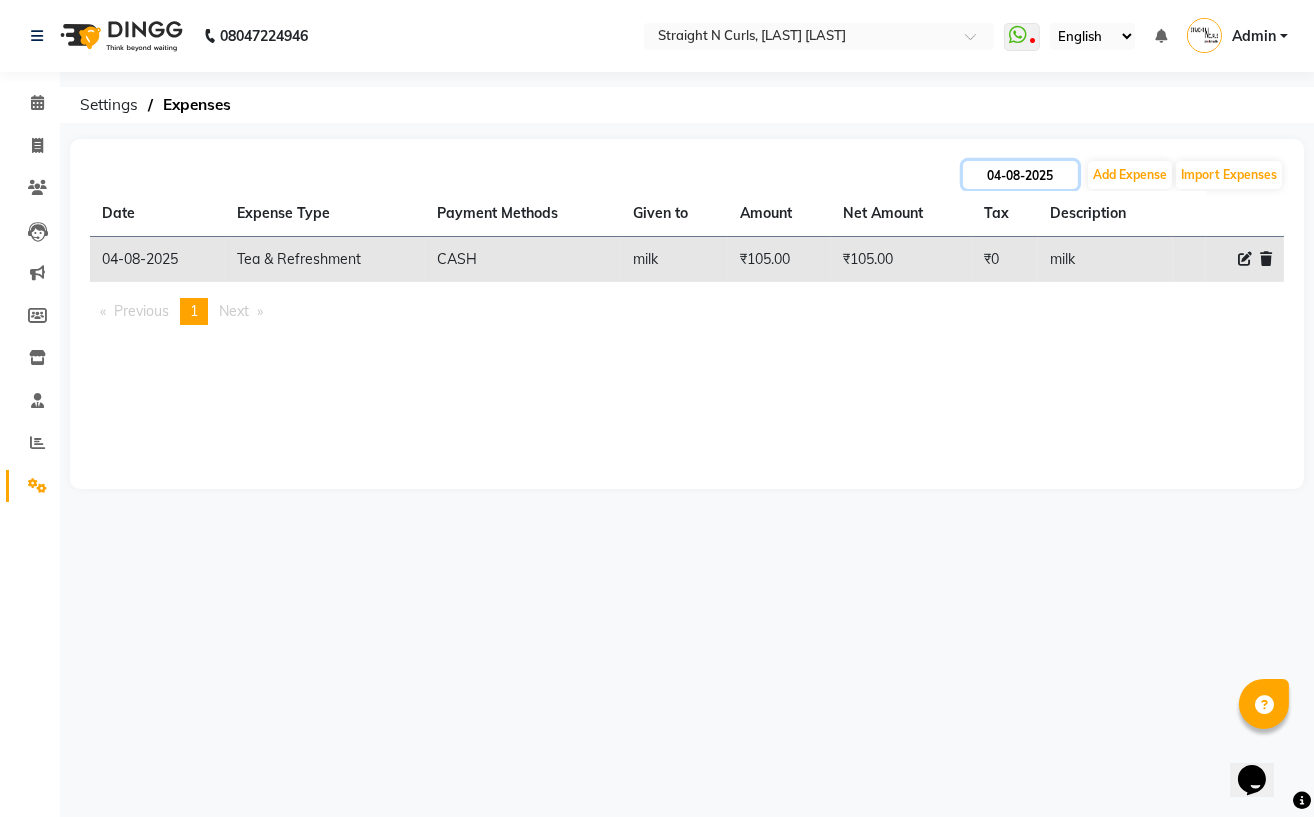 click on "04-08-2025" 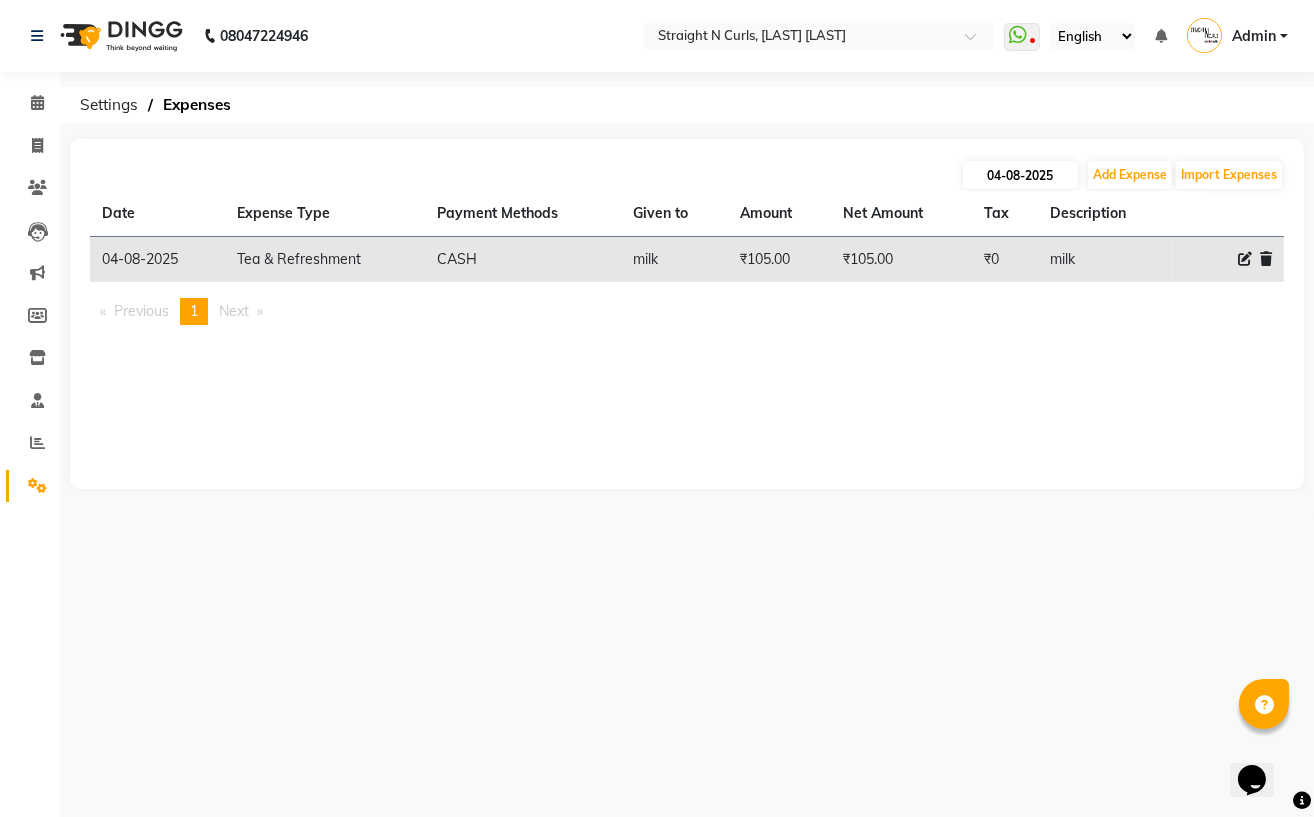 select on "8" 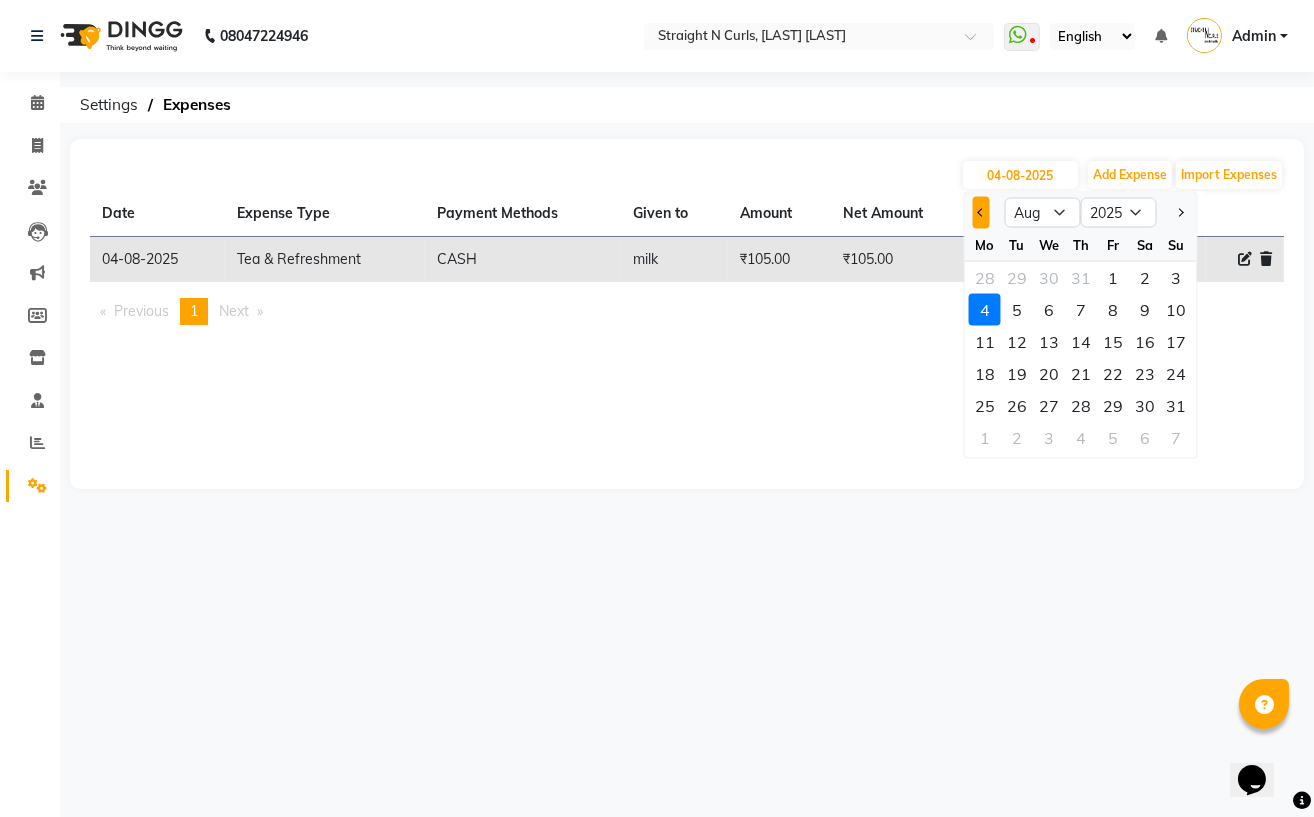 click 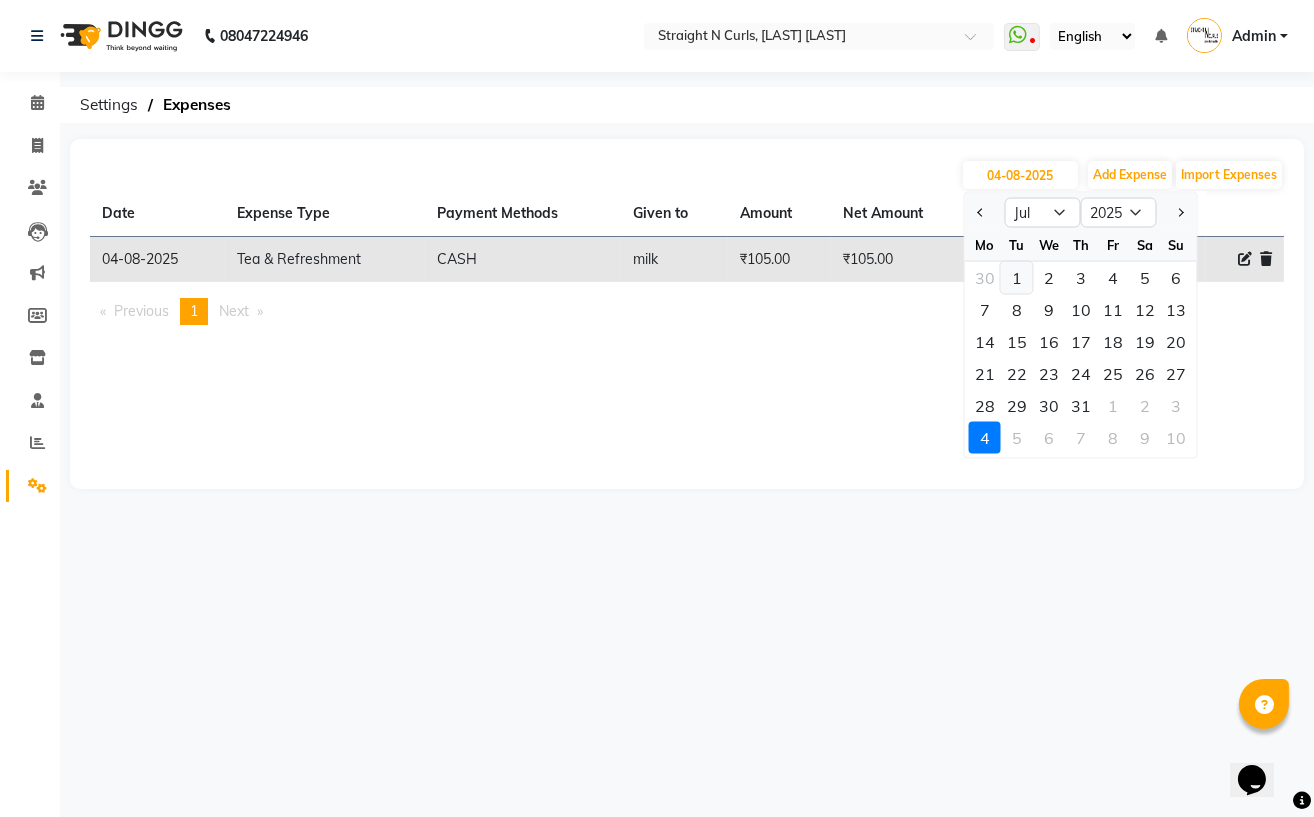 click on "1" 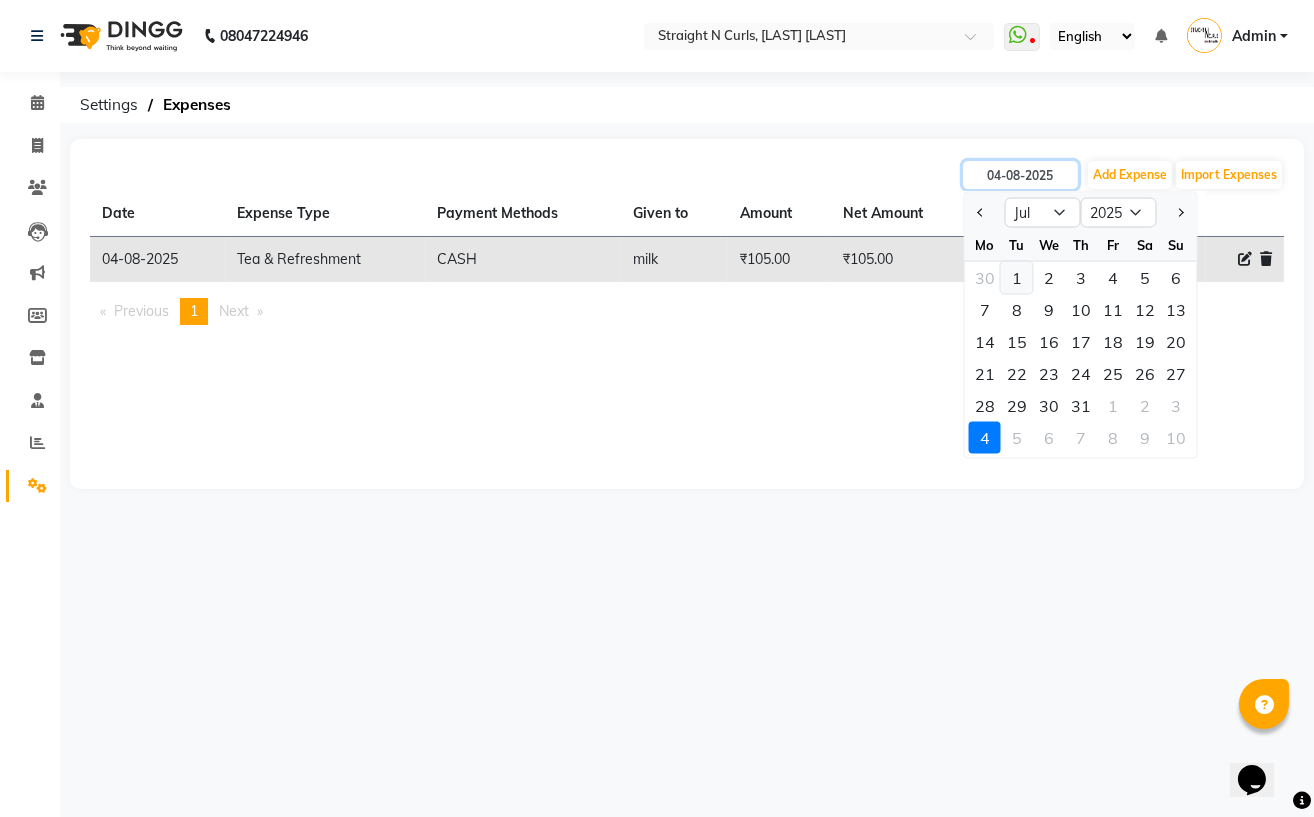 type on "01-07-2025" 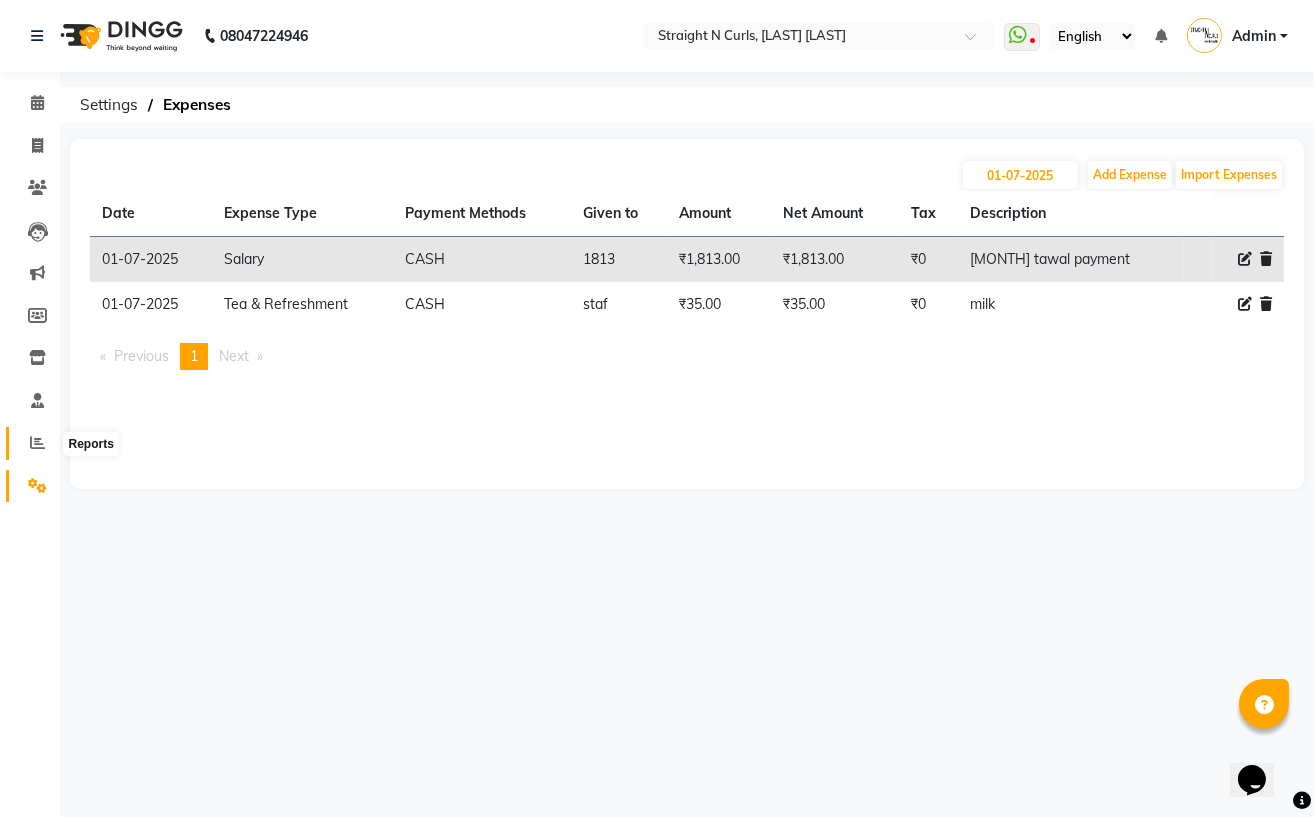 click 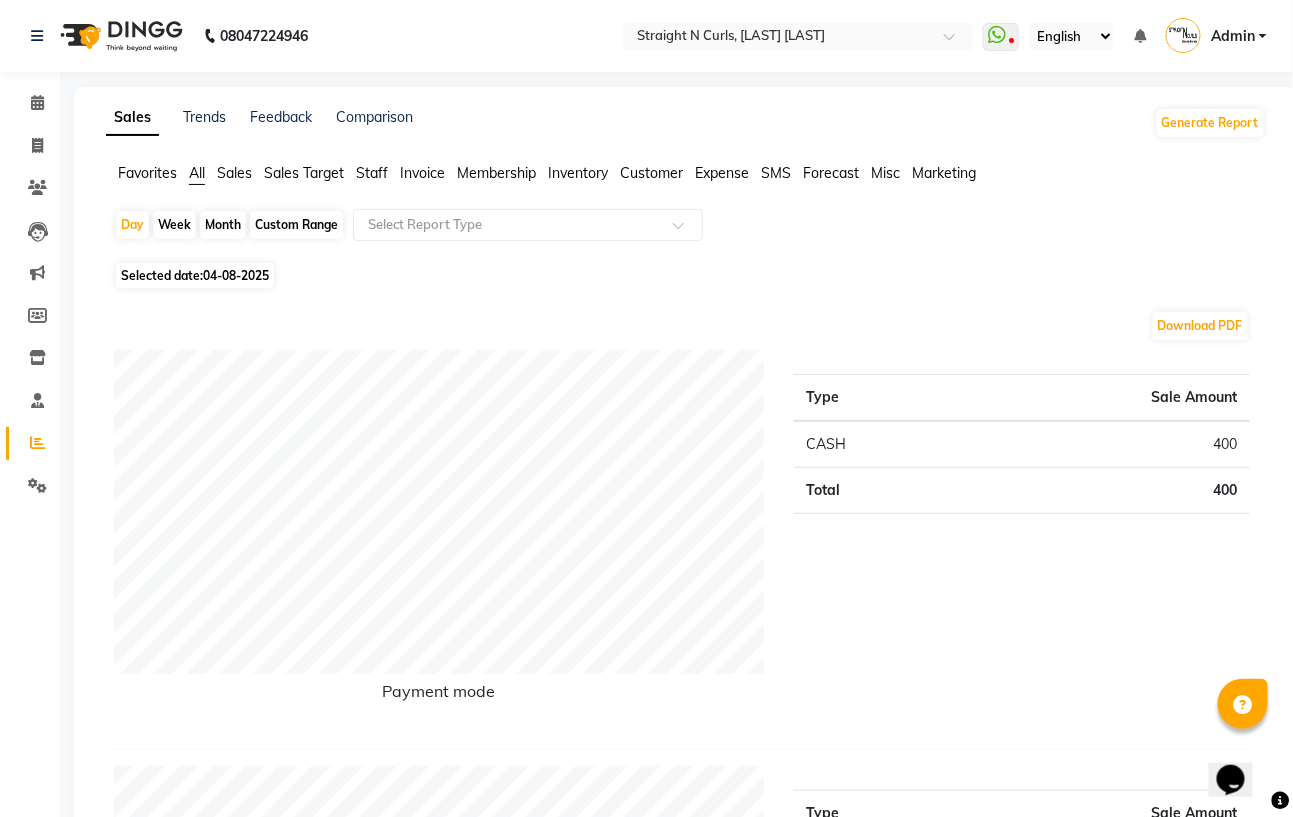 click on "Expense" 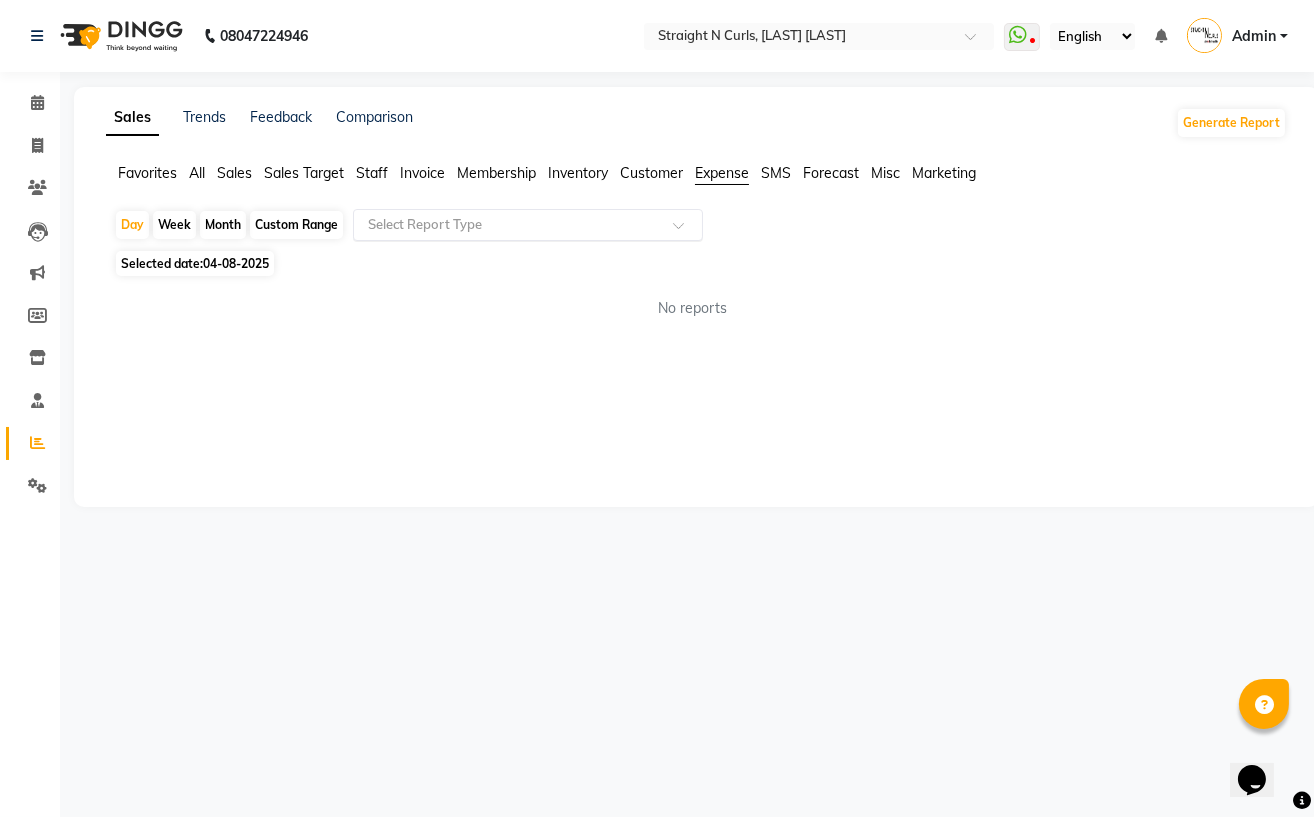 click 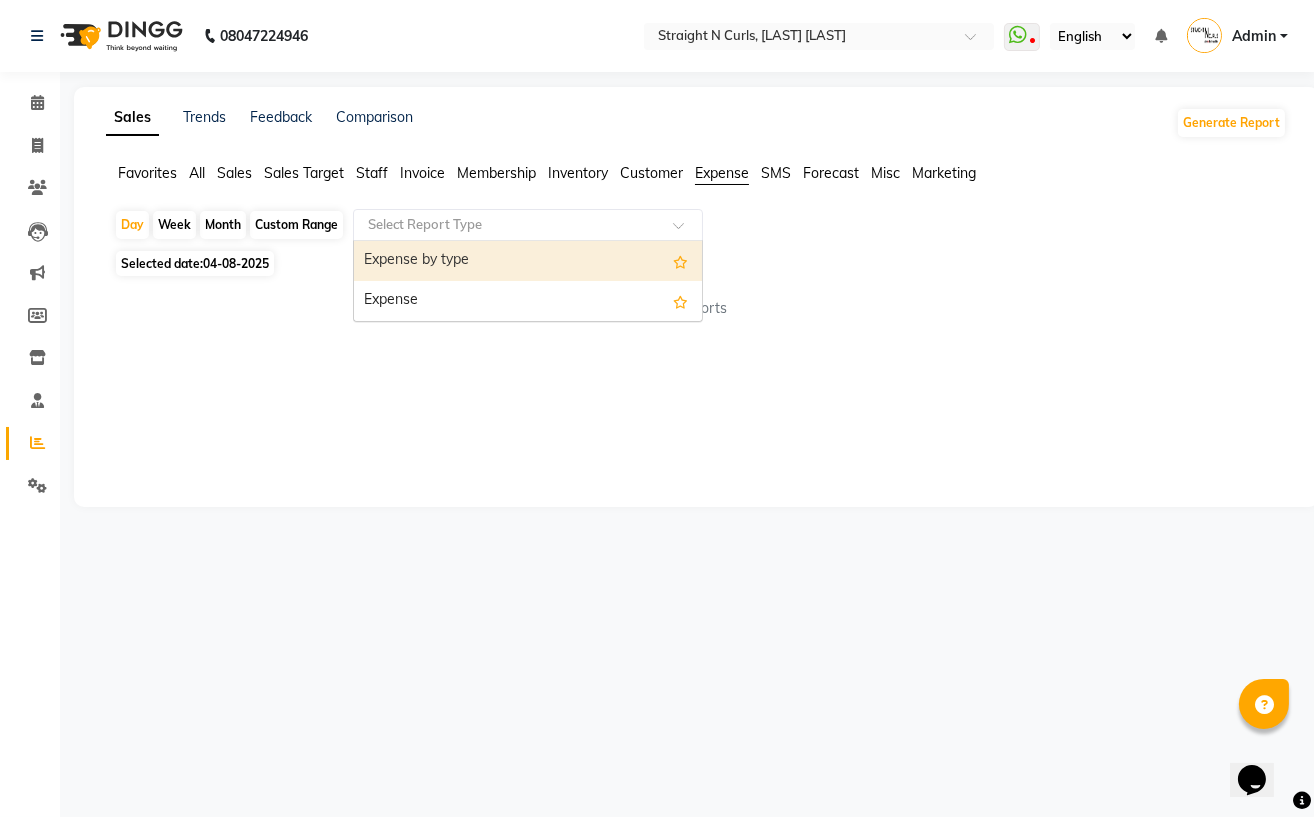 click on "Custom Range" 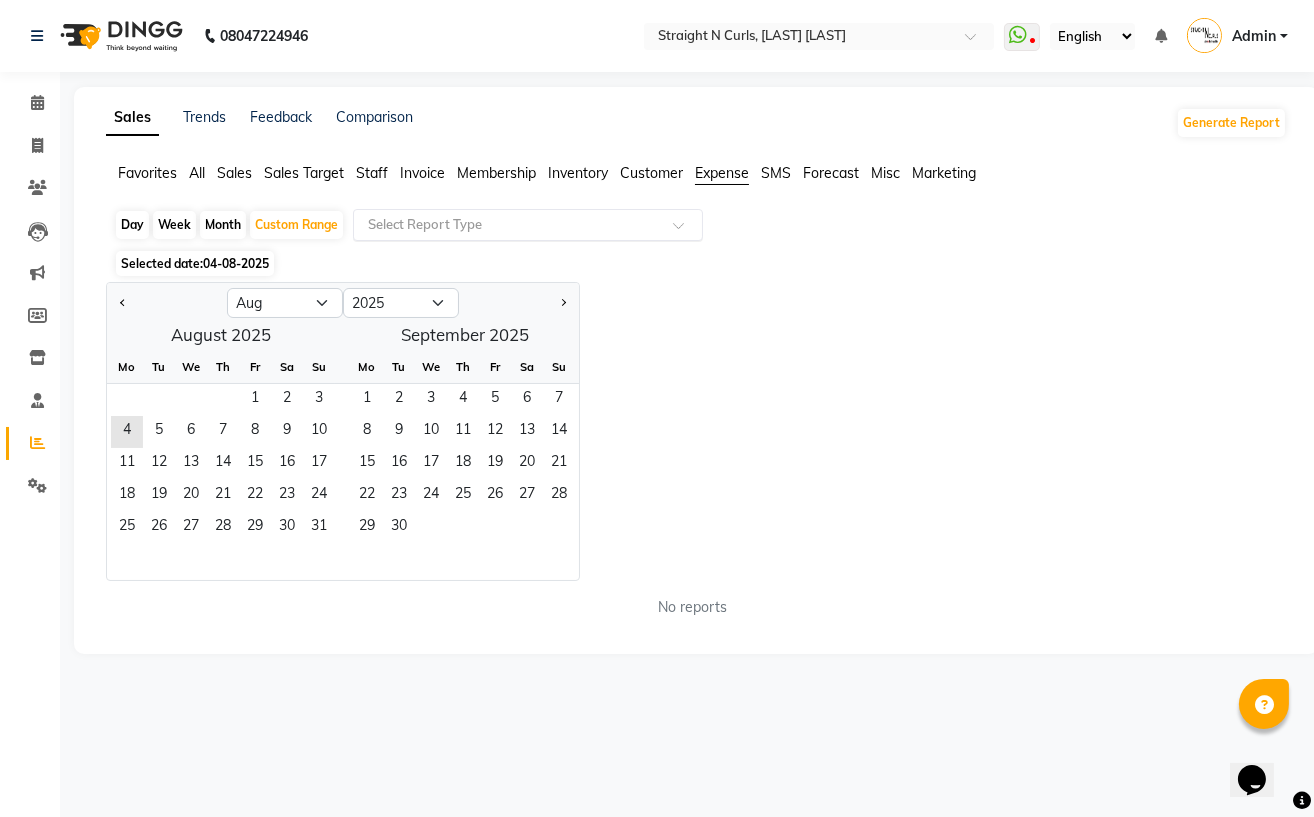 click 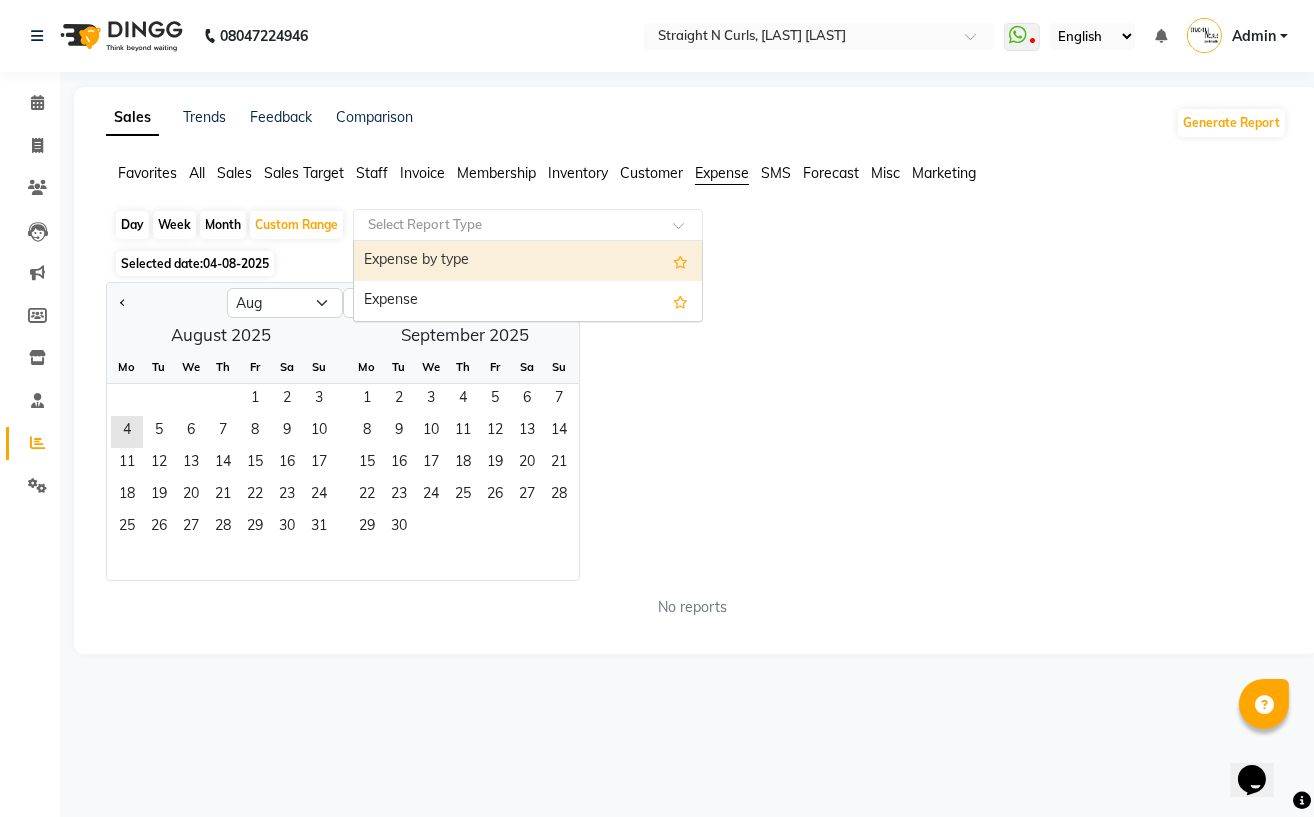 click on "Expense by type" at bounding box center (528, 261) 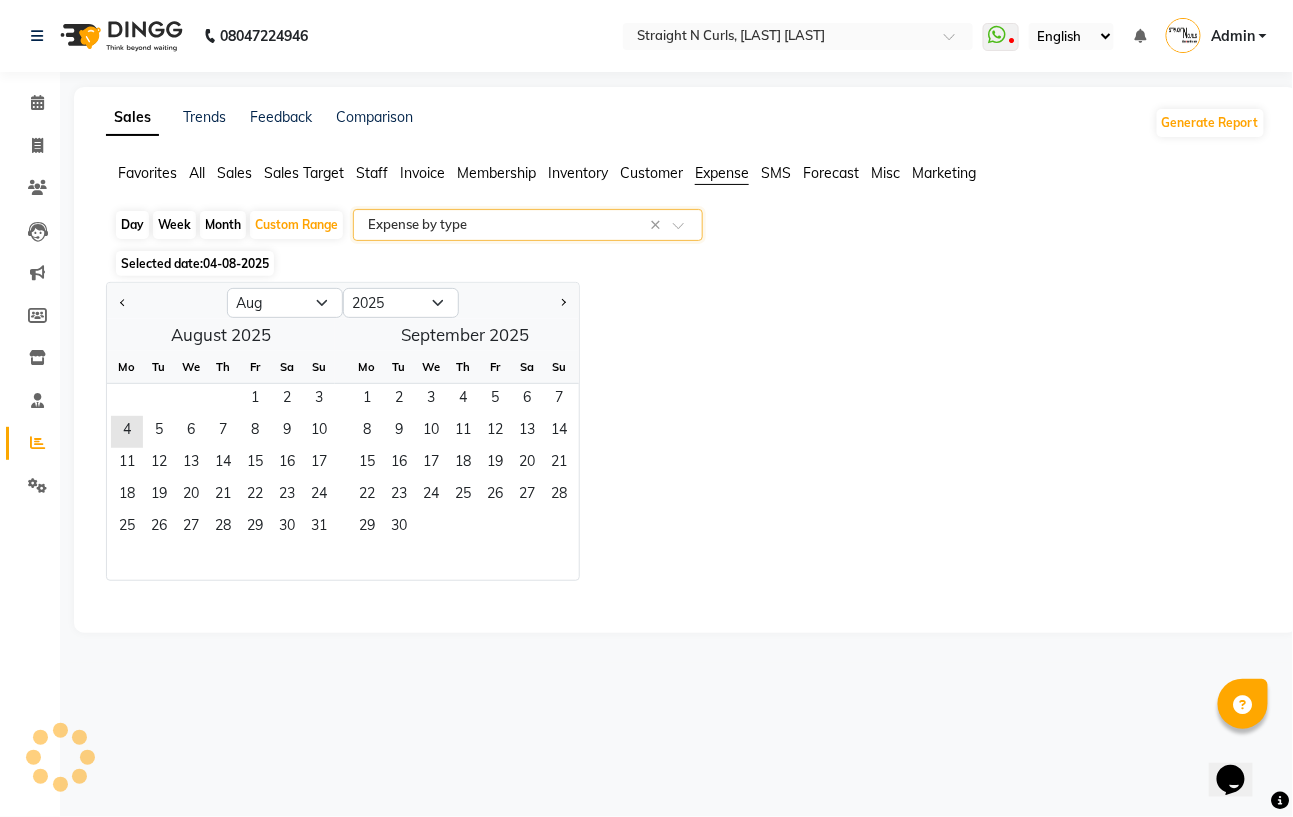 select on "filtered_report" 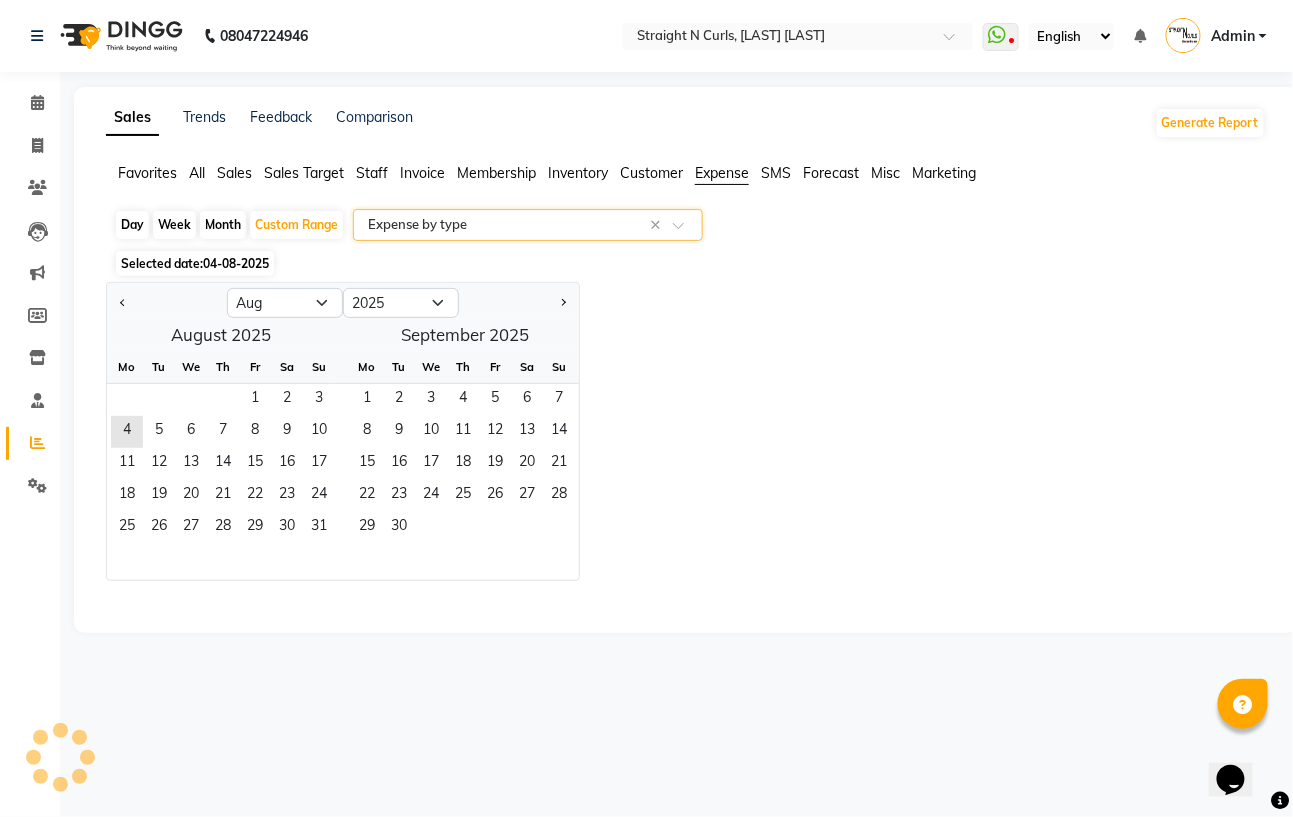 select on "pdf" 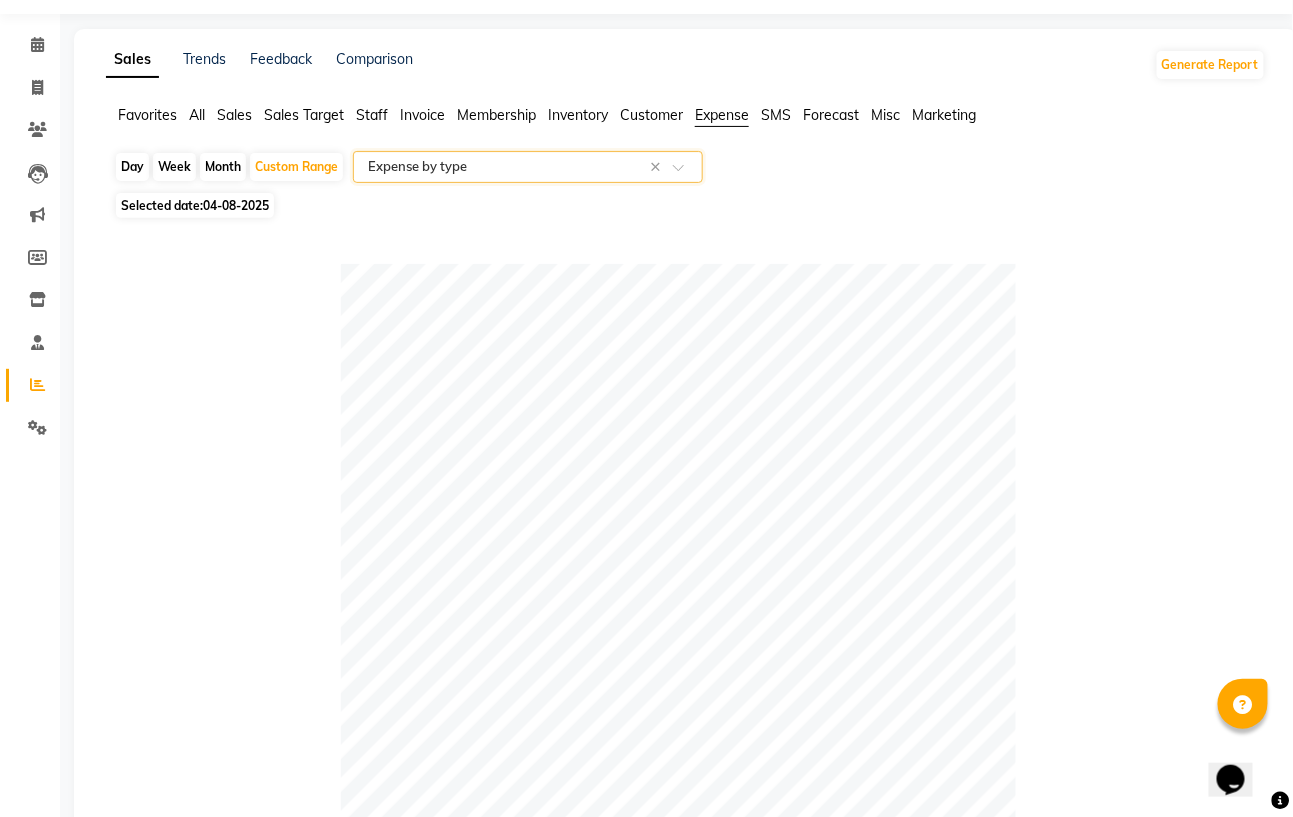 scroll, scrollTop: 0, scrollLeft: 0, axis: both 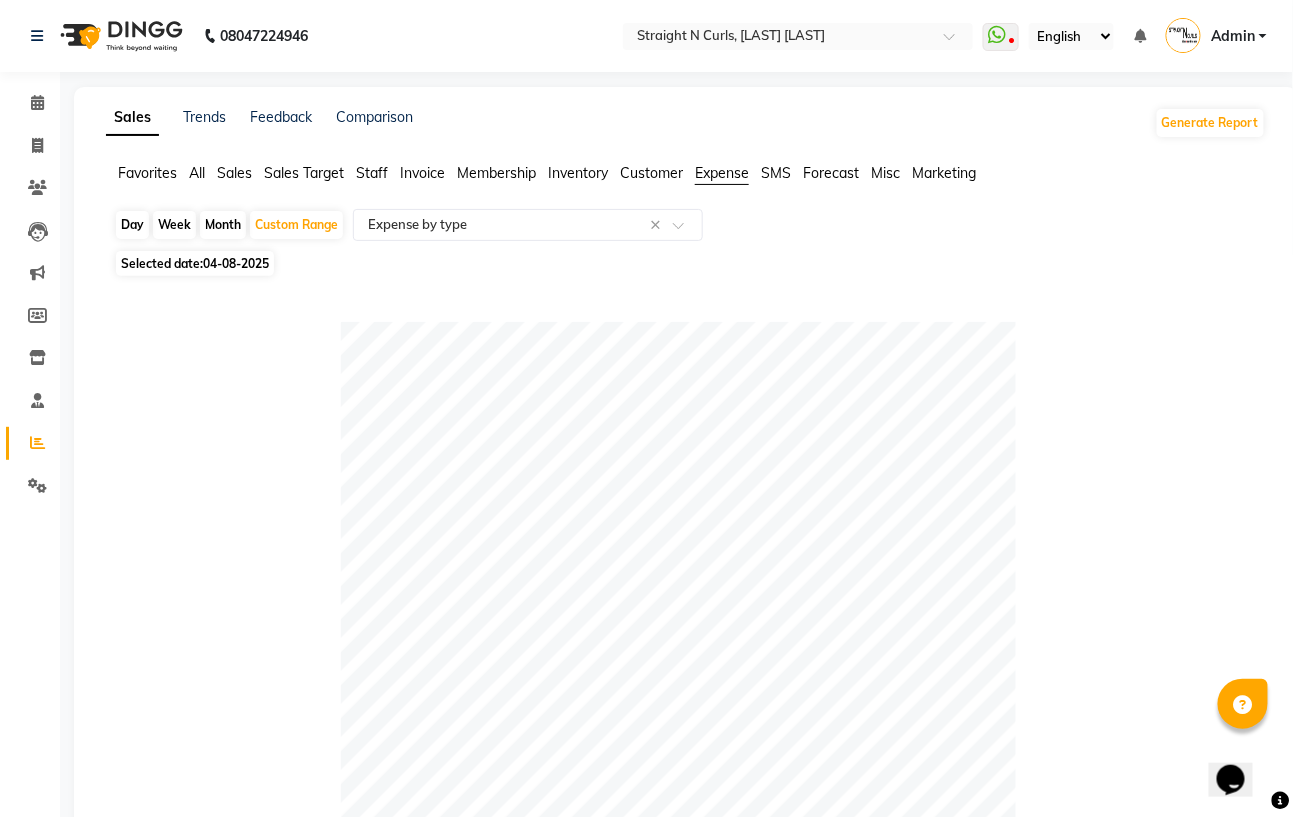 click on "04-08-2025" 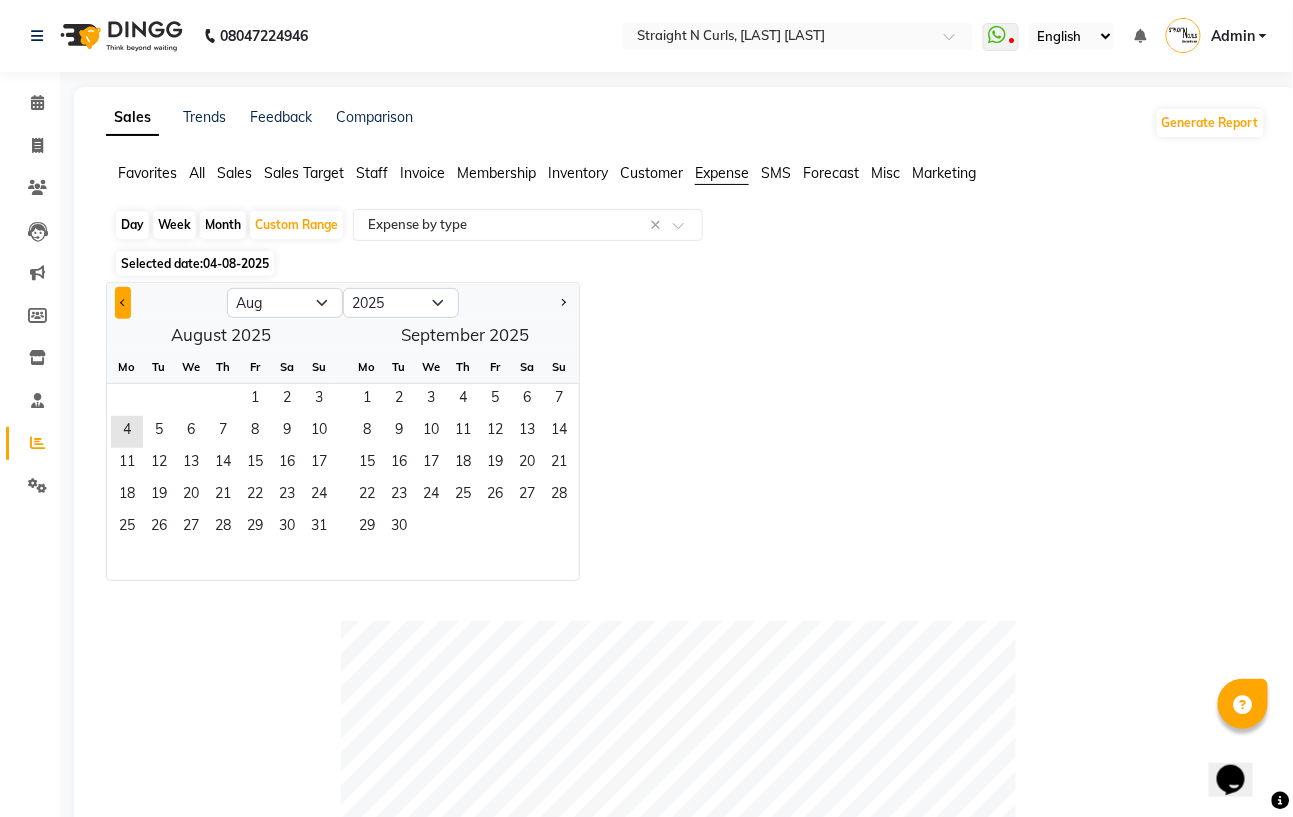 click 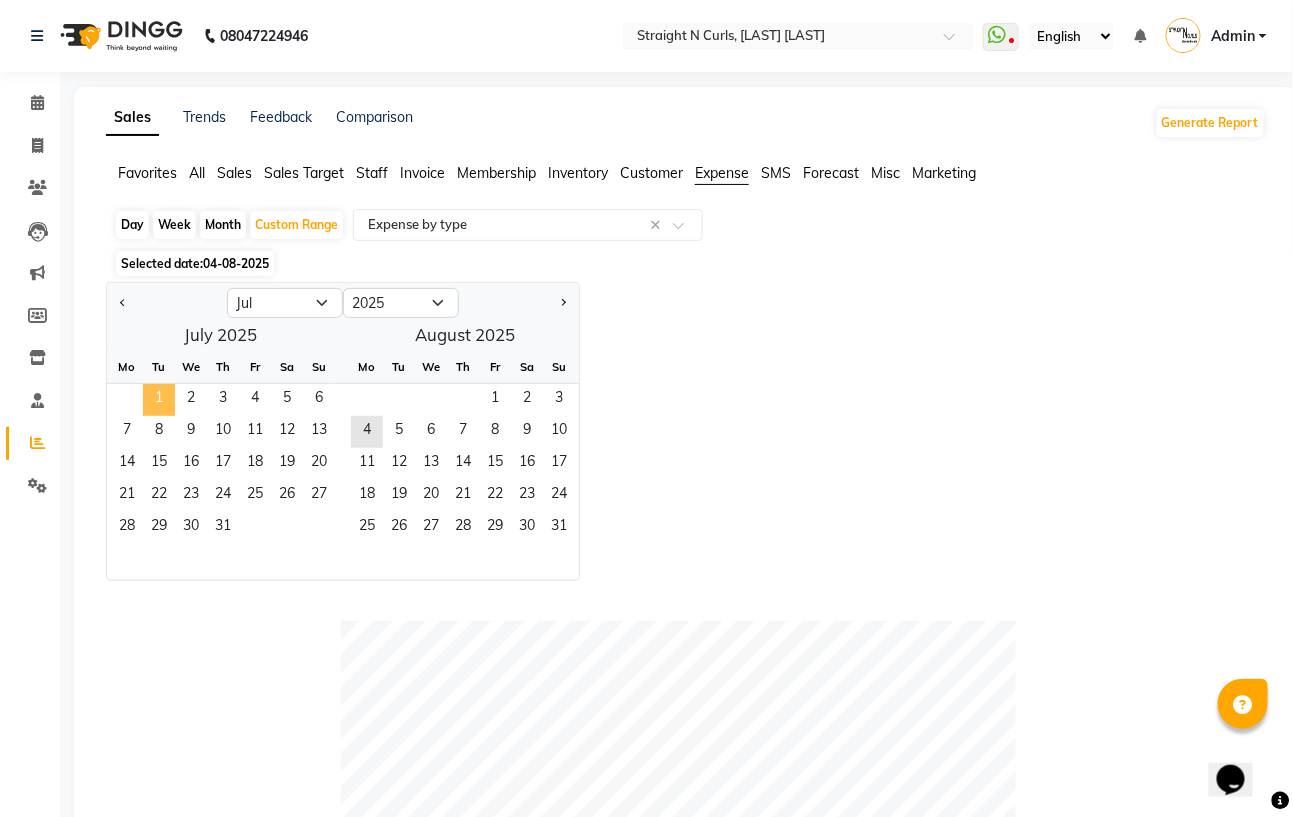 click on "1" 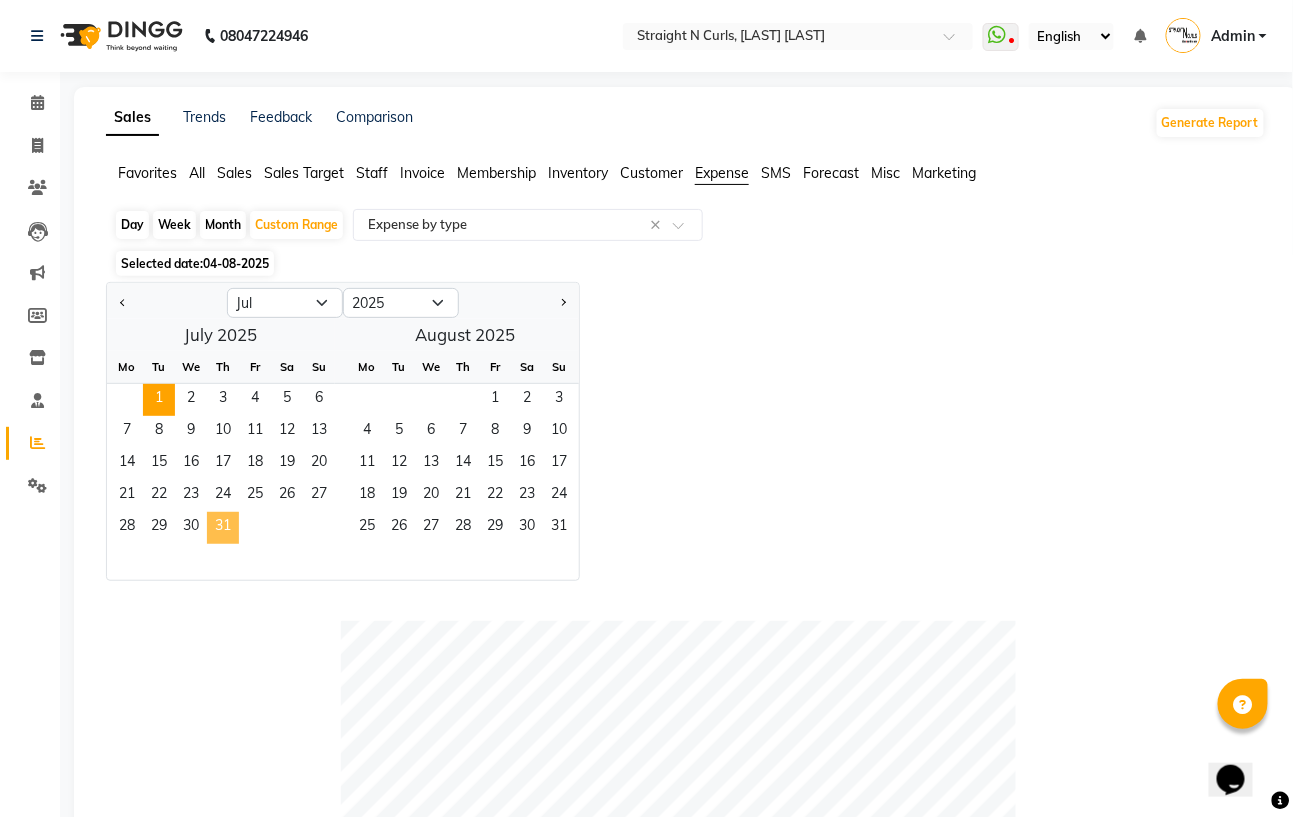 click on "31" 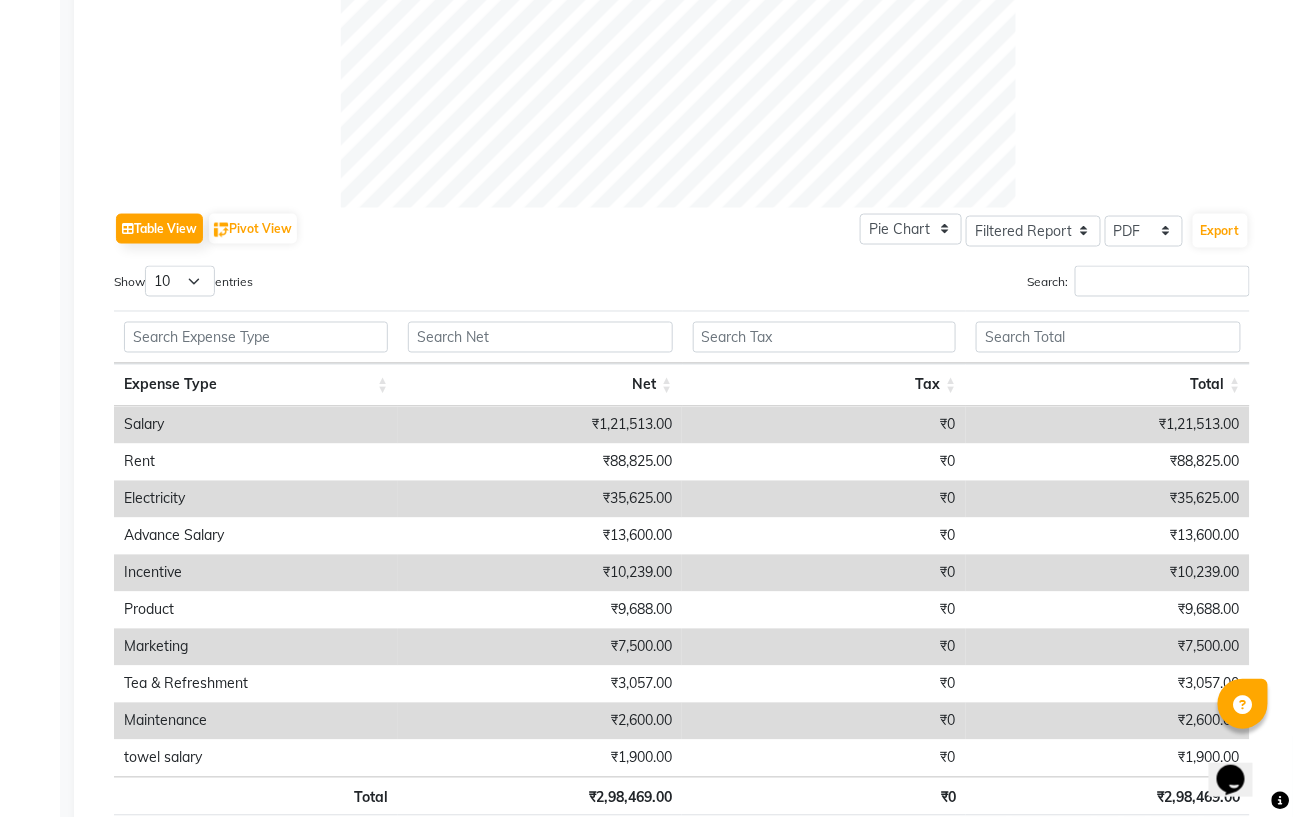 scroll, scrollTop: 923, scrollLeft: 0, axis: vertical 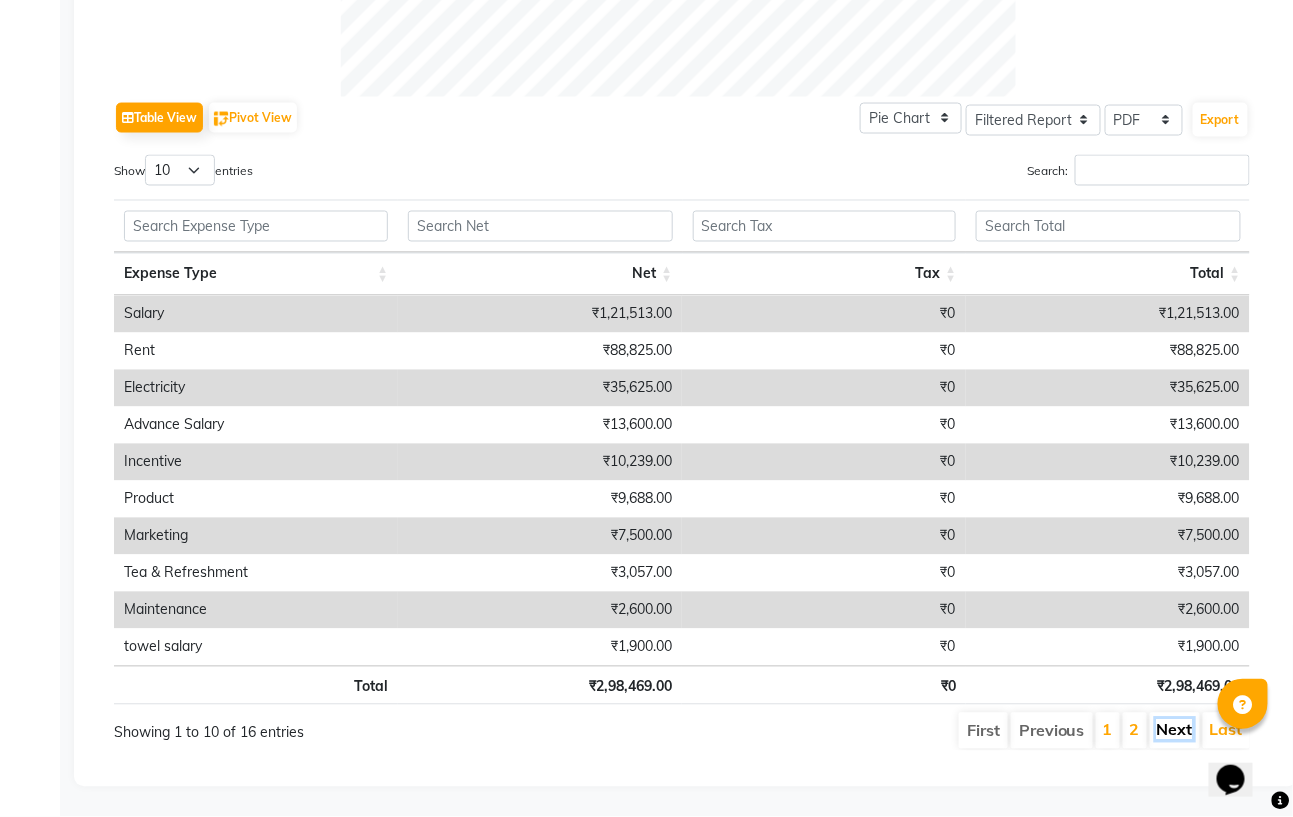 click on "Next" at bounding box center [1175, 730] 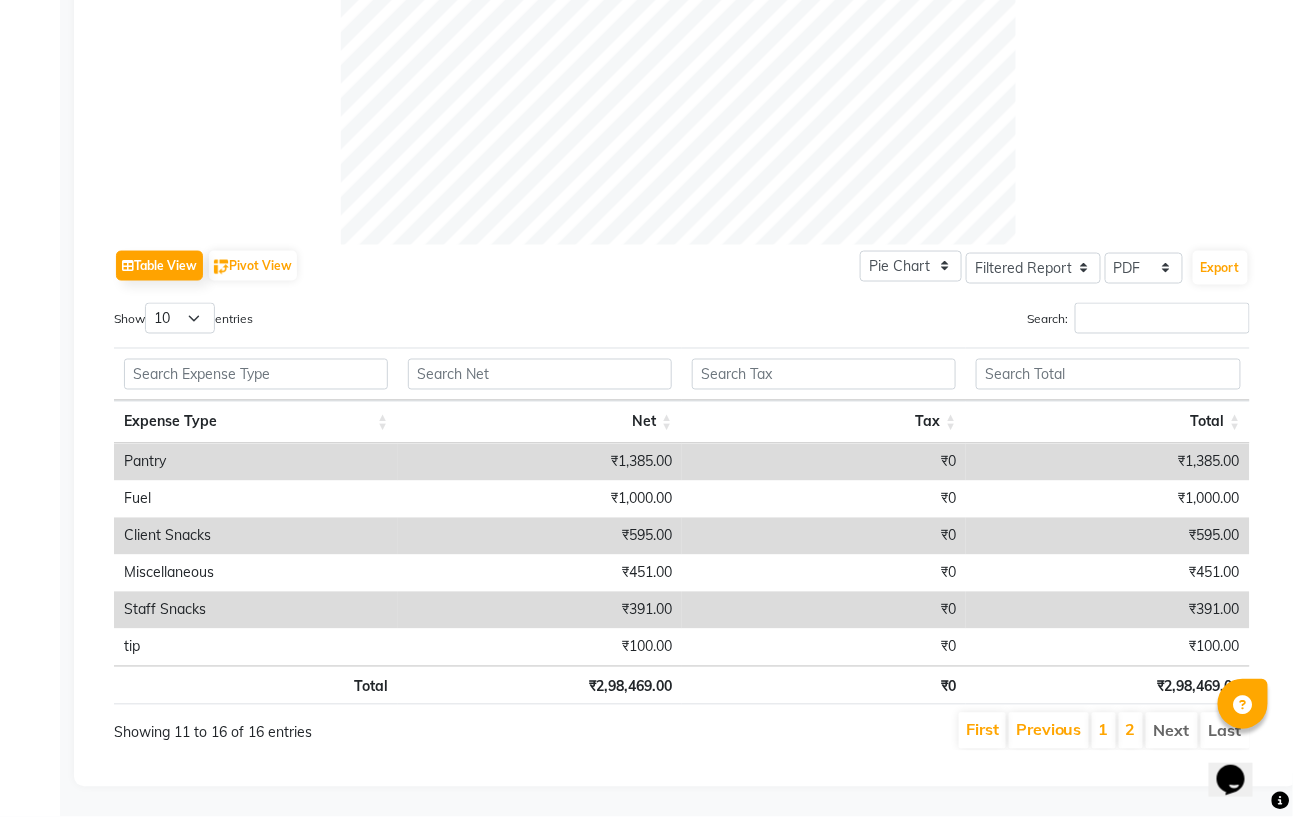 scroll, scrollTop: 774, scrollLeft: 0, axis: vertical 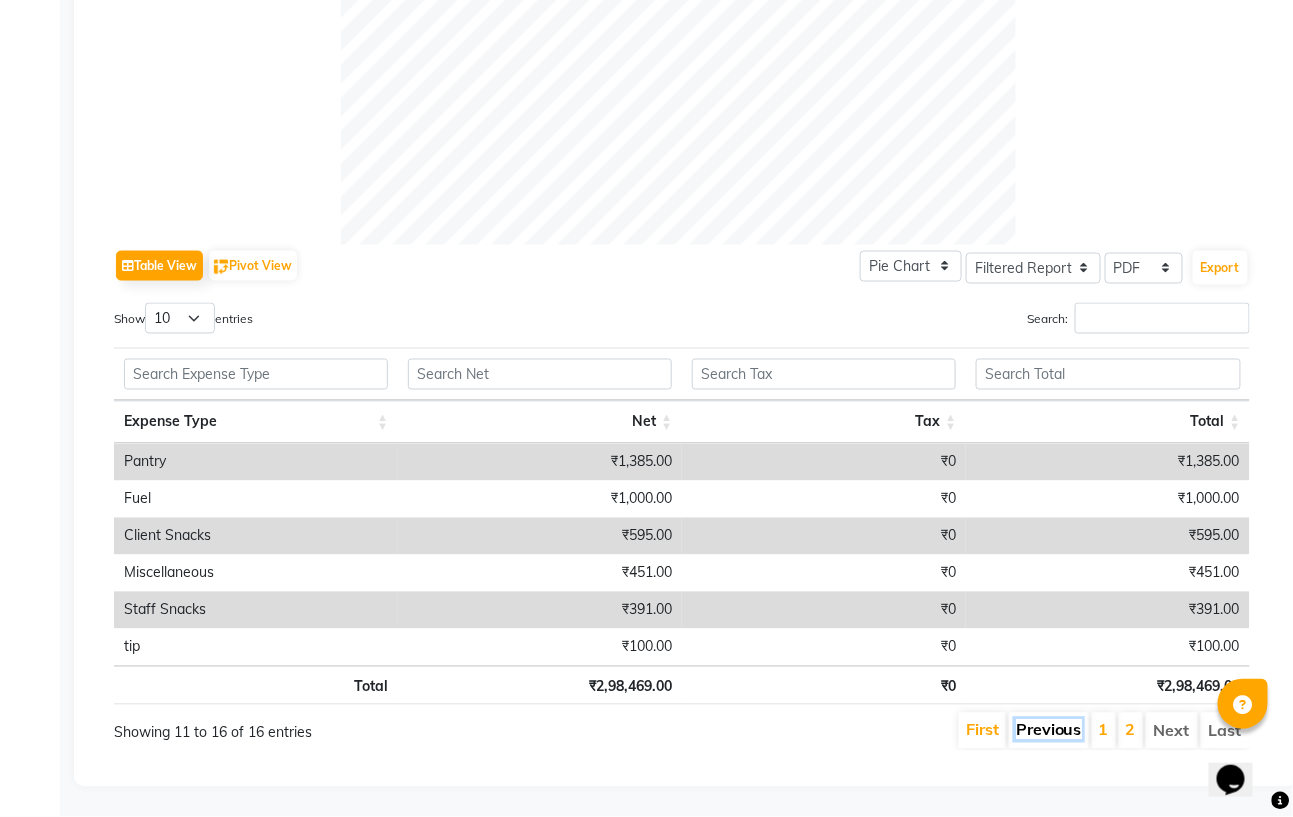 click on "Previous" at bounding box center [1049, 730] 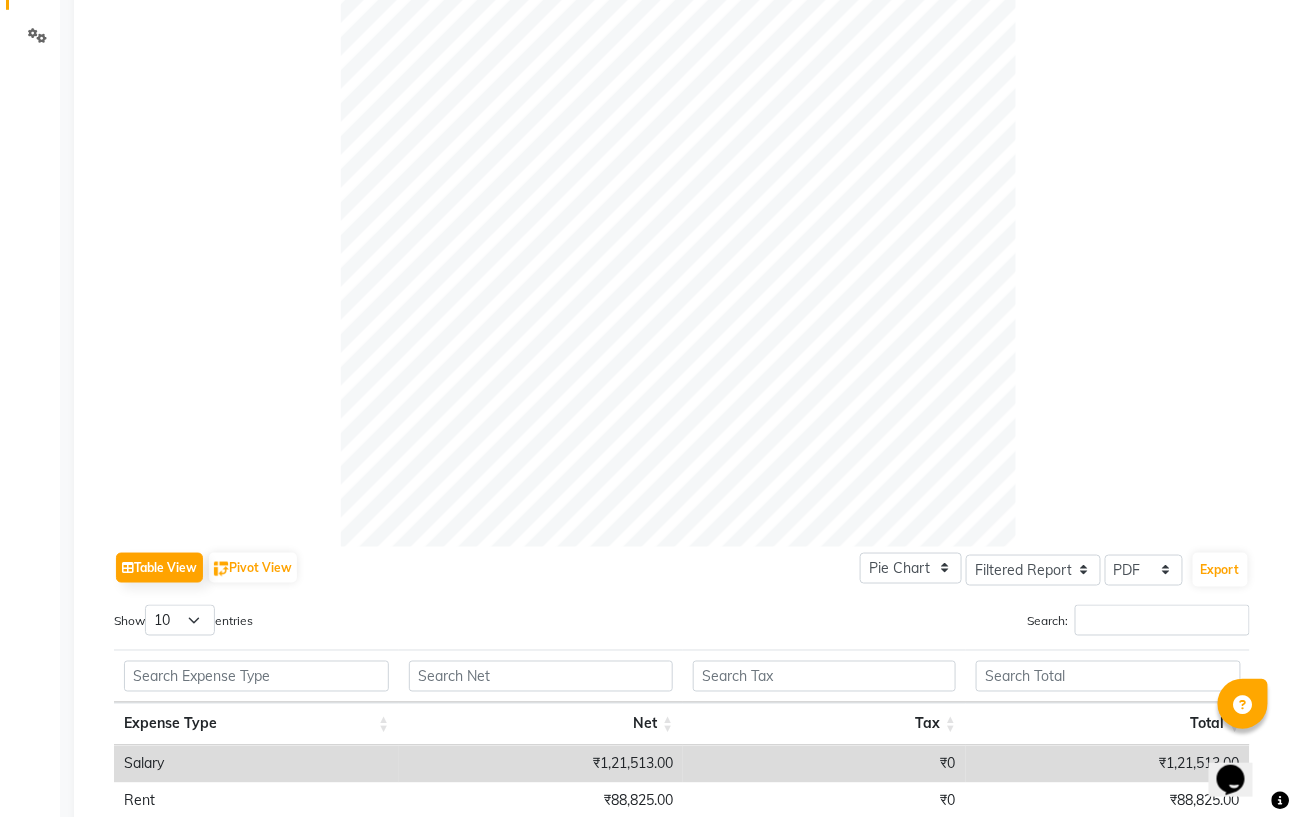 scroll, scrollTop: 0, scrollLeft: 0, axis: both 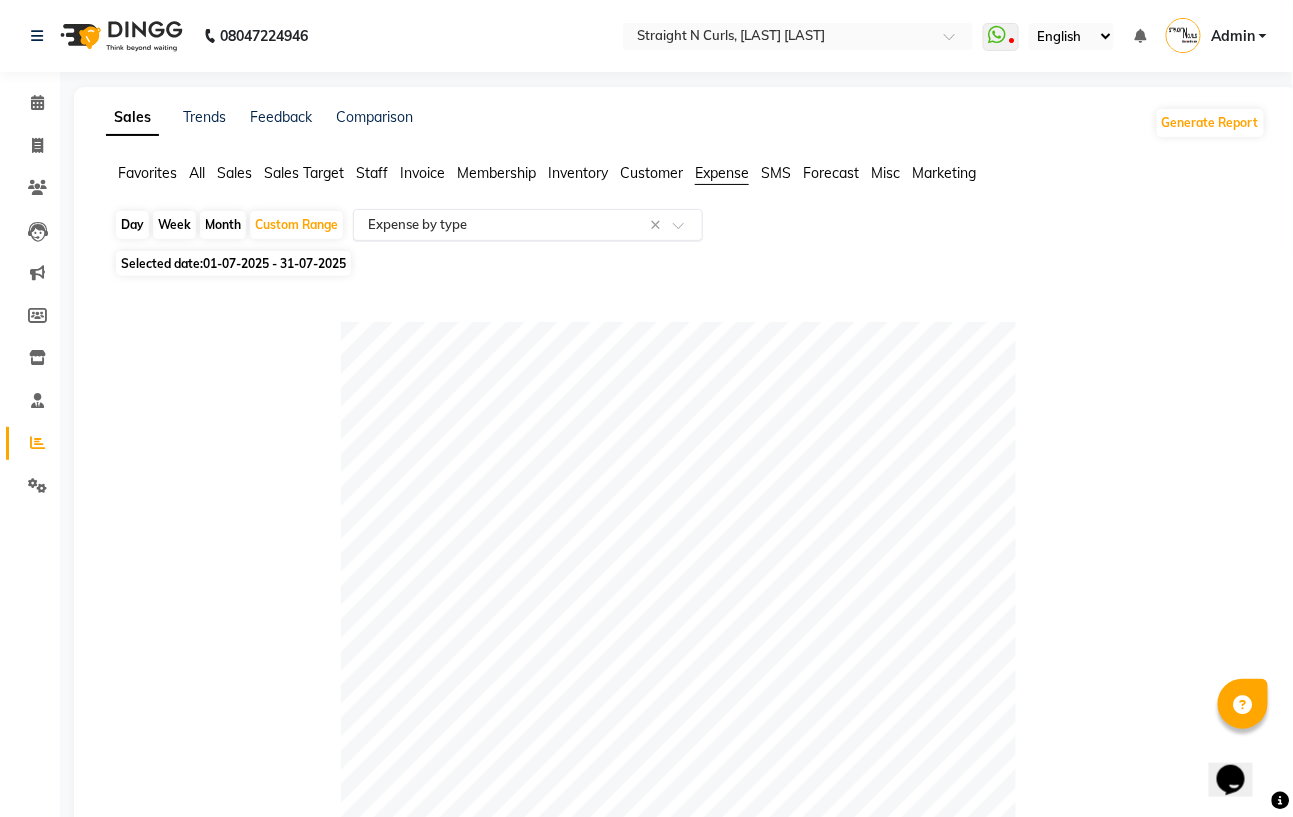 click 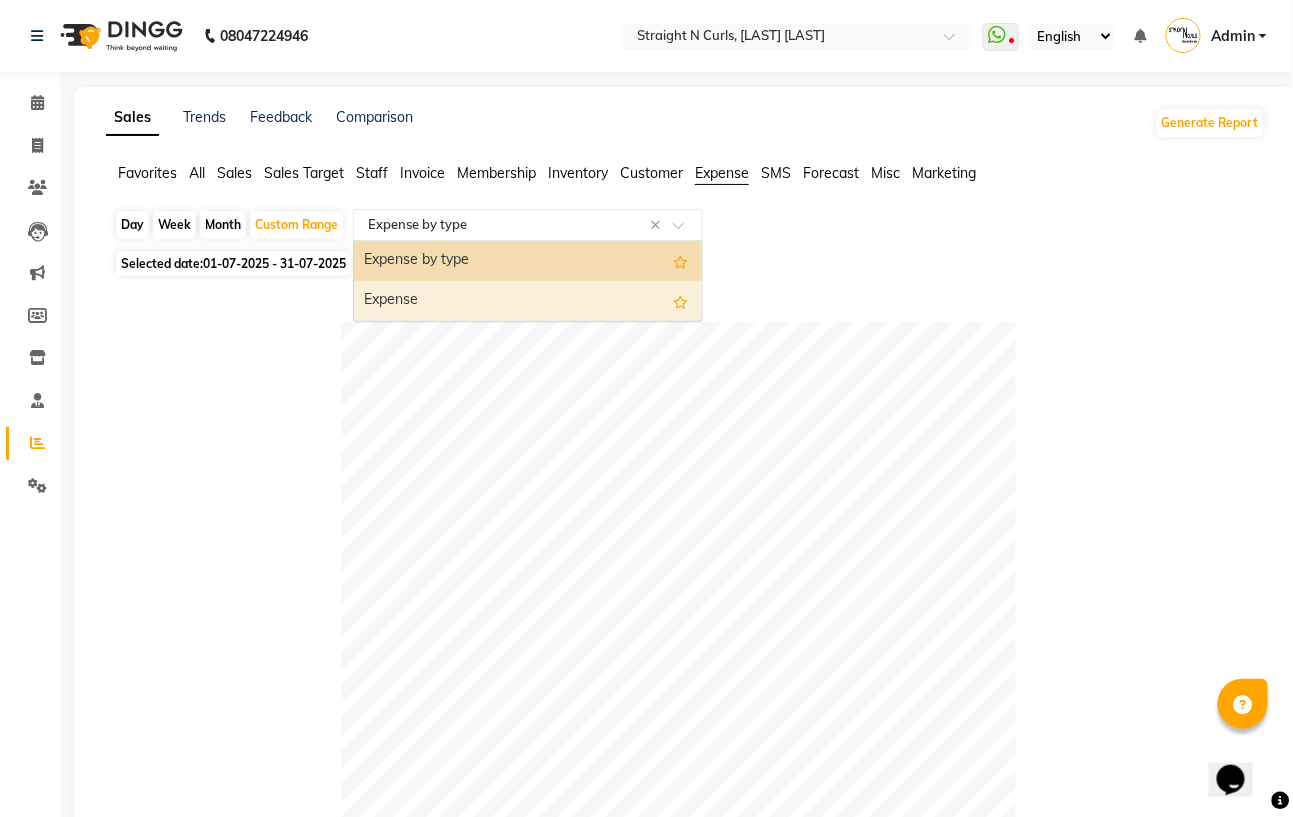 click on "Expense" at bounding box center (528, 301) 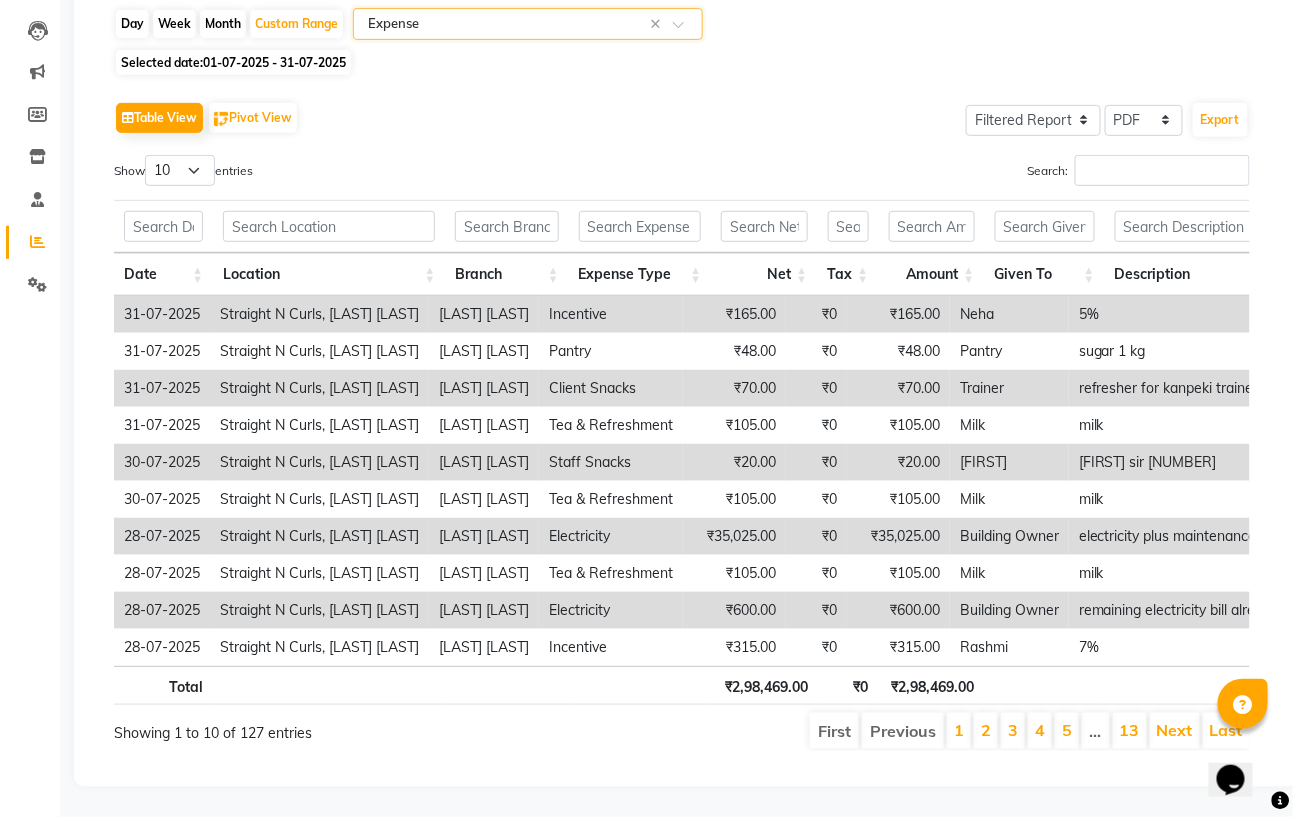 scroll, scrollTop: 244, scrollLeft: 0, axis: vertical 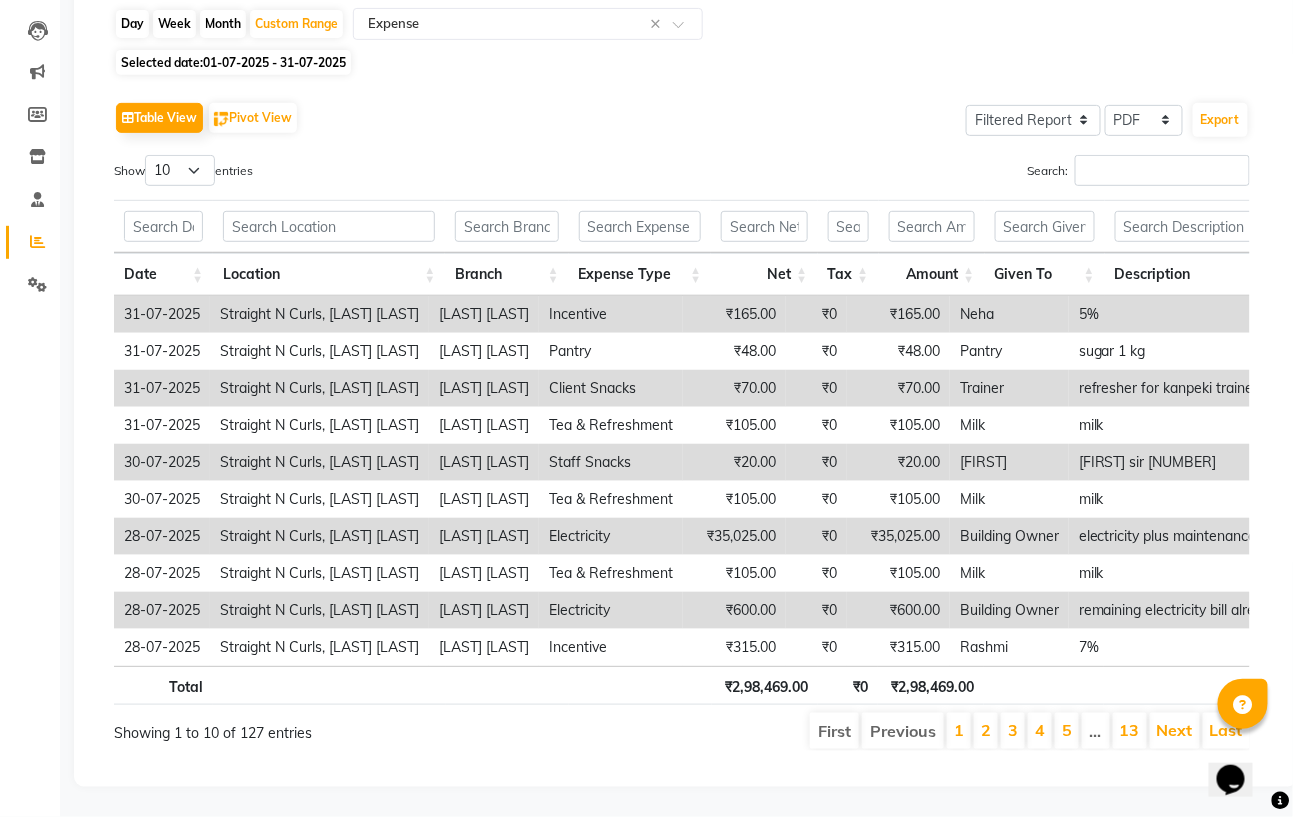 click on "Previous" at bounding box center (903, 731) 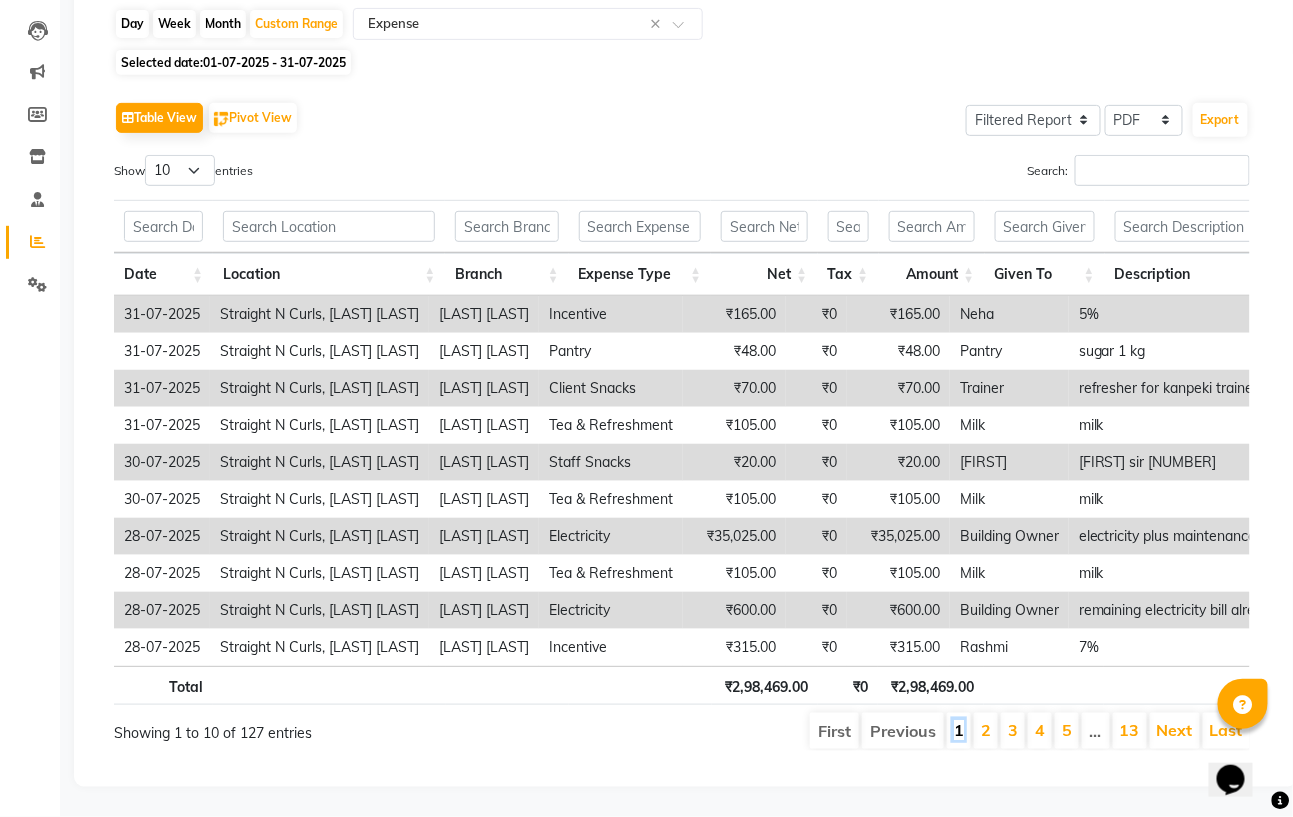 click on "1" at bounding box center (959, 730) 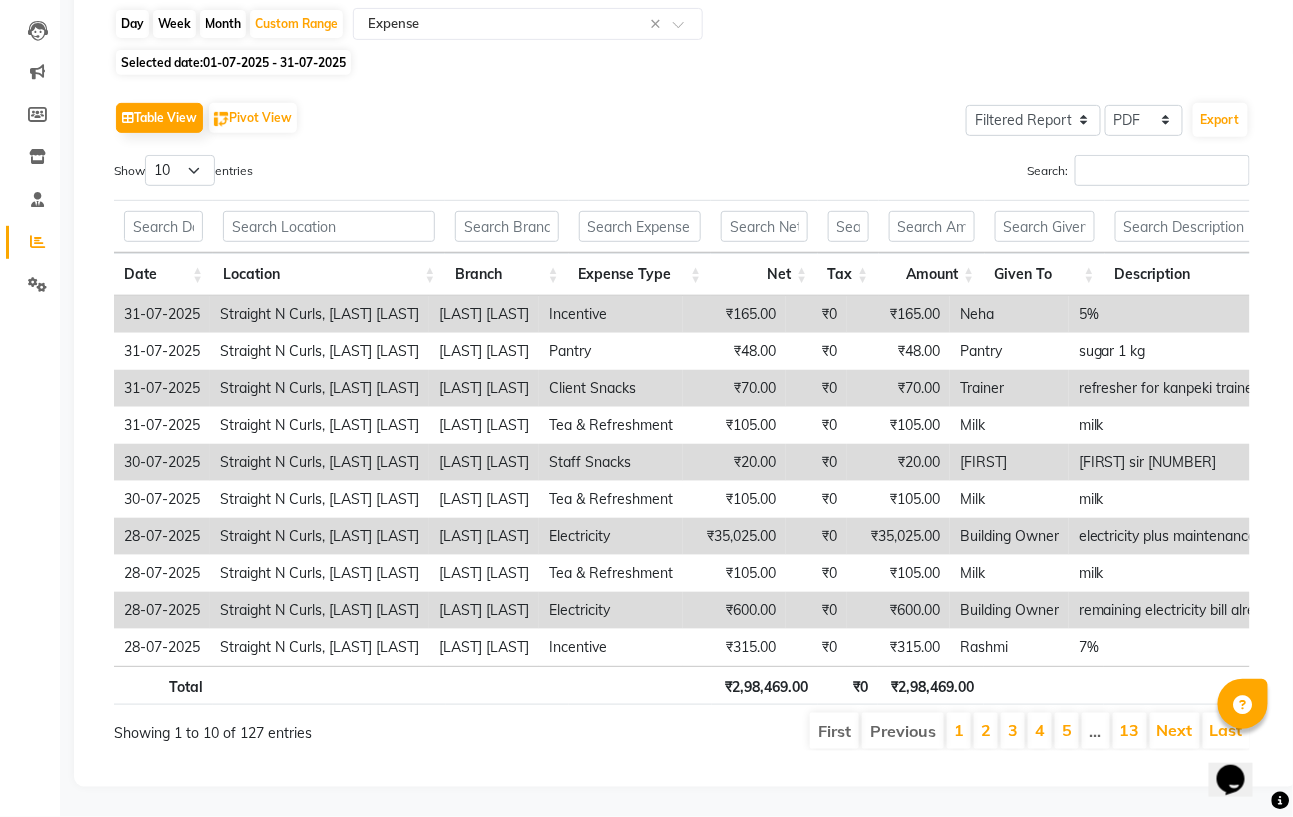 click on "Previous" at bounding box center (903, 731) 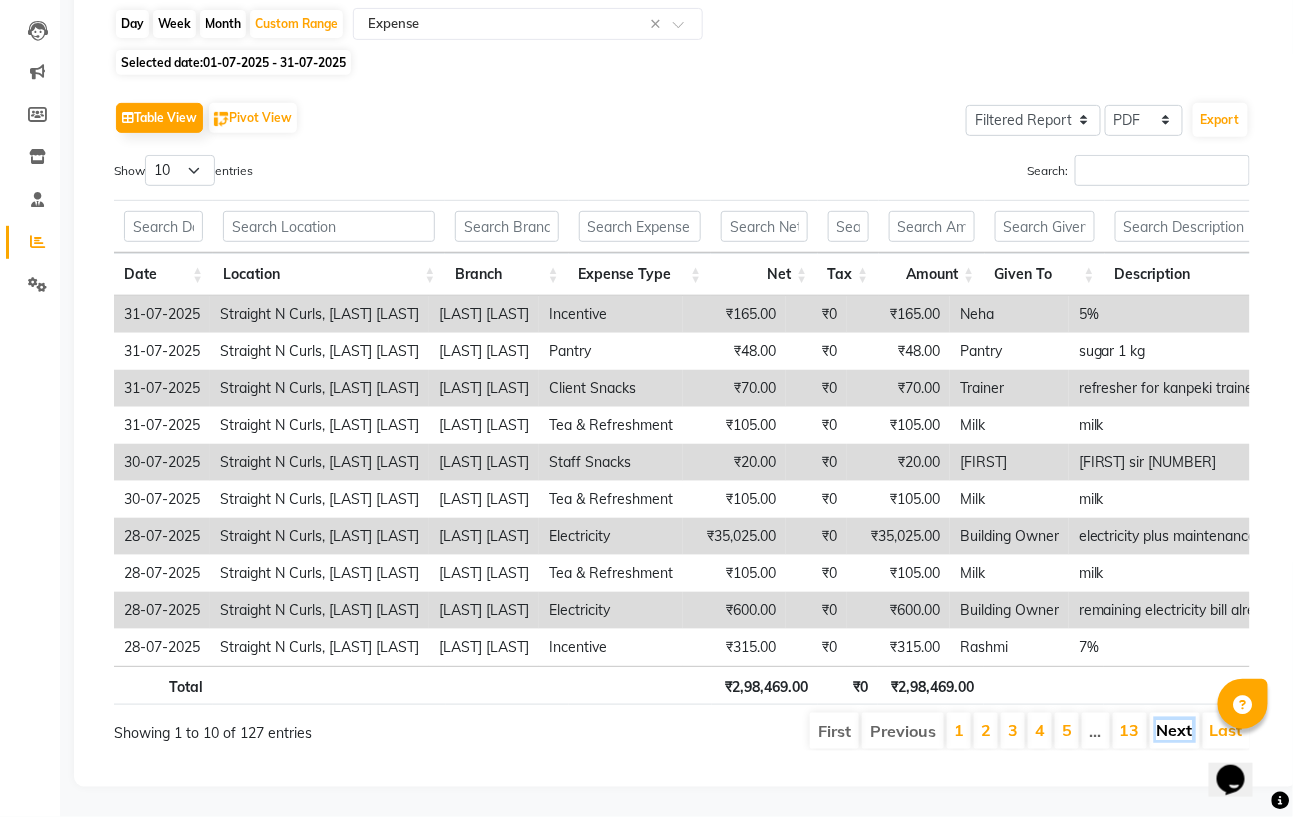 click on "Next" at bounding box center (1175, 730) 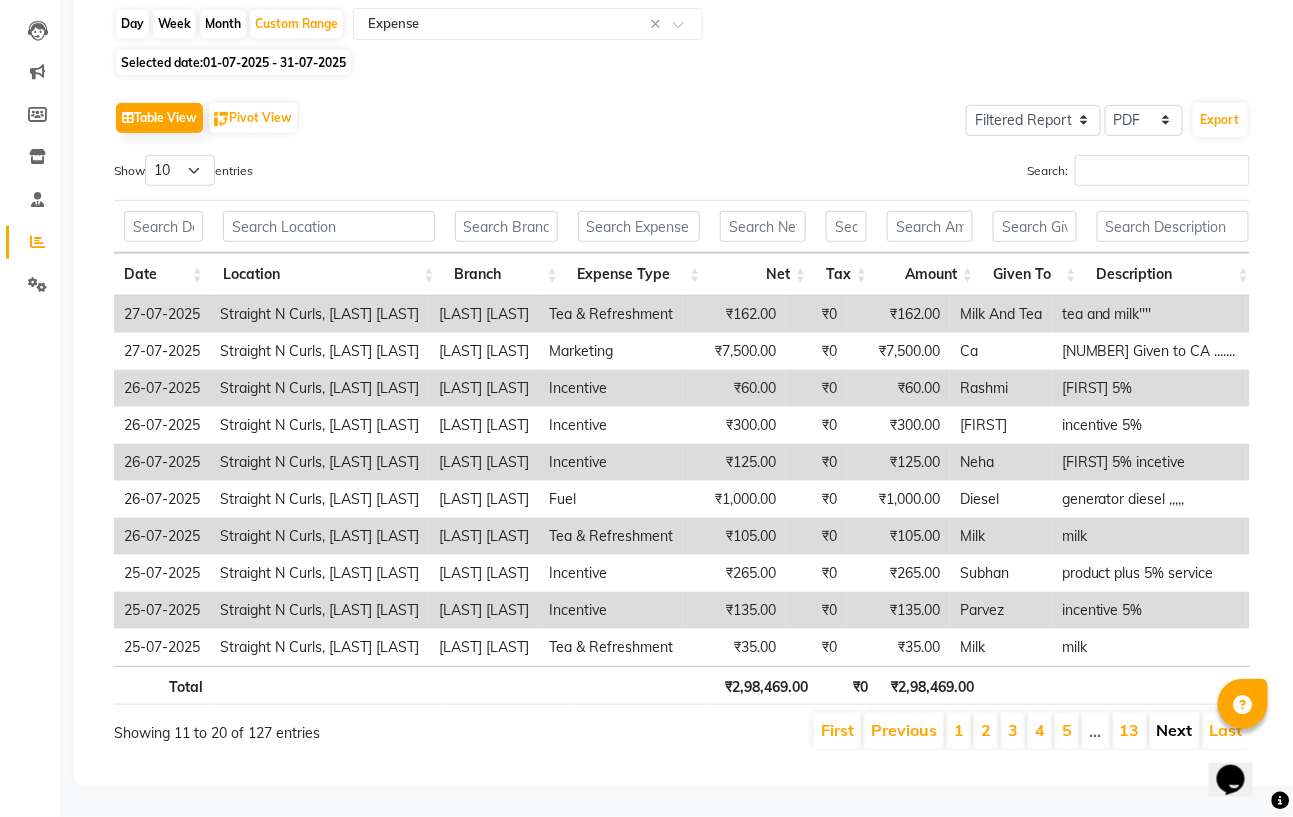 click on "Next" at bounding box center [1175, 730] 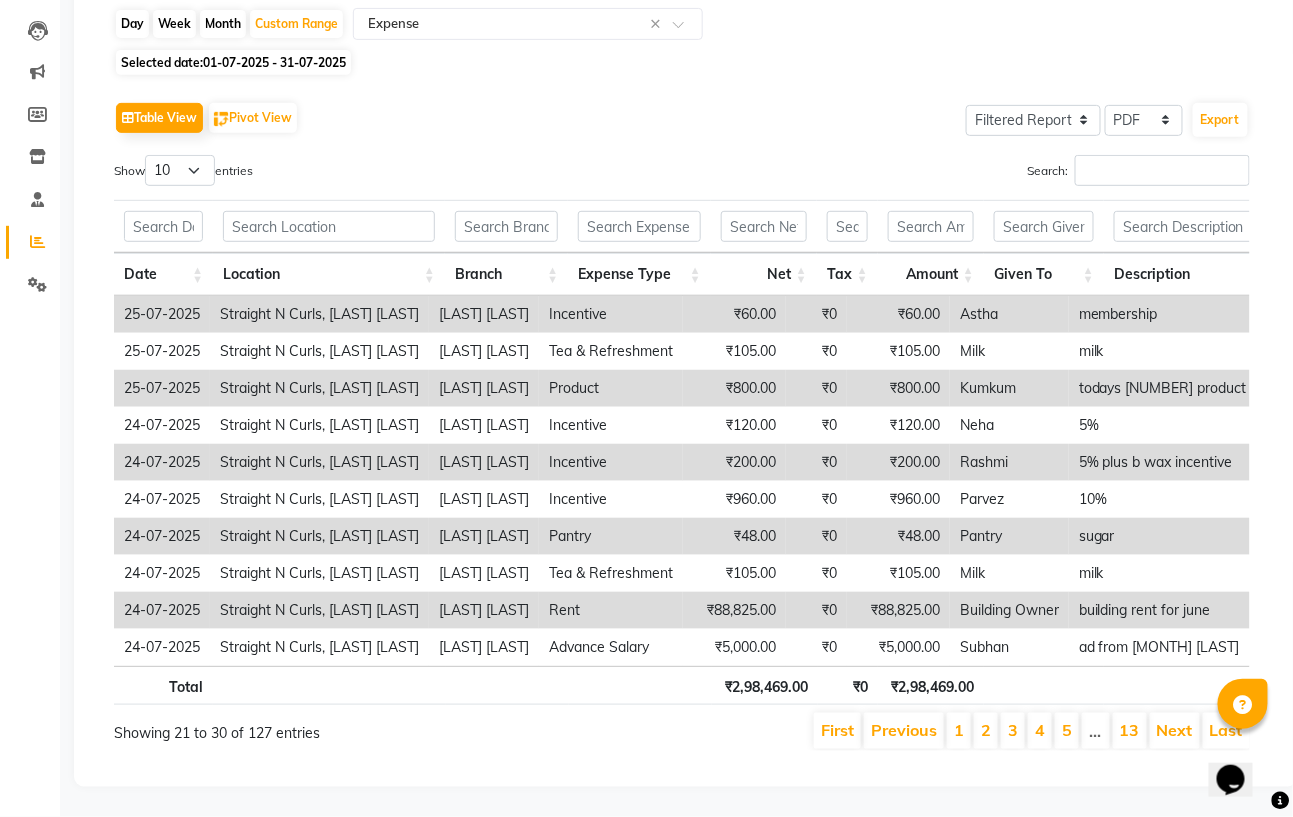 click on "Next" at bounding box center [1175, 730] 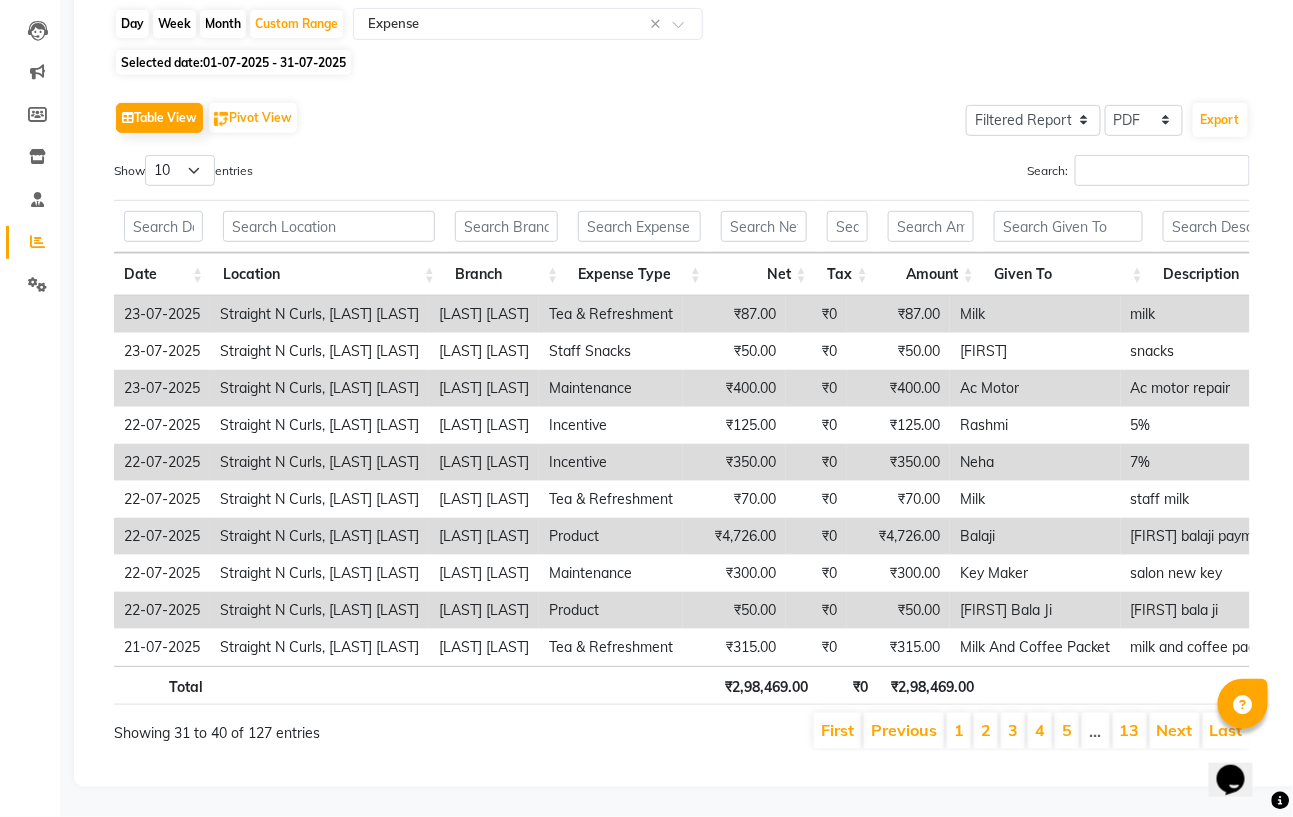 click on "Next" at bounding box center (1175, 730) 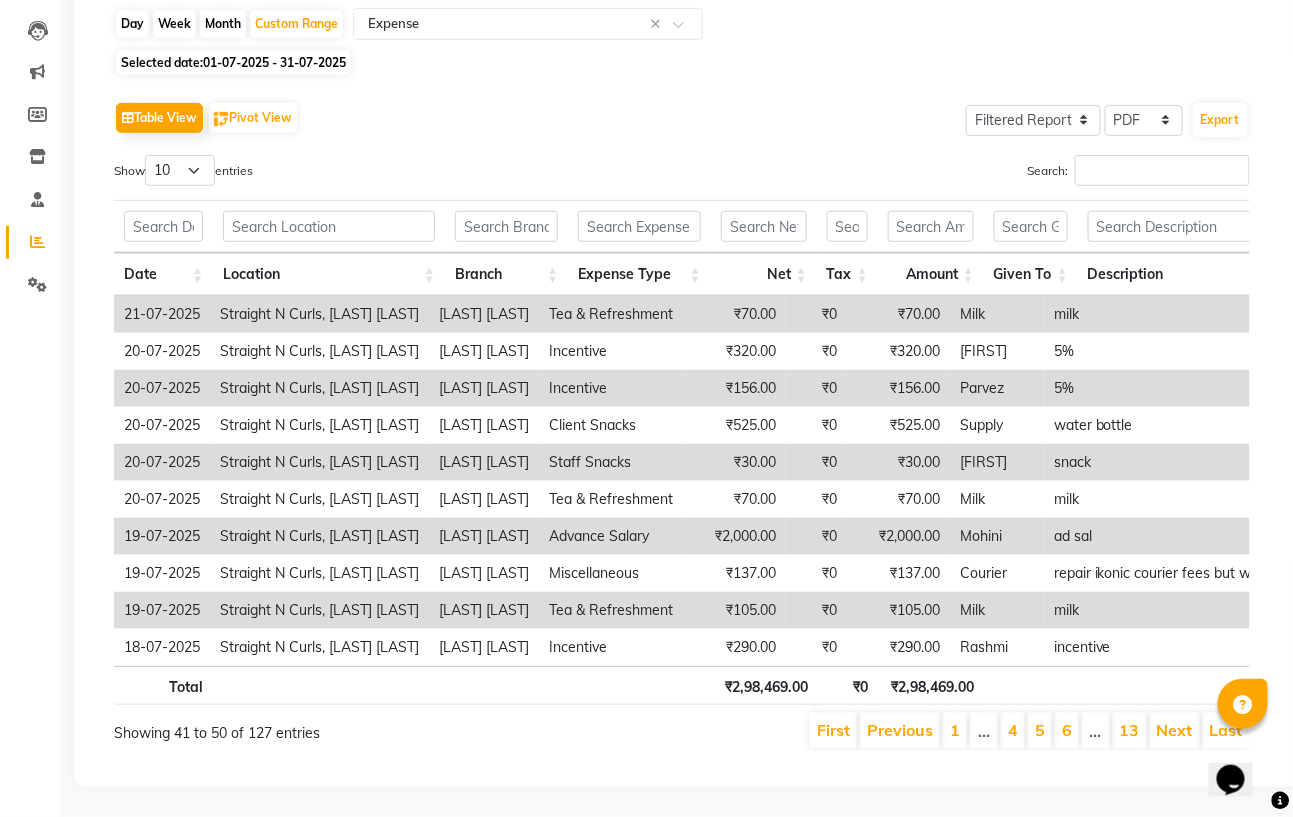 click on "Next" at bounding box center (1175, 730) 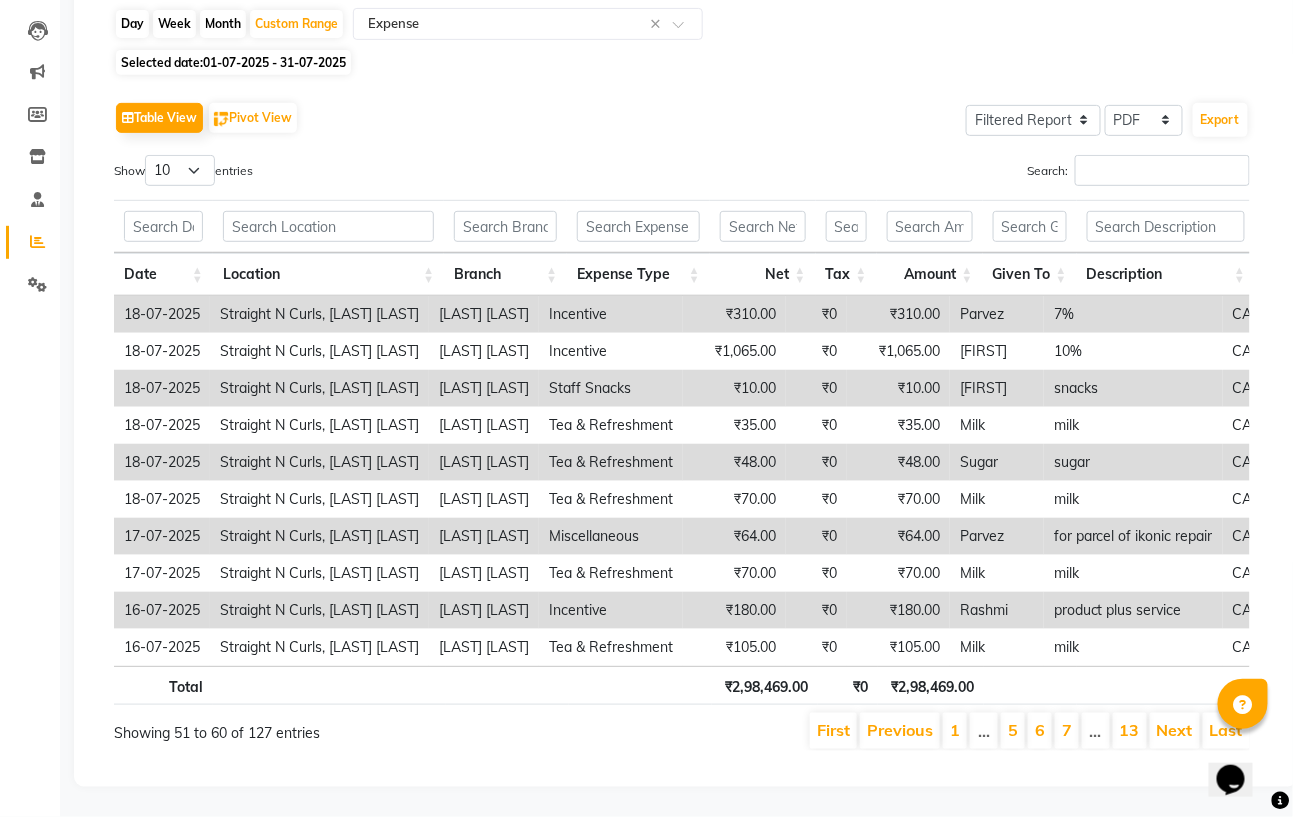 click on "Next" at bounding box center [1175, 730] 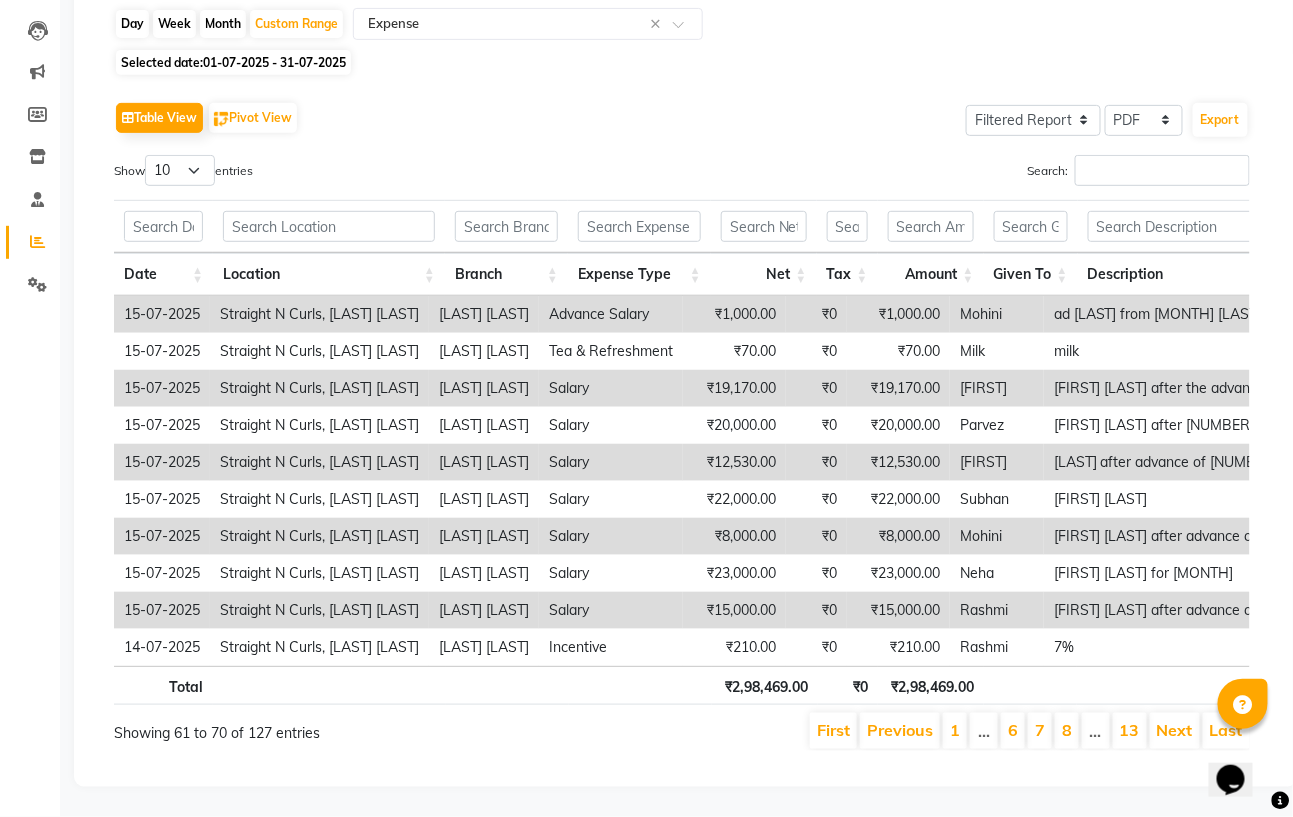 click on "Next" at bounding box center (1175, 730) 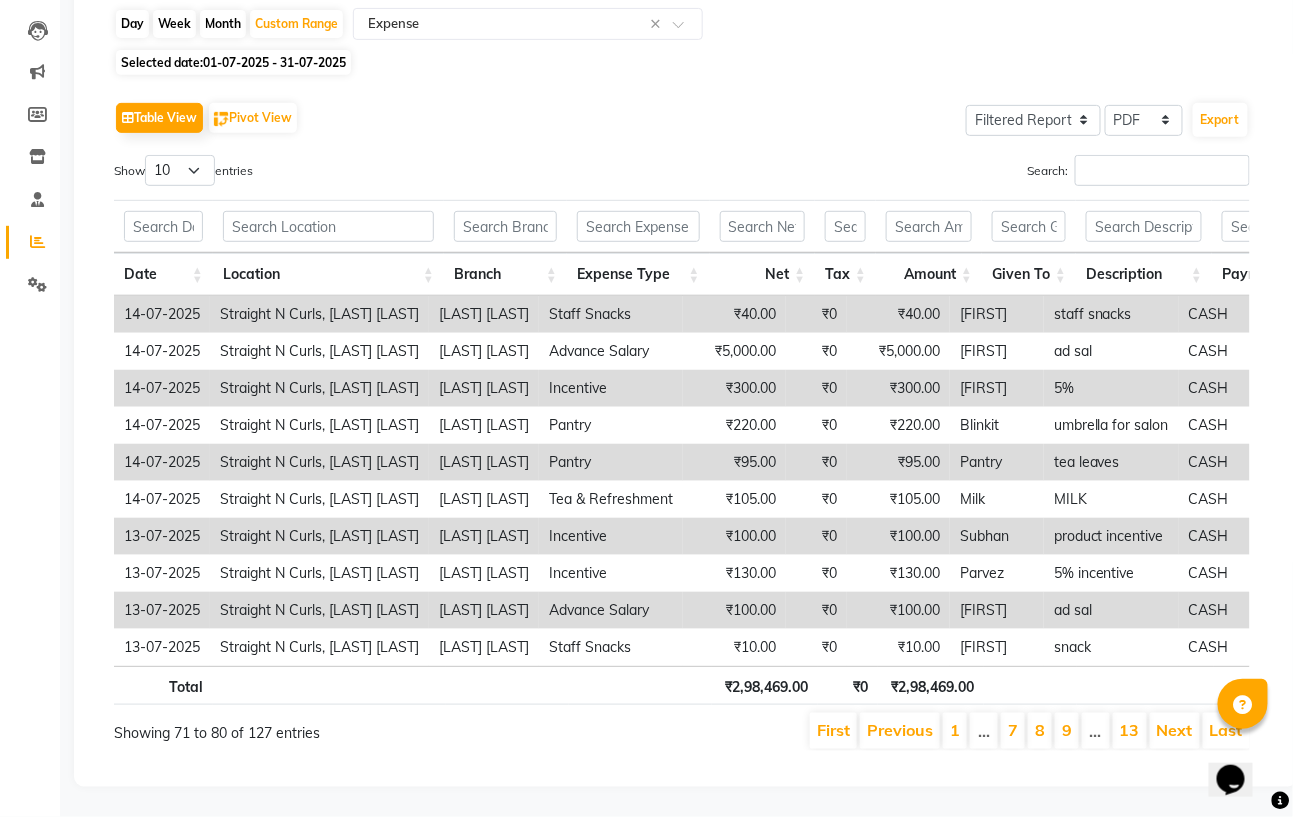 click on "Next" at bounding box center (1175, 730) 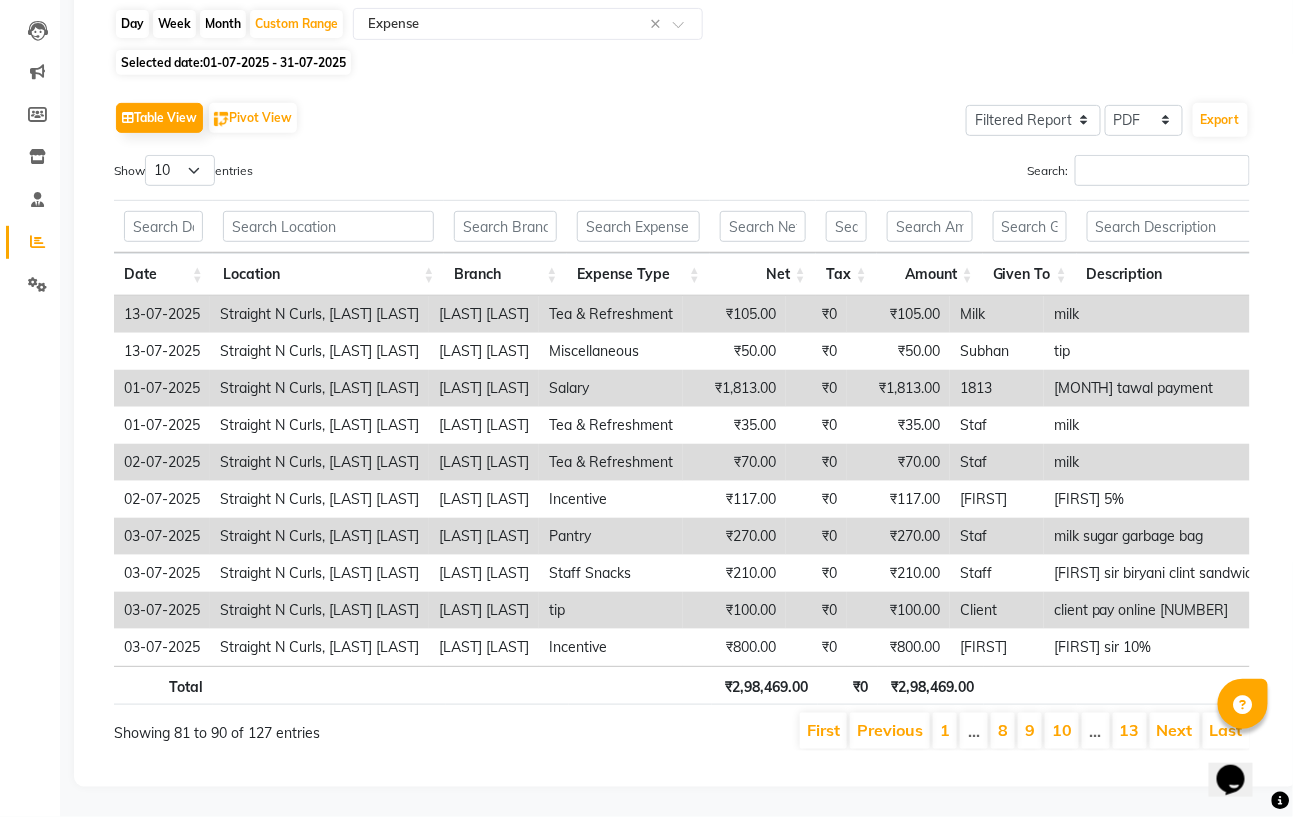 click on "Next" at bounding box center [1175, 730] 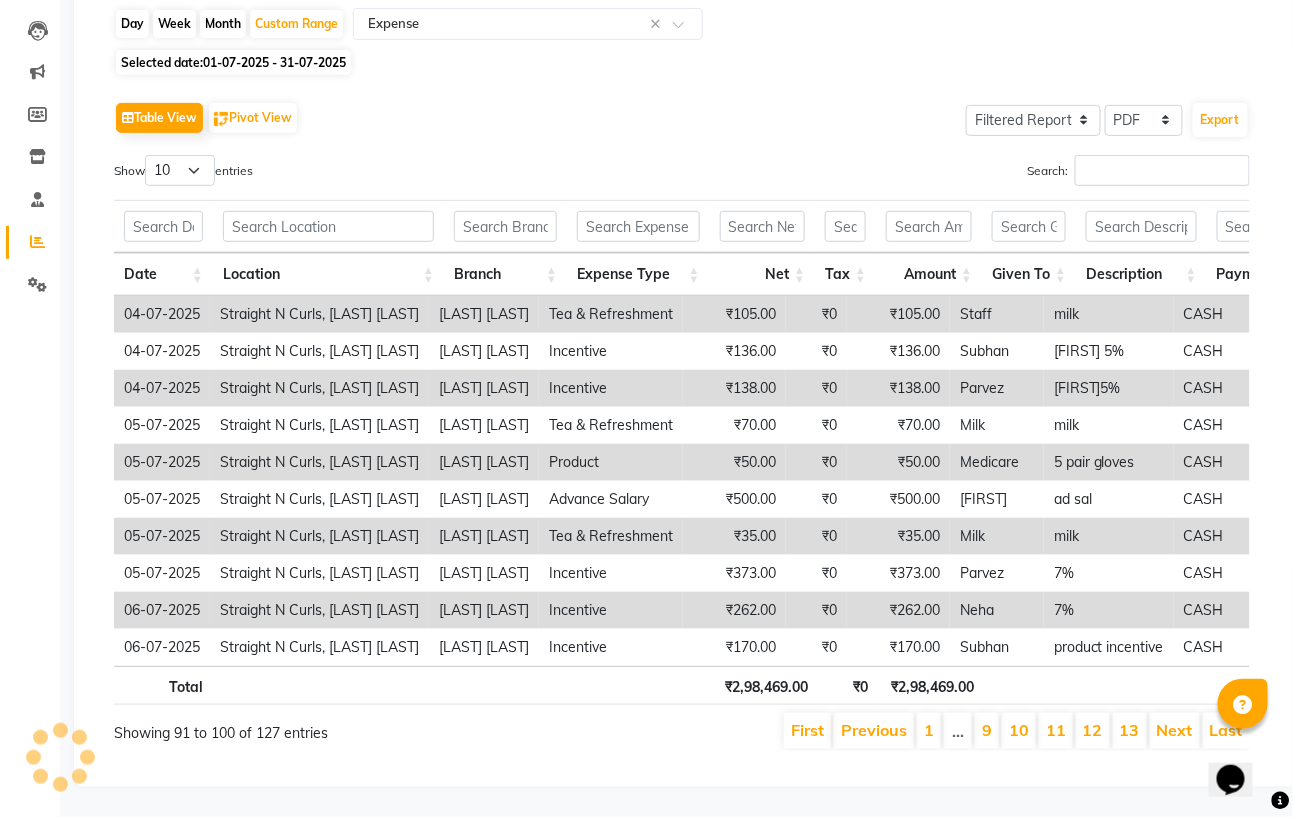 click on "Next" at bounding box center (1175, 730) 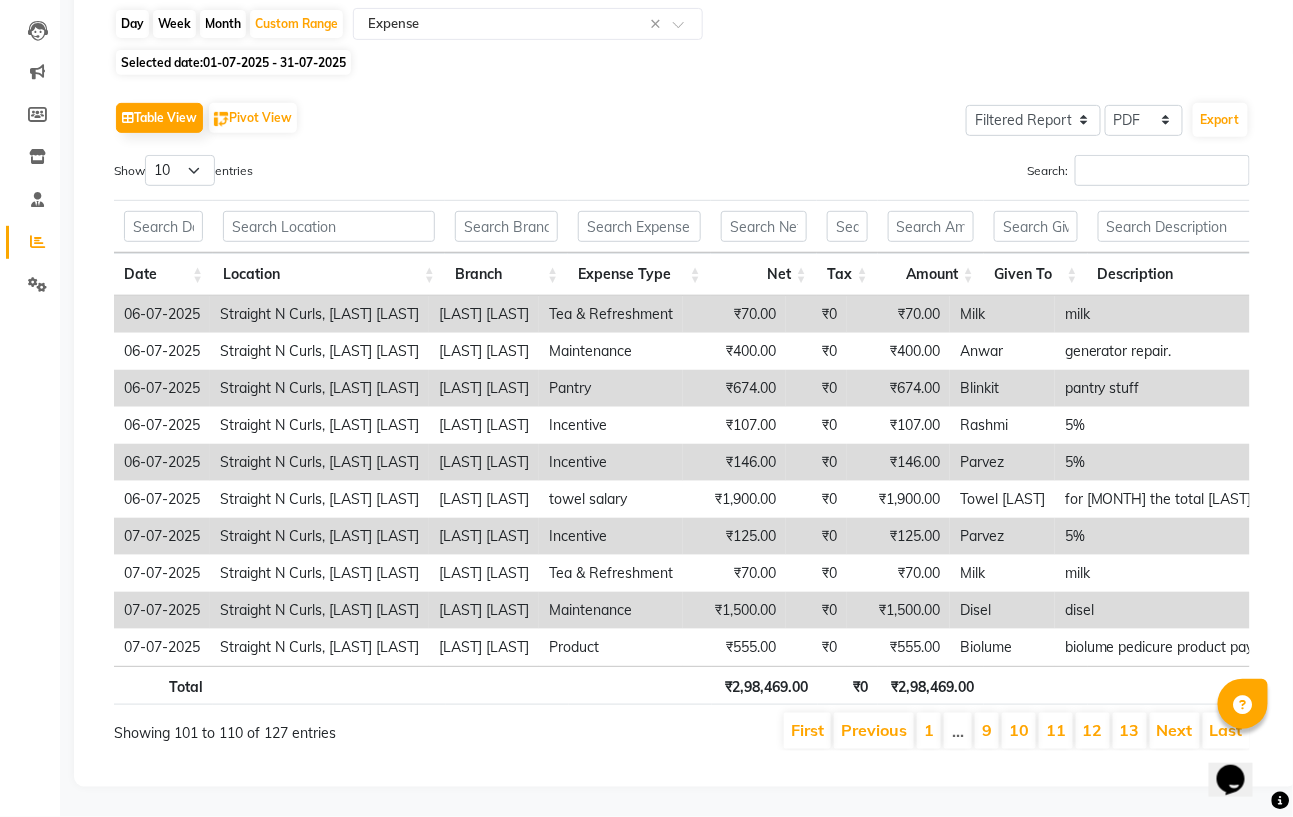click on "Next" at bounding box center (1175, 730) 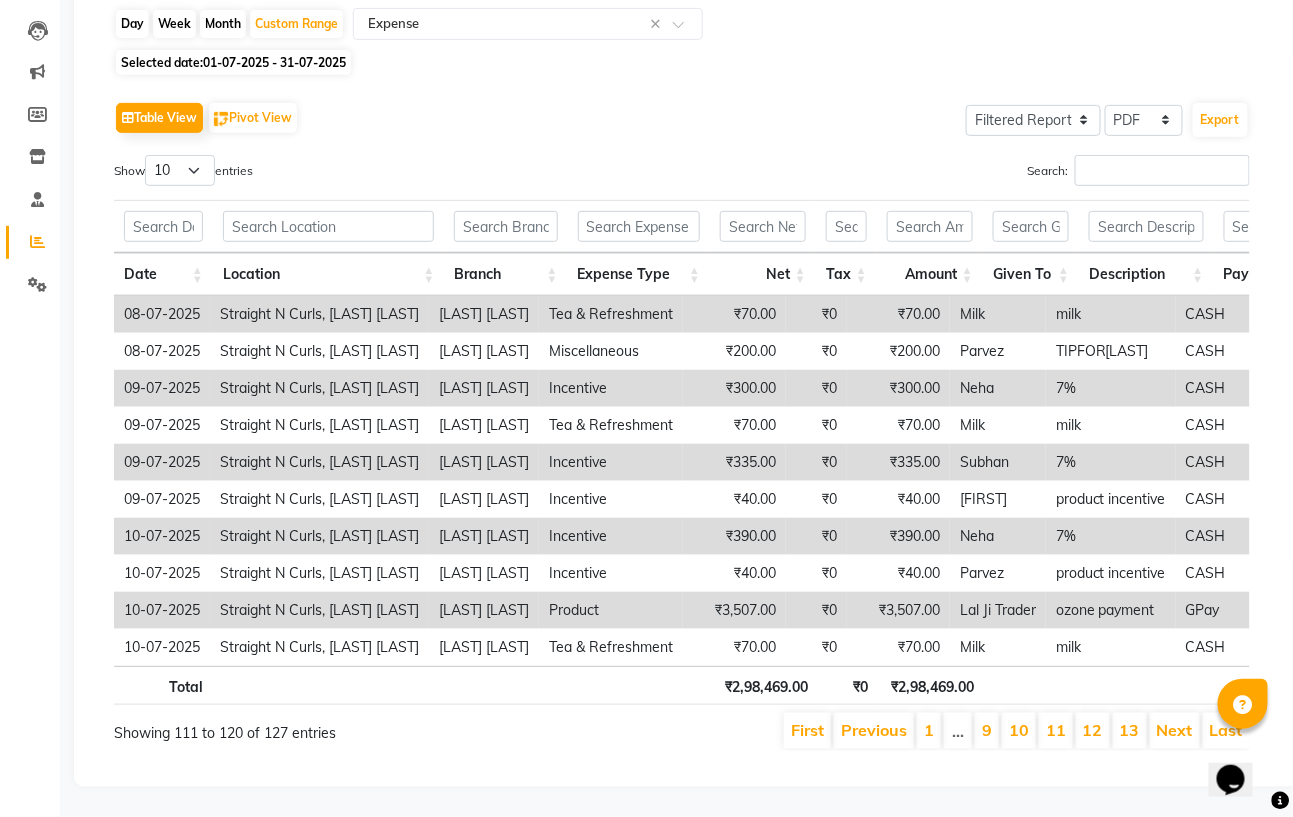 click on "Next" at bounding box center [1175, 730] 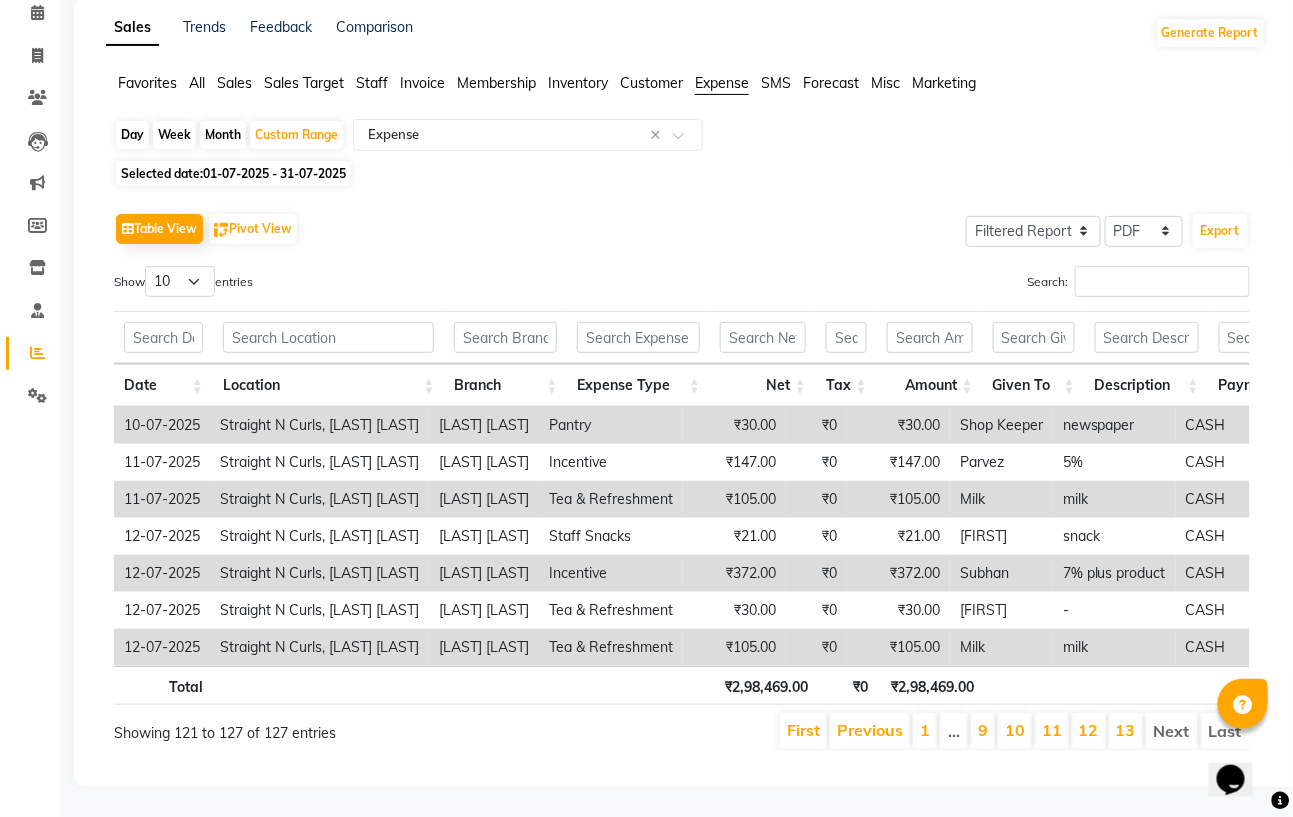 click on "Next" at bounding box center (1172, 731) 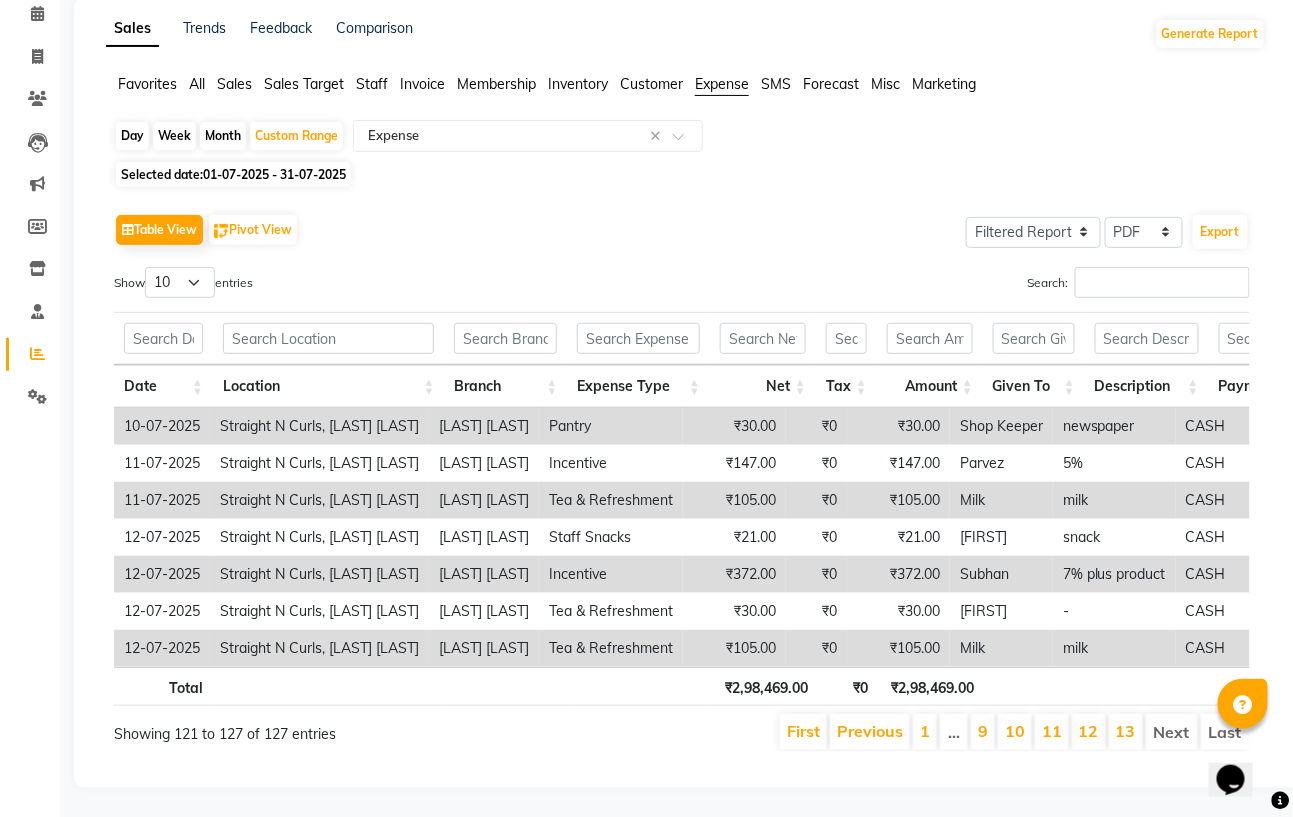 scroll, scrollTop: 133, scrollLeft: 0, axis: vertical 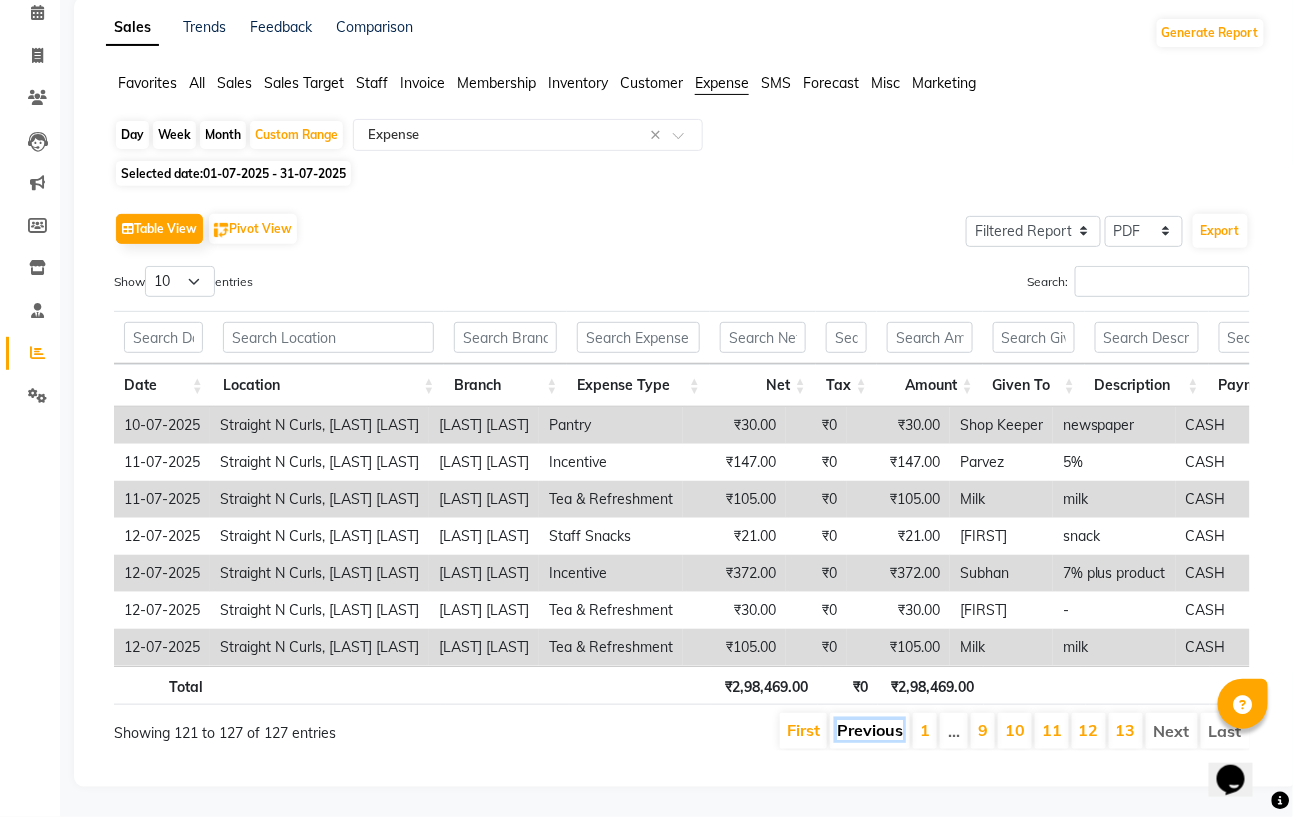 click on "Previous" at bounding box center [870, 730] 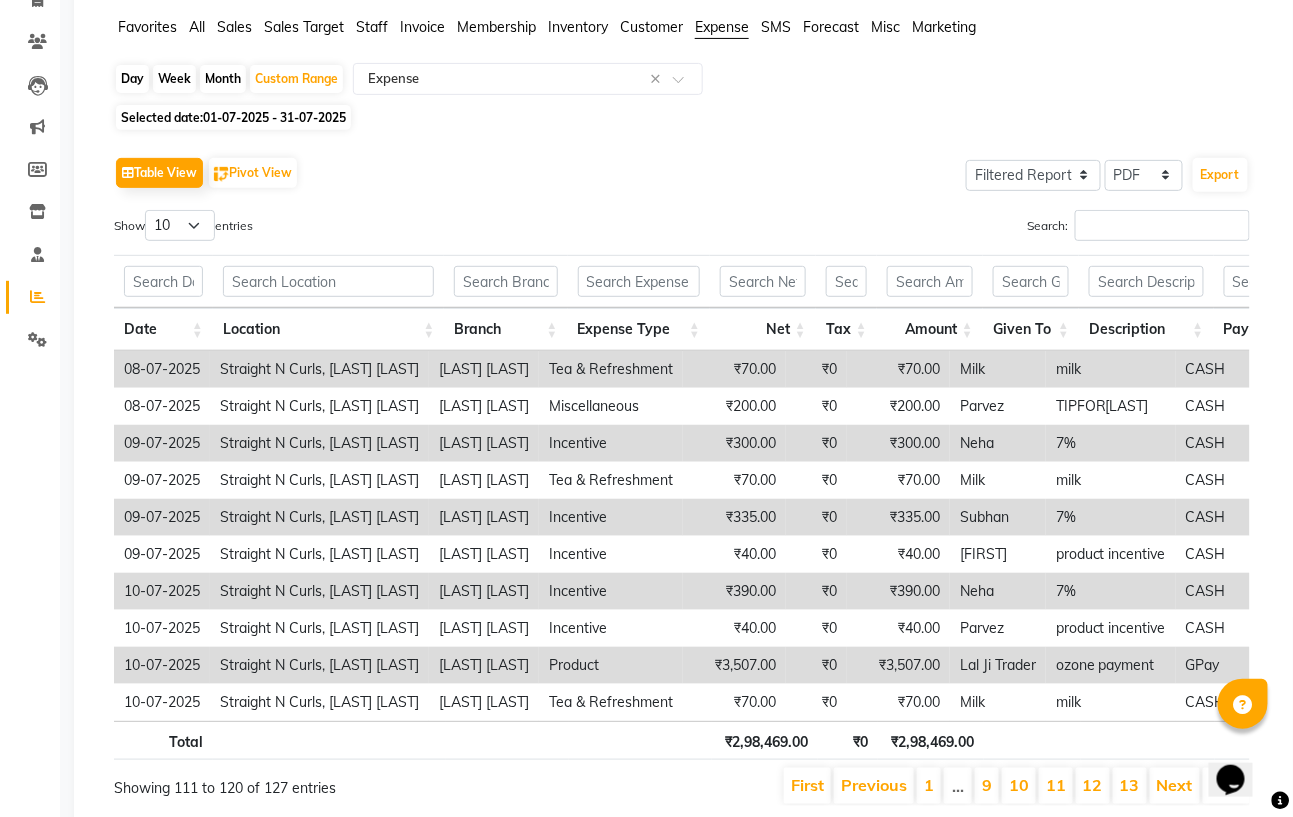 scroll, scrollTop: 244, scrollLeft: 0, axis: vertical 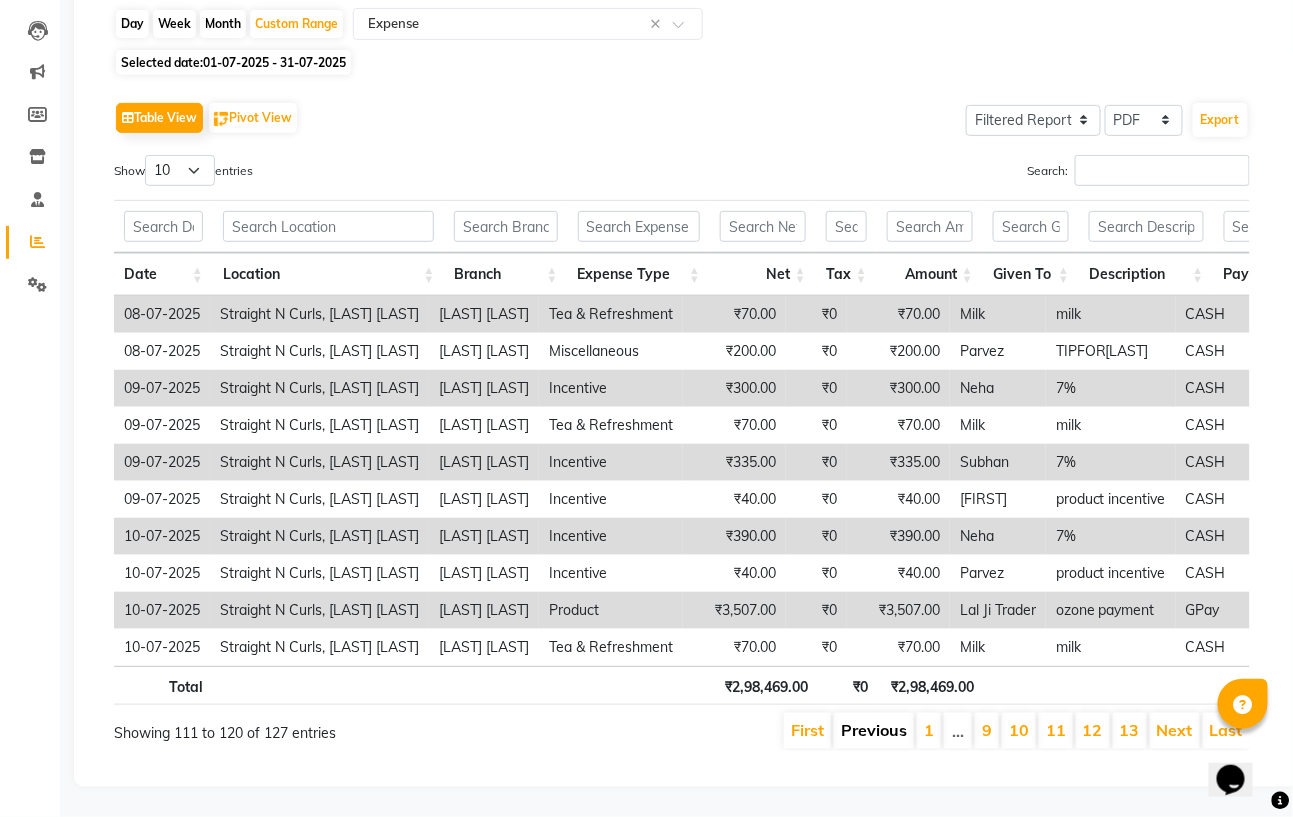 click on "Previous" at bounding box center (874, 730) 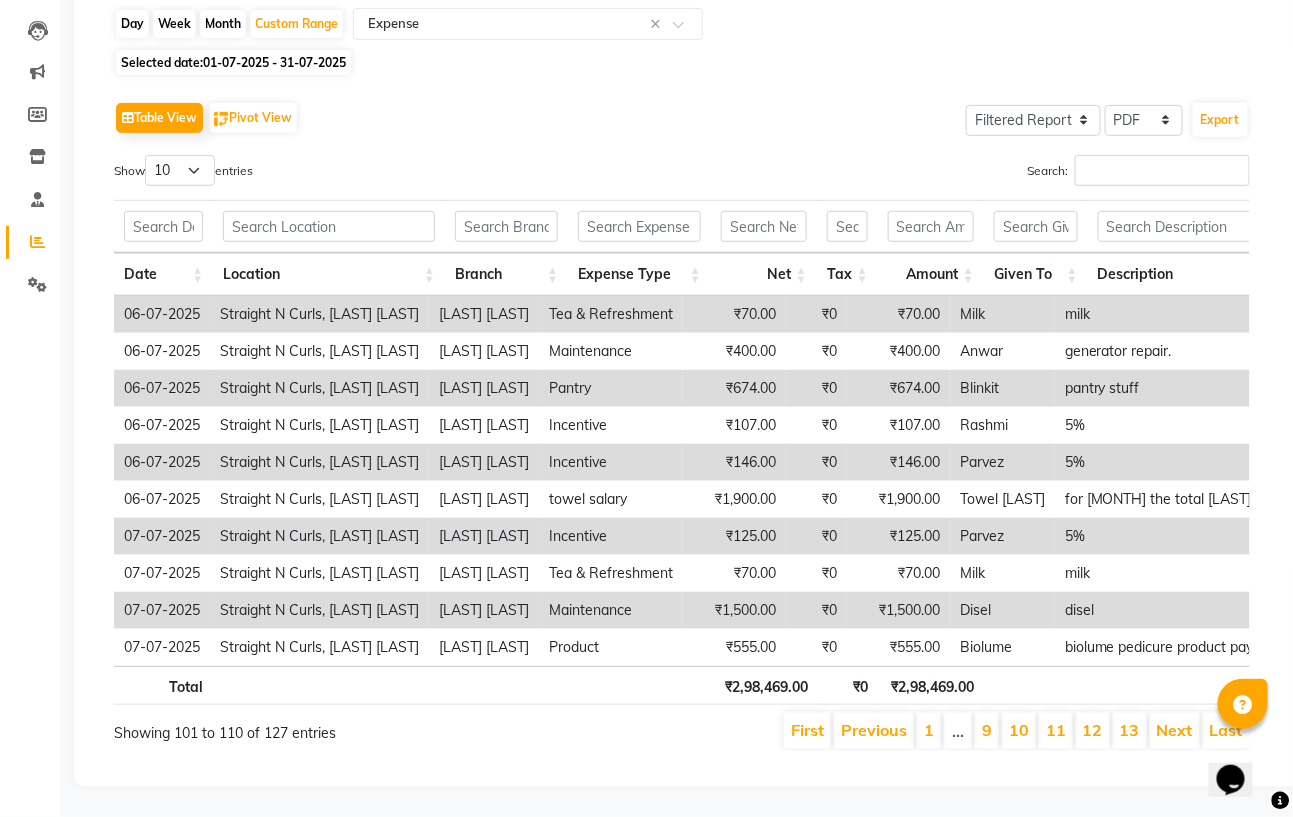 click on "Previous" at bounding box center (874, 730) 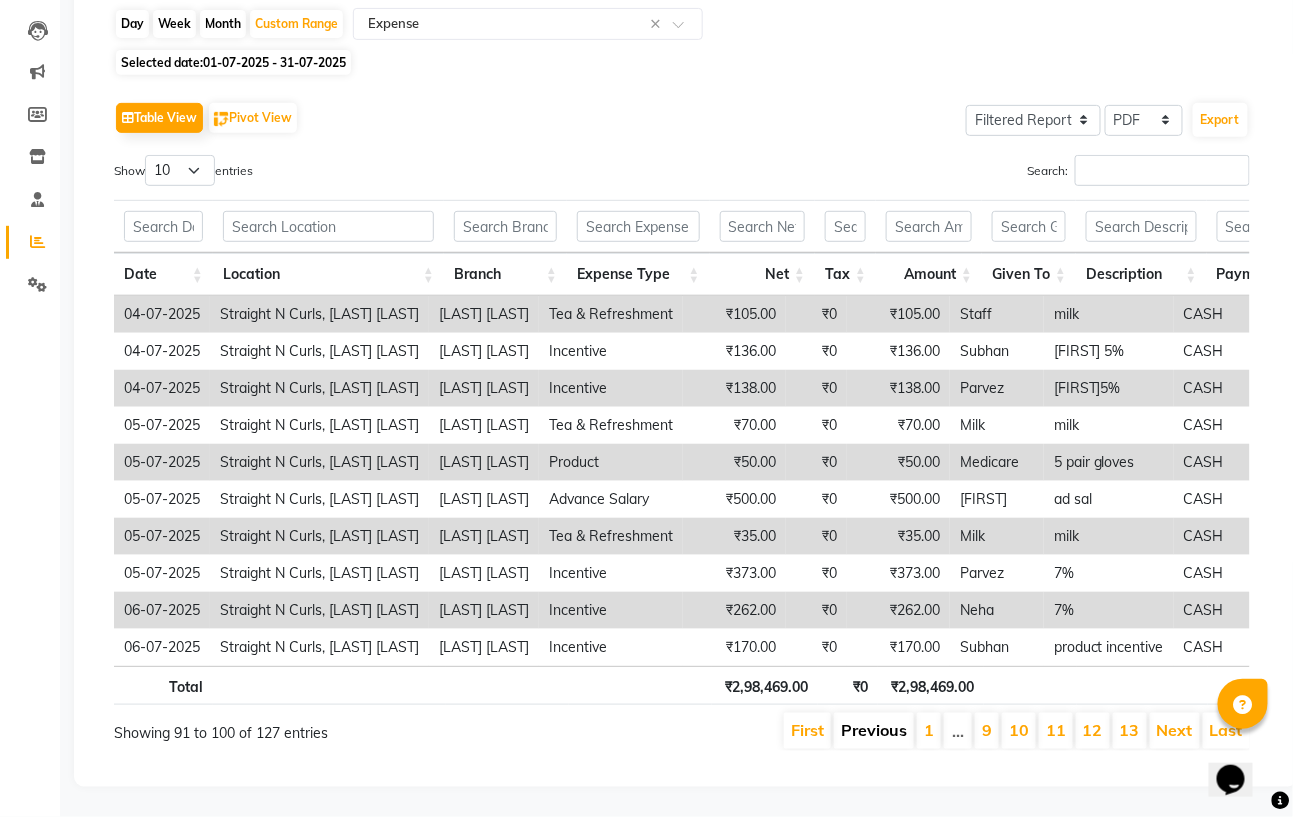 click on "Previous" at bounding box center [874, 730] 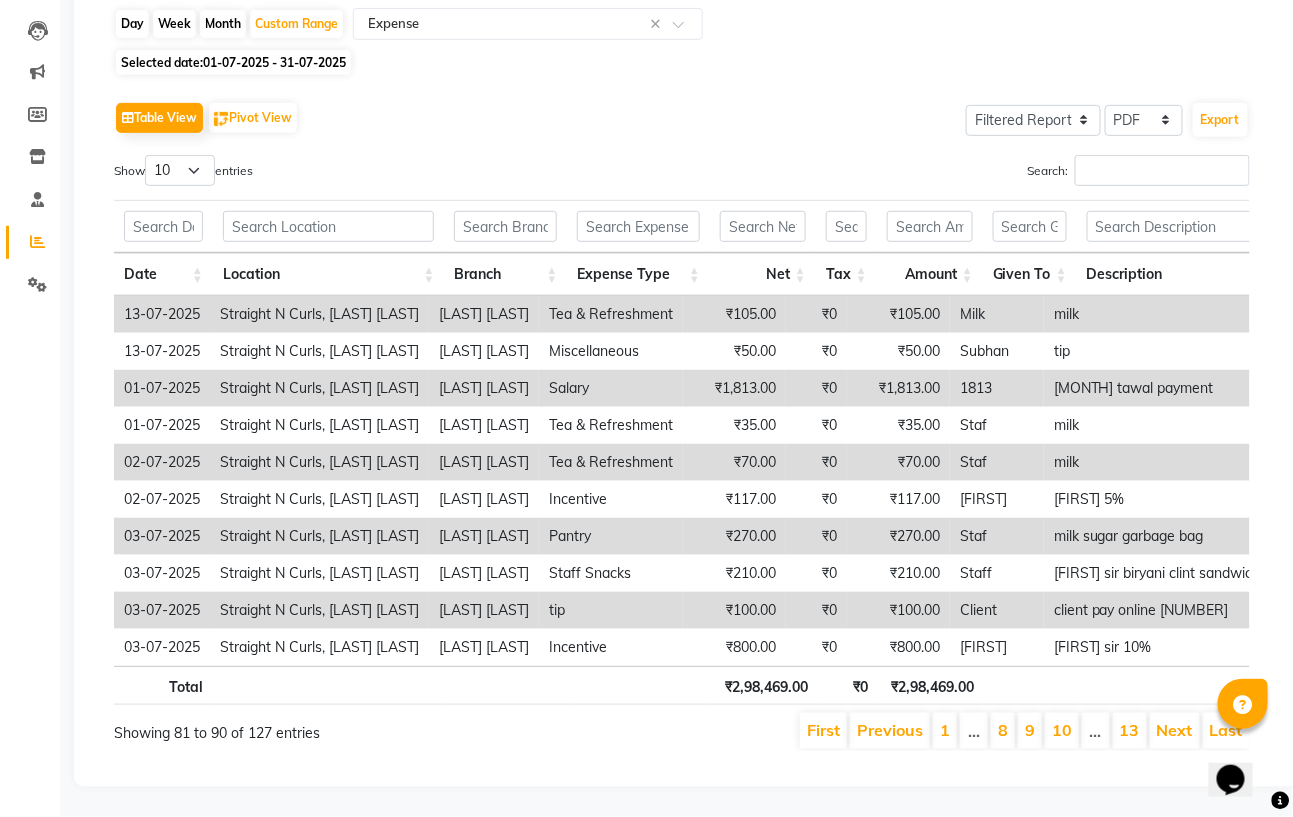 click on "Previous" at bounding box center [890, 730] 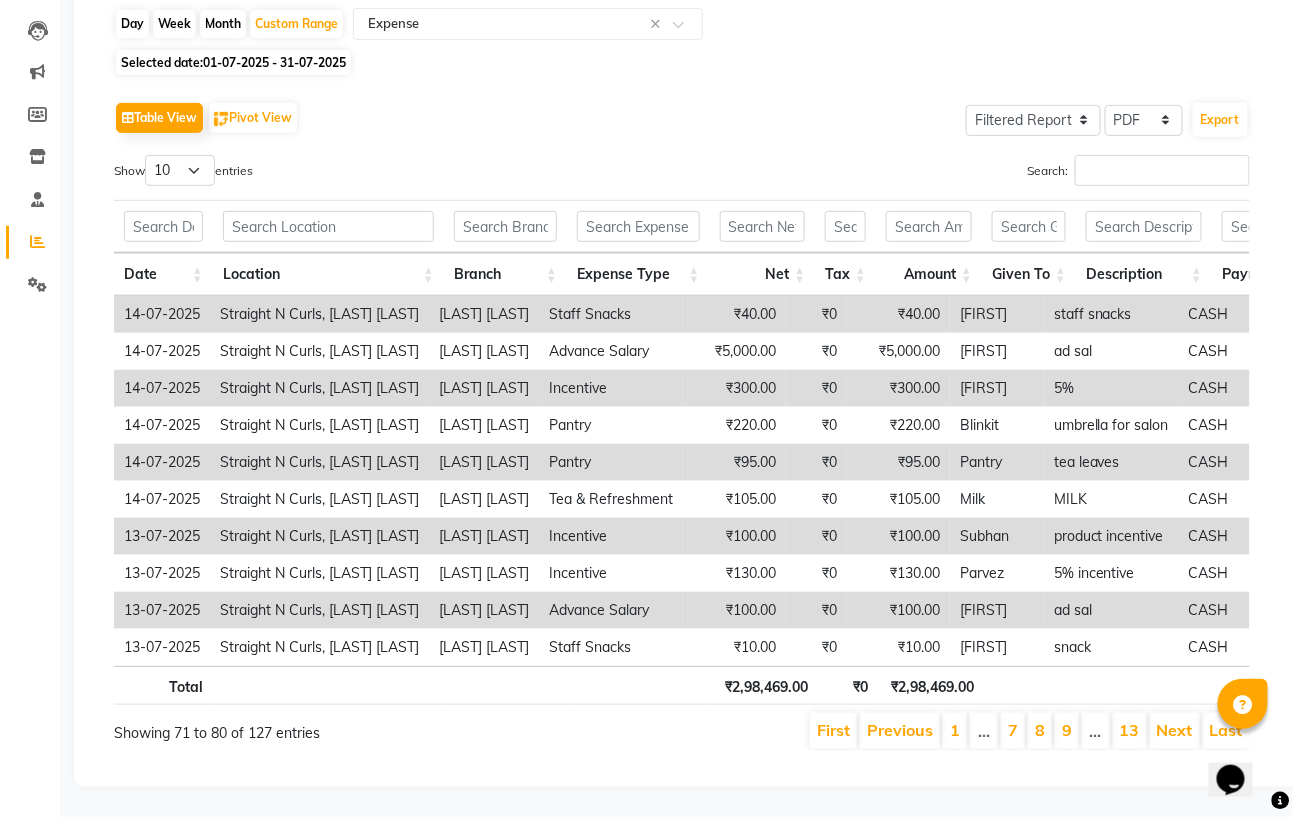 click on "Previous" at bounding box center [900, 730] 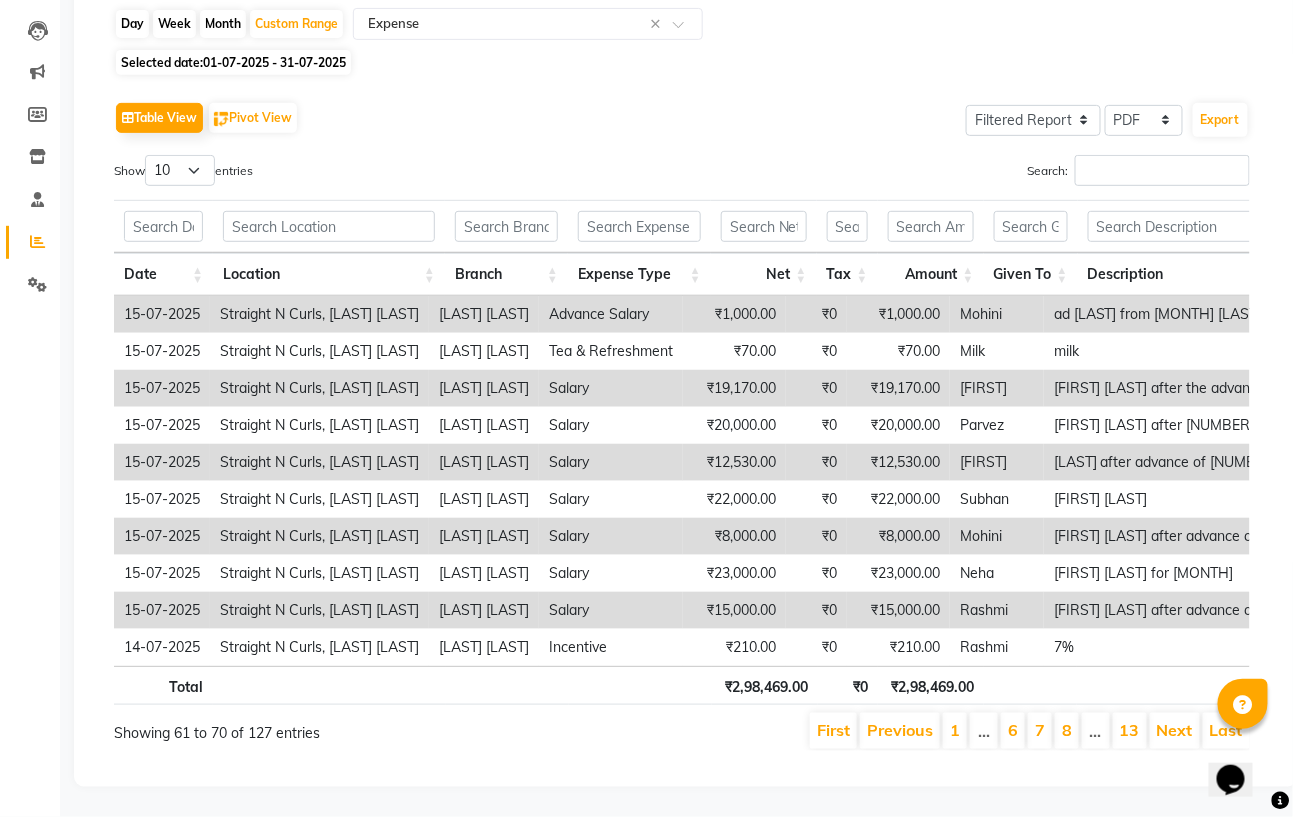 click on "Previous" at bounding box center (900, 730) 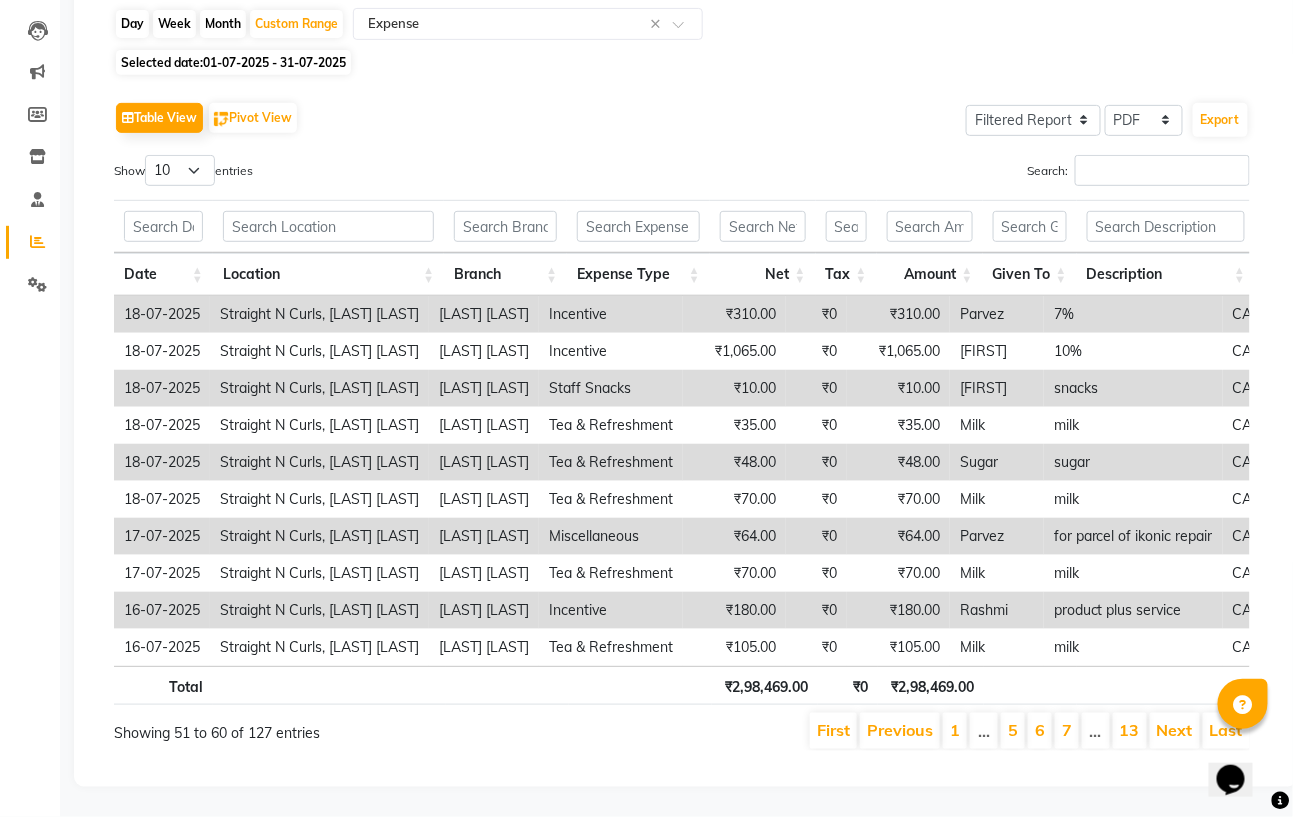 click on "Previous" at bounding box center (900, 730) 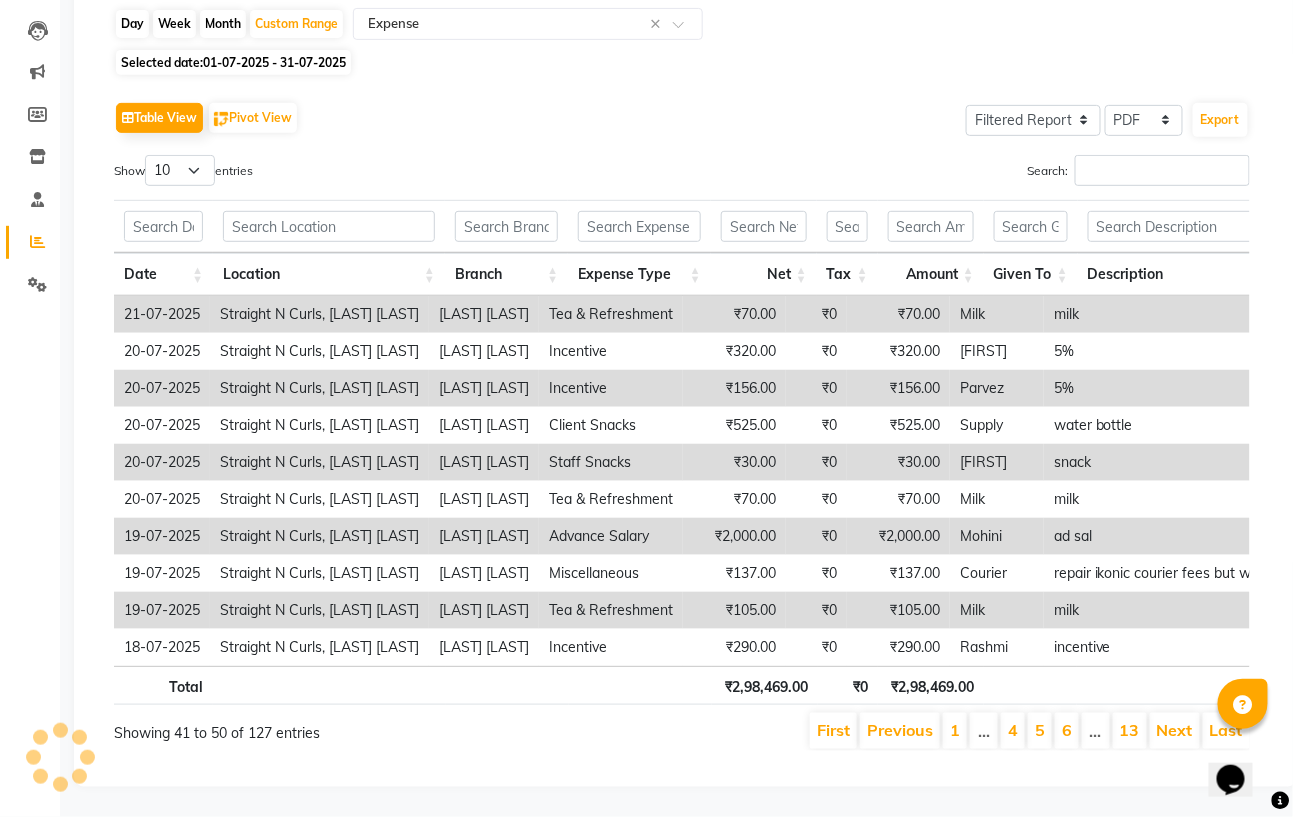 click on "Previous" at bounding box center [900, 730] 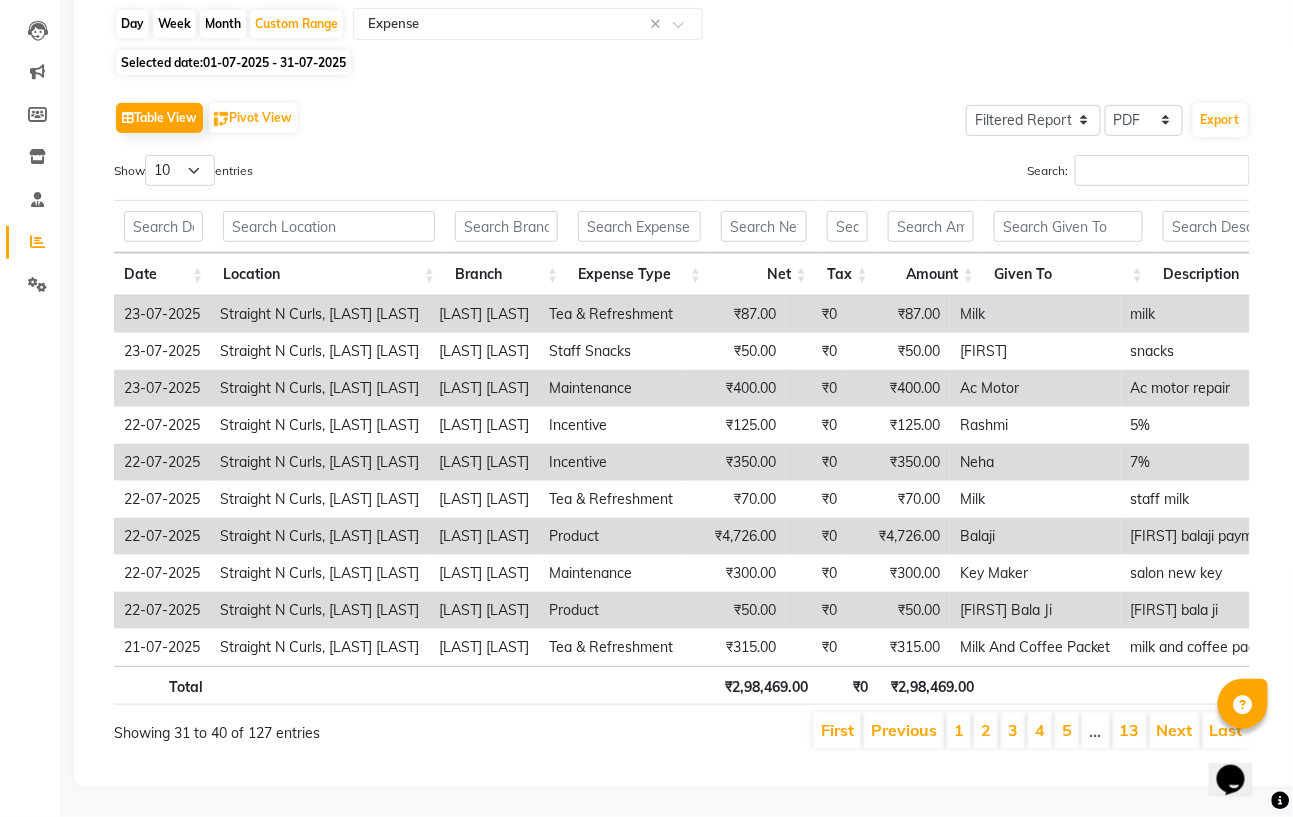click on "Previous" at bounding box center (904, 731) 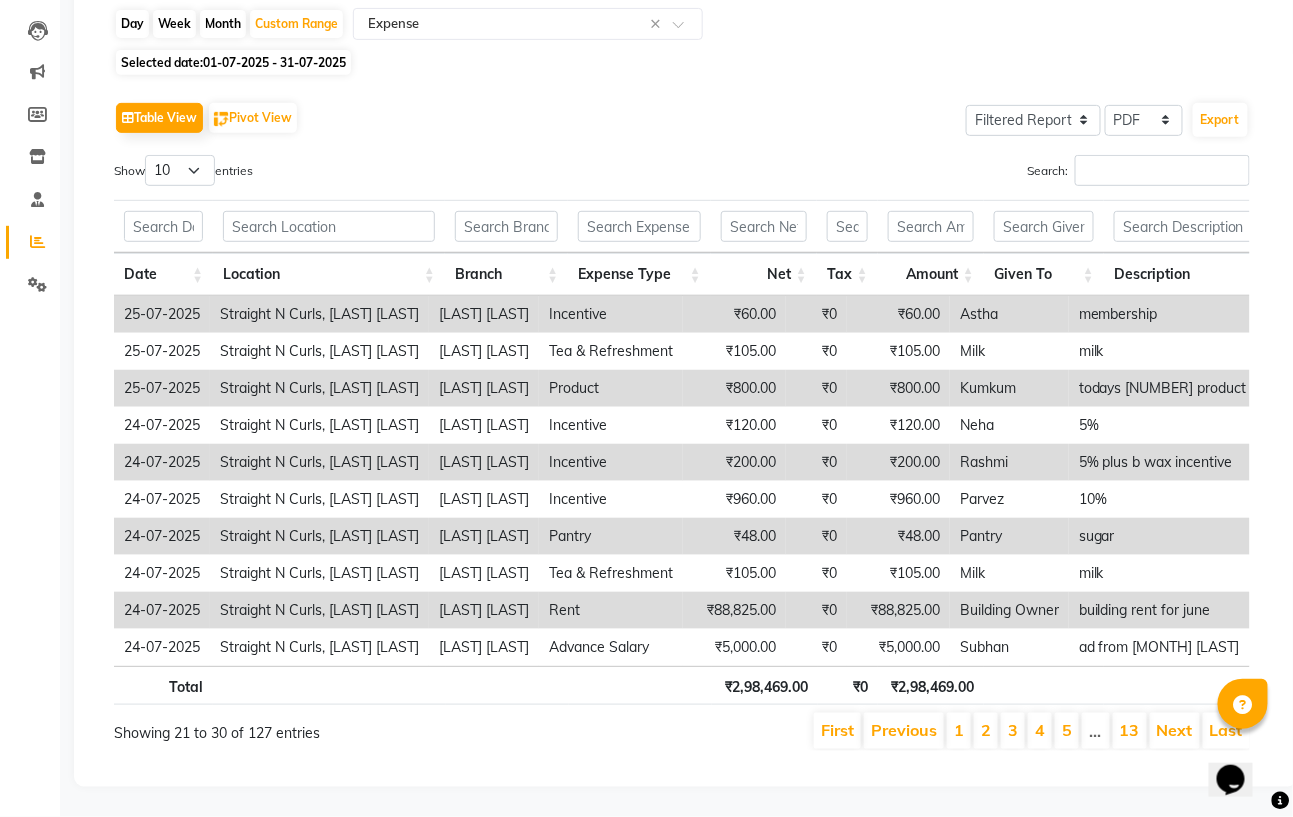 click on "Previous" at bounding box center [904, 731] 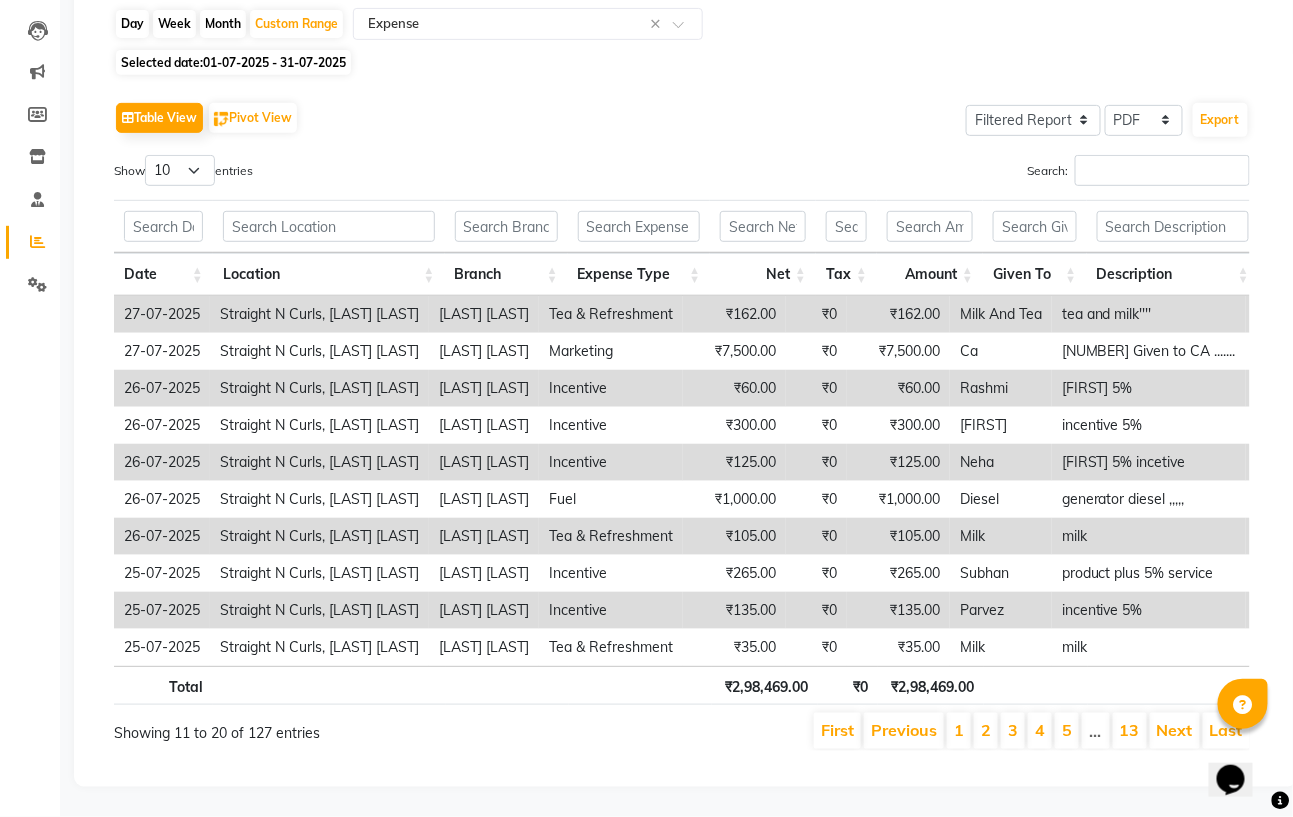 click on "Previous" at bounding box center (904, 731) 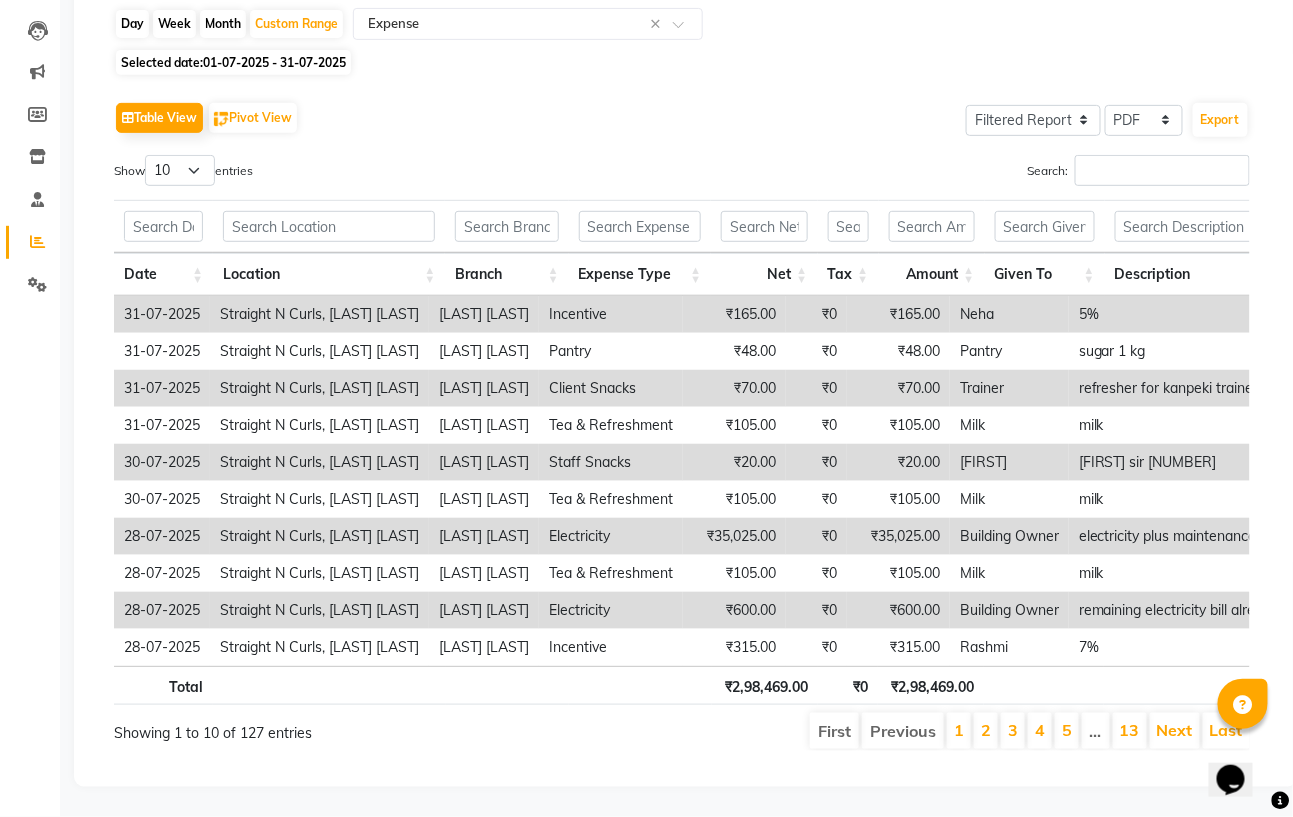 click on "Previous" at bounding box center [903, 731] 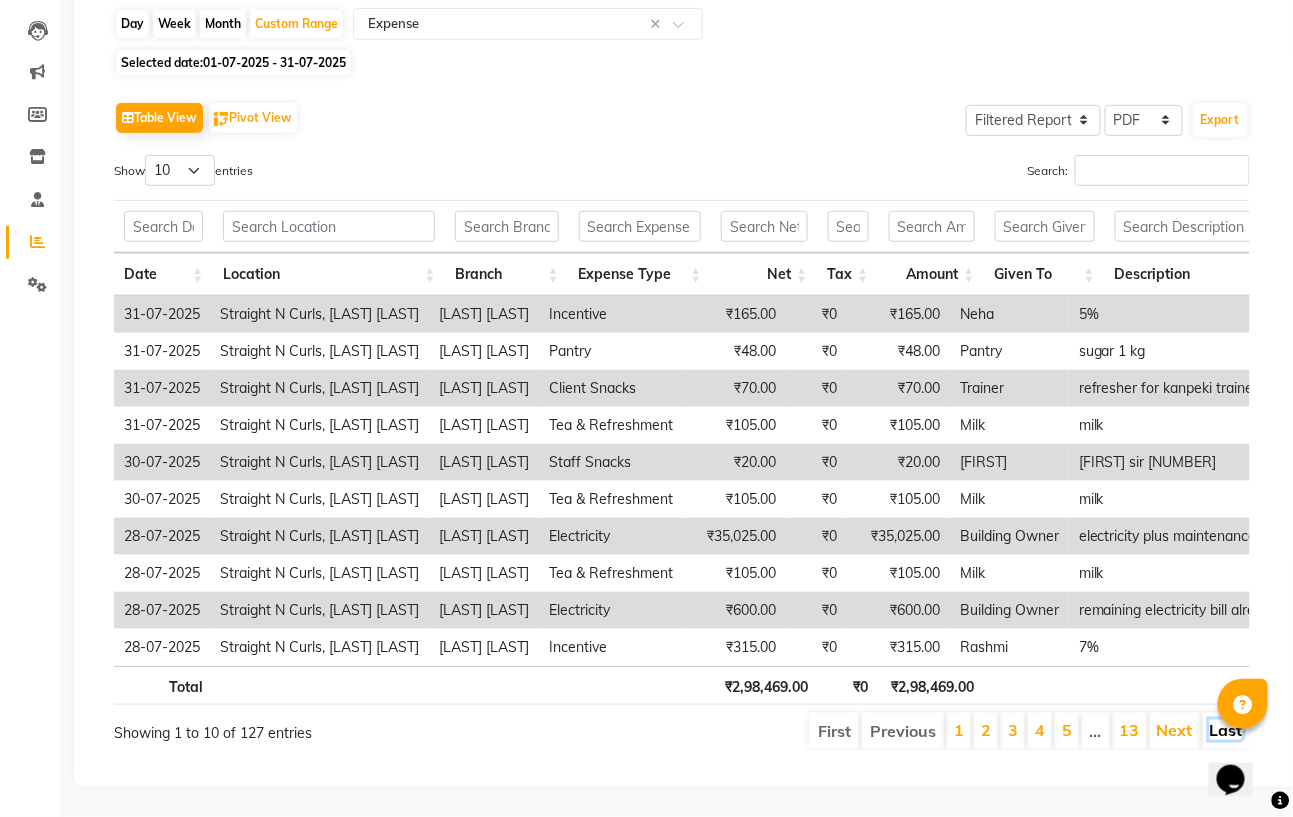 click on "Last" at bounding box center (1226, 730) 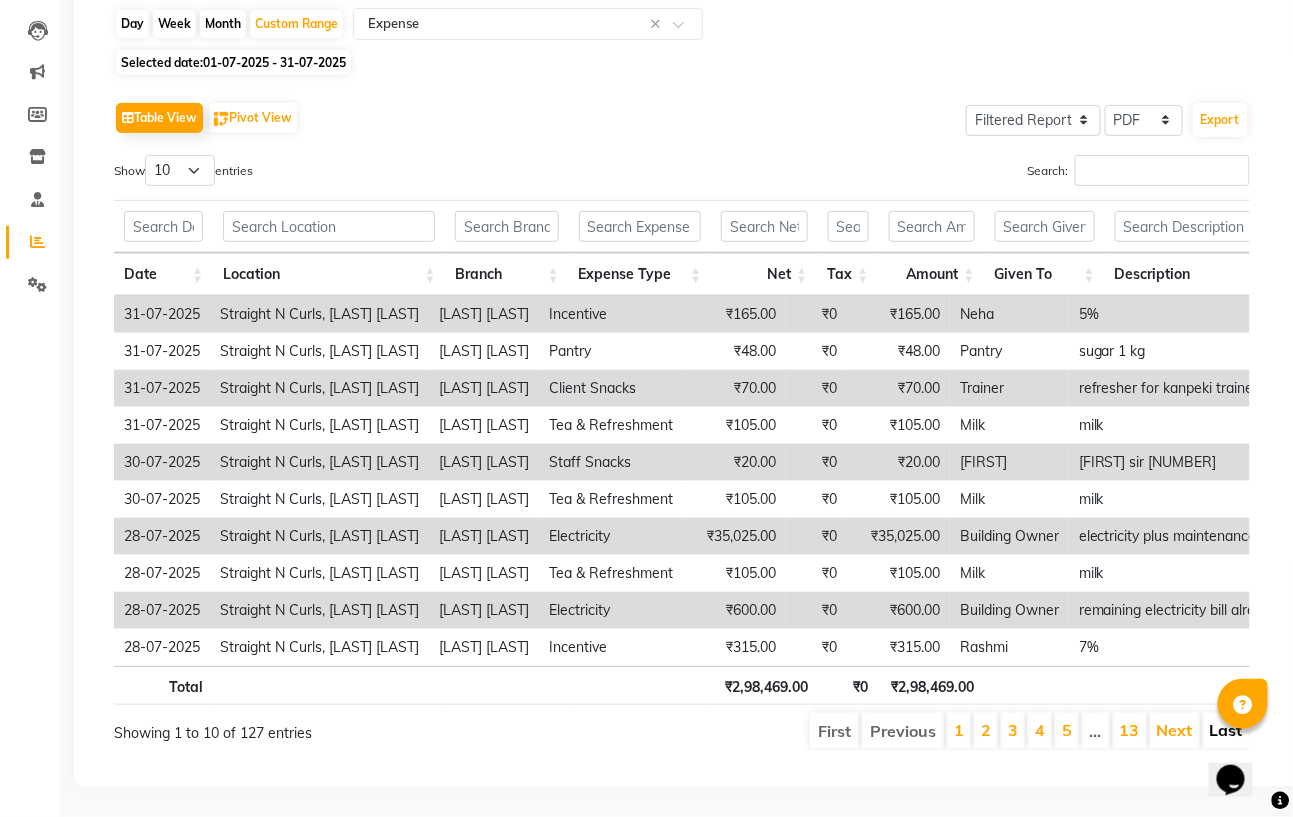 scroll, scrollTop: 133, scrollLeft: 0, axis: vertical 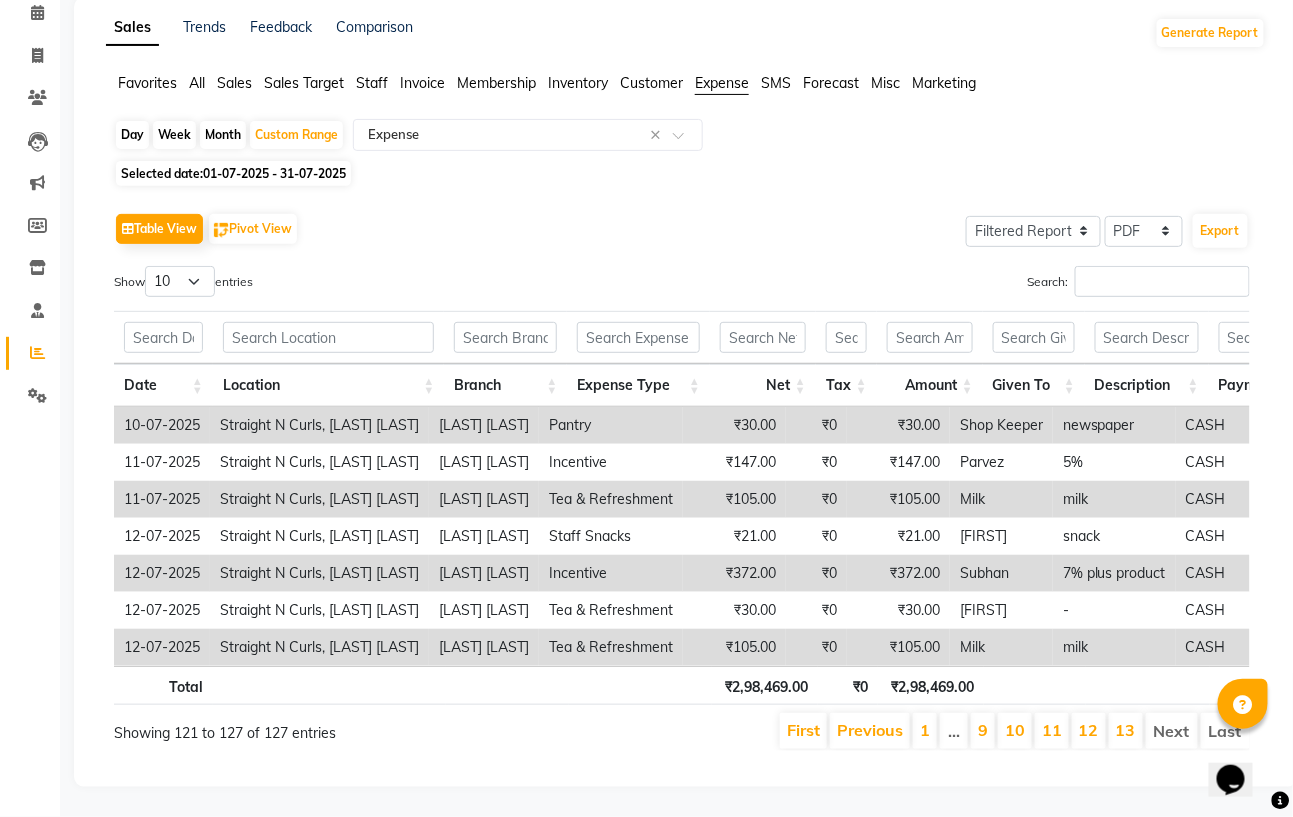 click at bounding box center (1243, 704) 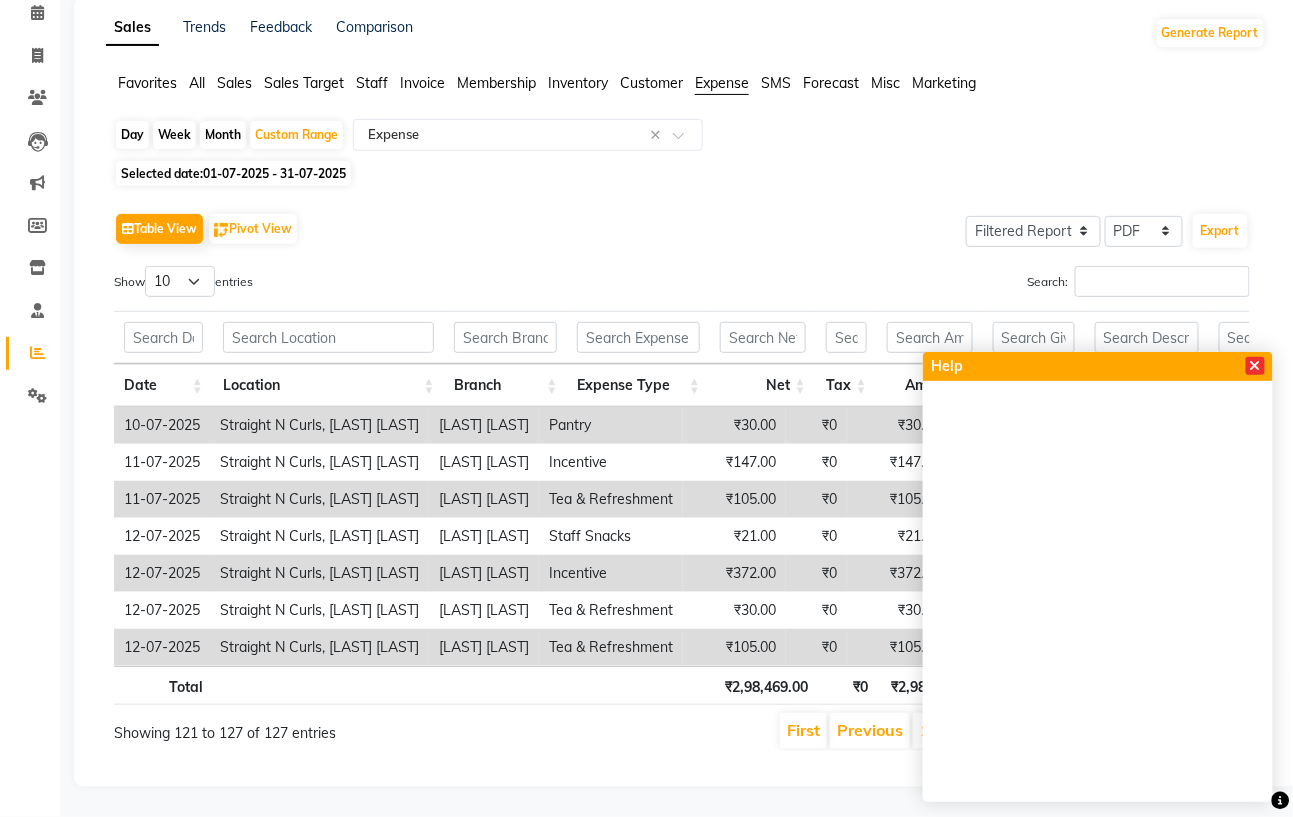 click at bounding box center [1255, 366] 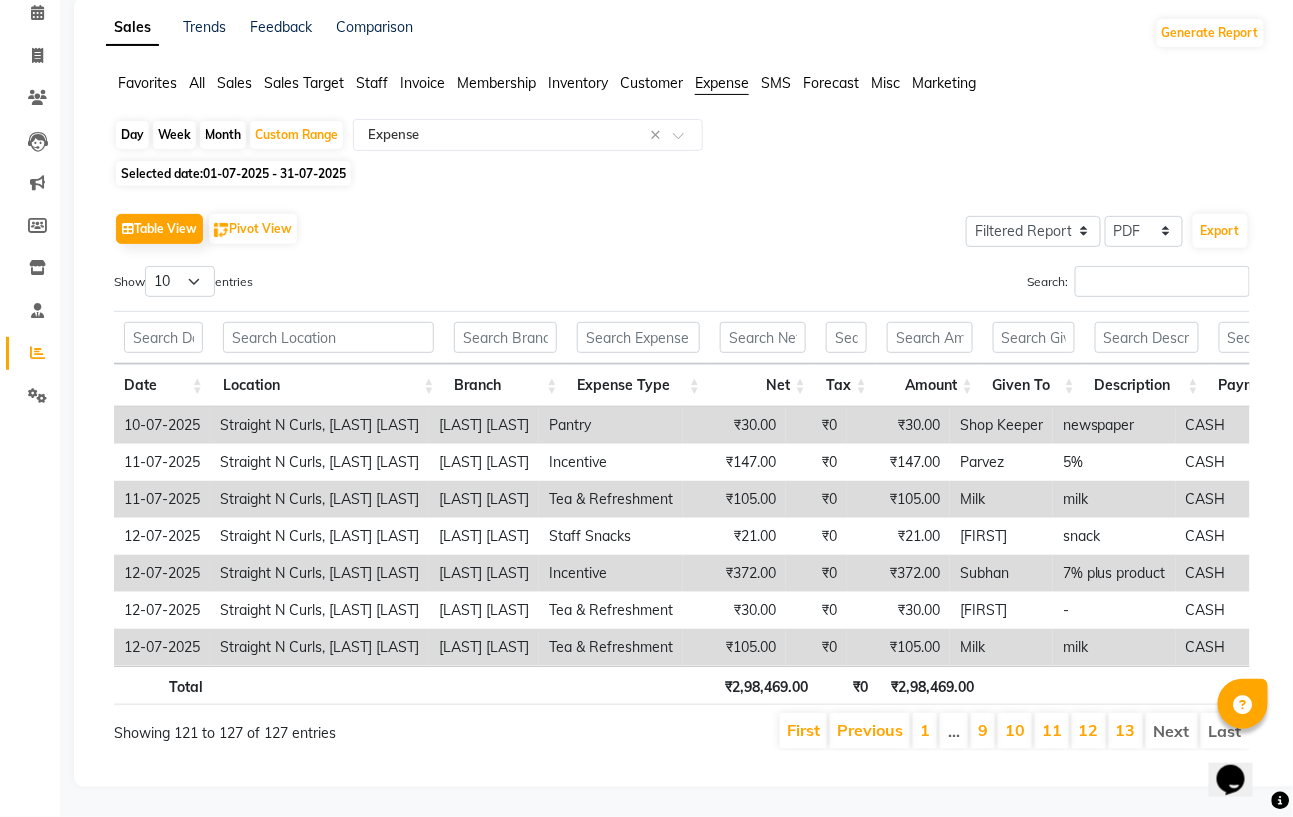click on "Next" at bounding box center (1172, 731) 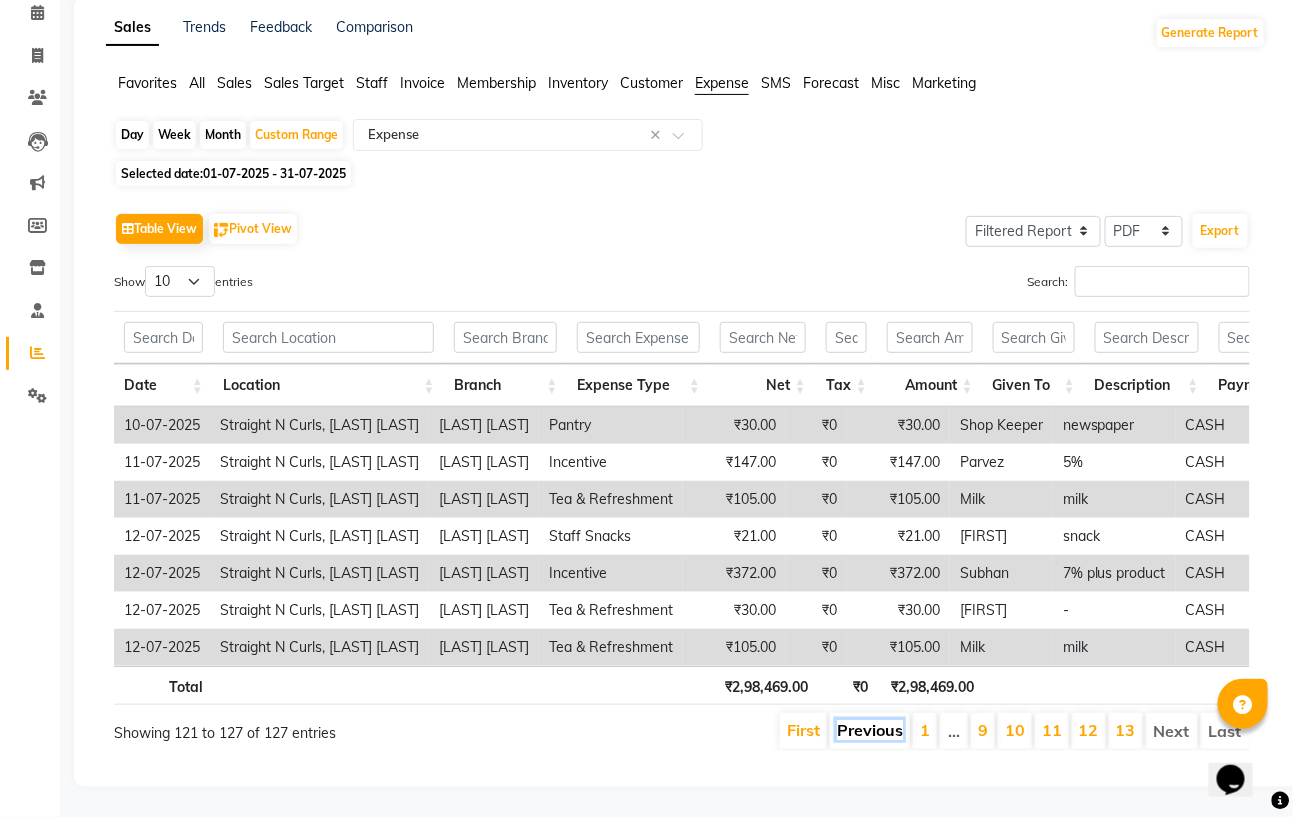 click on "Previous" at bounding box center (870, 730) 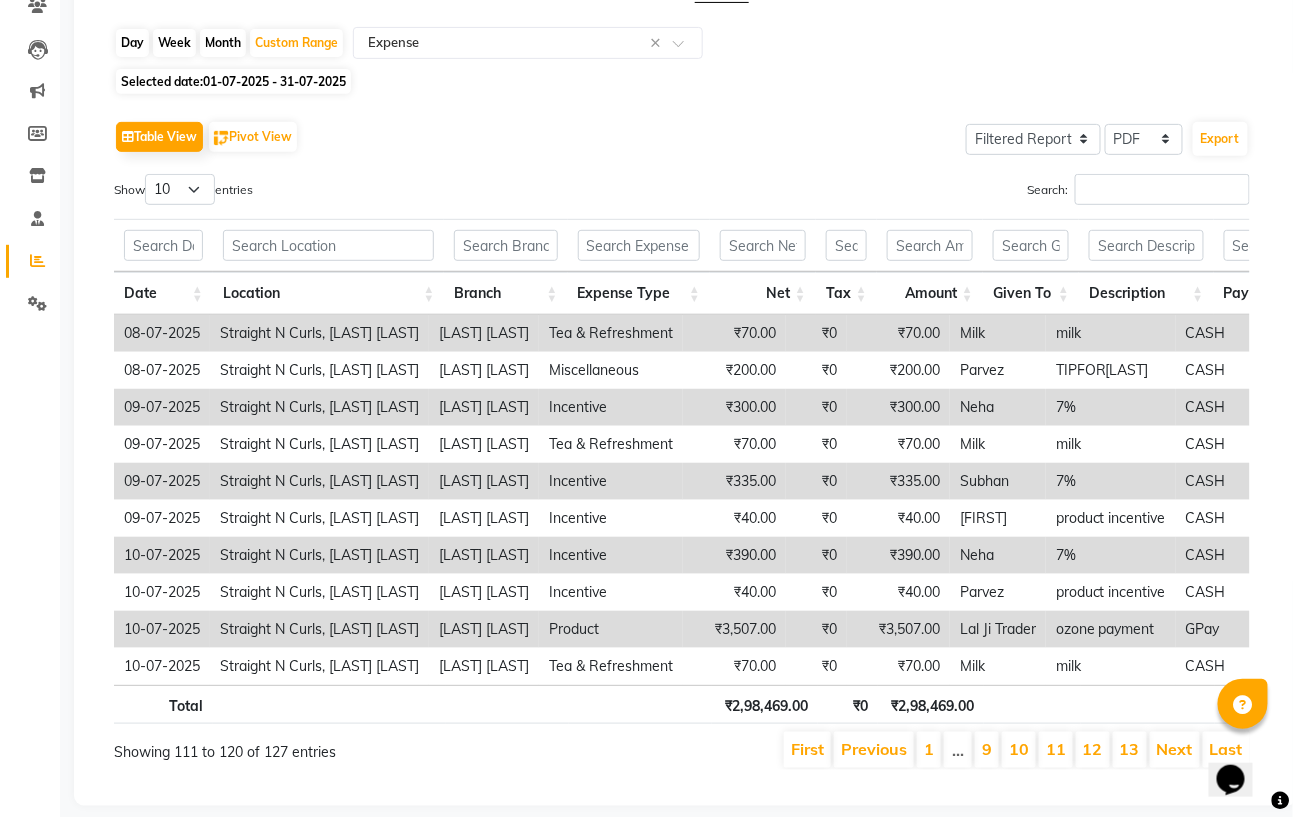 scroll, scrollTop: 244, scrollLeft: 0, axis: vertical 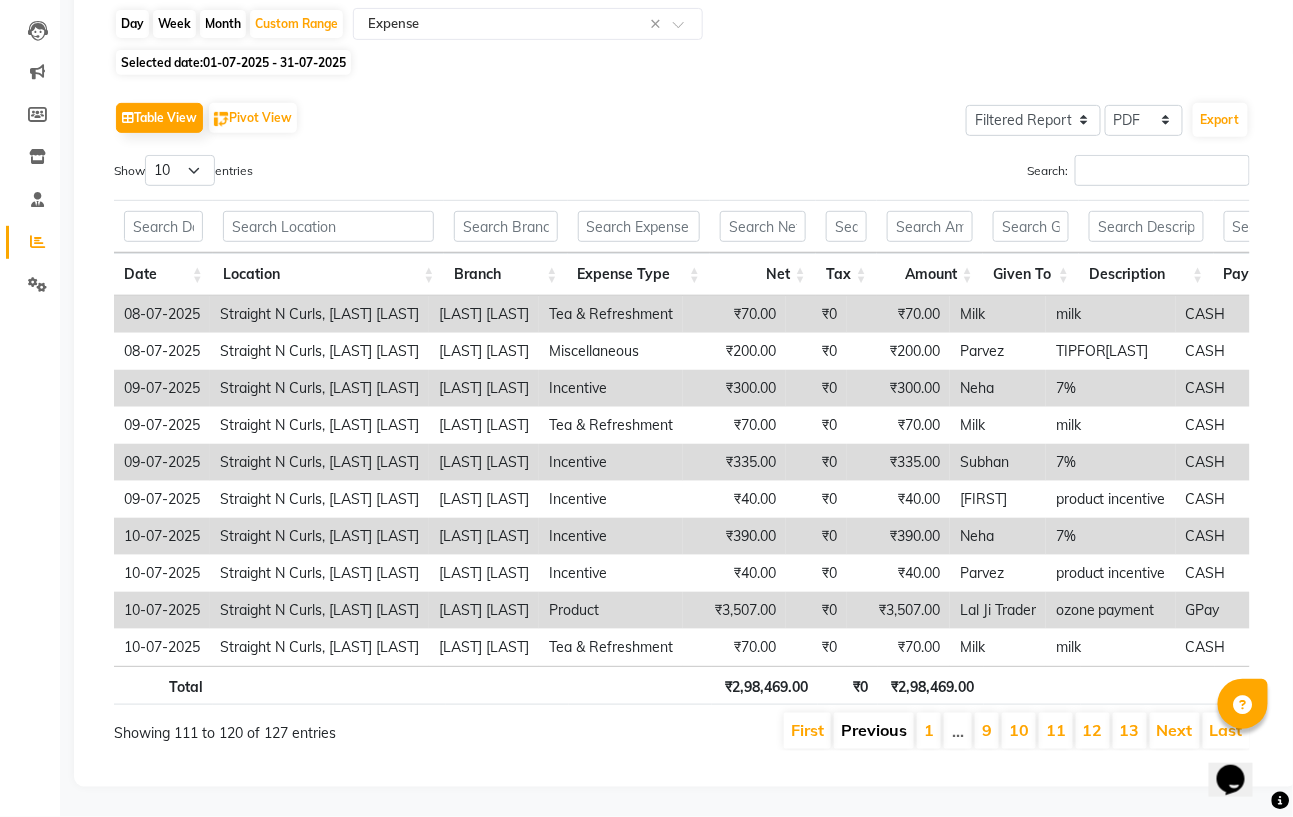 click on "Previous" at bounding box center [874, 730] 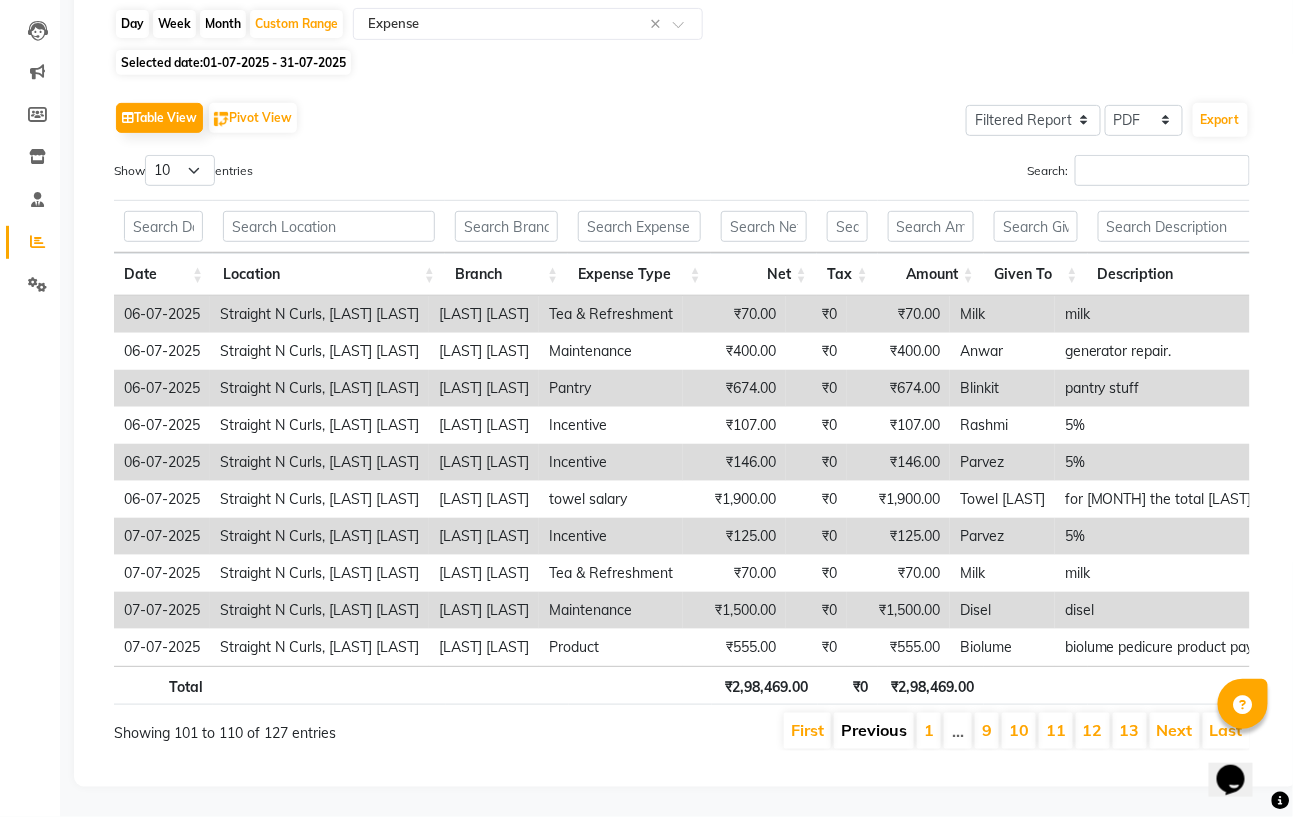 click on "Previous" at bounding box center [874, 730] 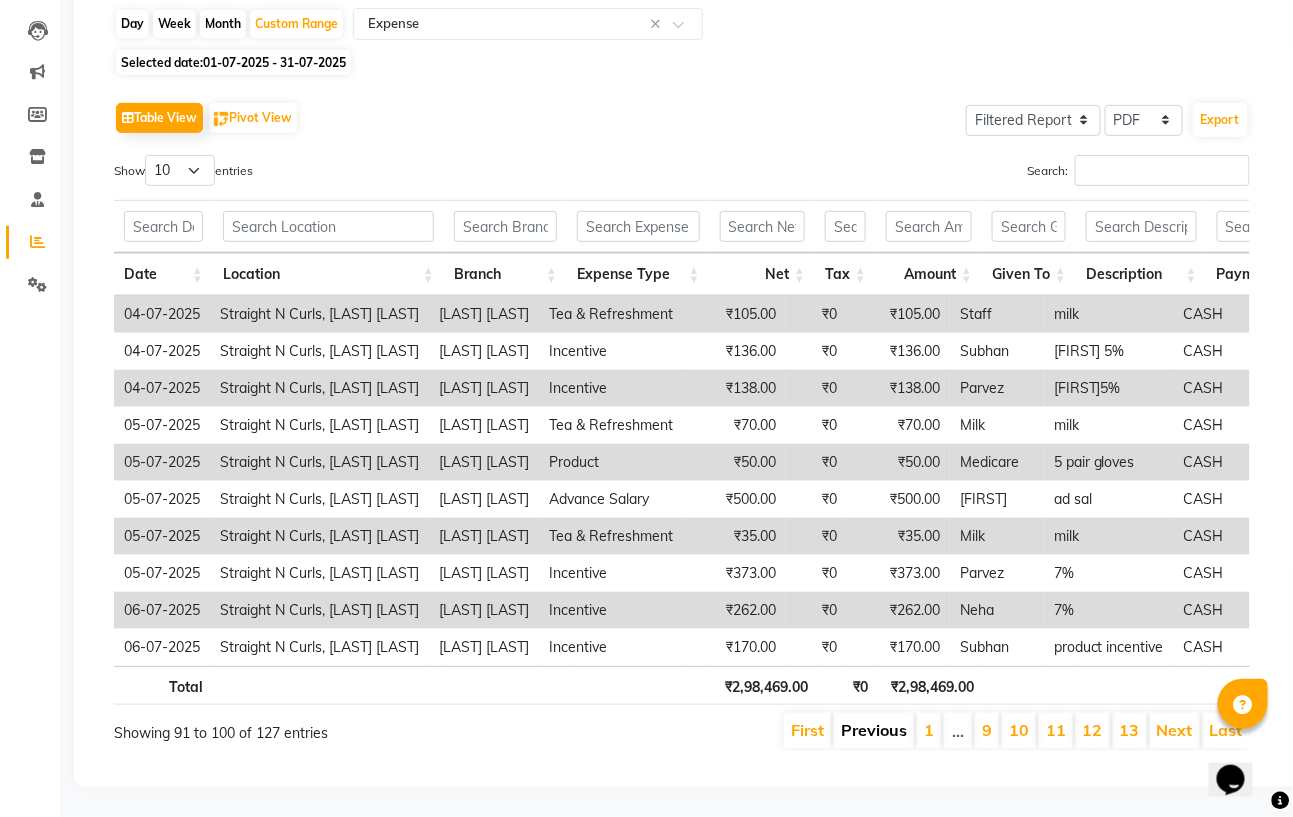 click on "Previous" at bounding box center [874, 730] 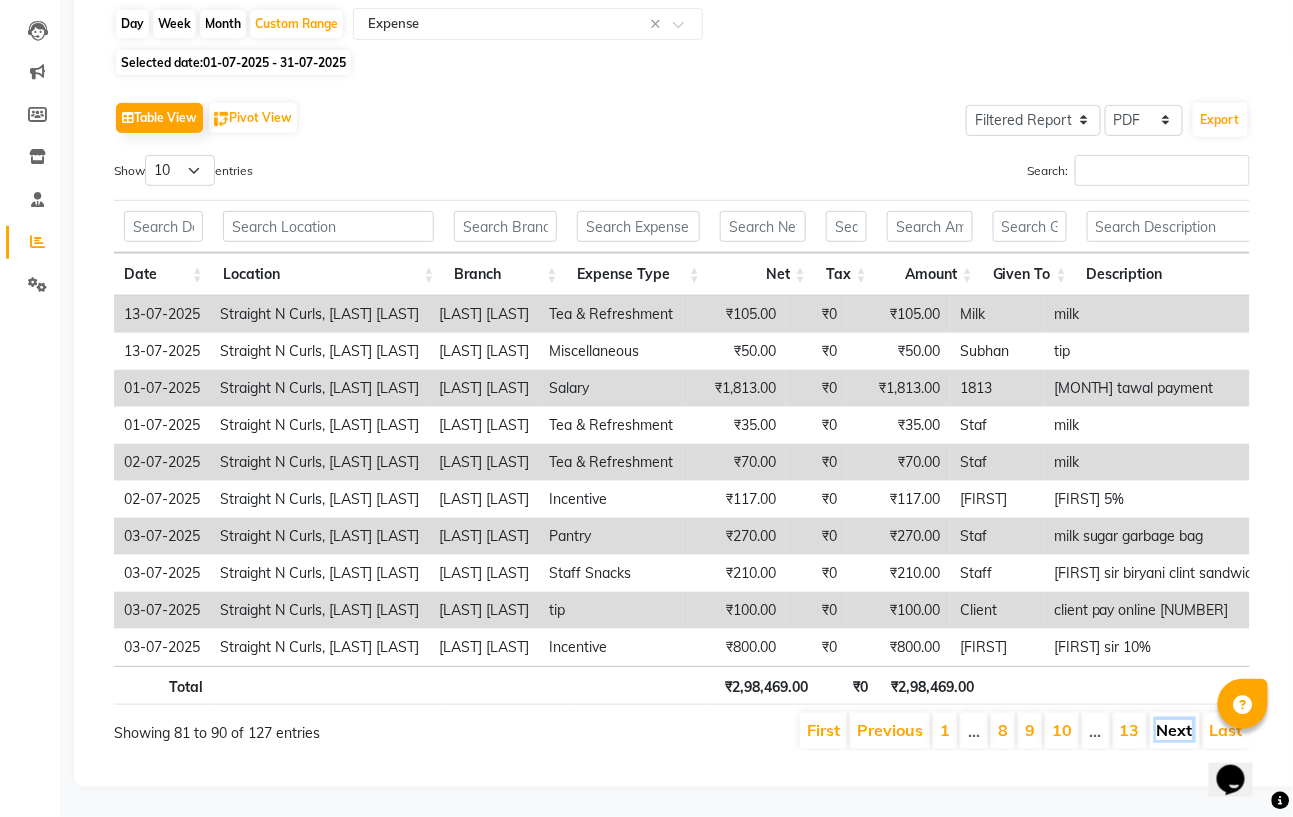 click on "Next" at bounding box center [1175, 730] 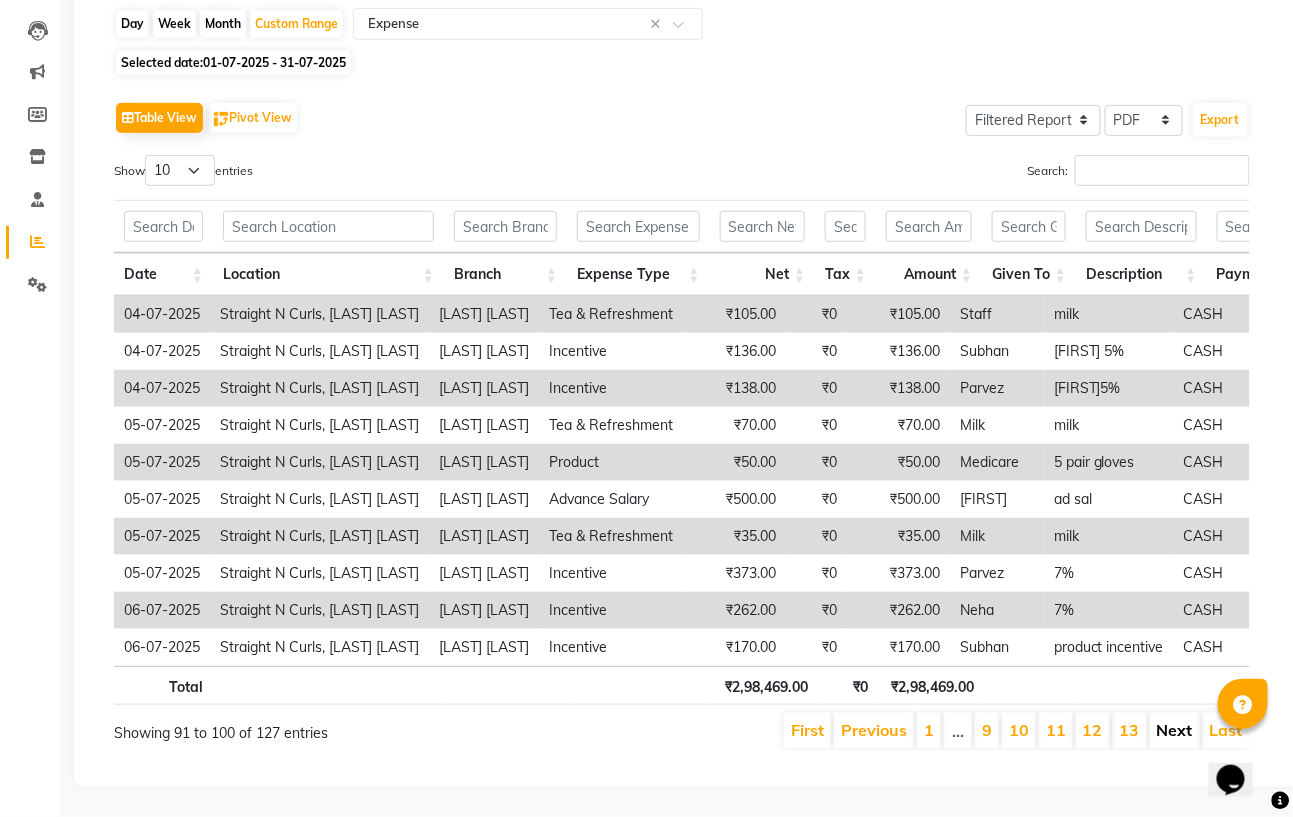 click on "Next" at bounding box center (1175, 730) 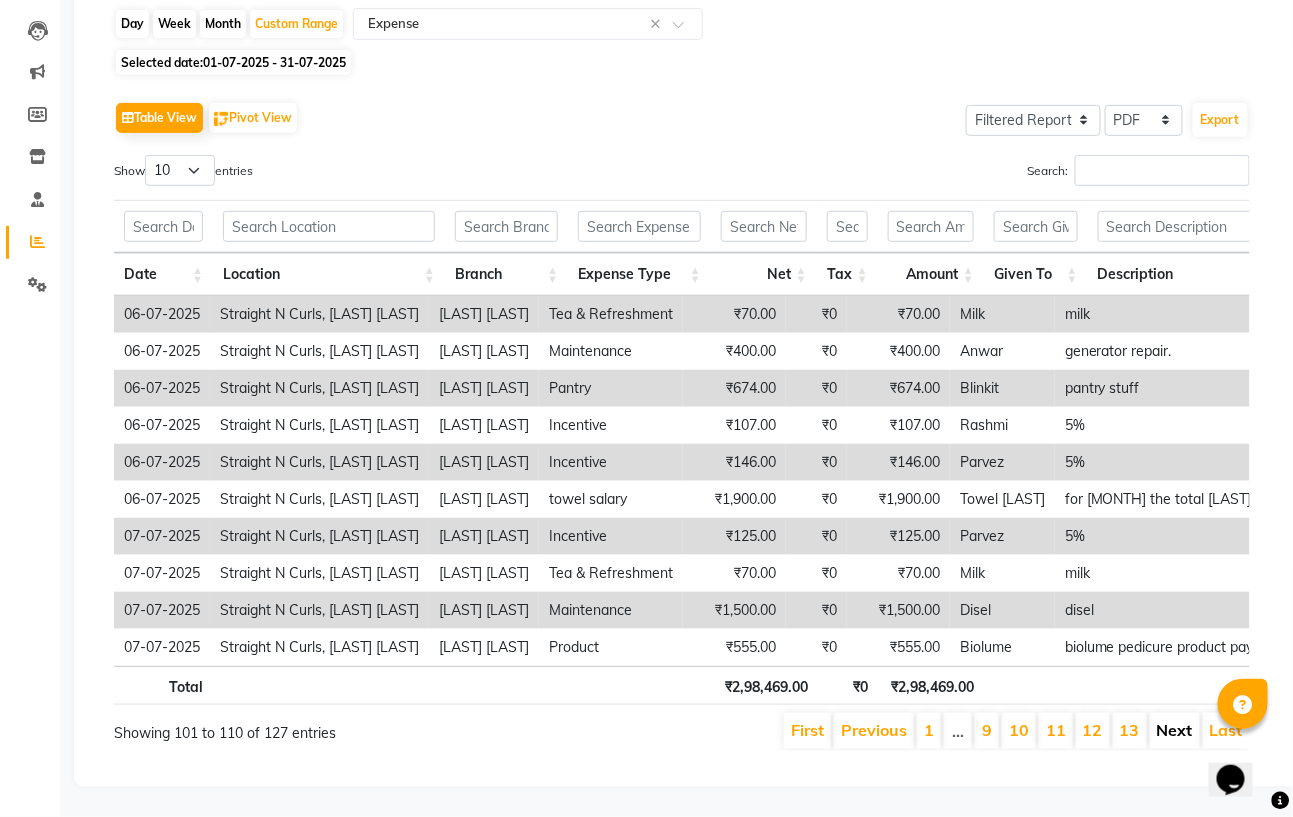 click on "Next" at bounding box center (1175, 730) 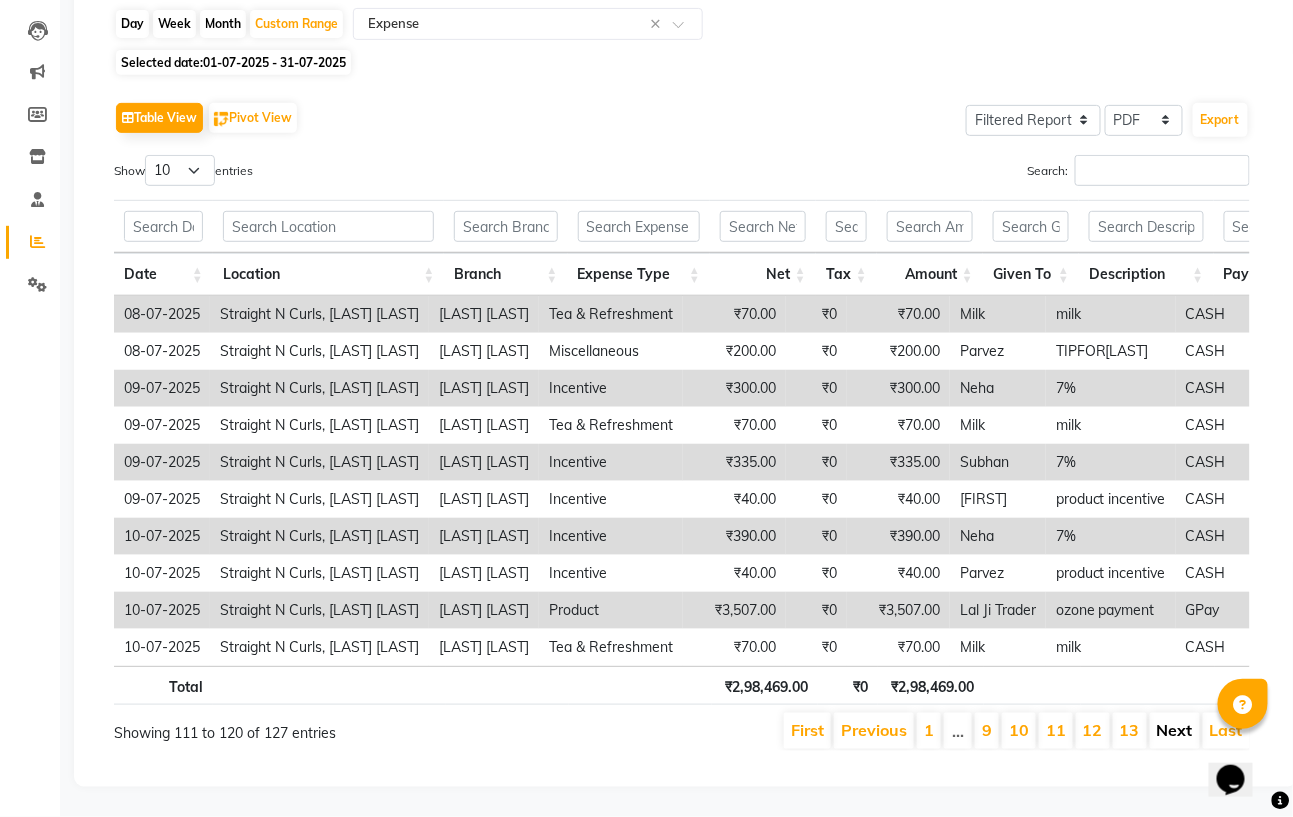 click on "Next" at bounding box center [1175, 730] 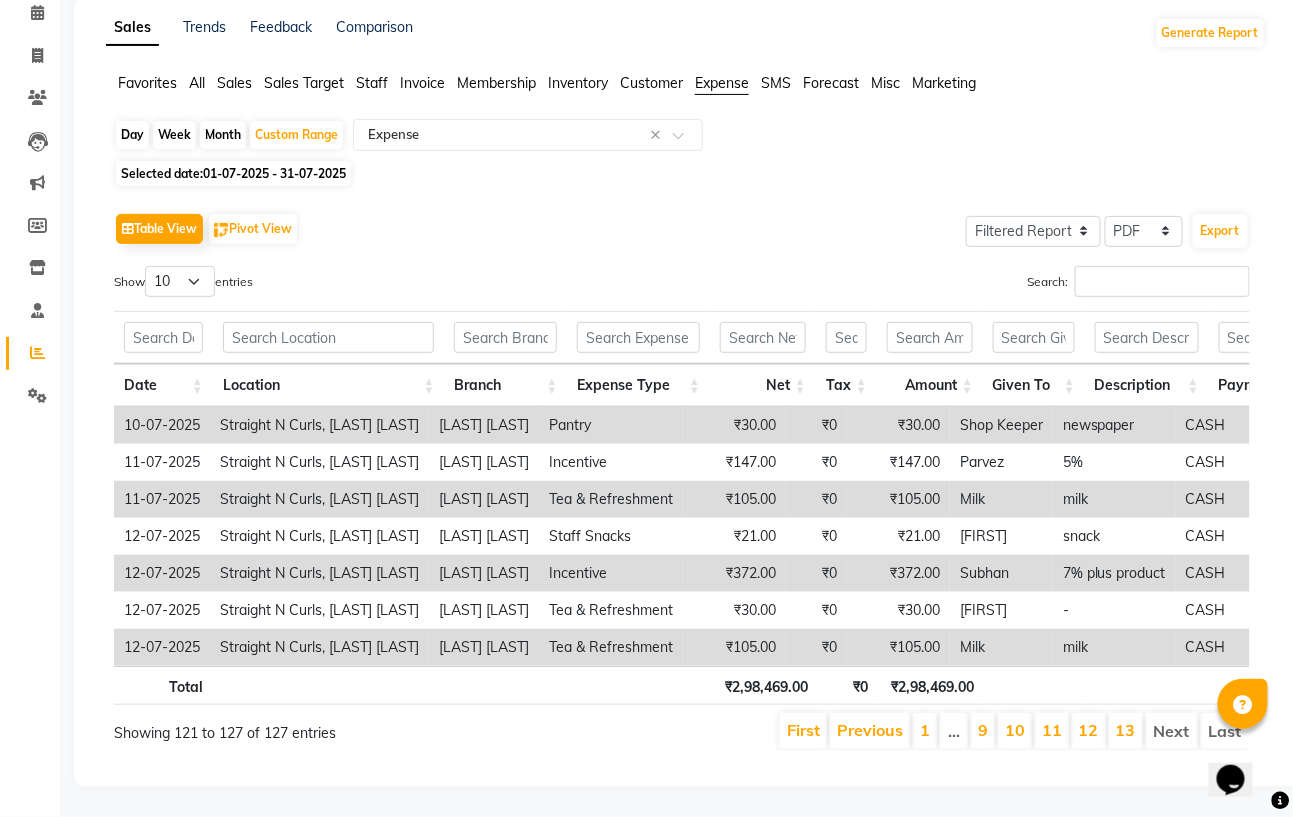 scroll, scrollTop: 133, scrollLeft: 0, axis: vertical 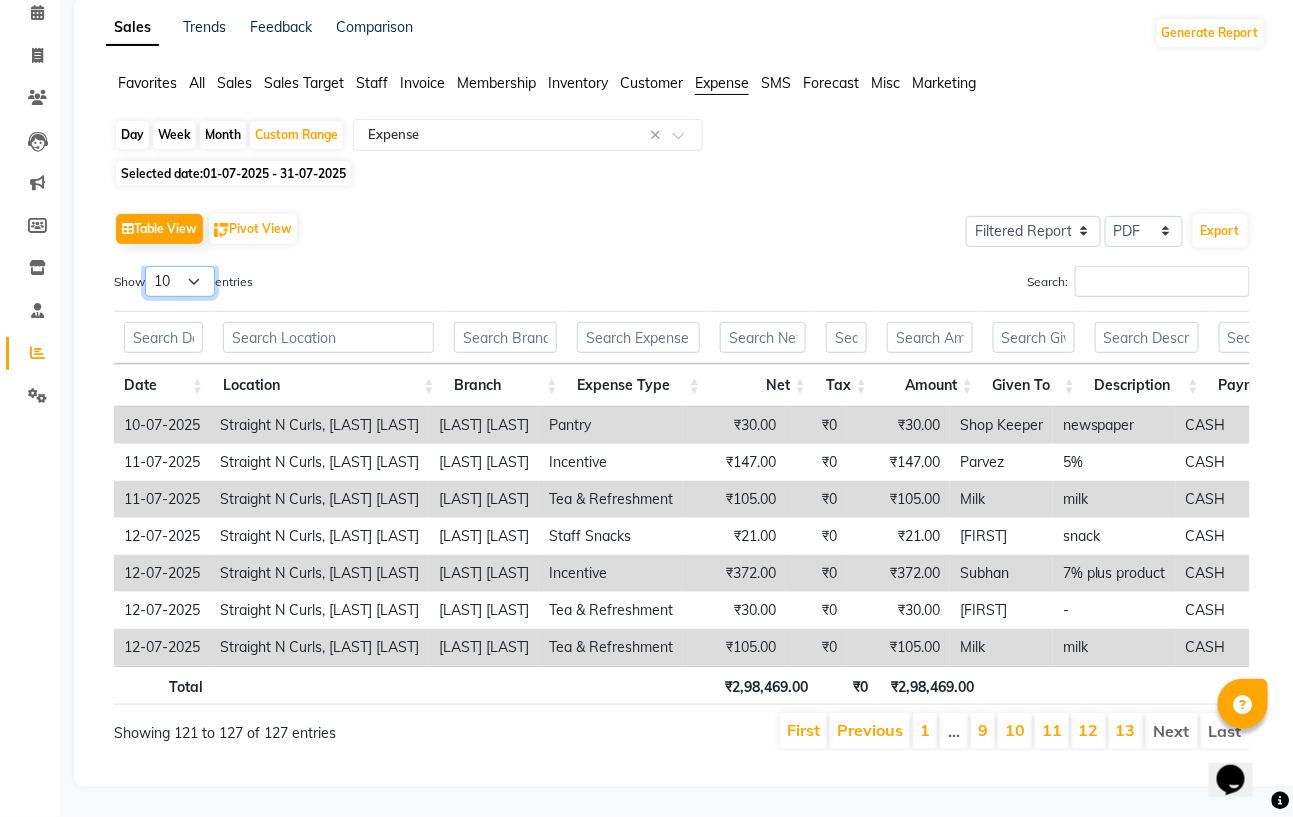 click on "10 25 50 100" at bounding box center [180, 281] 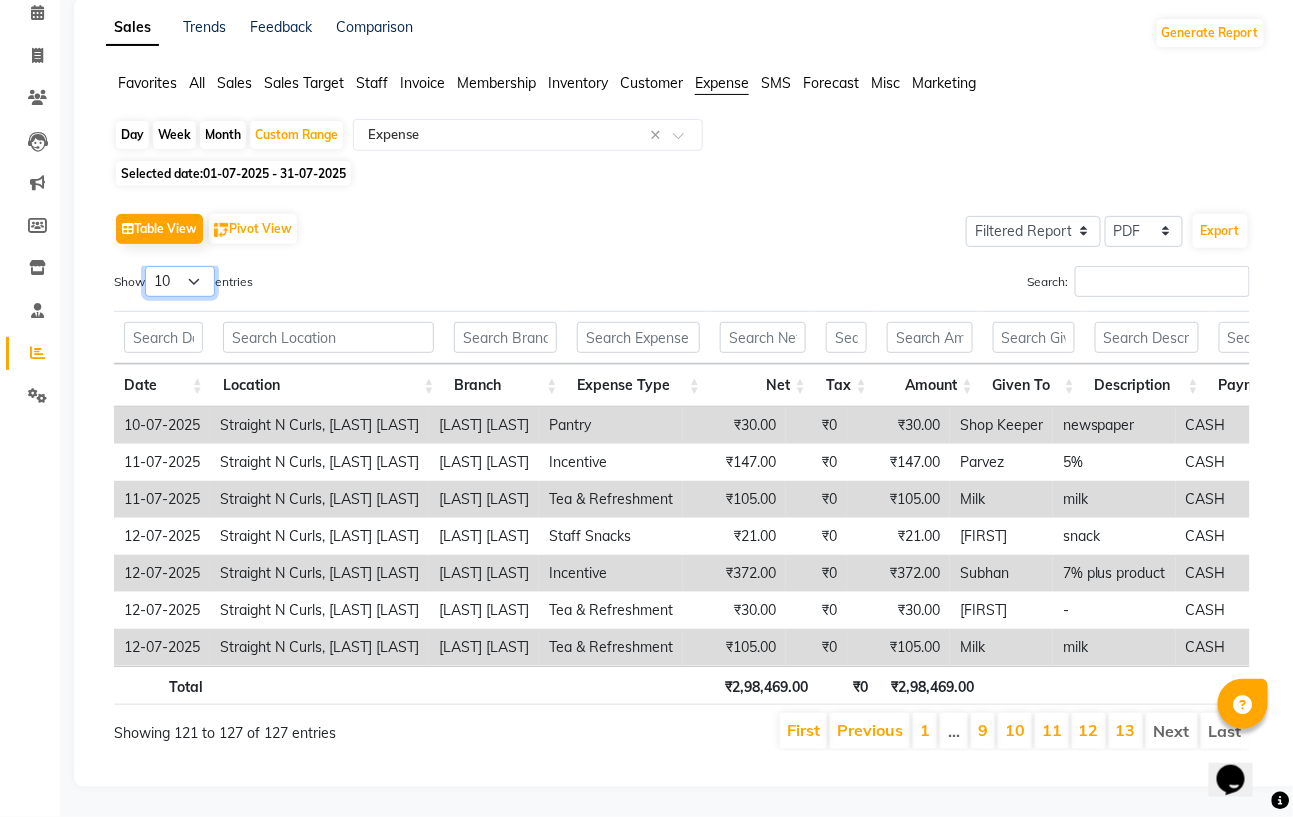 select on "100" 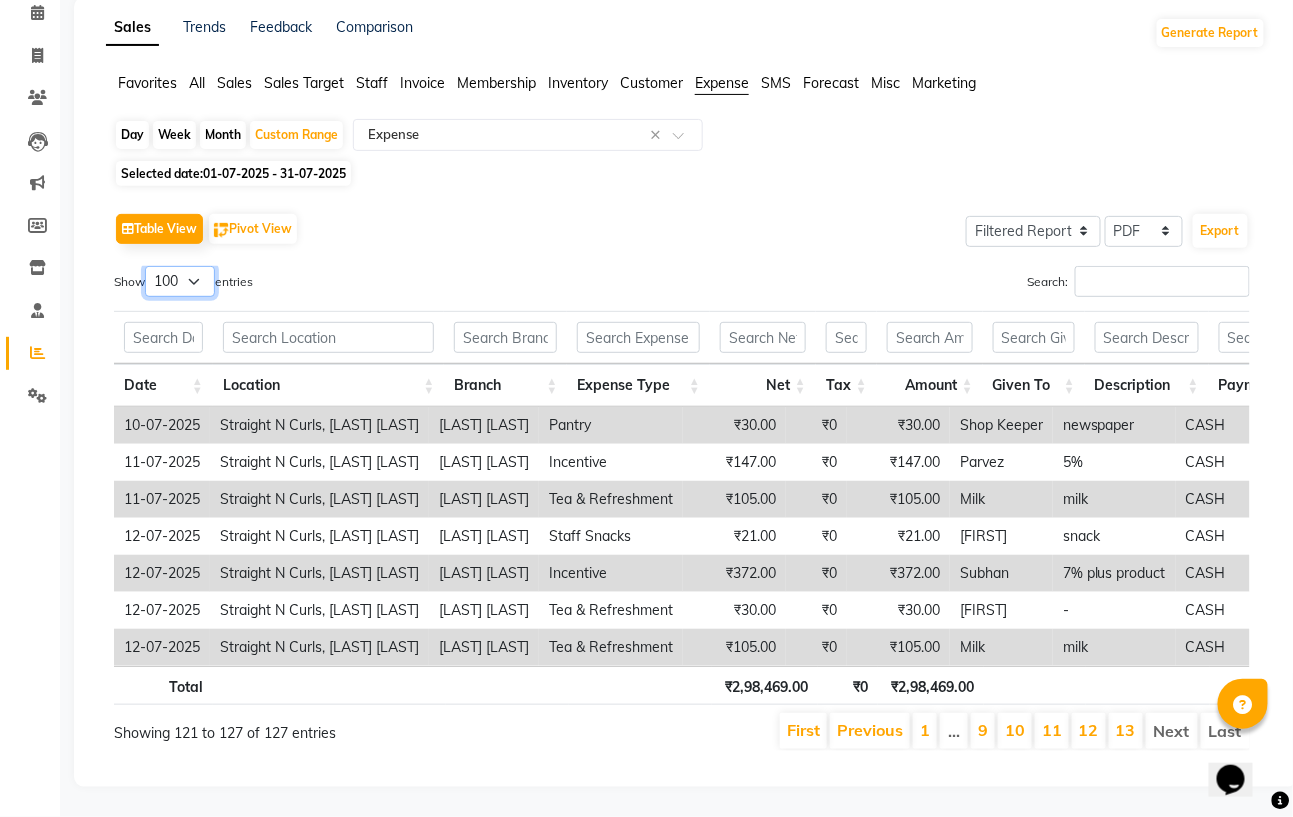 click on "10 25 50 100" at bounding box center [180, 281] 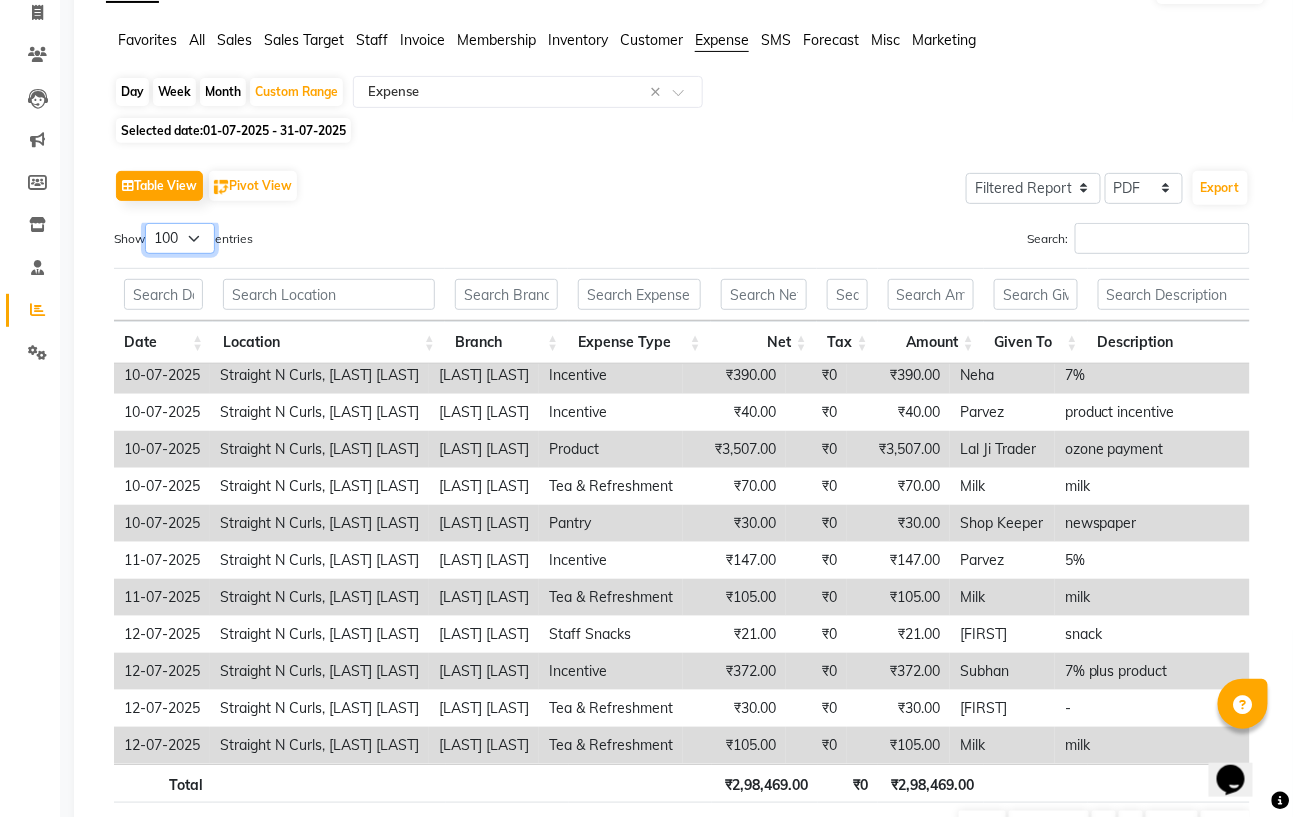 scroll, scrollTop: 619, scrollLeft: 0, axis: vertical 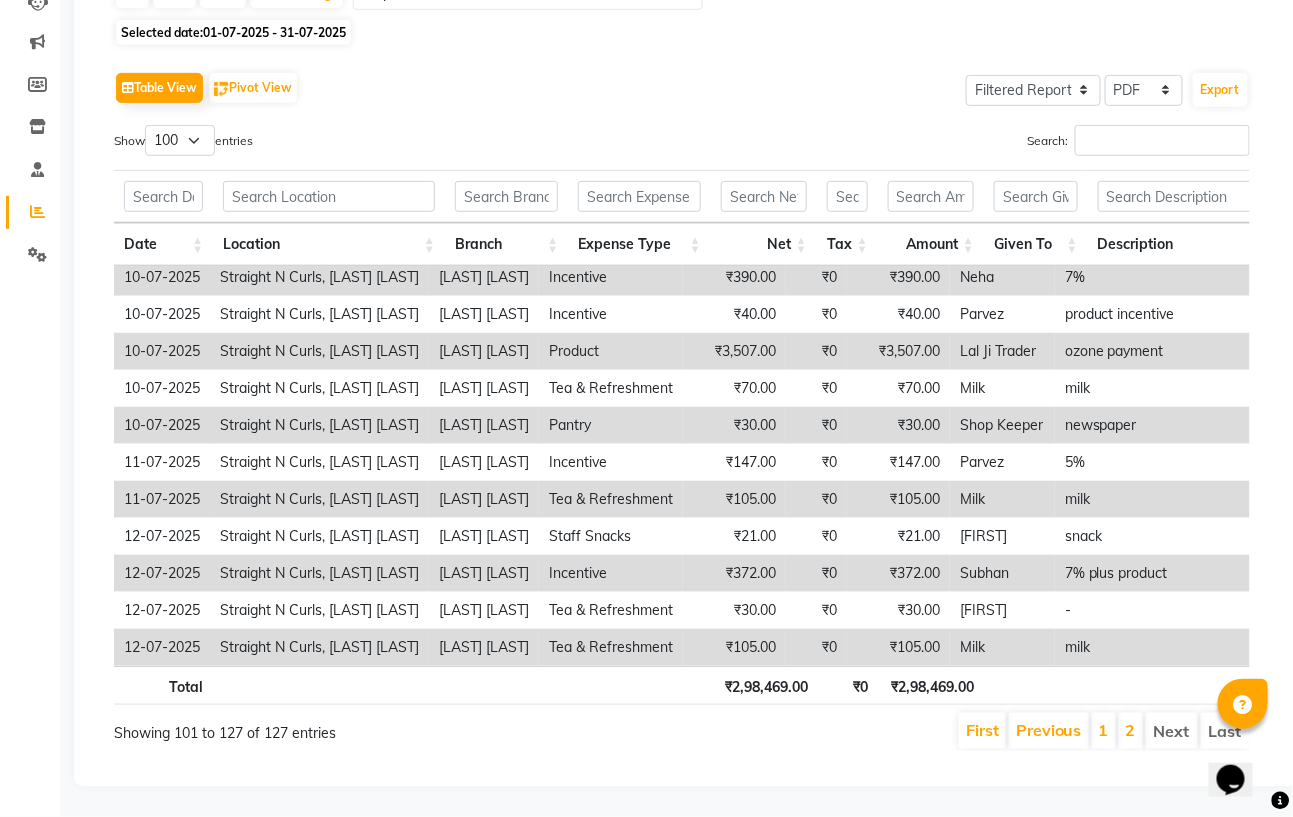 click on "Next" at bounding box center [1172, 731] 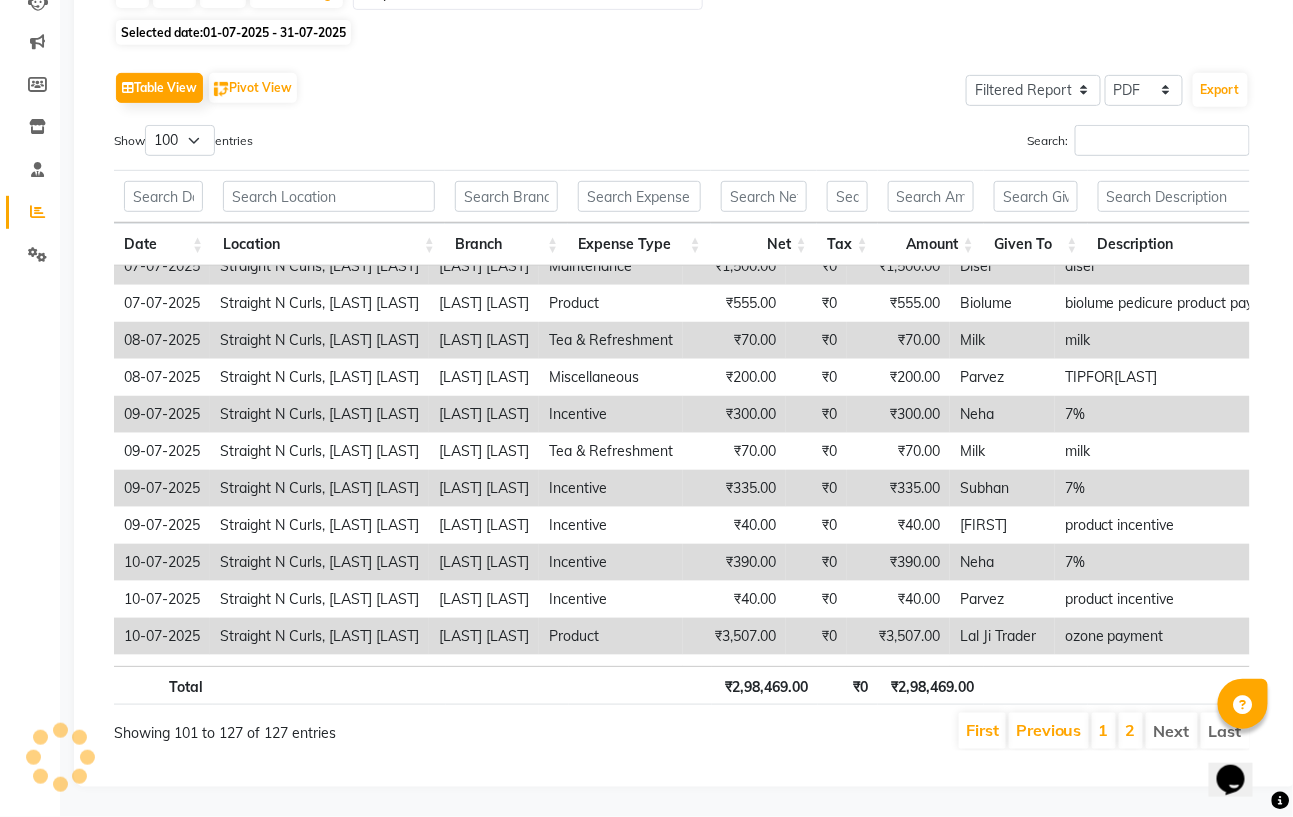scroll, scrollTop: 619, scrollLeft: 0, axis: vertical 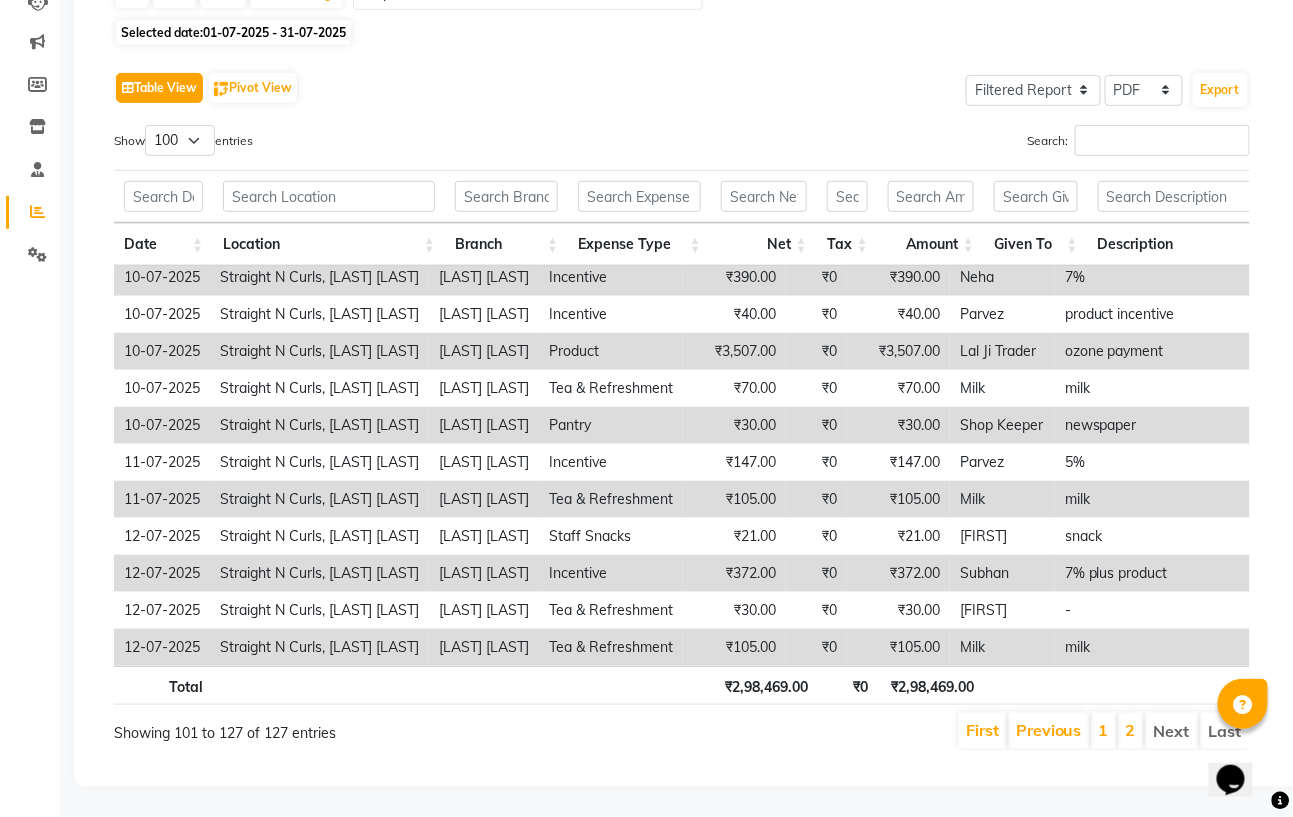 click on "Table View" 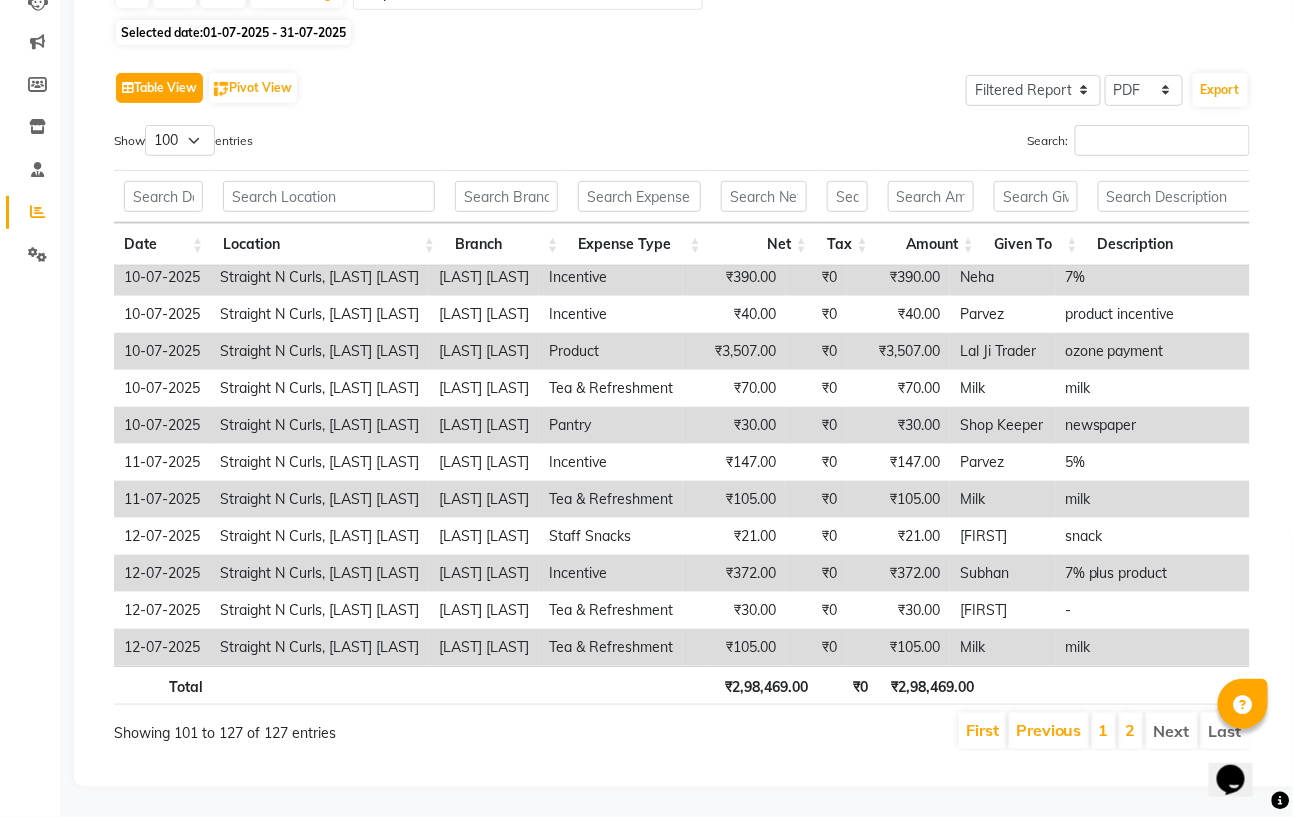 click 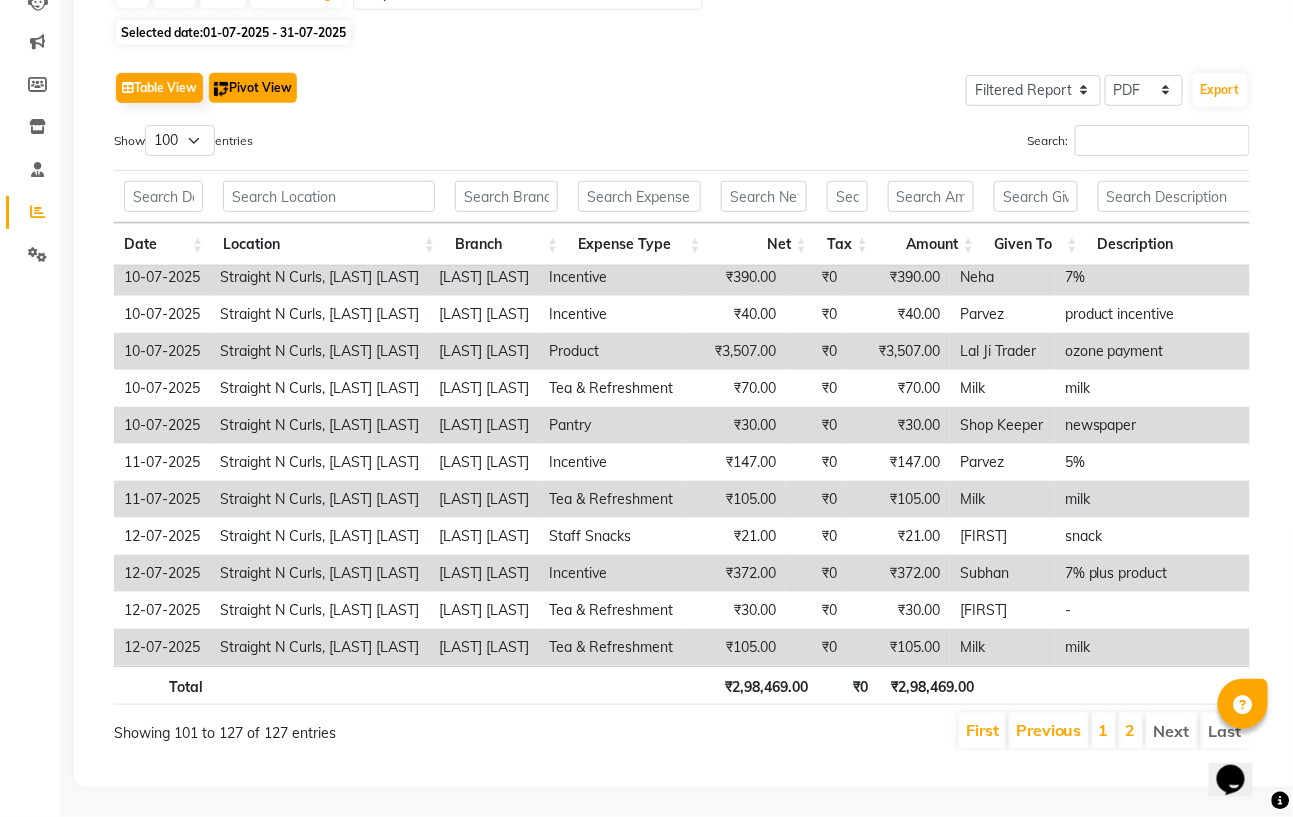 click on "Pivot View" 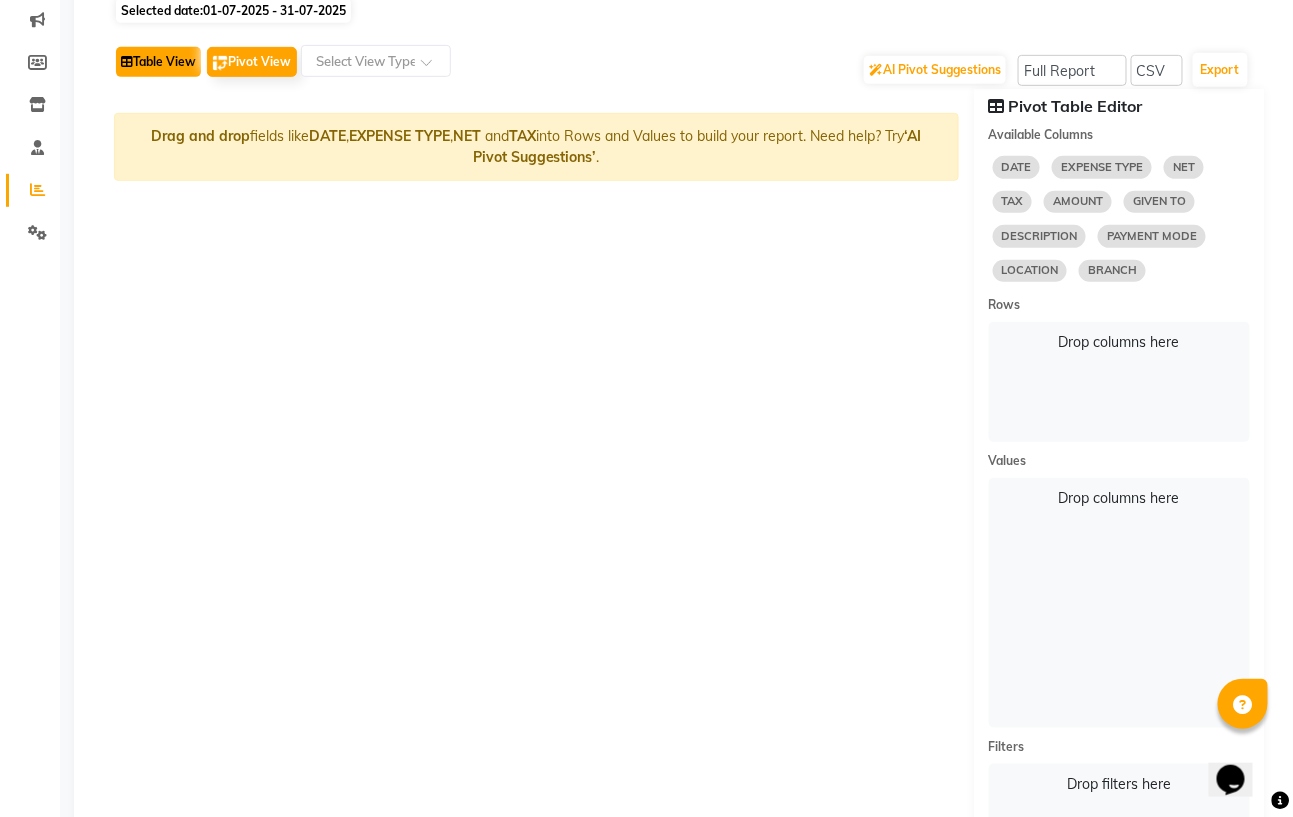 click on "Table View" 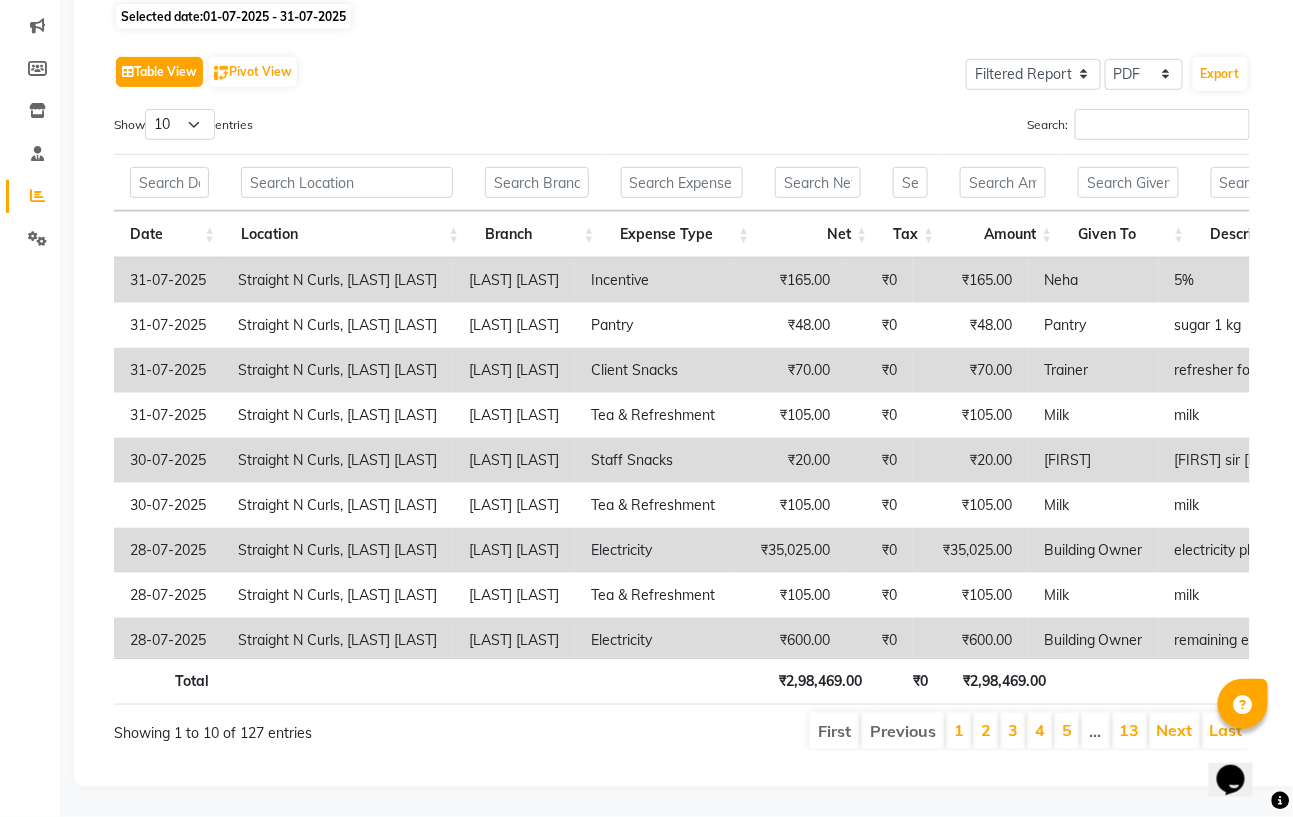 scroll, scrollTop: 0, scrollLeft: 0, axis: both 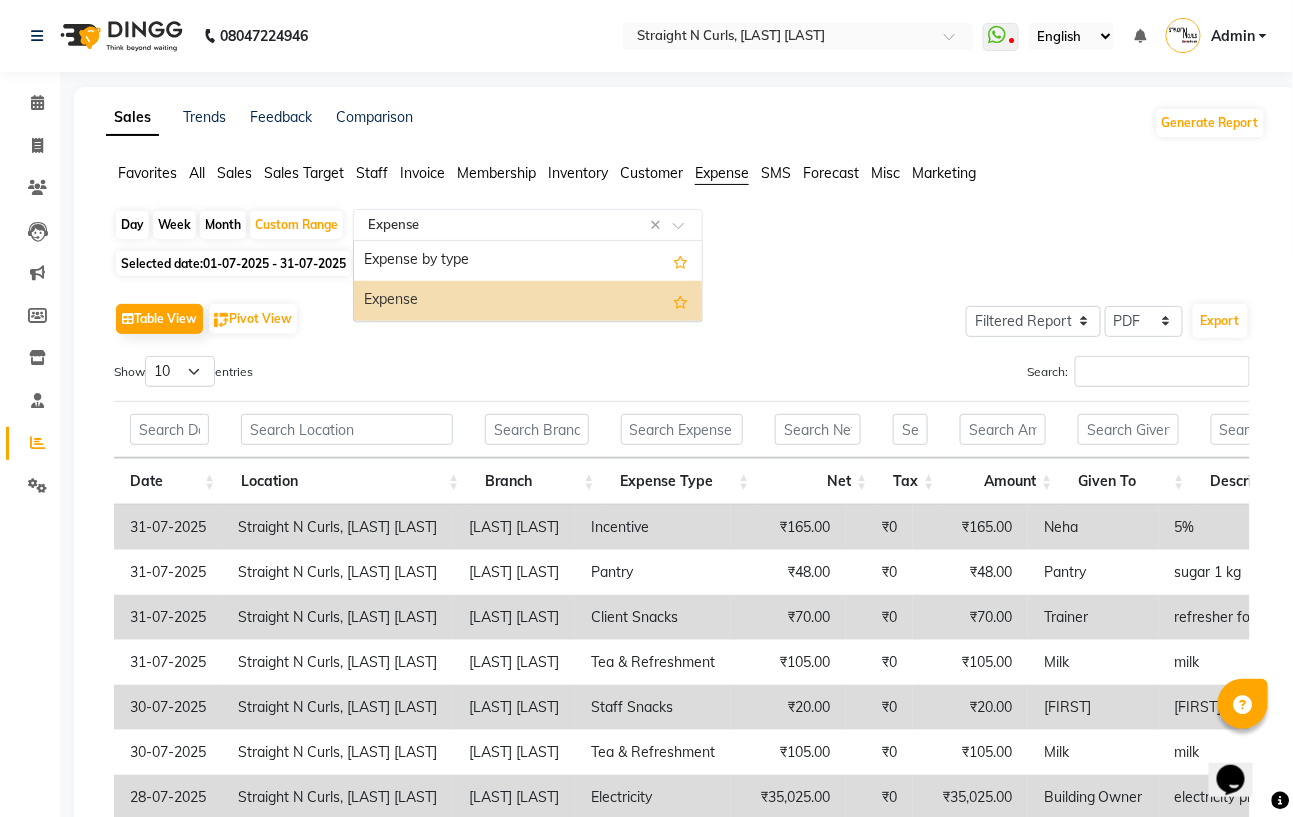 click 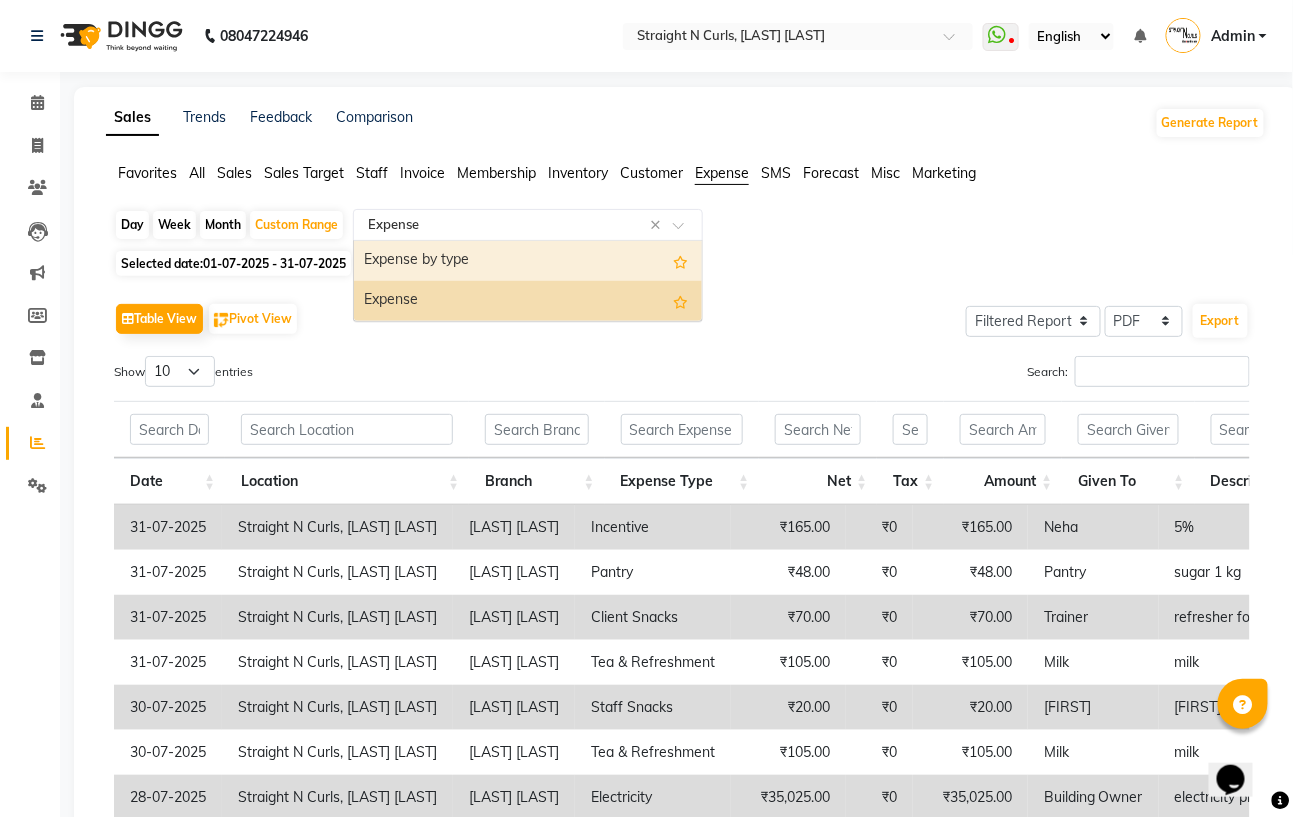 click on "Expense by type" at bounding box center (528, 261) 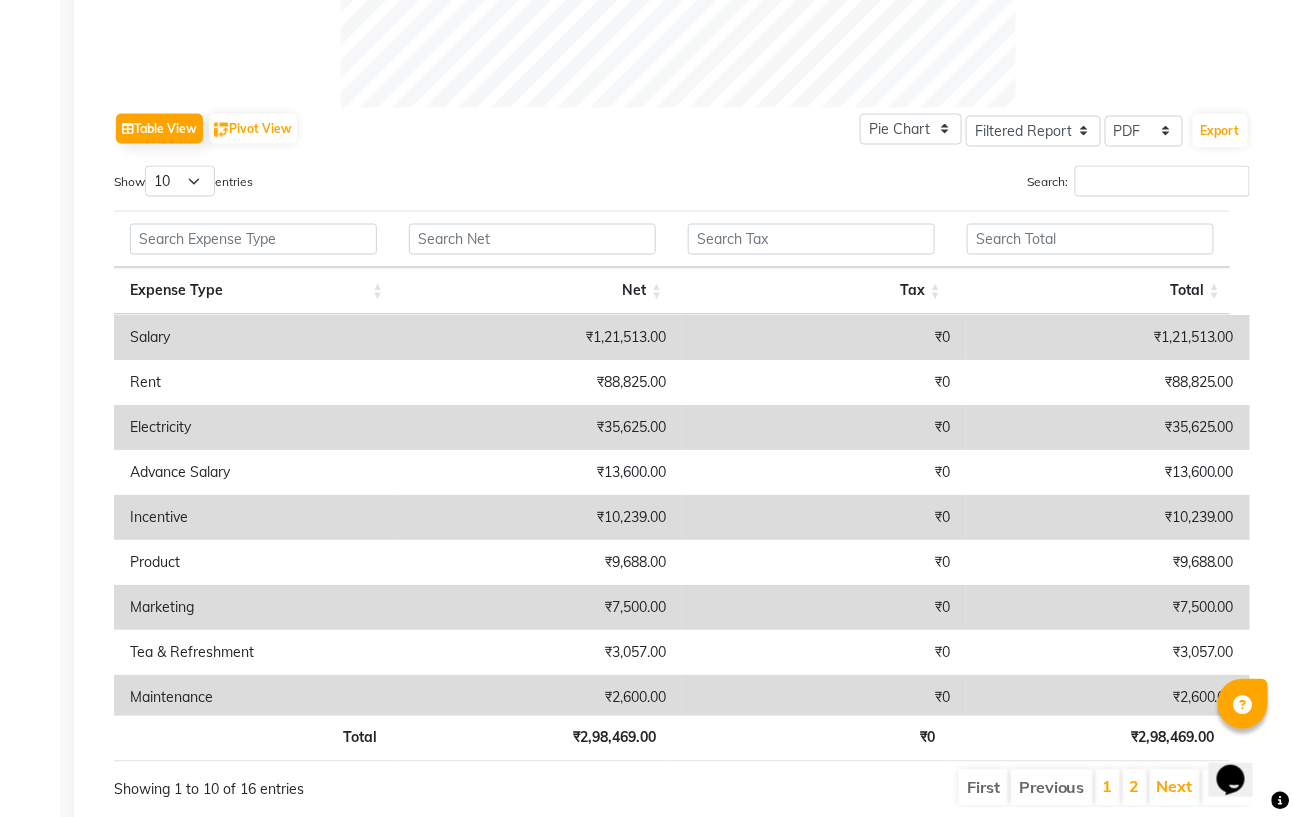scroll, scrollTop: 933, scrollLeft: 0, axis: vertical 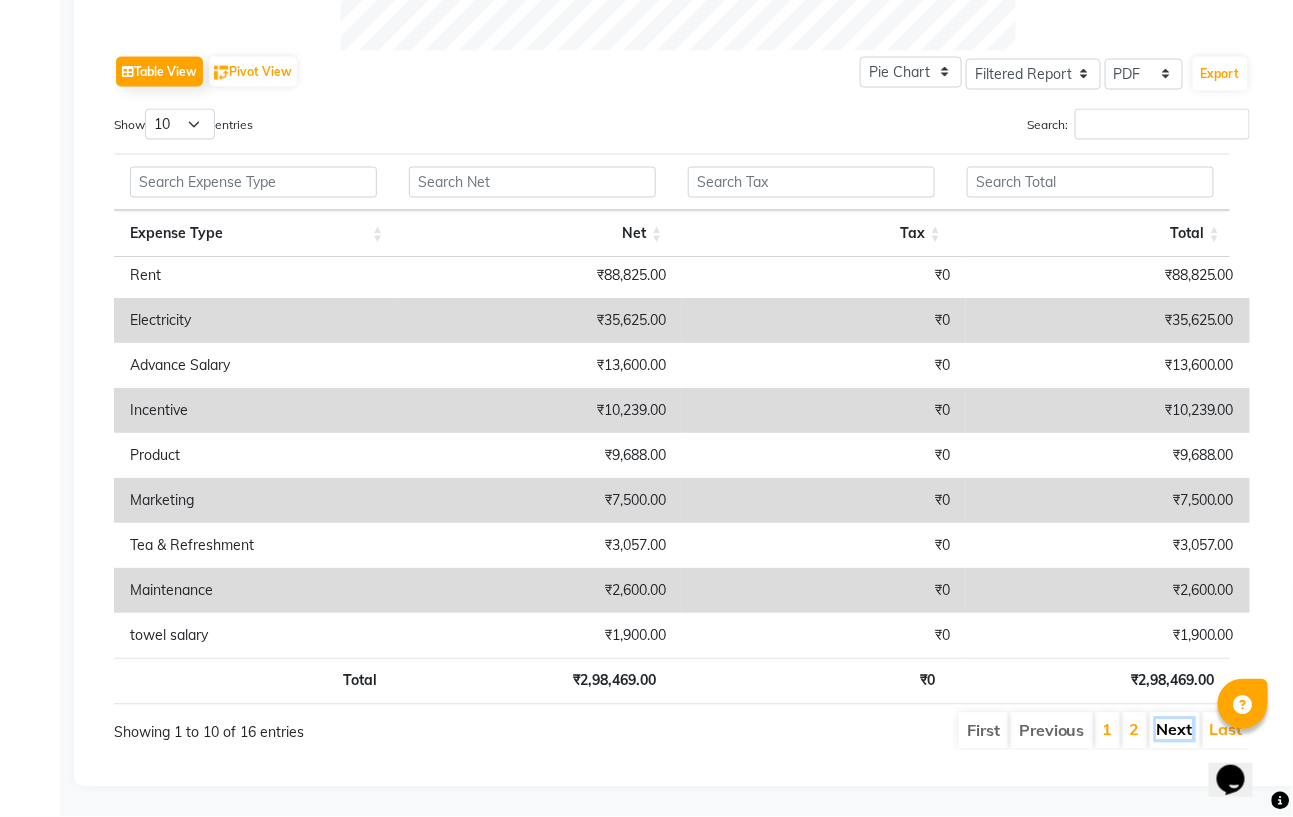click on "Next" at bounding box center (1175, 730) 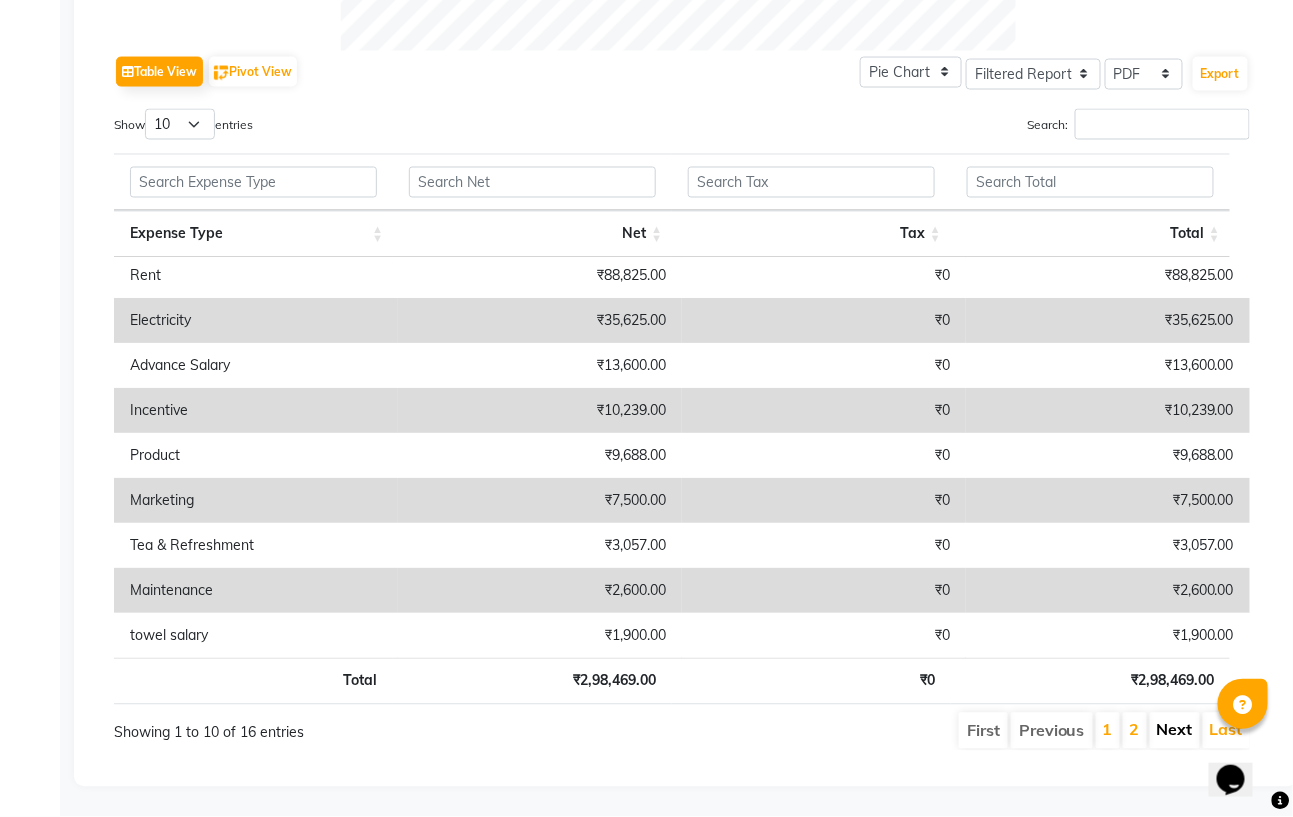 scroll, scrollTop: 0, scrollLeft: 0, axis: both 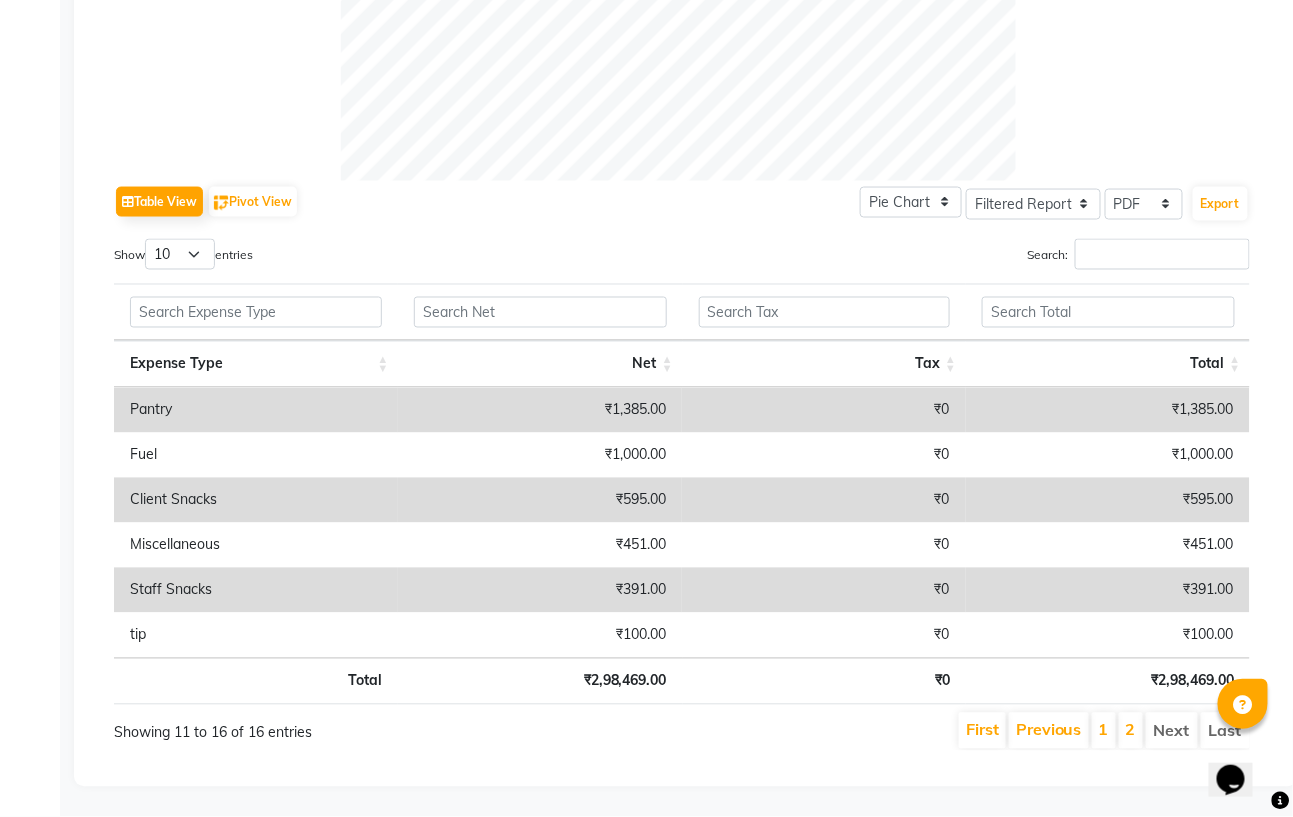 click on "Next" at bounding box center [1172, 731] 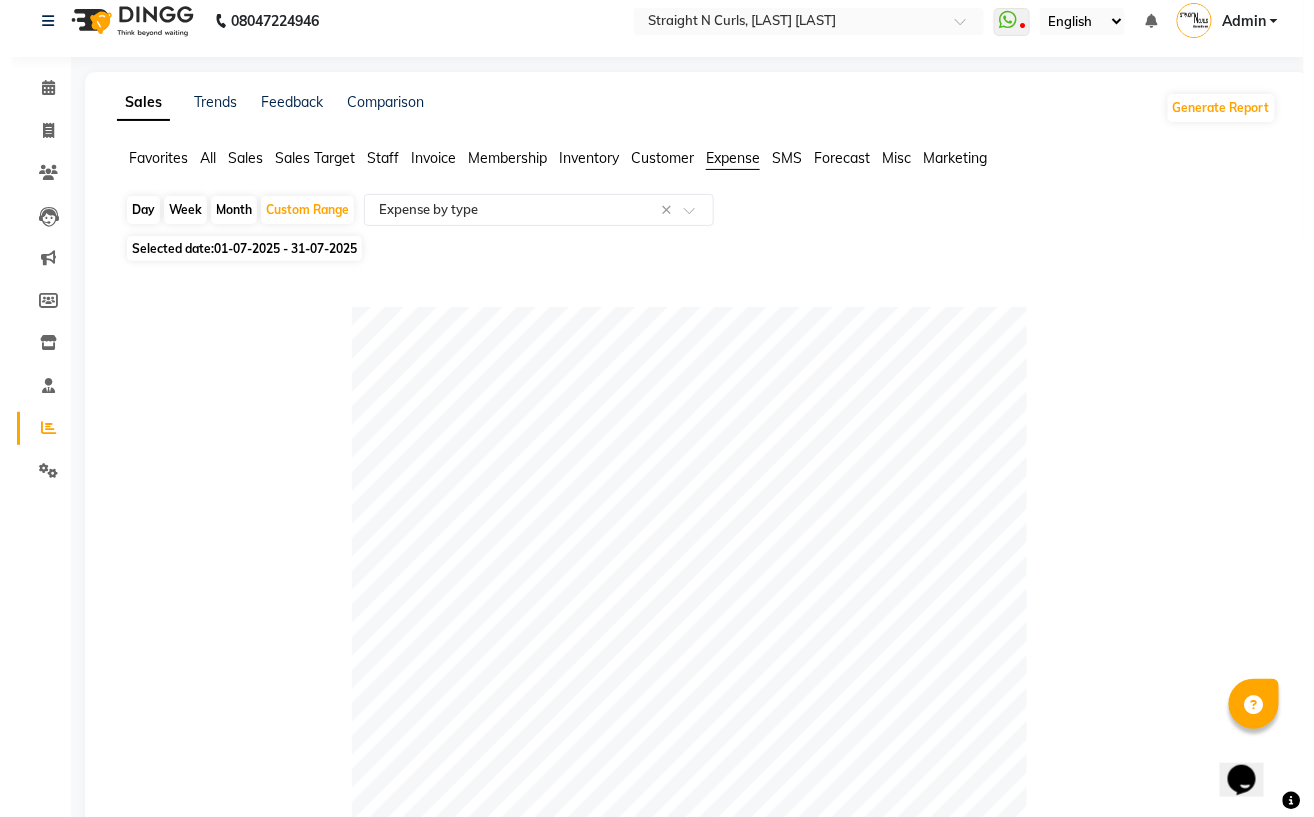 scroll, scrollTop: 0, scrollLeft: 0, axis: both 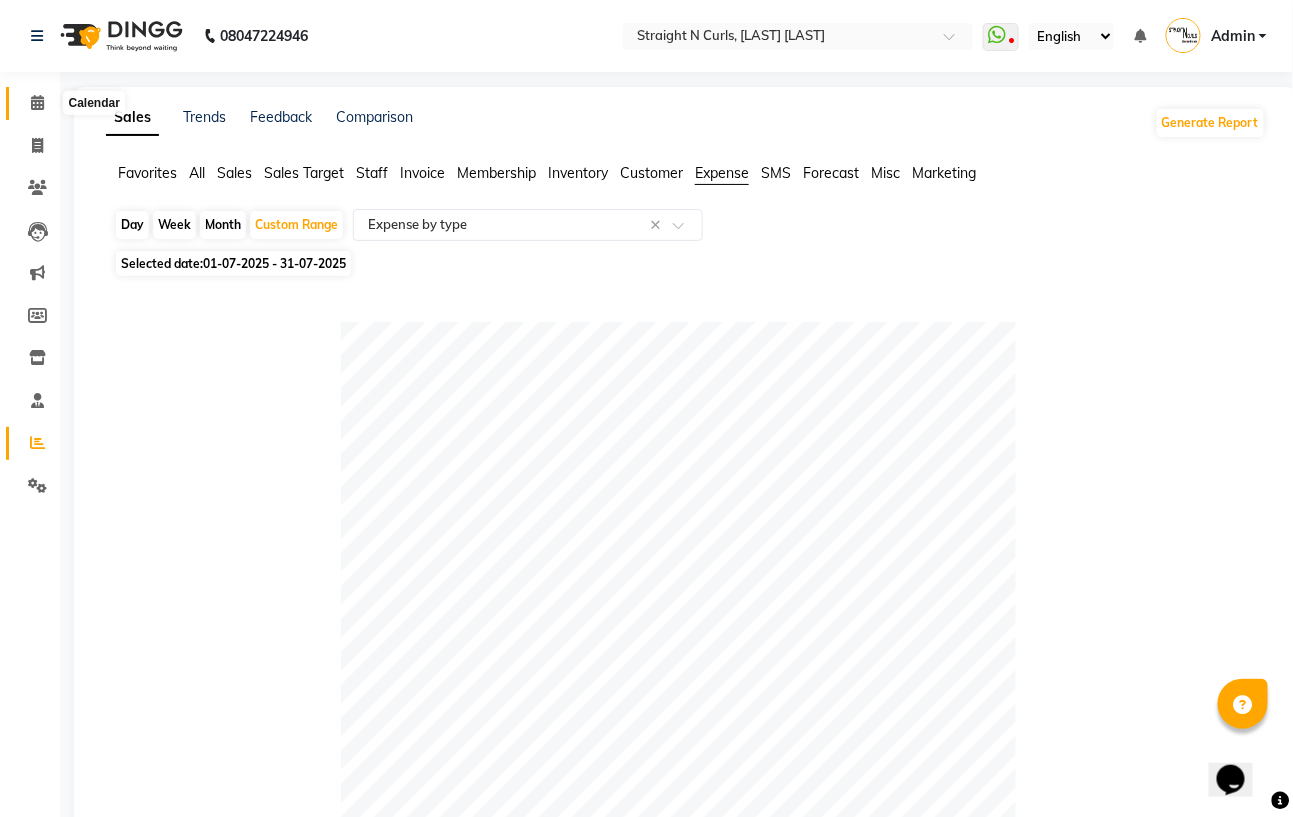 click 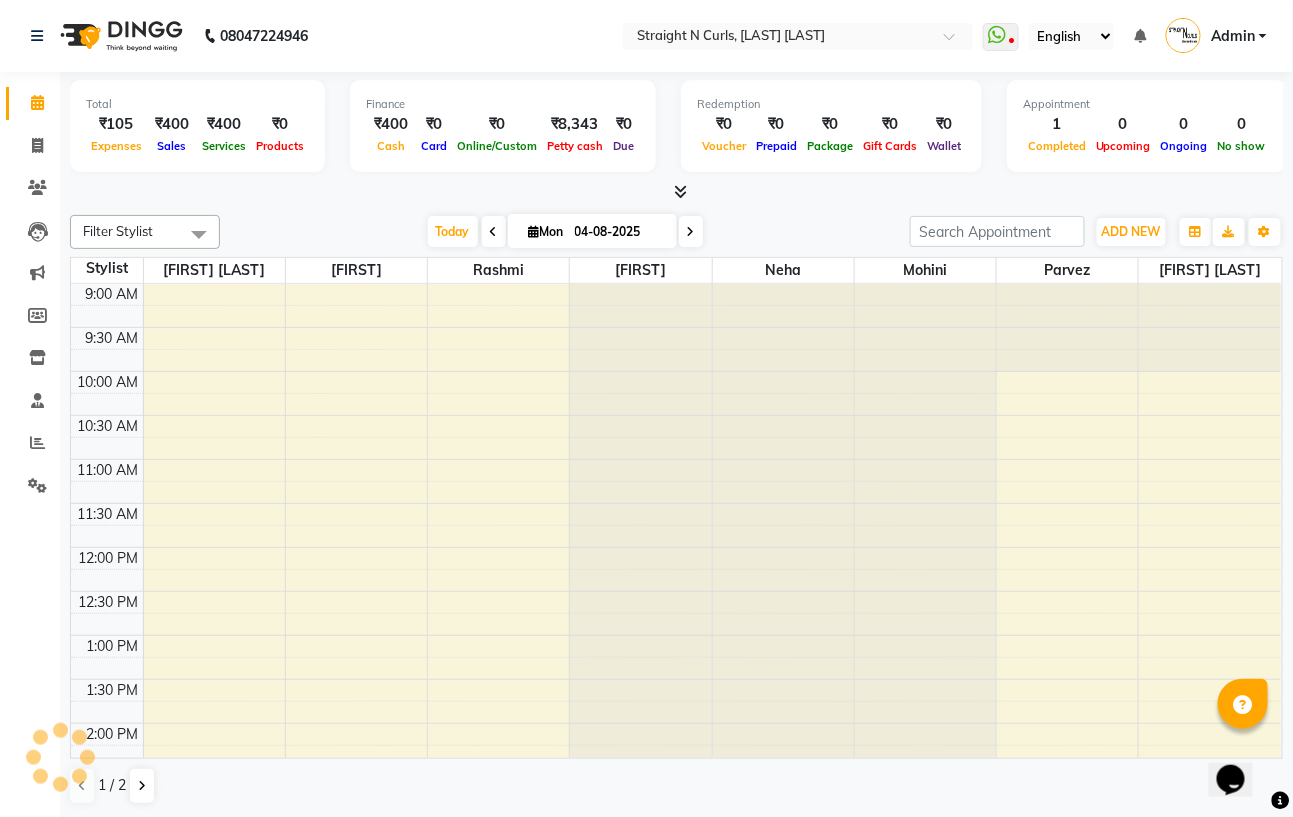 scroll, scrollTop: 0, scrollLeft: 0, axis: both 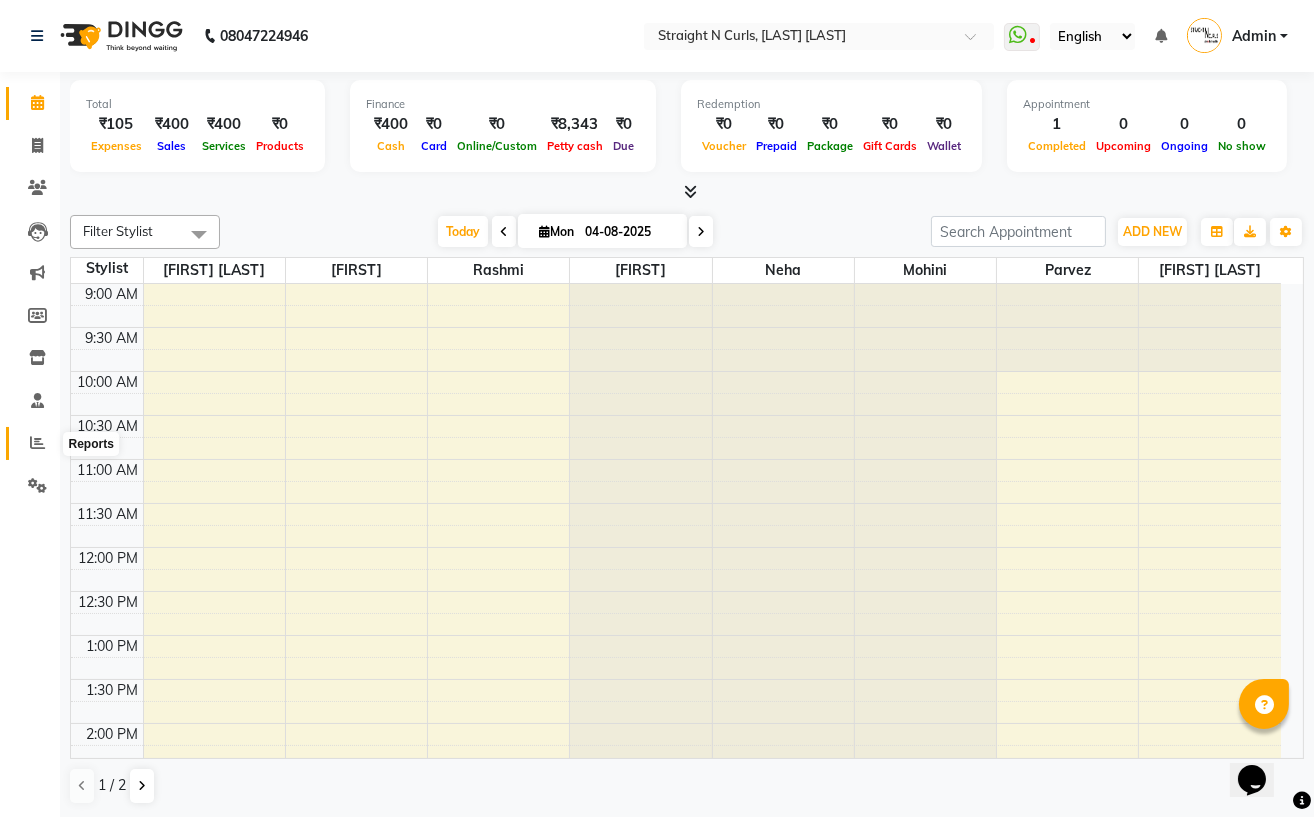 click 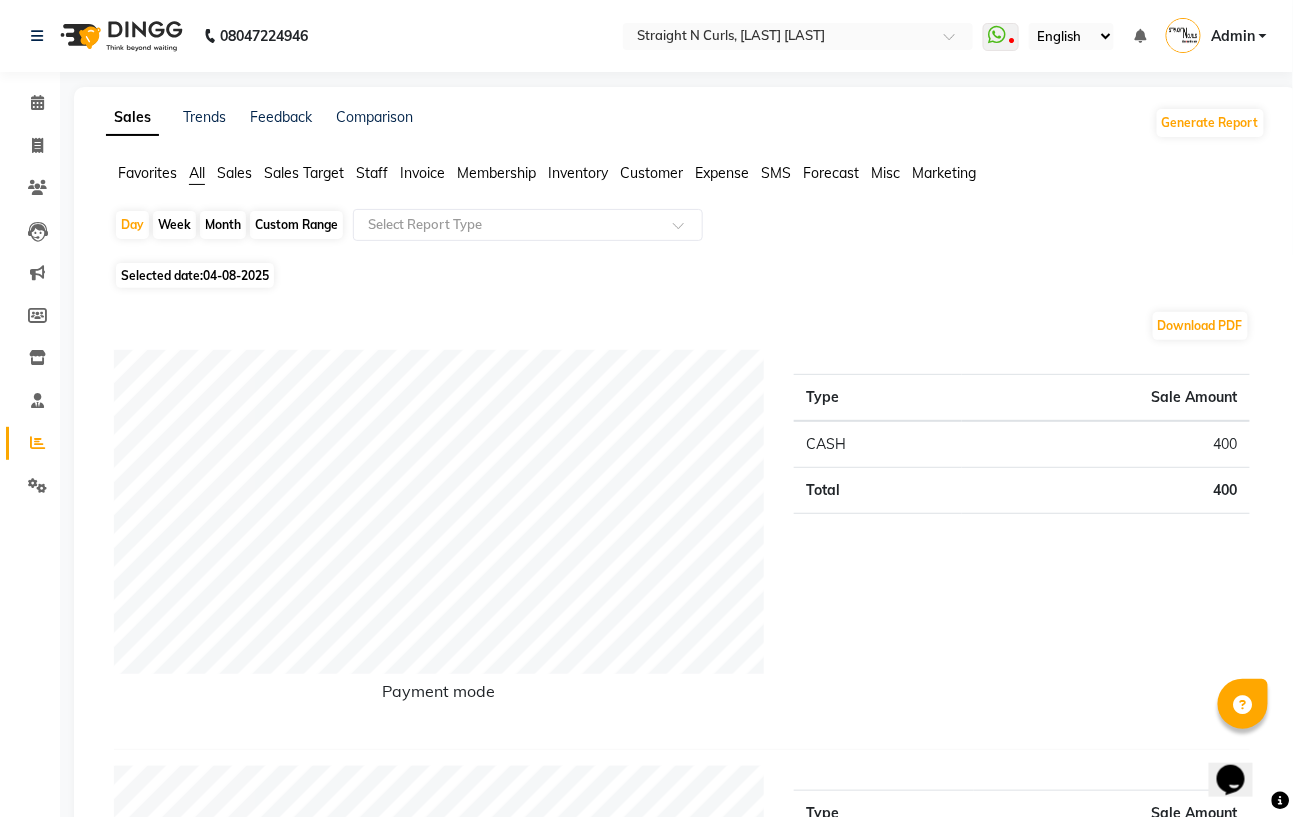 click on "Custom Range" 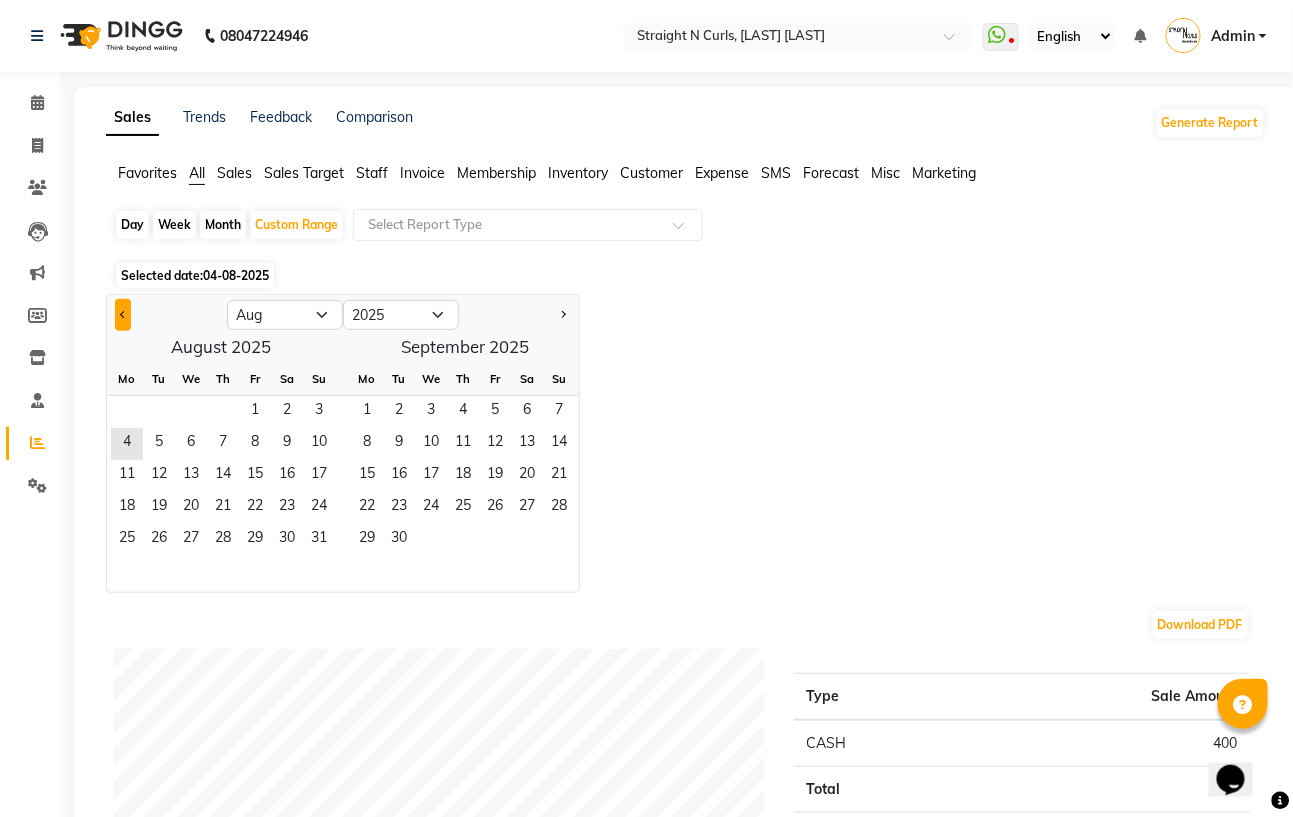 click 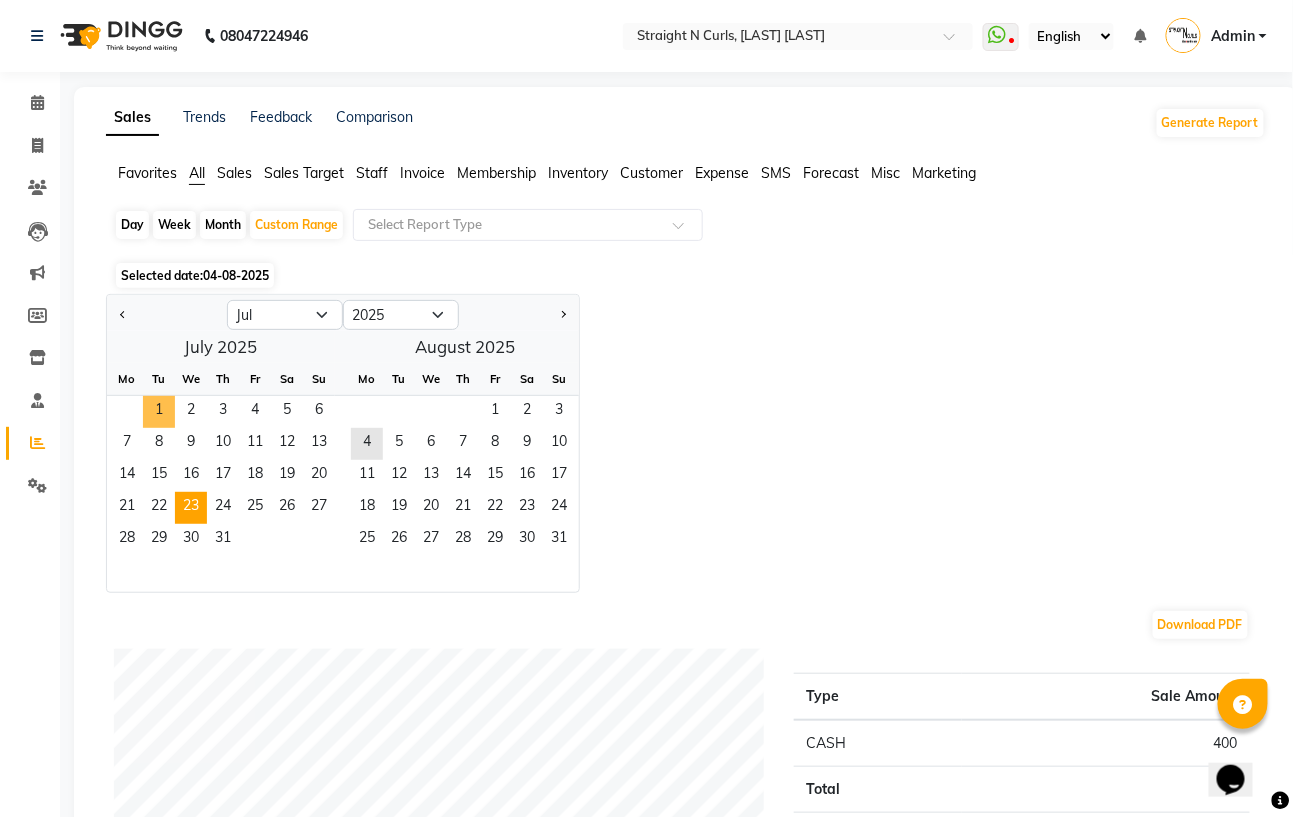 drag, startPoint x: 161, startPoint y: 412, endPoint x: 193, endPoint y: 510, distance: 103.09219 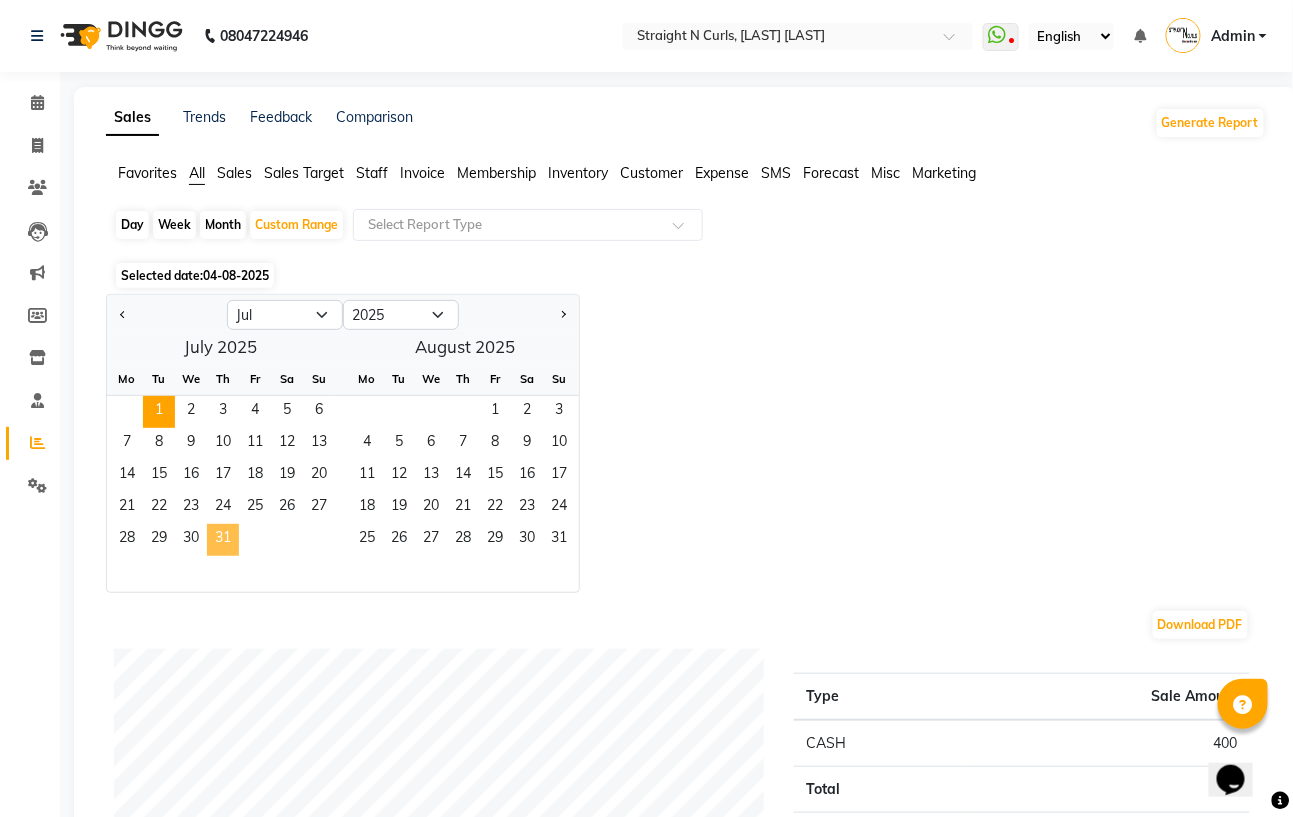 click on "31" 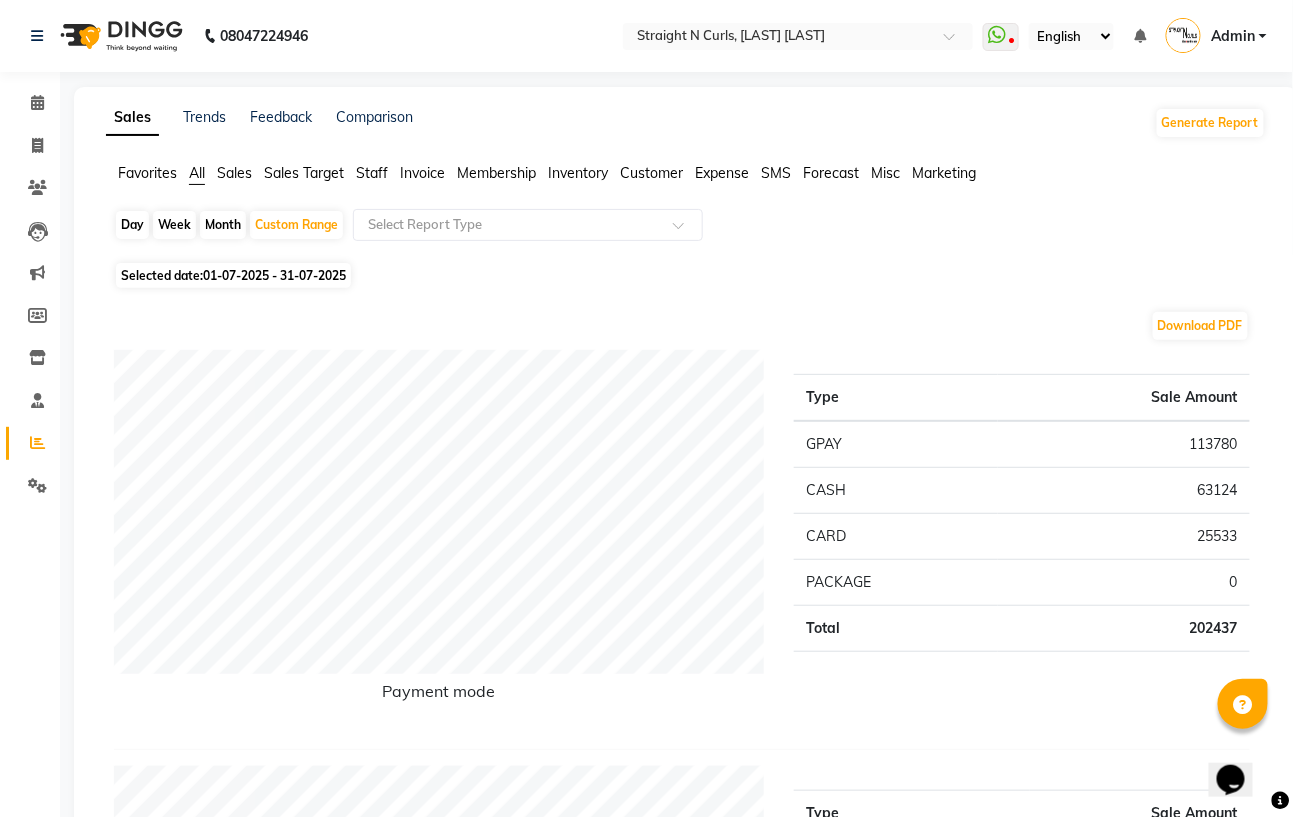 scroll, scrollTop: 133, scrollLeft: 0, axis: vertical 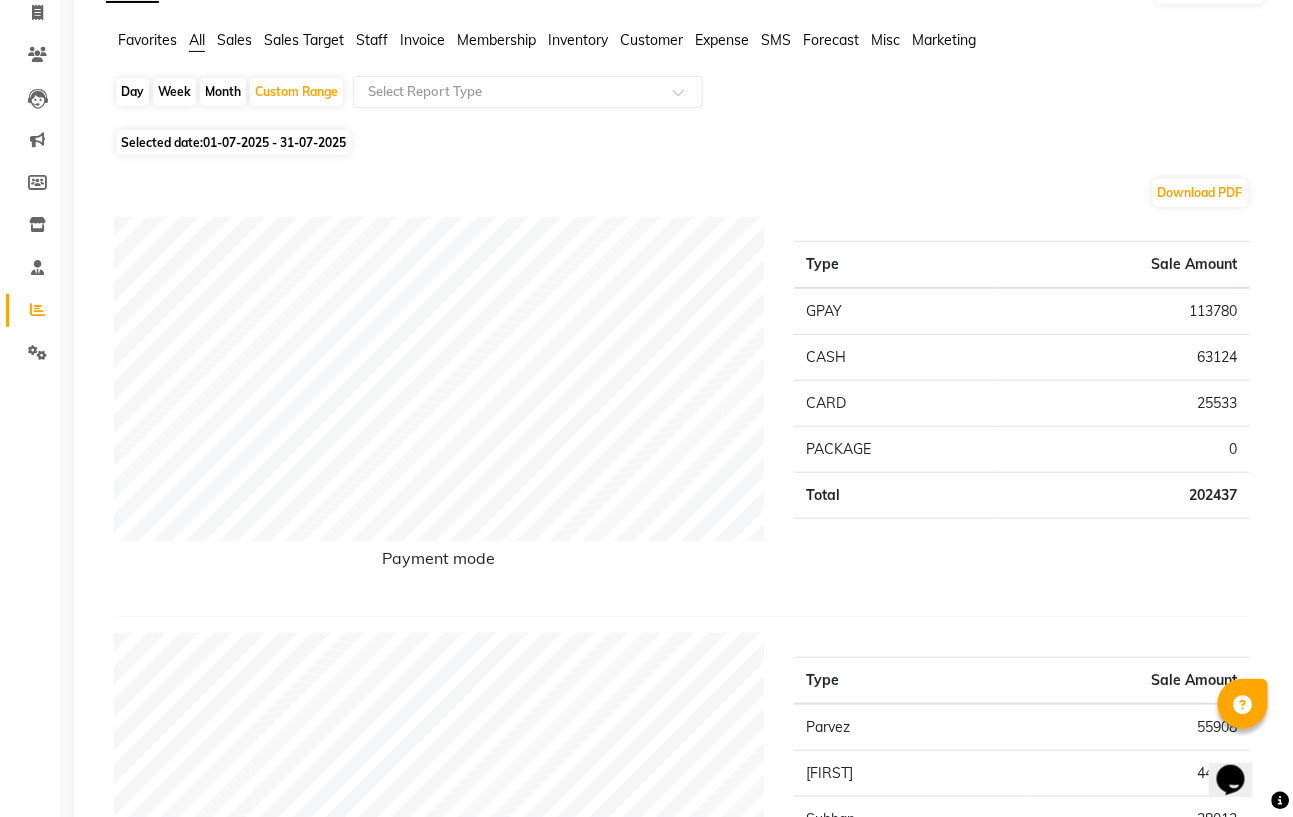 click on "Staff" 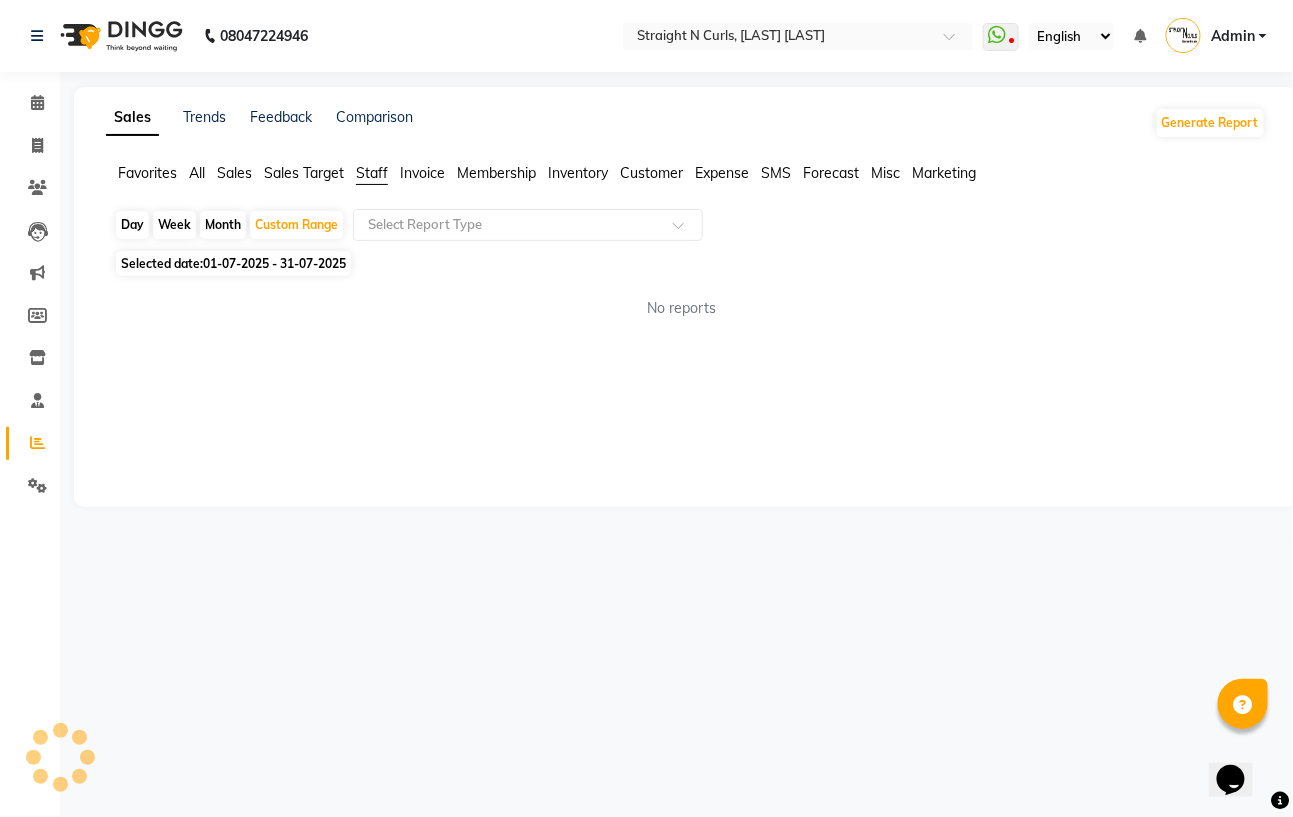 scroll, scrollTop: 0, scrollLeft: 0, axis: both 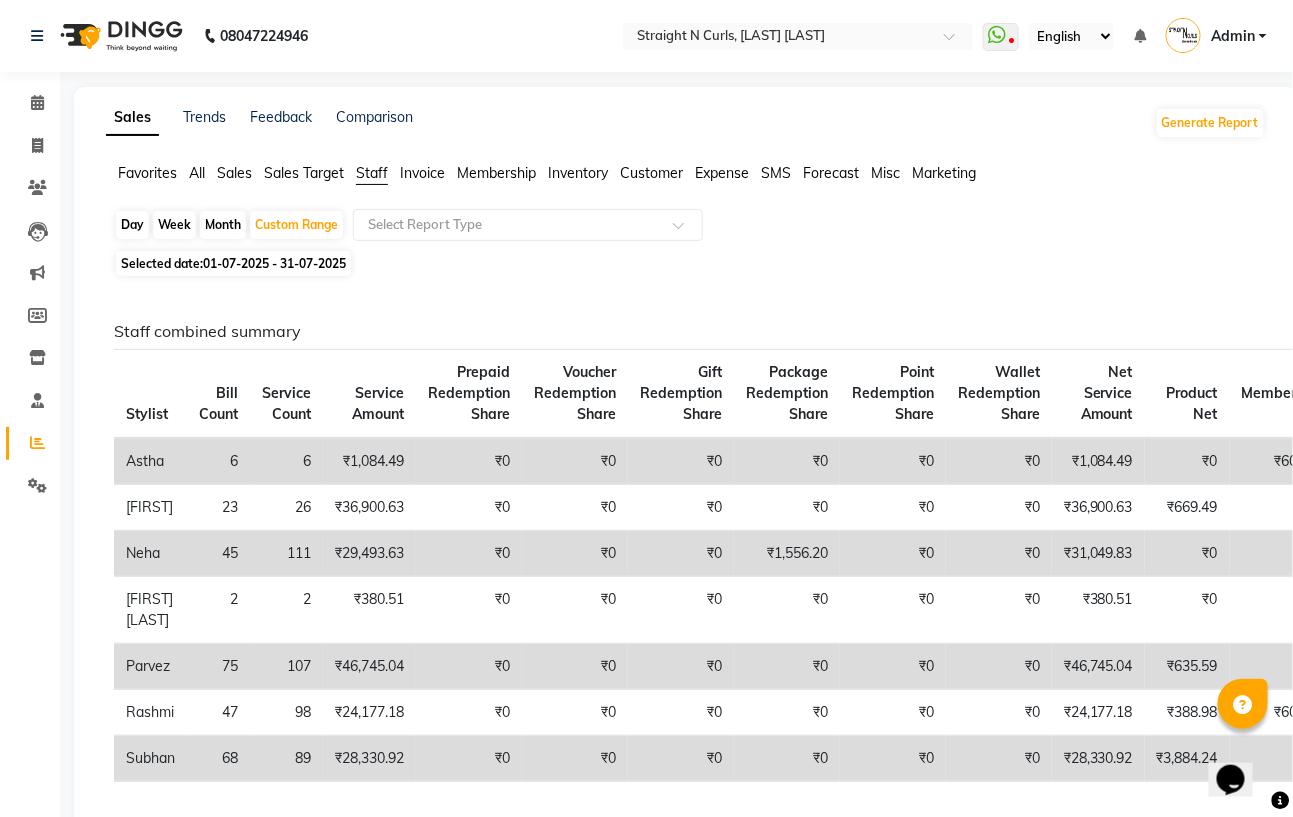 click on "Month" 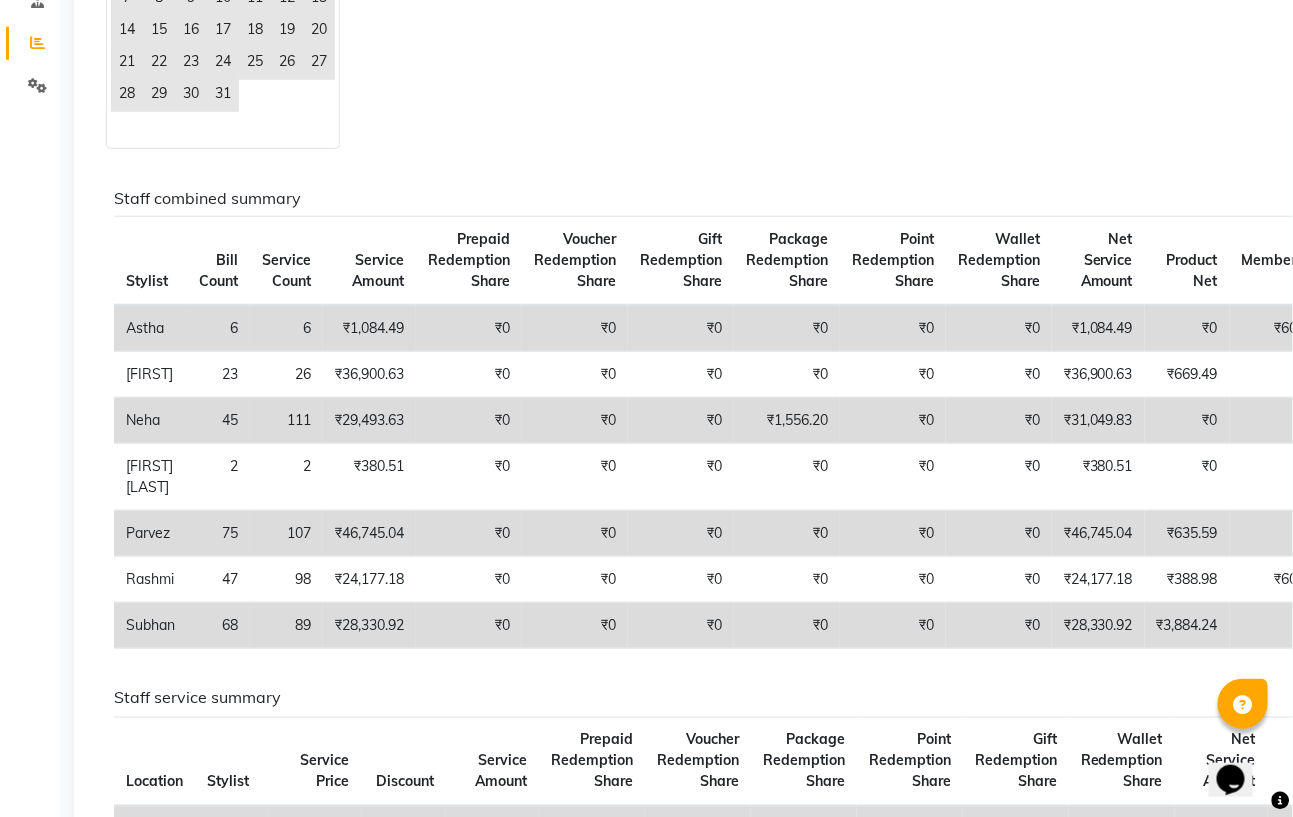 scroll, scrollTop: 0, scrollLeft: 0, axis: both 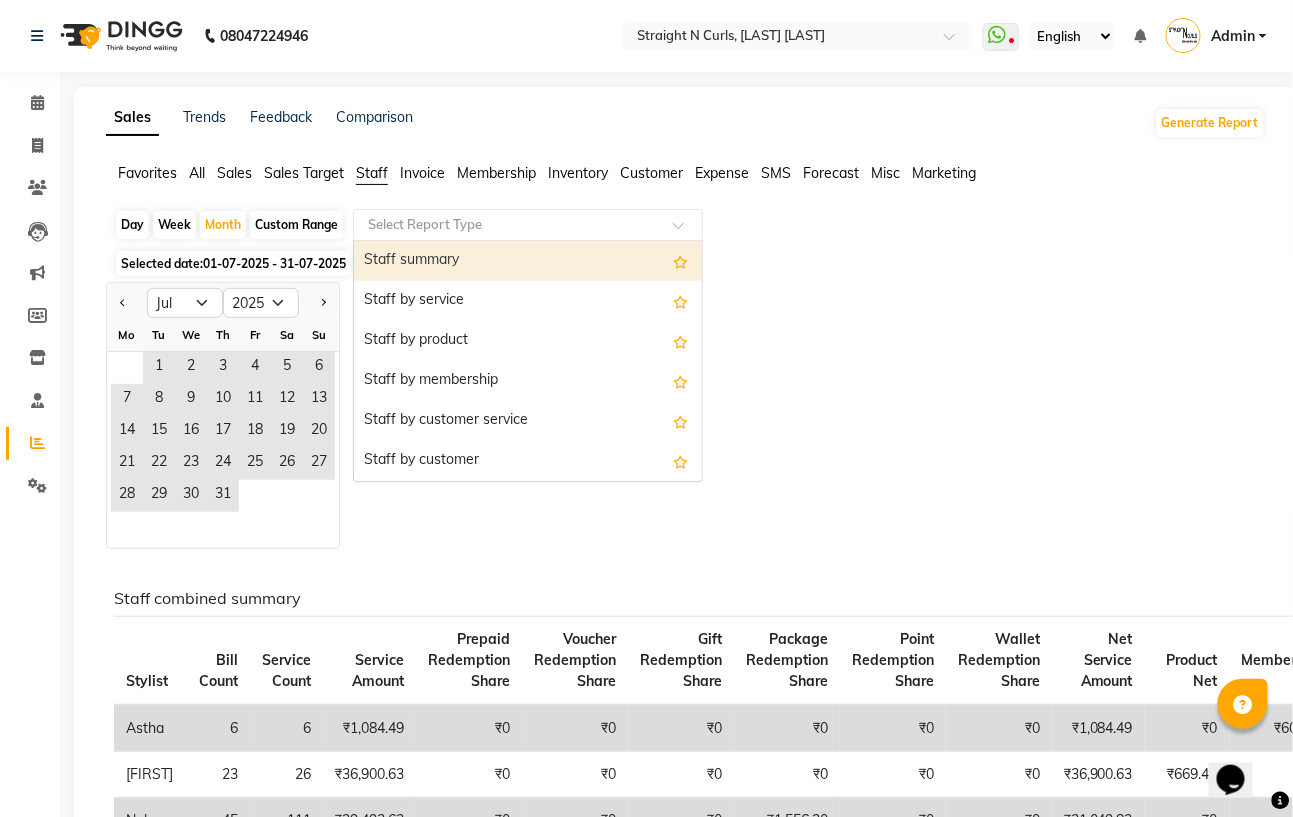 click 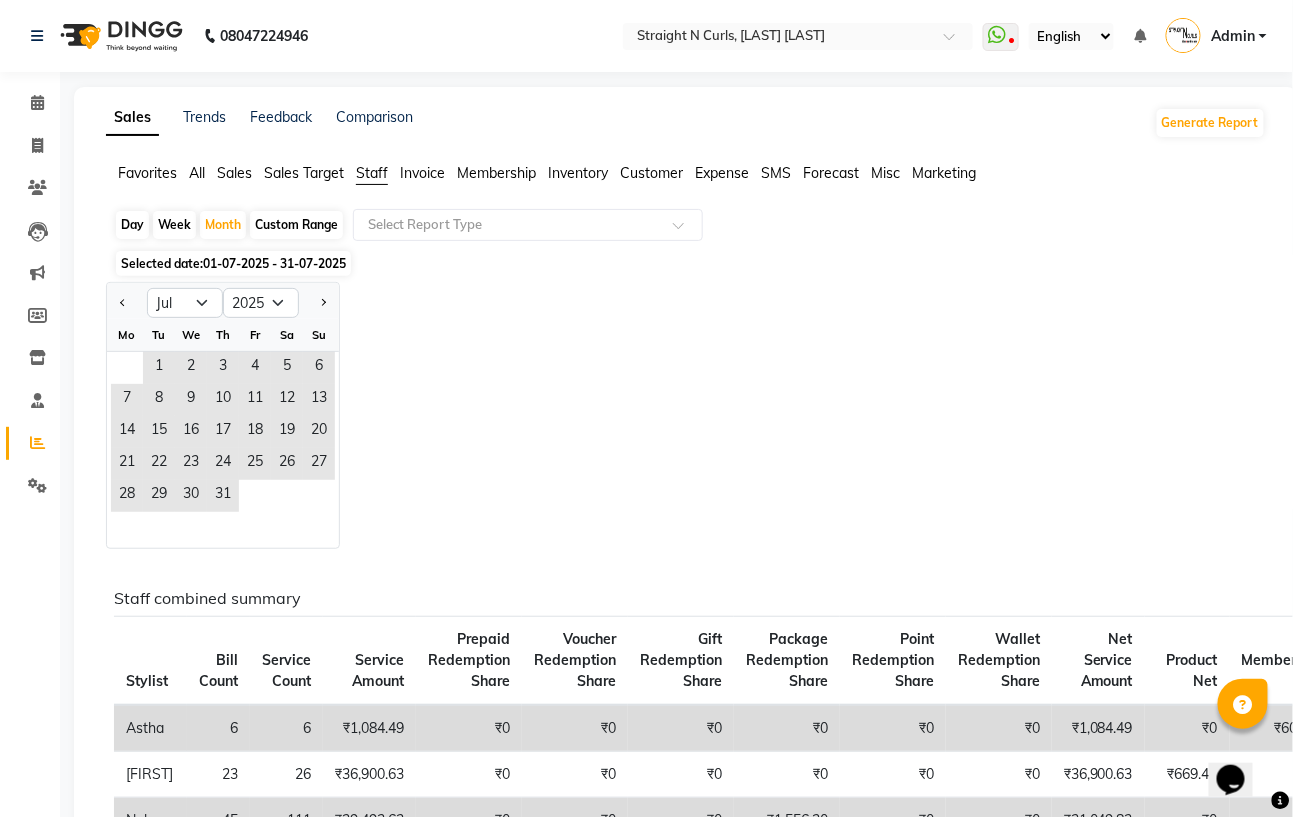 click on "Jan Feb Mar Apr May Jun Jul Aug Sep Oct Nov Dec 2015 2016 2017 2018 2019 2020 2021 2022 2023 2024 2025 2026 2027 2028 2029 2030 2031 2032 2033 2034 2035 Mo Tu We Th Fr Sa Su  1   2   3   4   5   6   7   8   9   10   11   12   13   14   15   16   17   18   19   20   21   22   23   24   25   26   27   28   29   30   31" 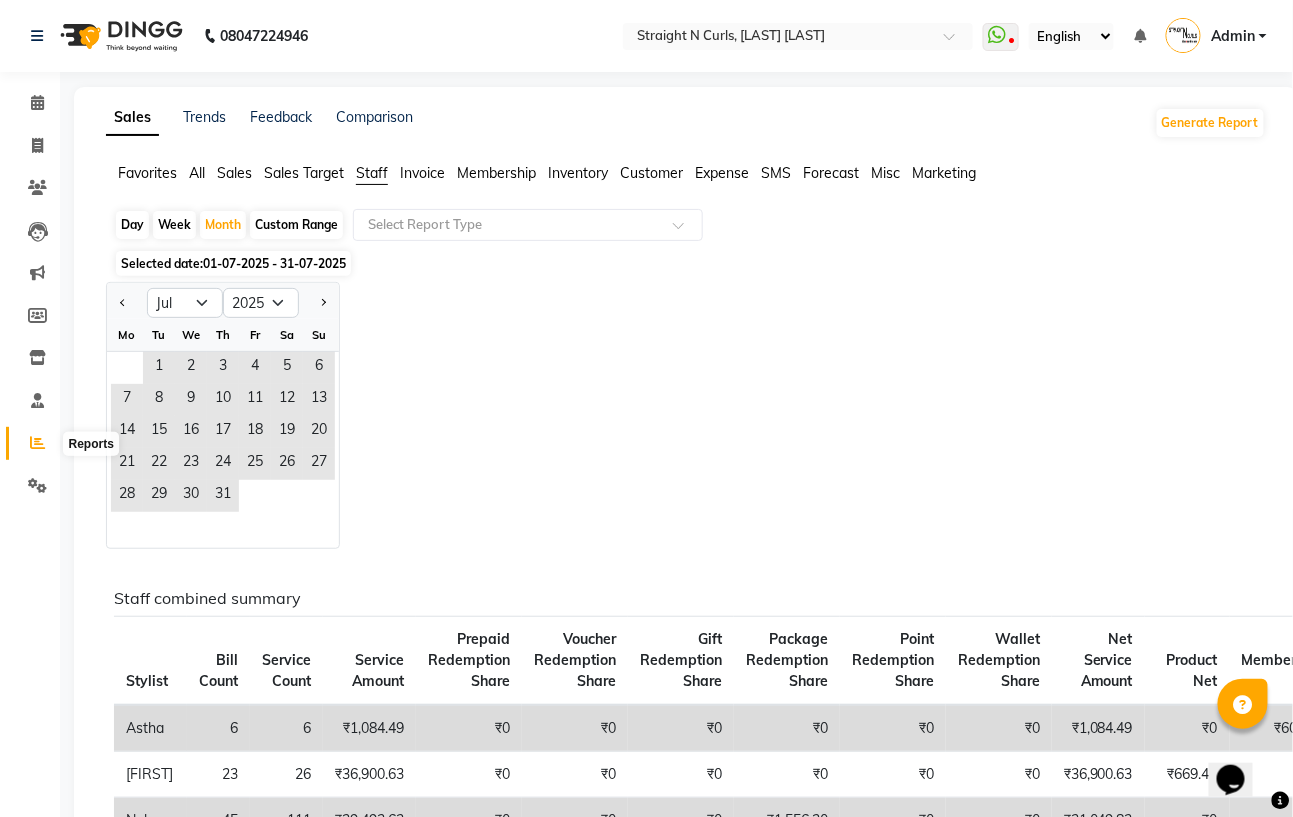 click 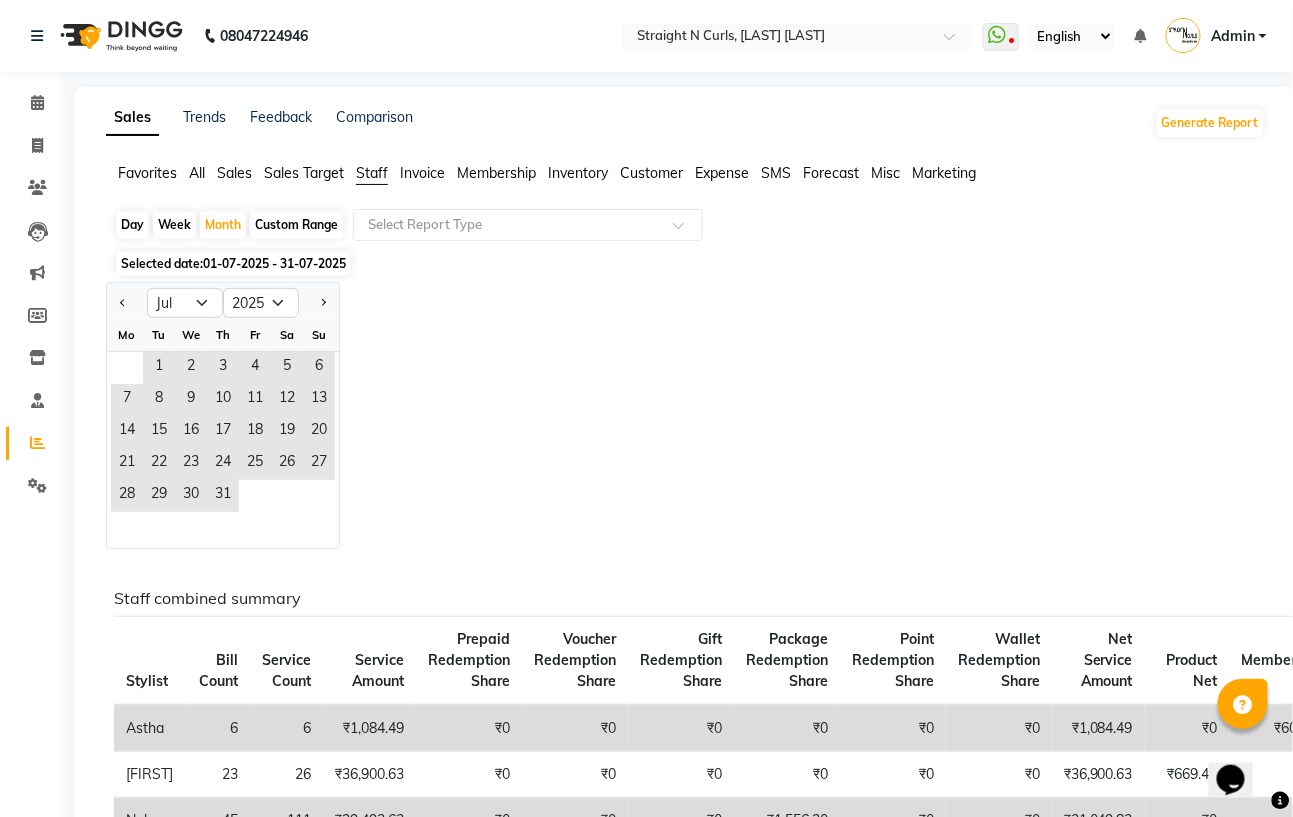 click on "Favorites" 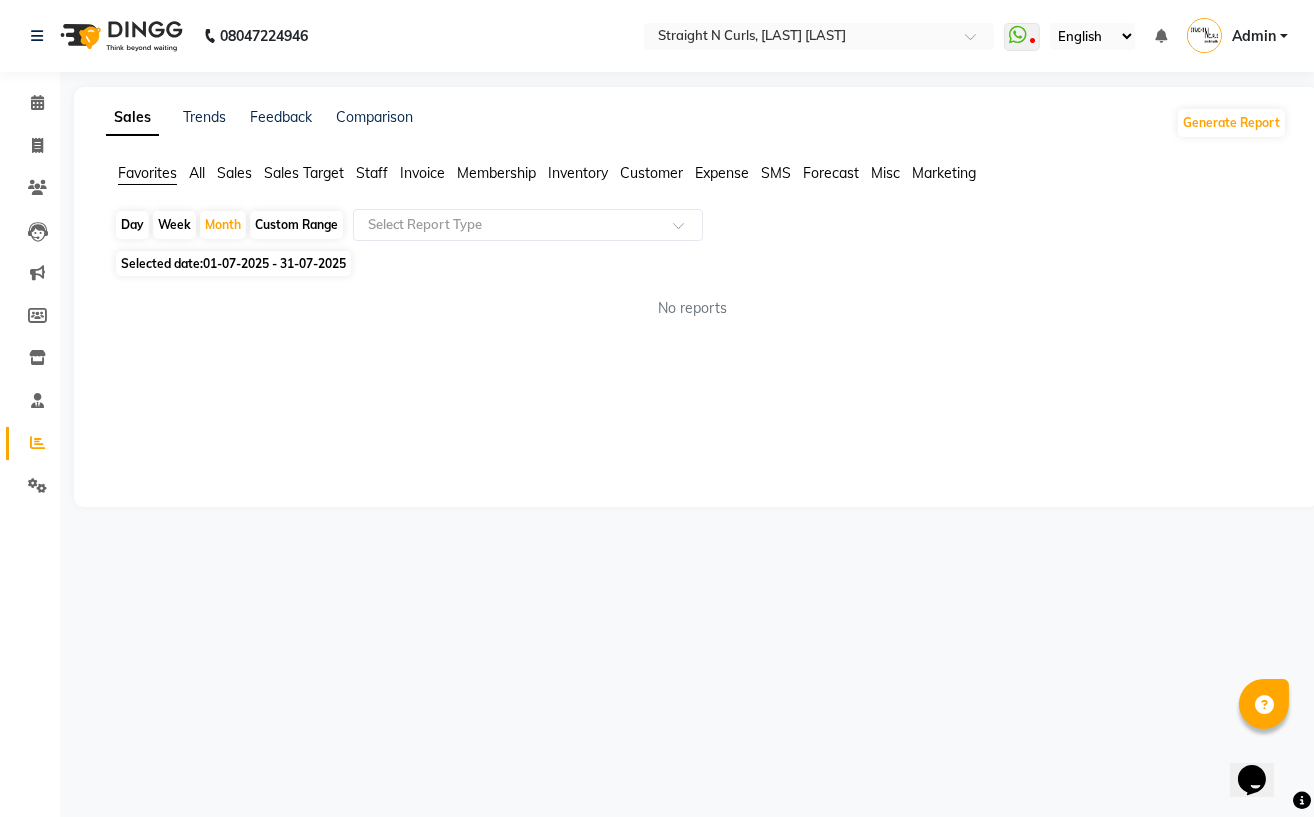 click on "Staff" 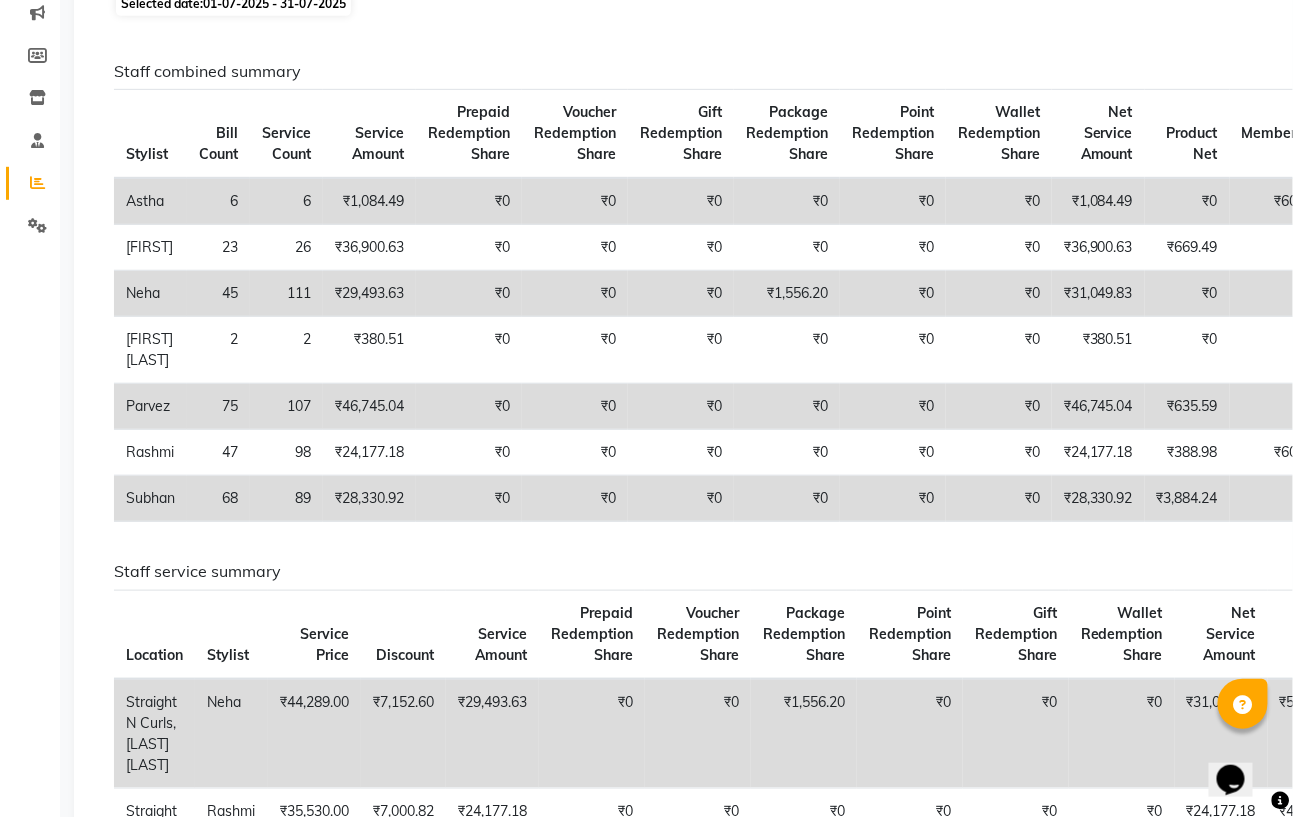 scroll, scrollTop: 7, scrollLeft: 0, axis: vertical 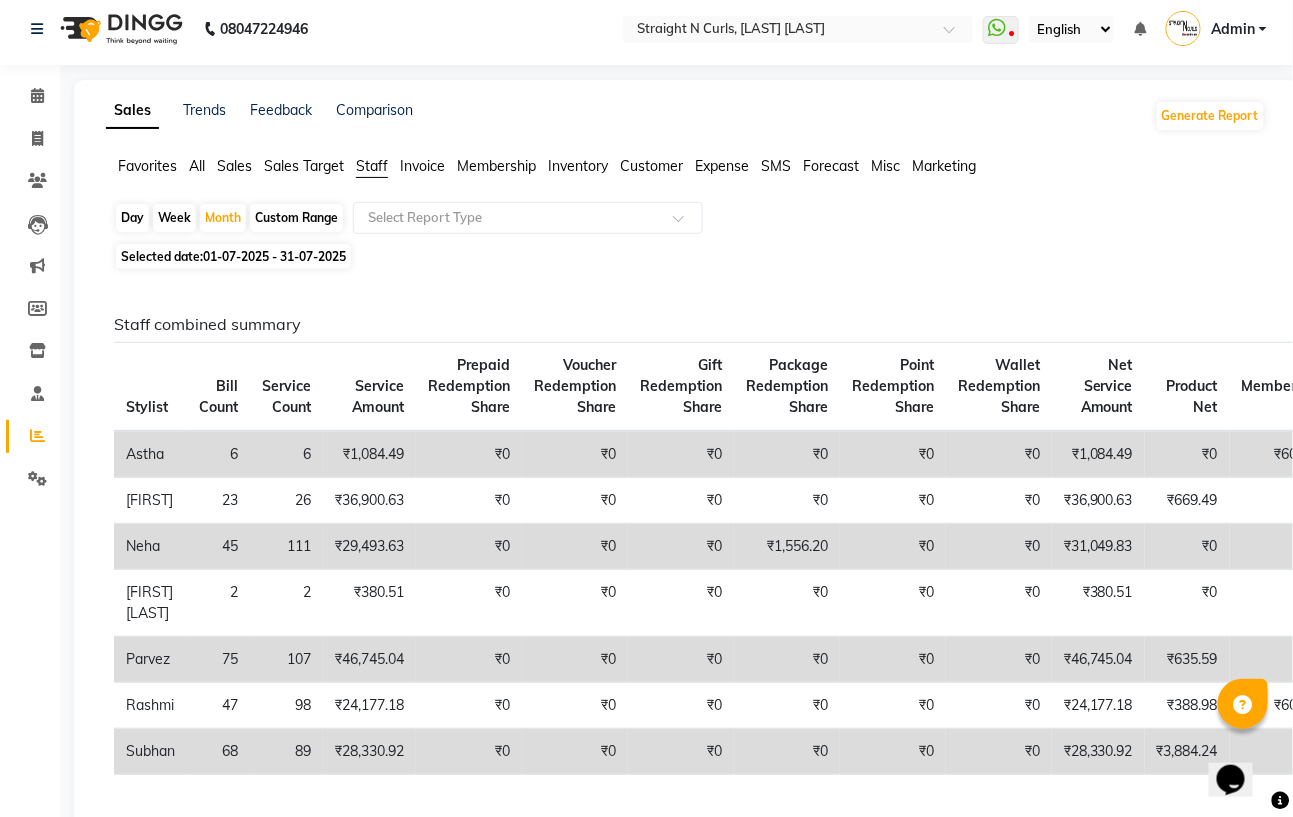 click on "Favorites" 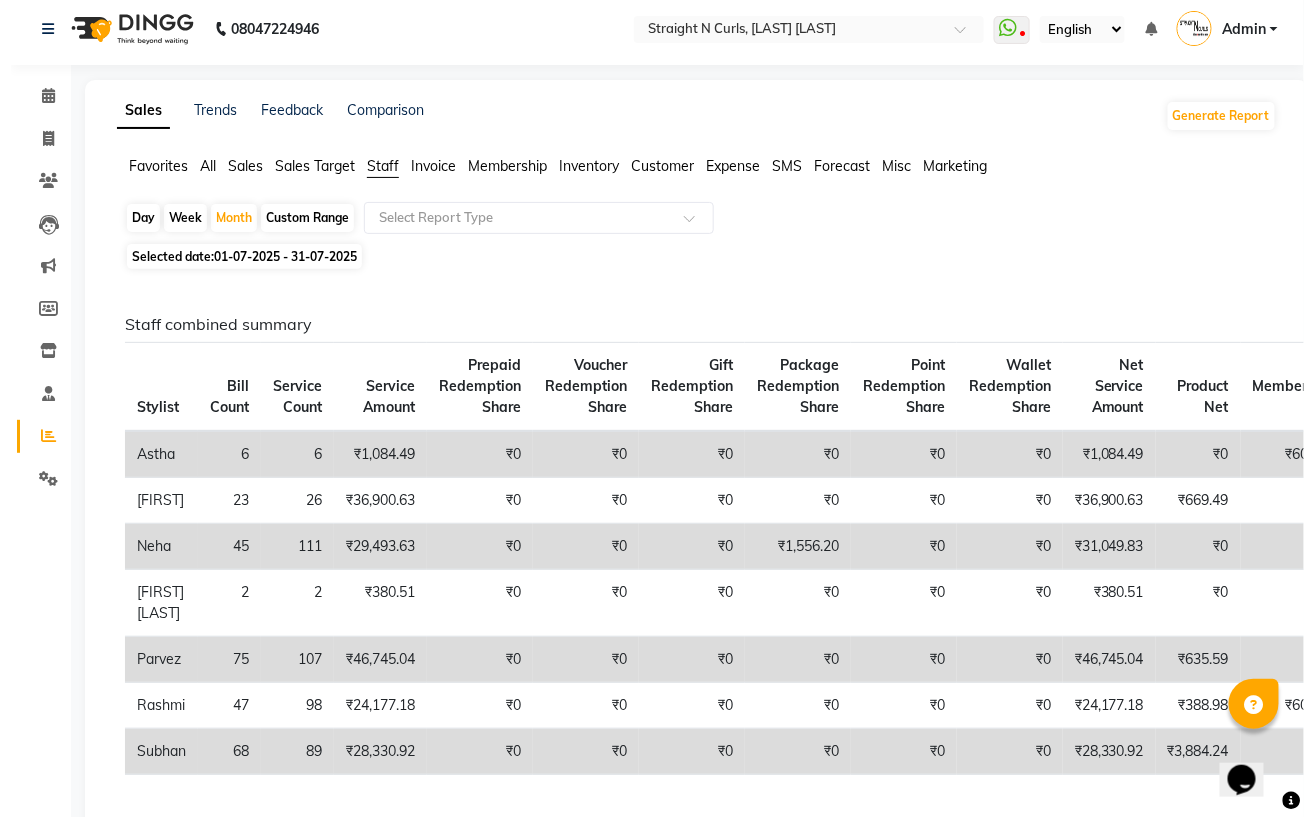 scroll, scrollTop: 0, scrollLeft: 0, axis: both 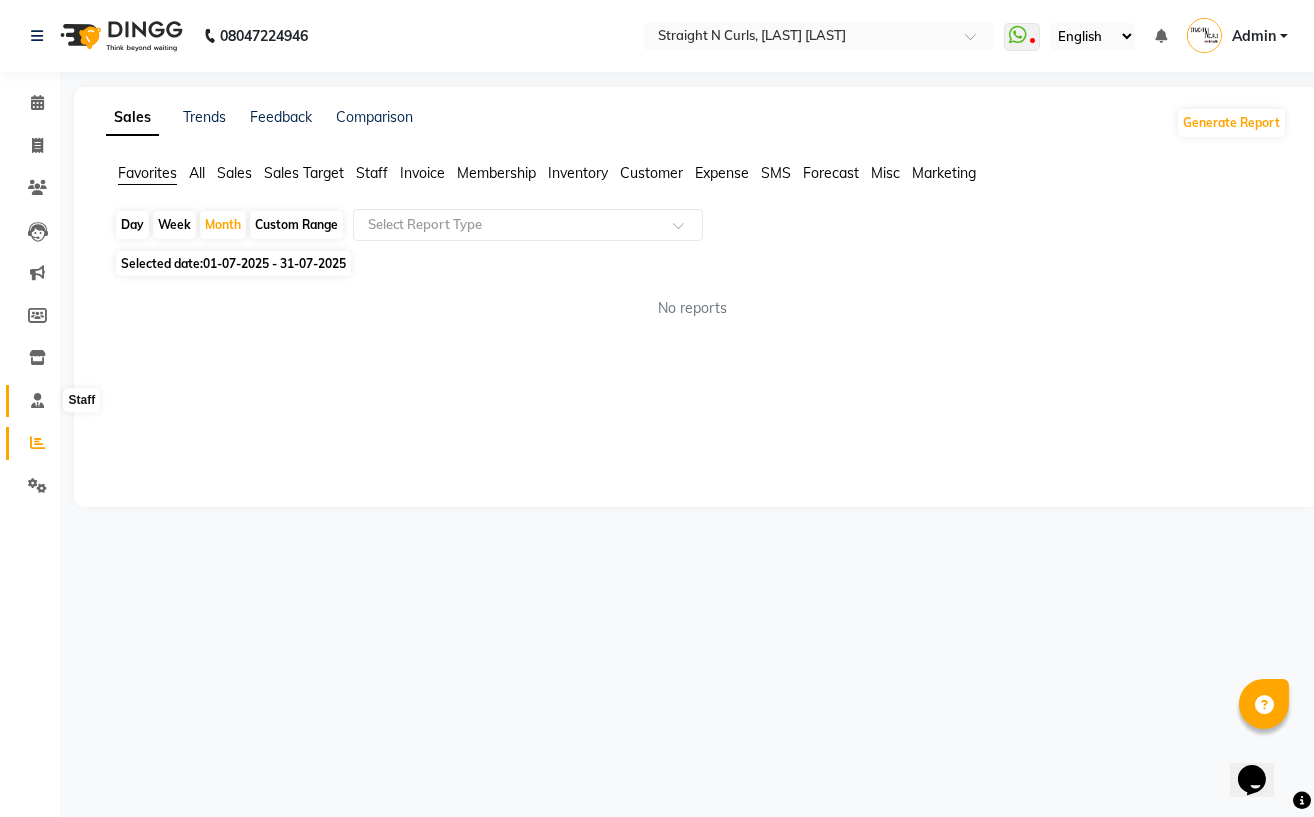 click 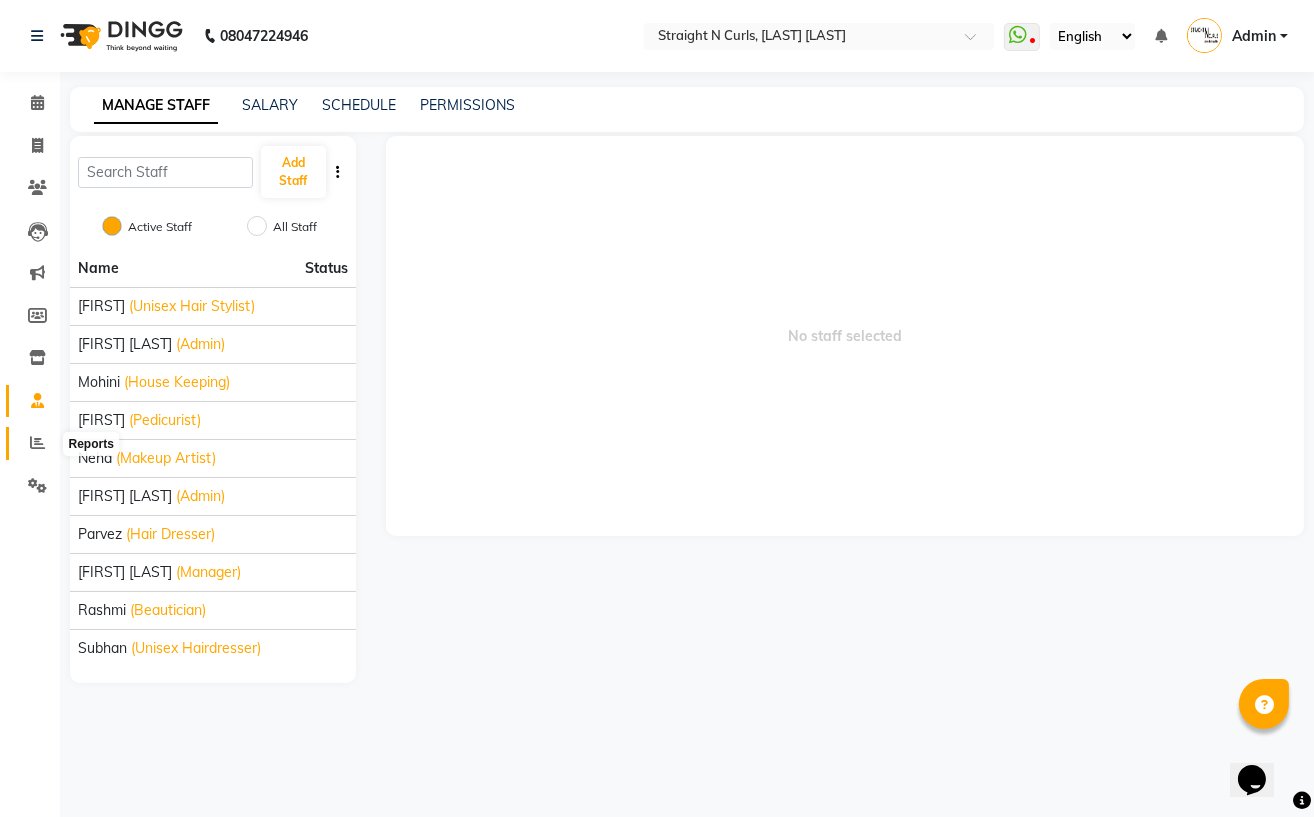 click 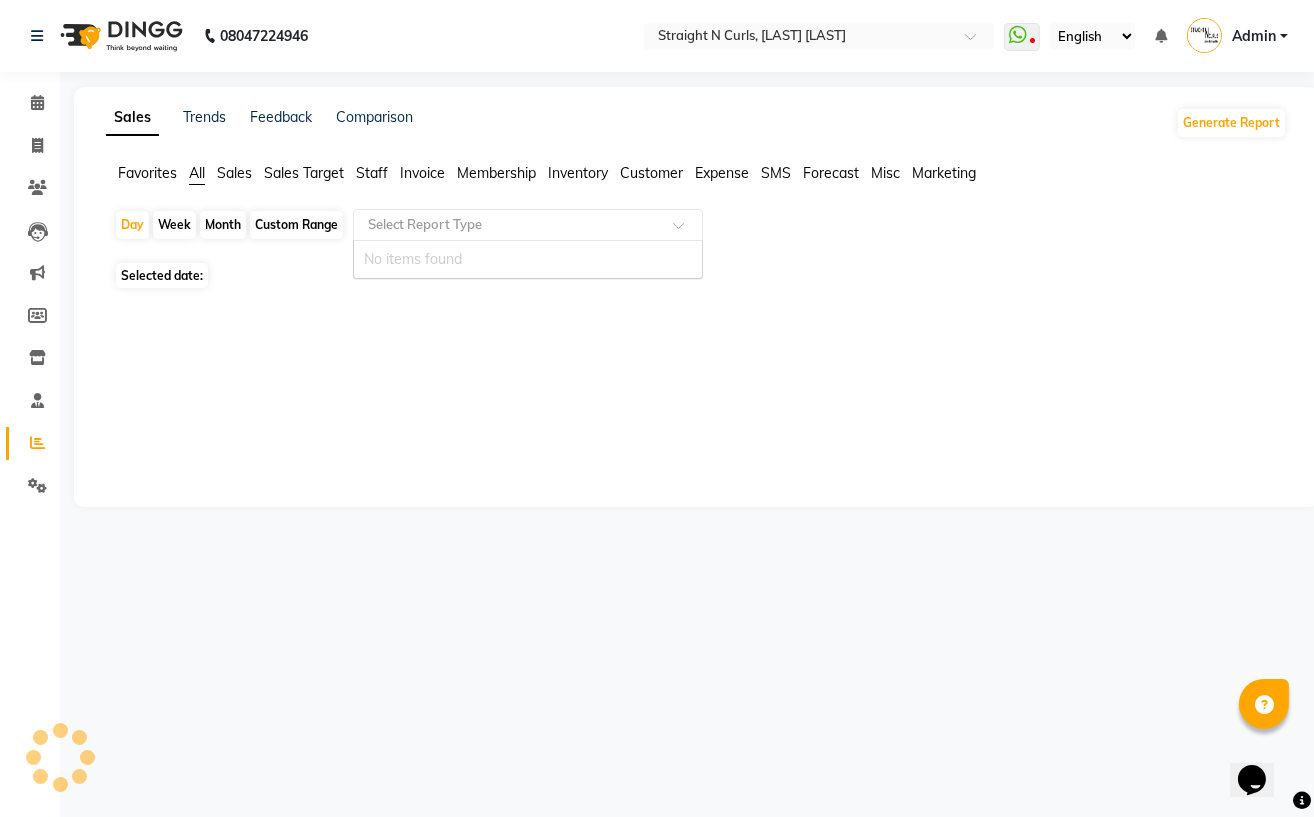 click 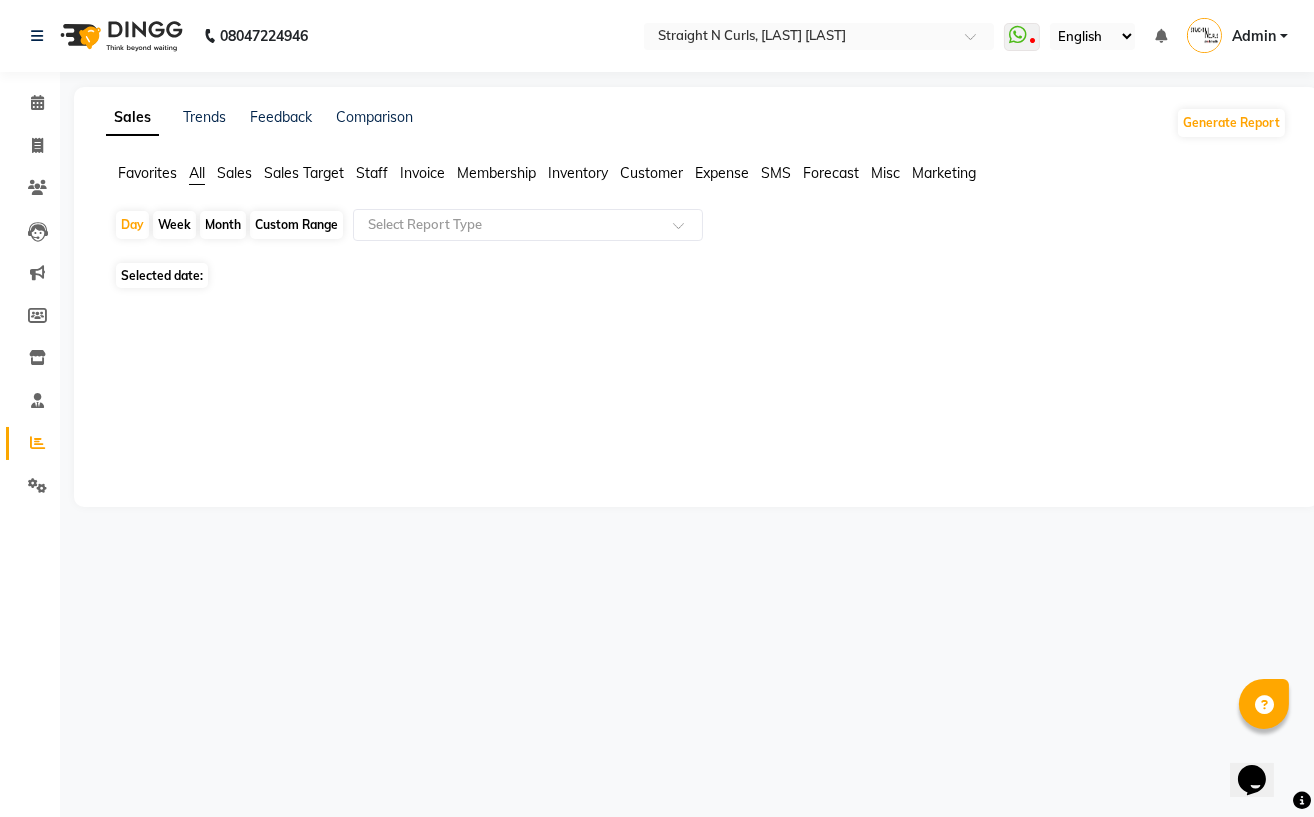 click on "Sales Trends Feedback Comparison Generate Report Favorites All Sales Sales Target Staff Invoice Membership Inventory Customer Expense SMS Forecast Misc Marketing  Day   Week   Month   Custom Range  Select Report Type Selected date:    ★ Mark as Favorite  Choose how you'd like to save "" report to favorites  Save to Personal Favorites:   Only you can see this report in your favorites tab. Share with Organization:   Everyone in your organization can see this report in their favorites tab.  Save to Favorites" 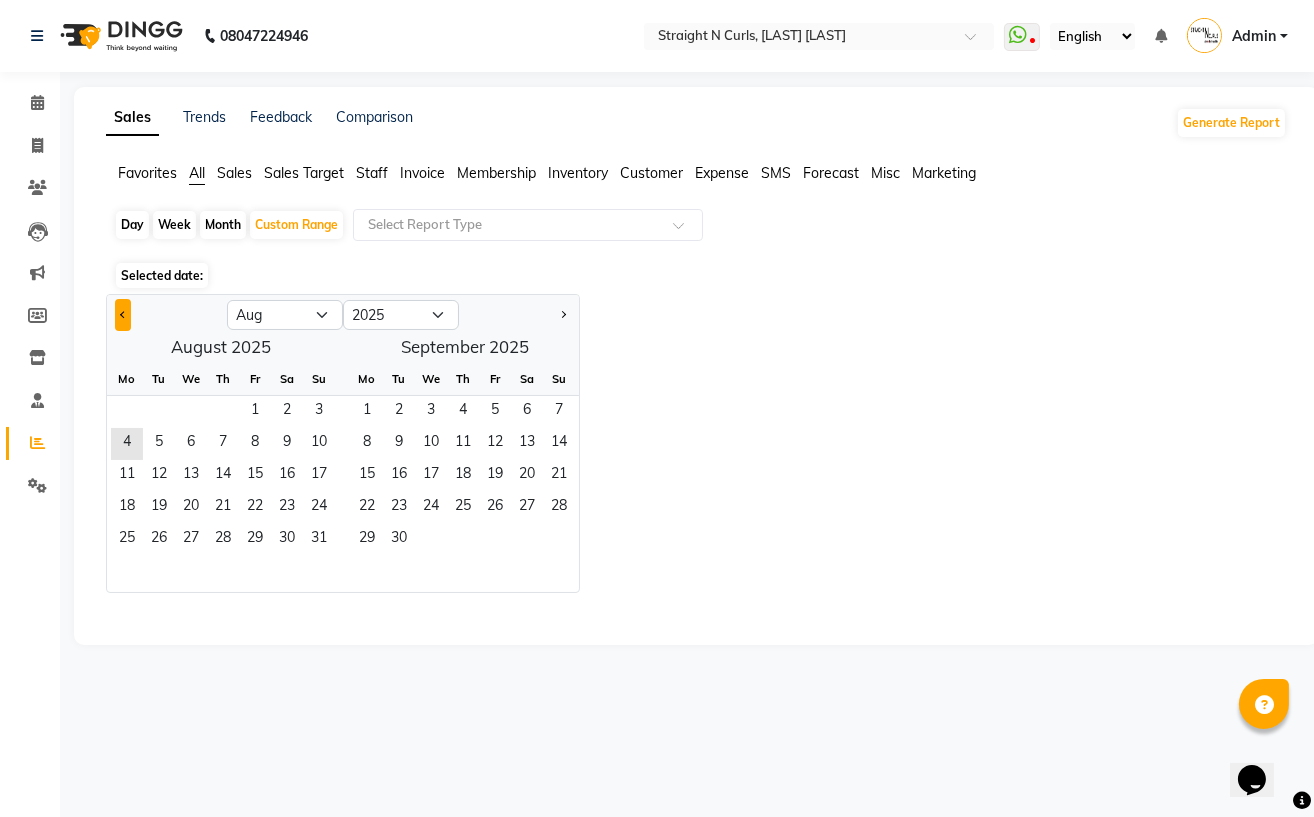 click 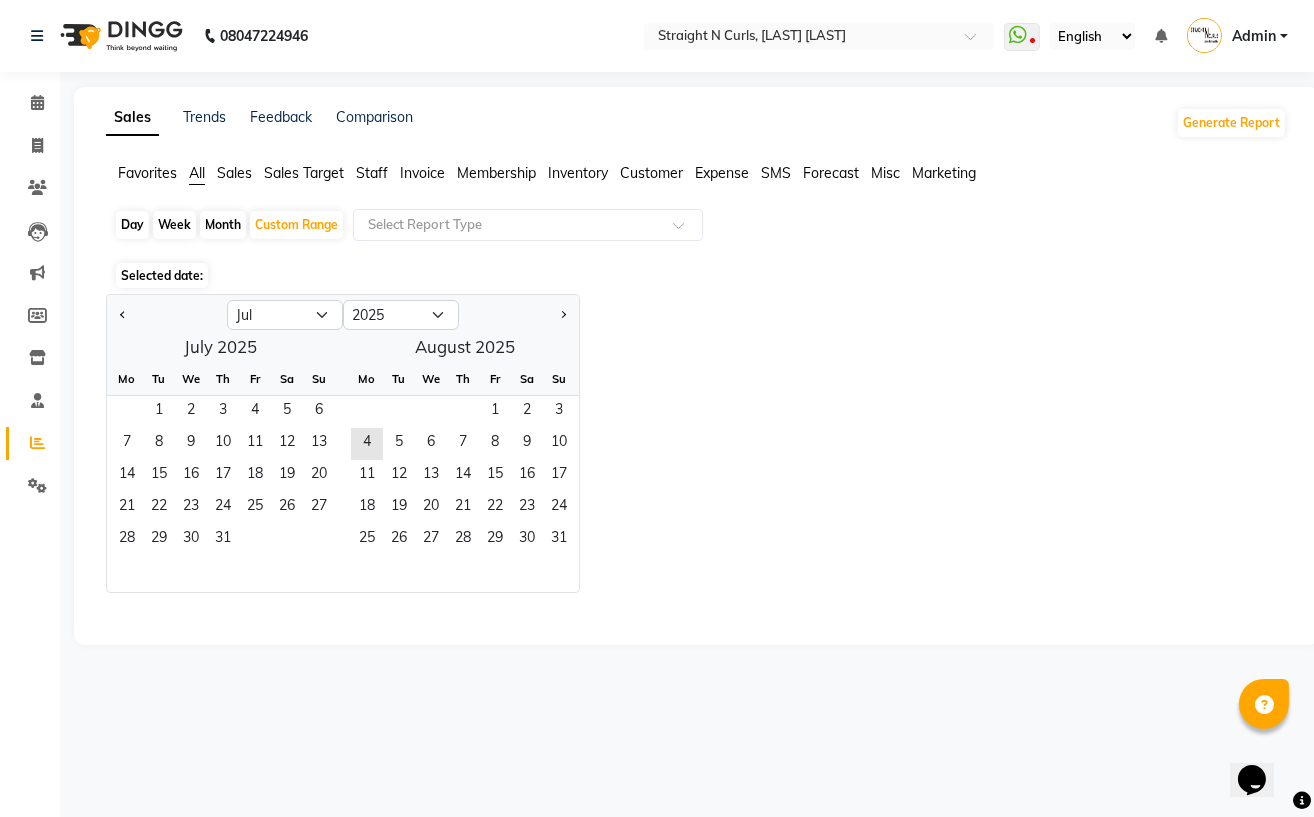 click on "Month" 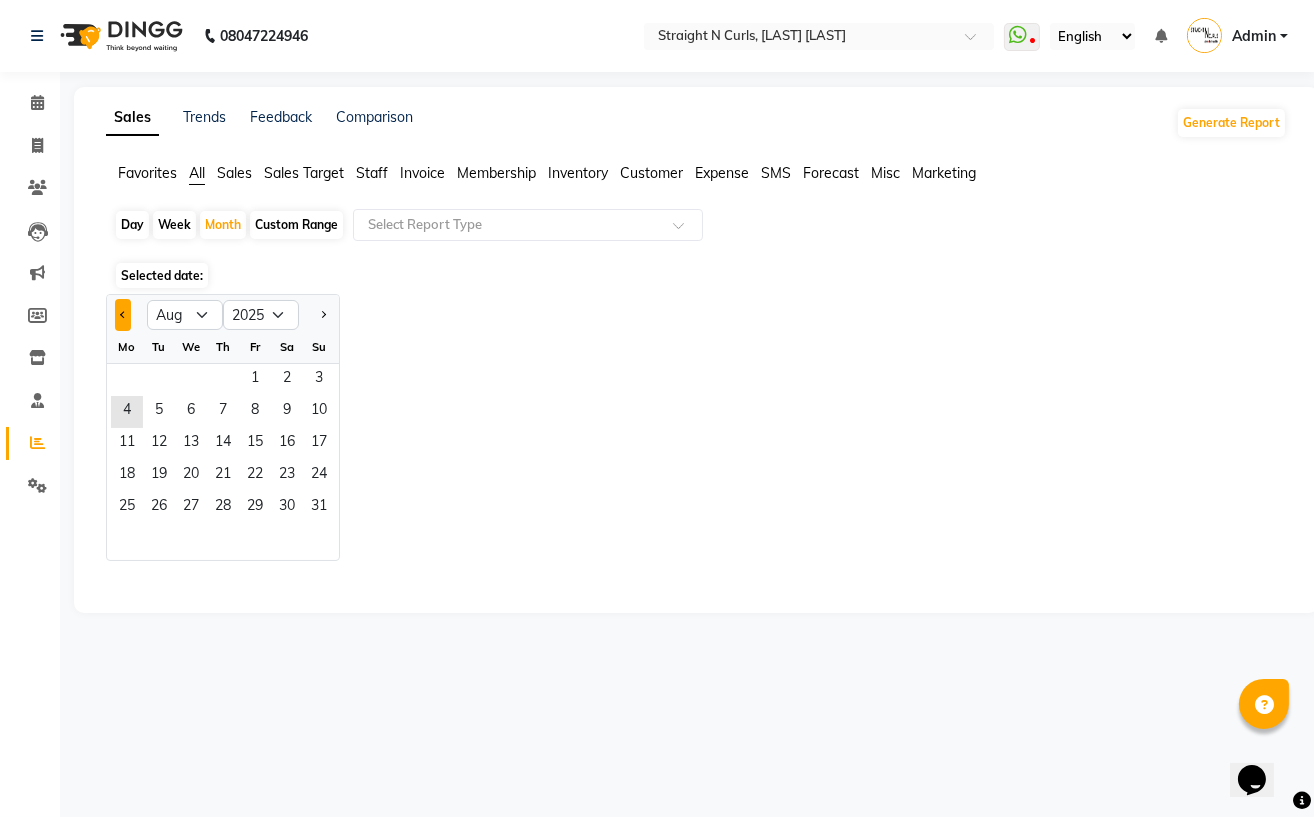click 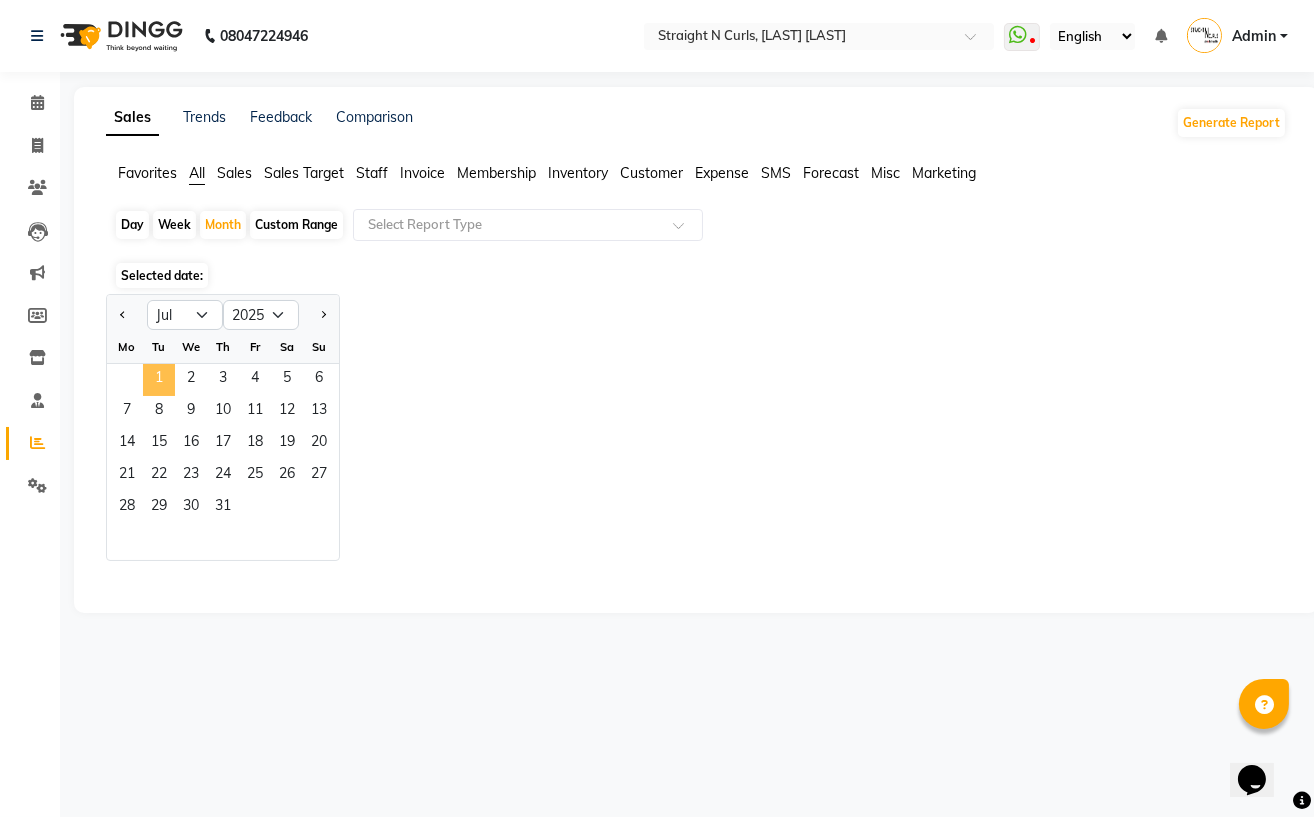 click on "1" 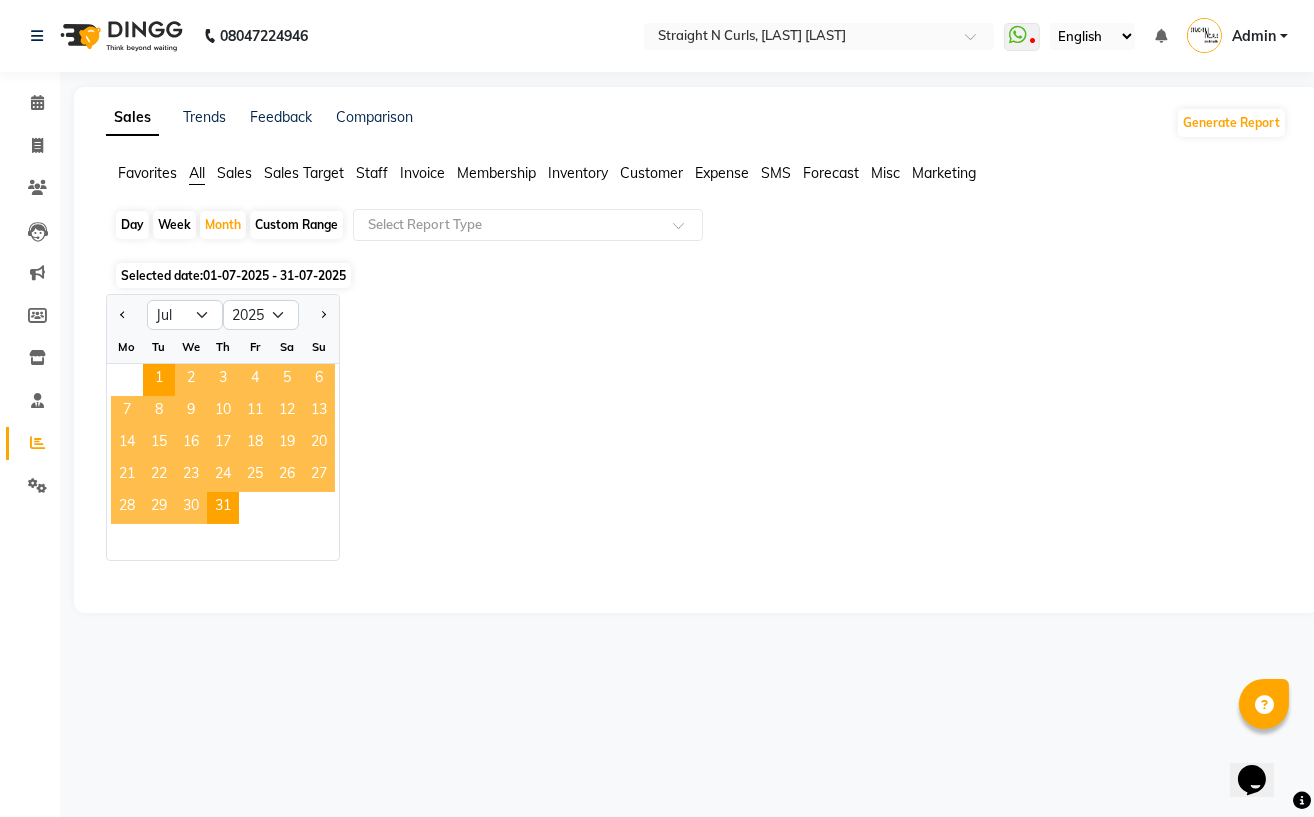 click on "Jan Feb Mar Apr May Jun Jul Aug Sep Oct Nov Dec 2015 2016 2017 2018 2019 2020 2021 2022 2023 2024 2025 2026 2027 2028 2029 2030 2031 2032 2033 2034 2035 Mo Tu We Th Fr Sa Su  1   2   3   4   5   6   7   8   9   10   11   12   13   14   15   16   17   18   19   20   21   22   23   24   25   26   27   28   29   30   31" 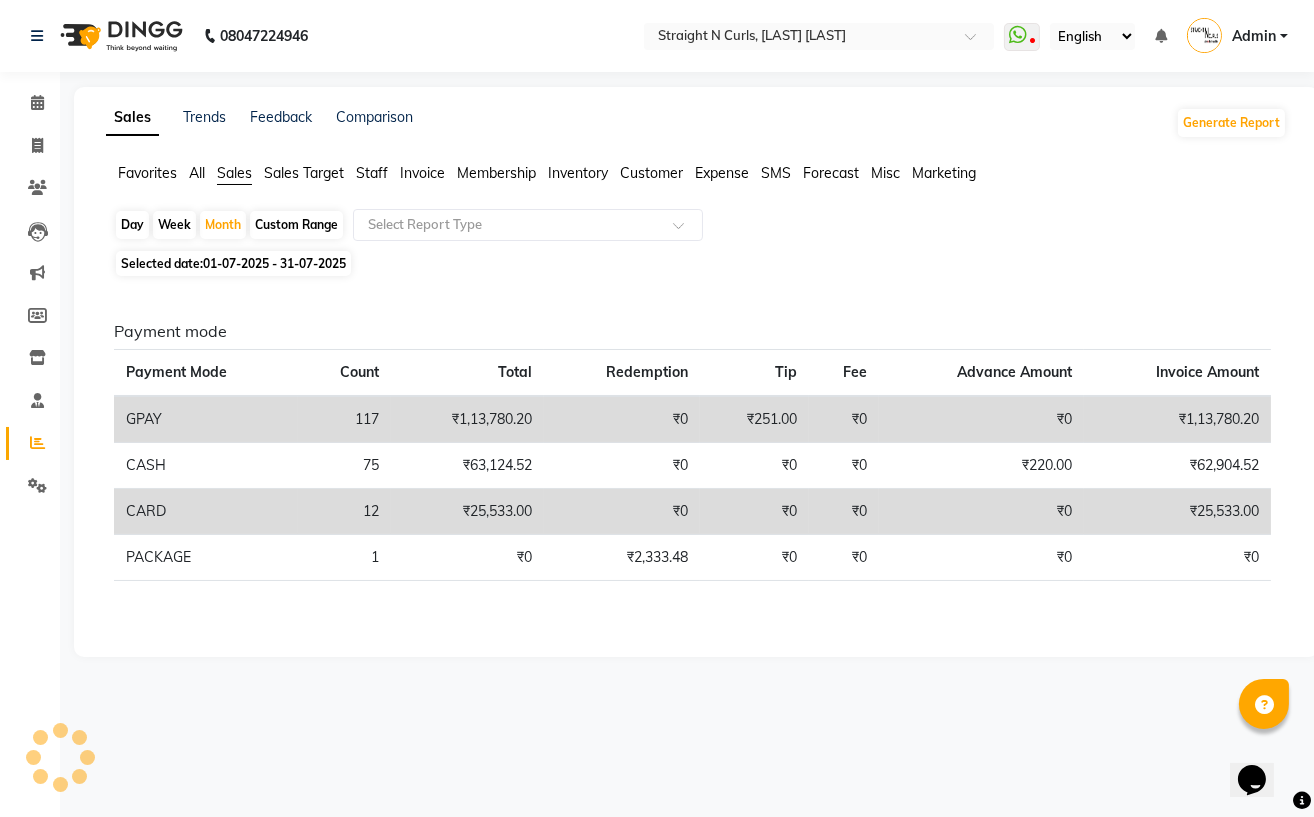 click on "Sales Target" 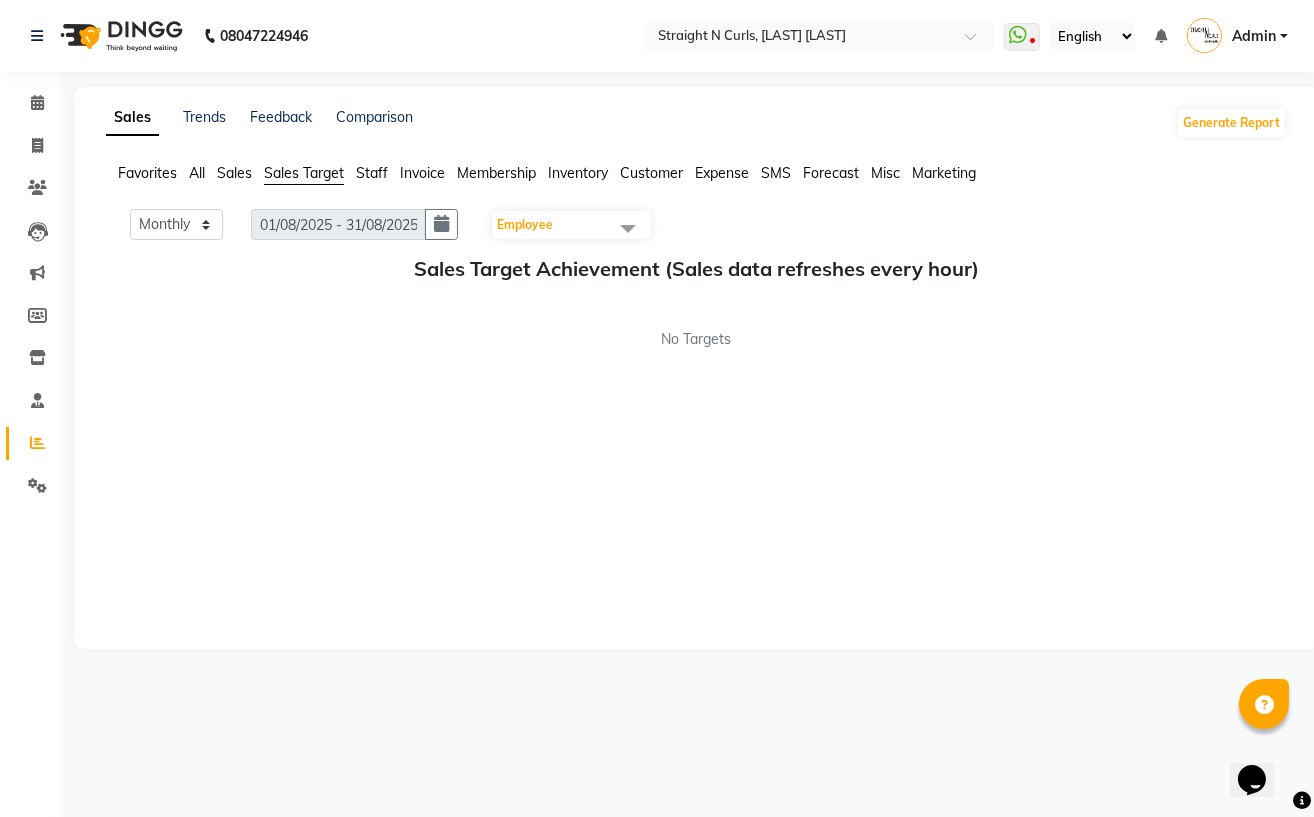 click on "Staff" 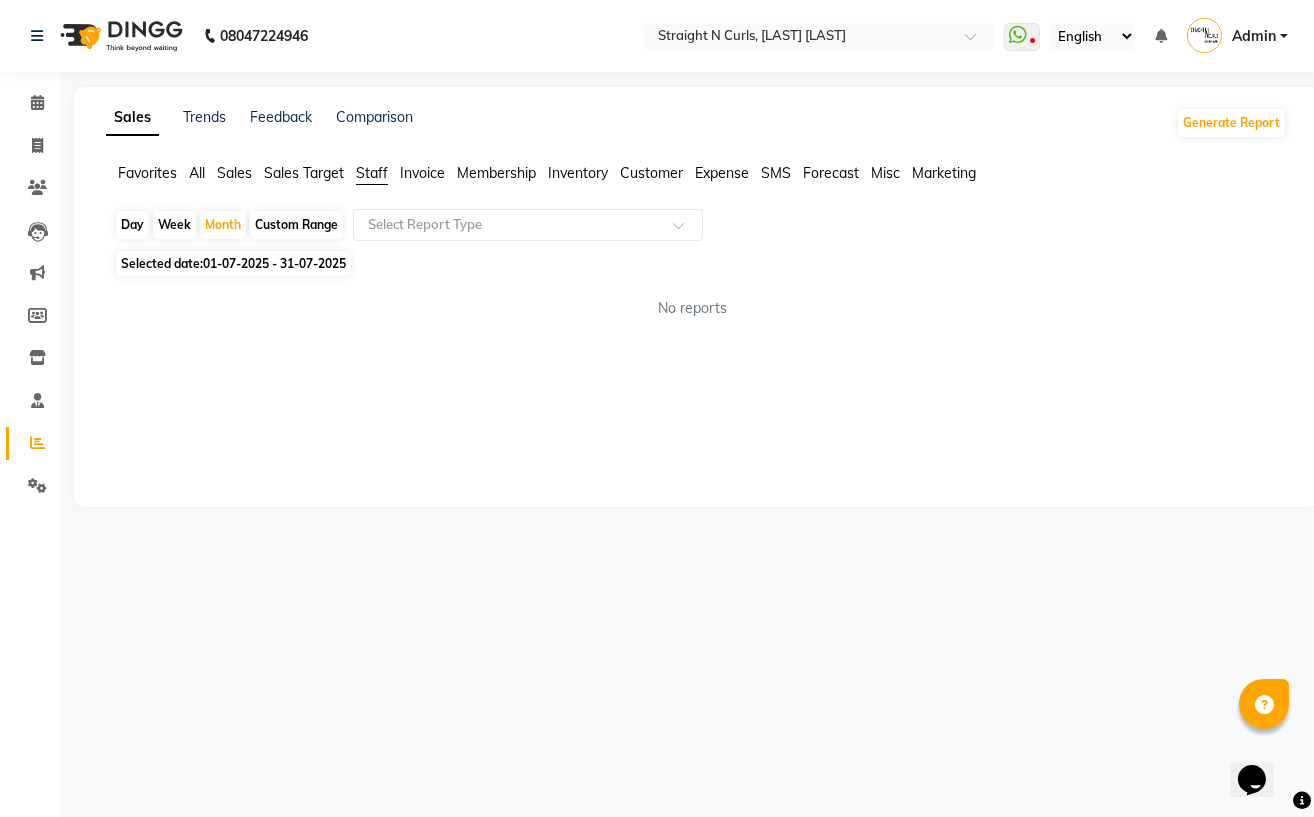 click on "Favorites" 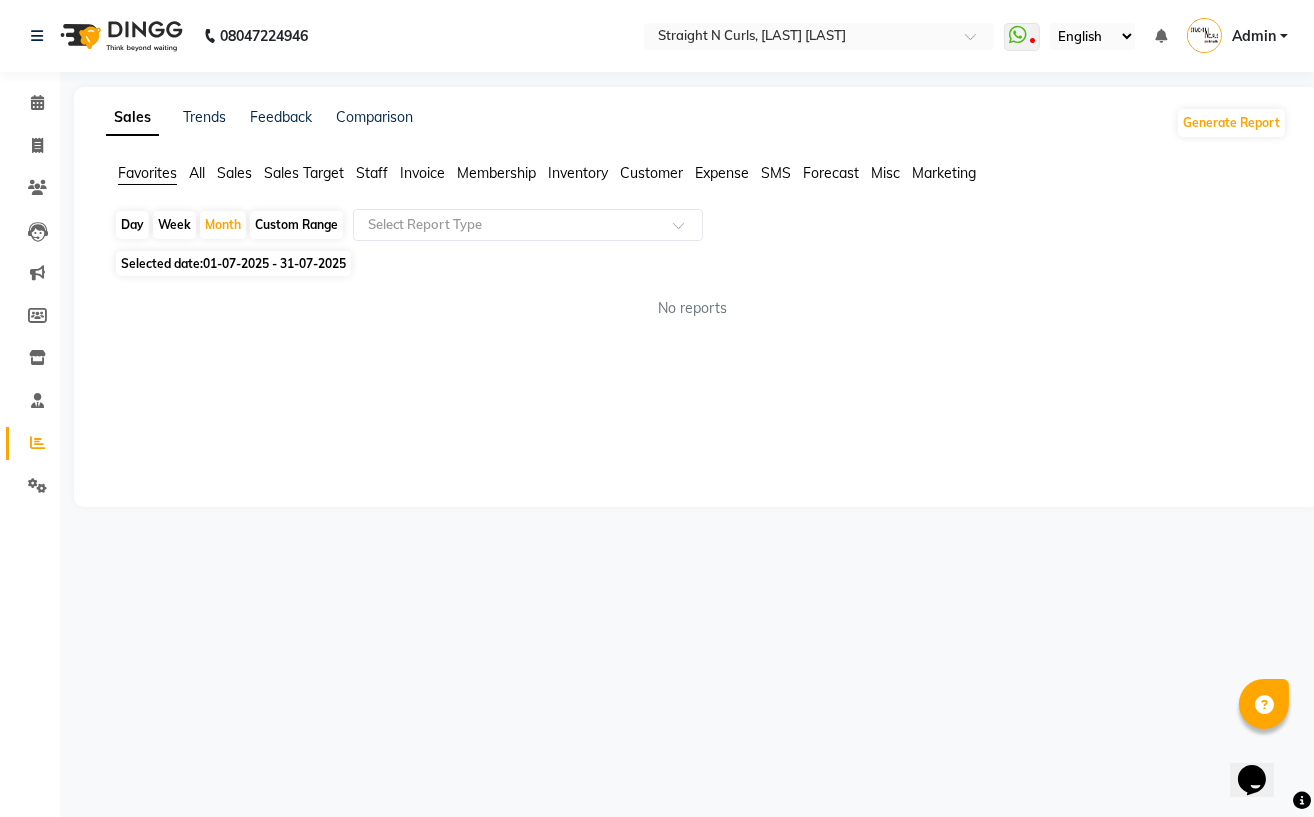 click on "All" 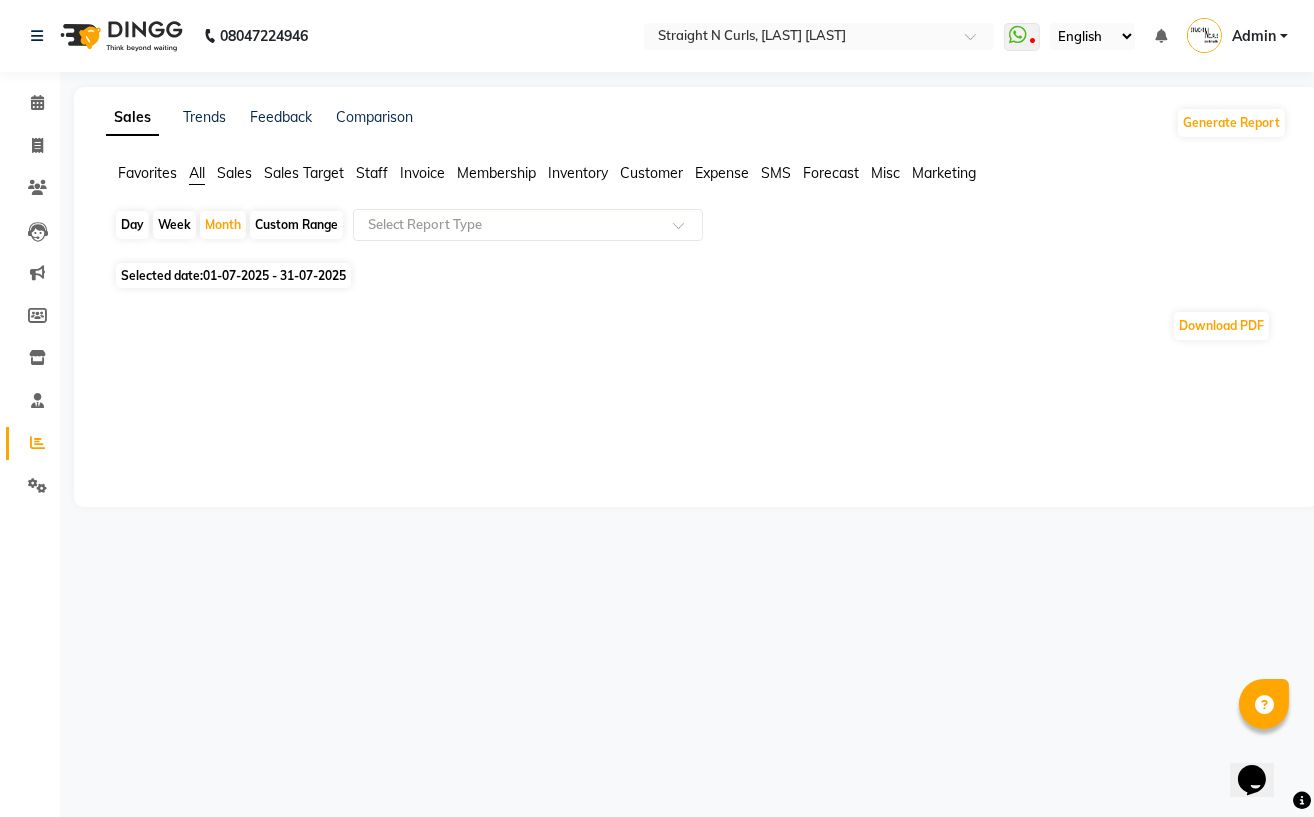 click on "Day" 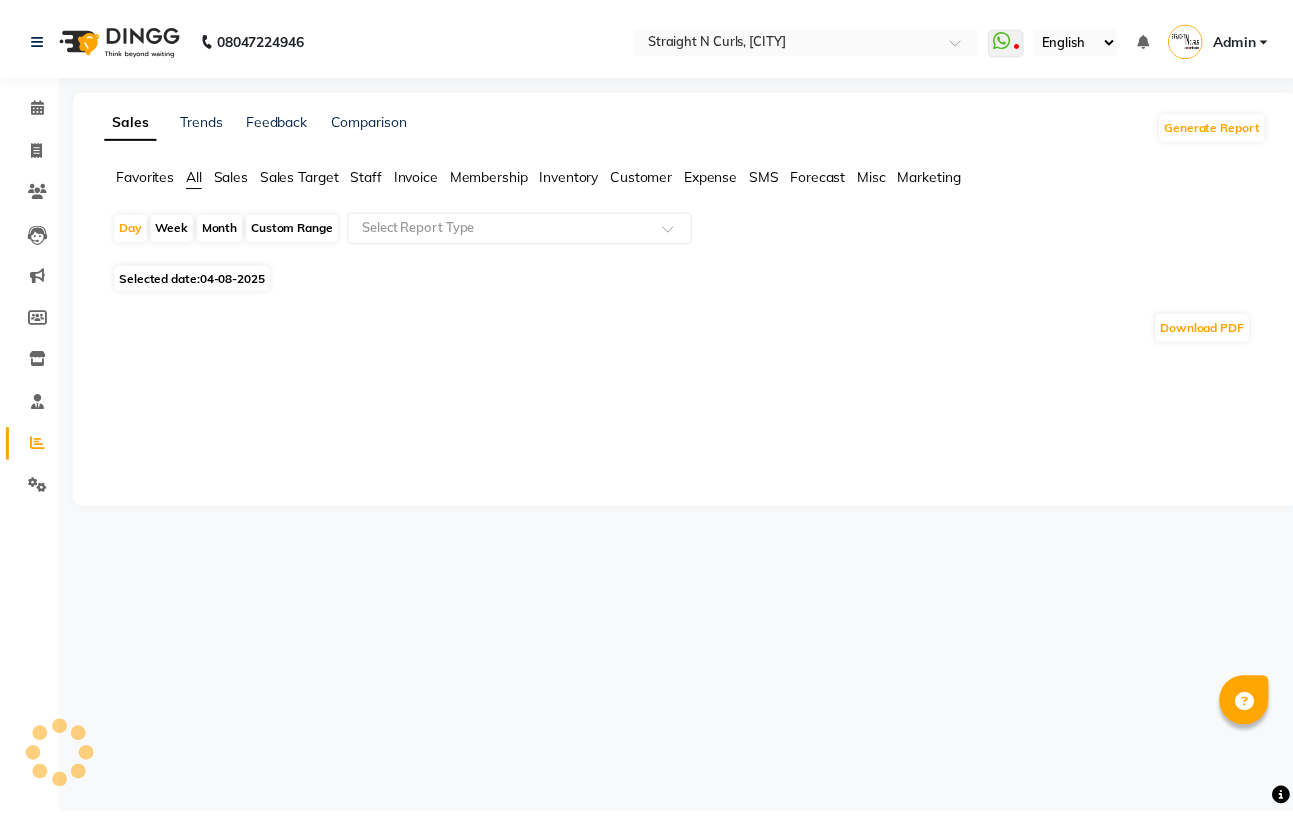 scroll, scrollTop: 0, scrollLeft: 0, axis: both 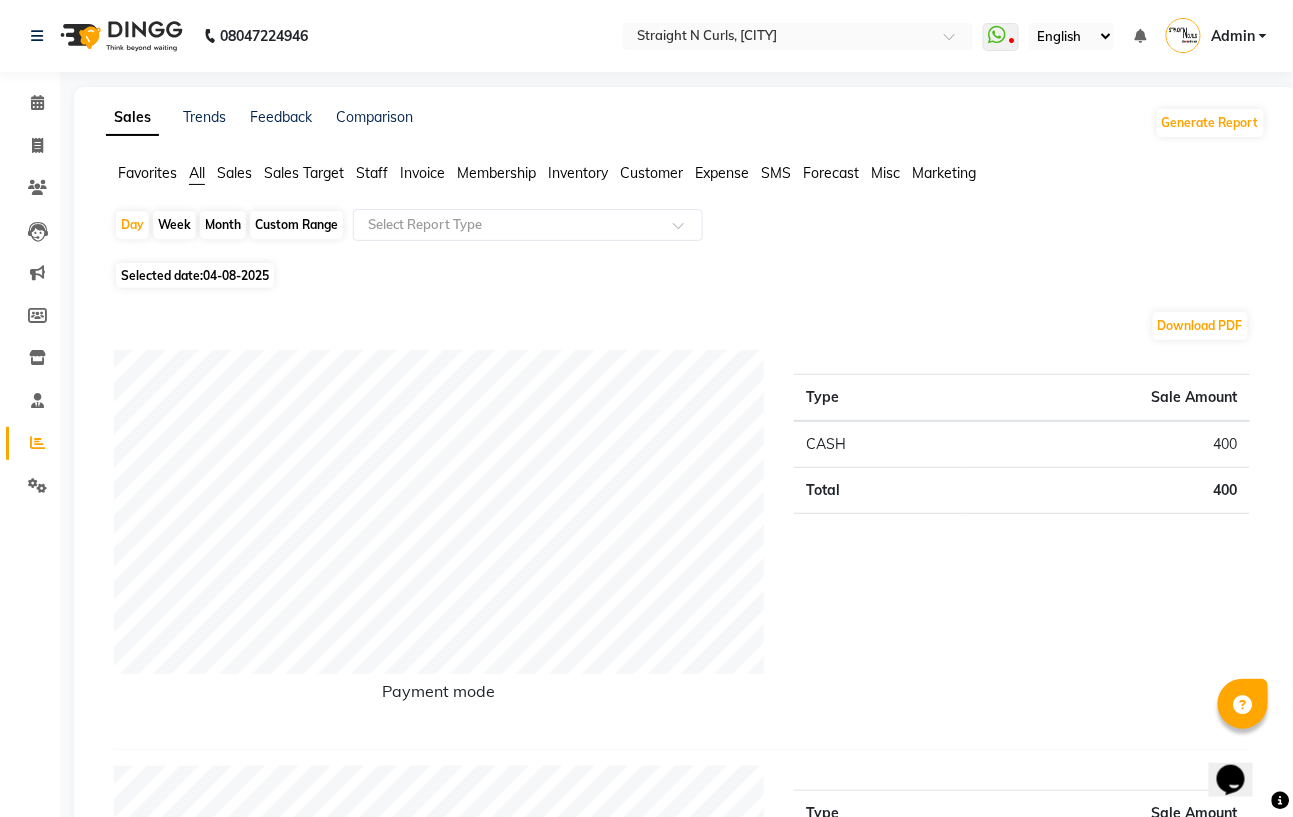 click on "Custom Range" 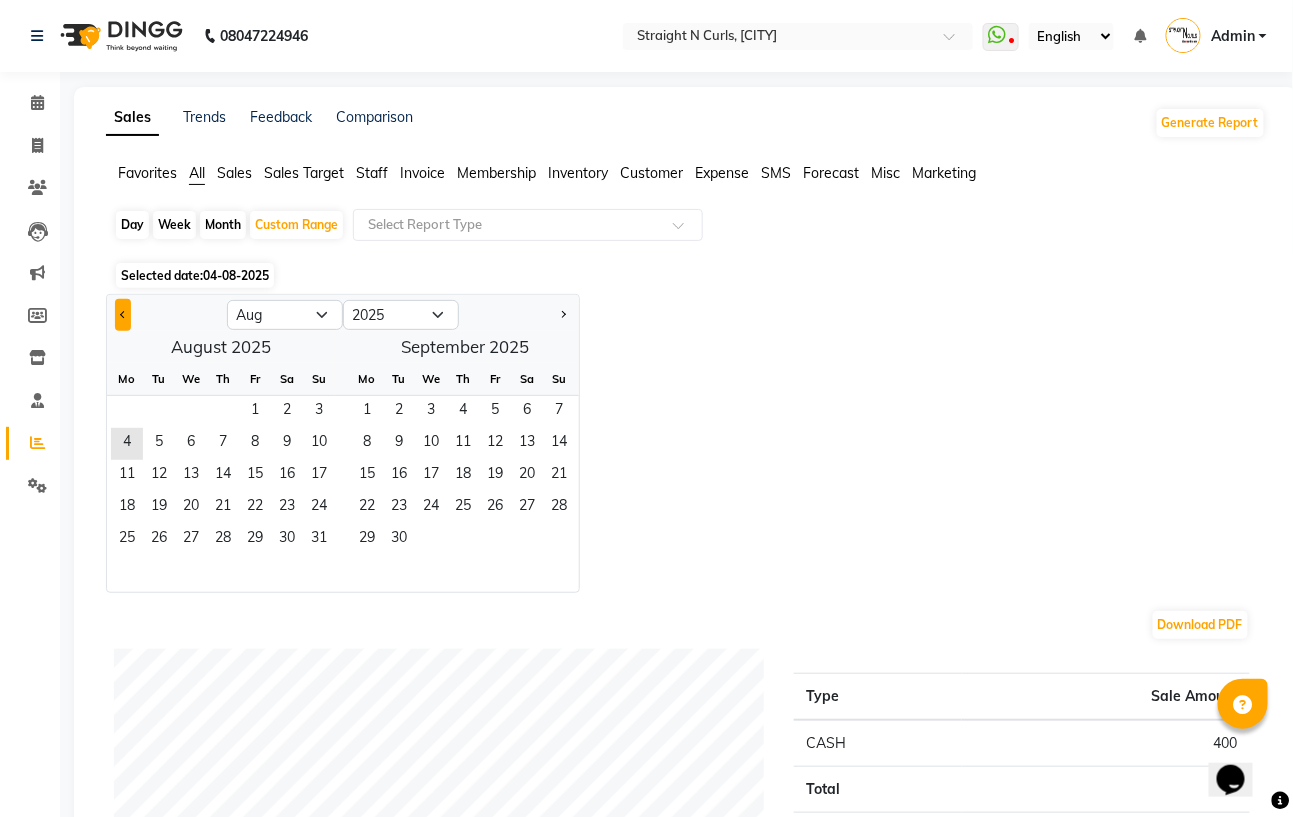 click 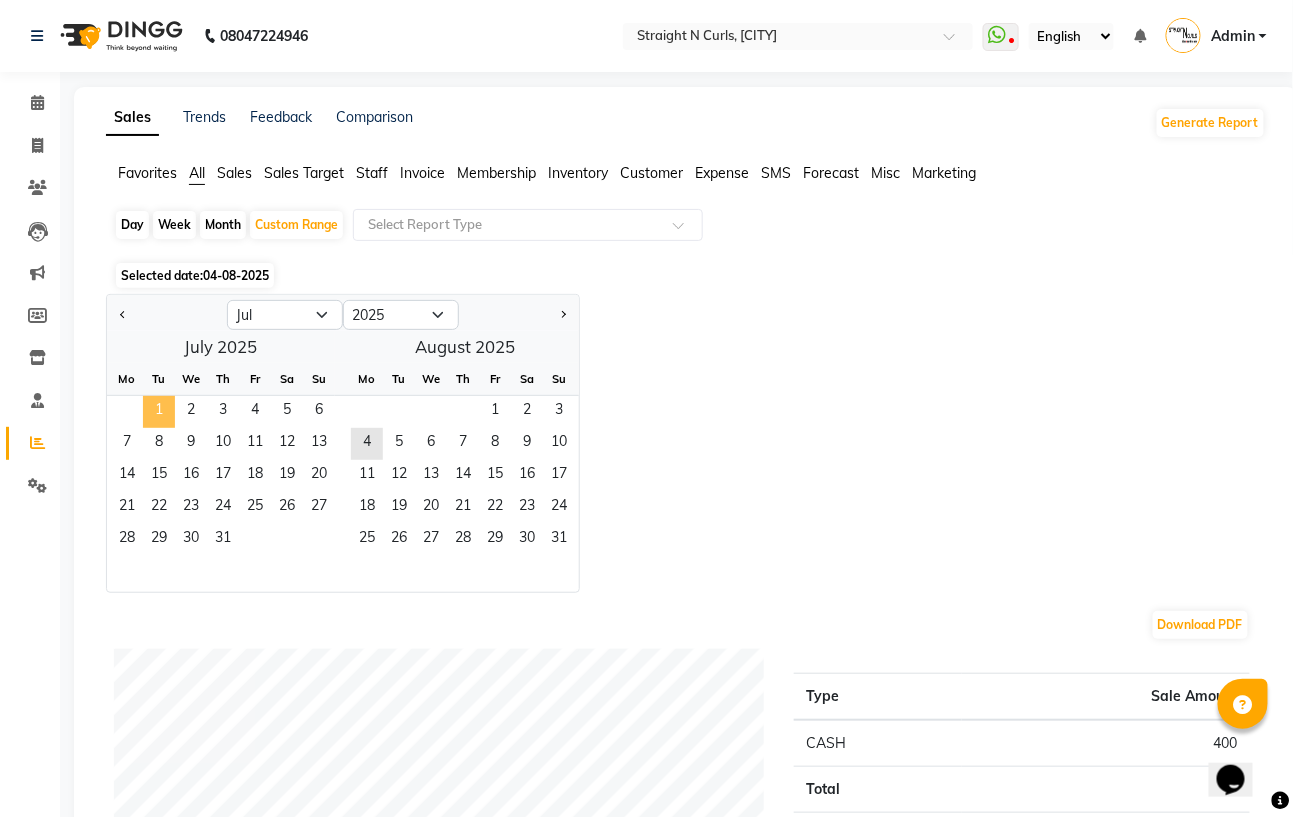 click on "1" 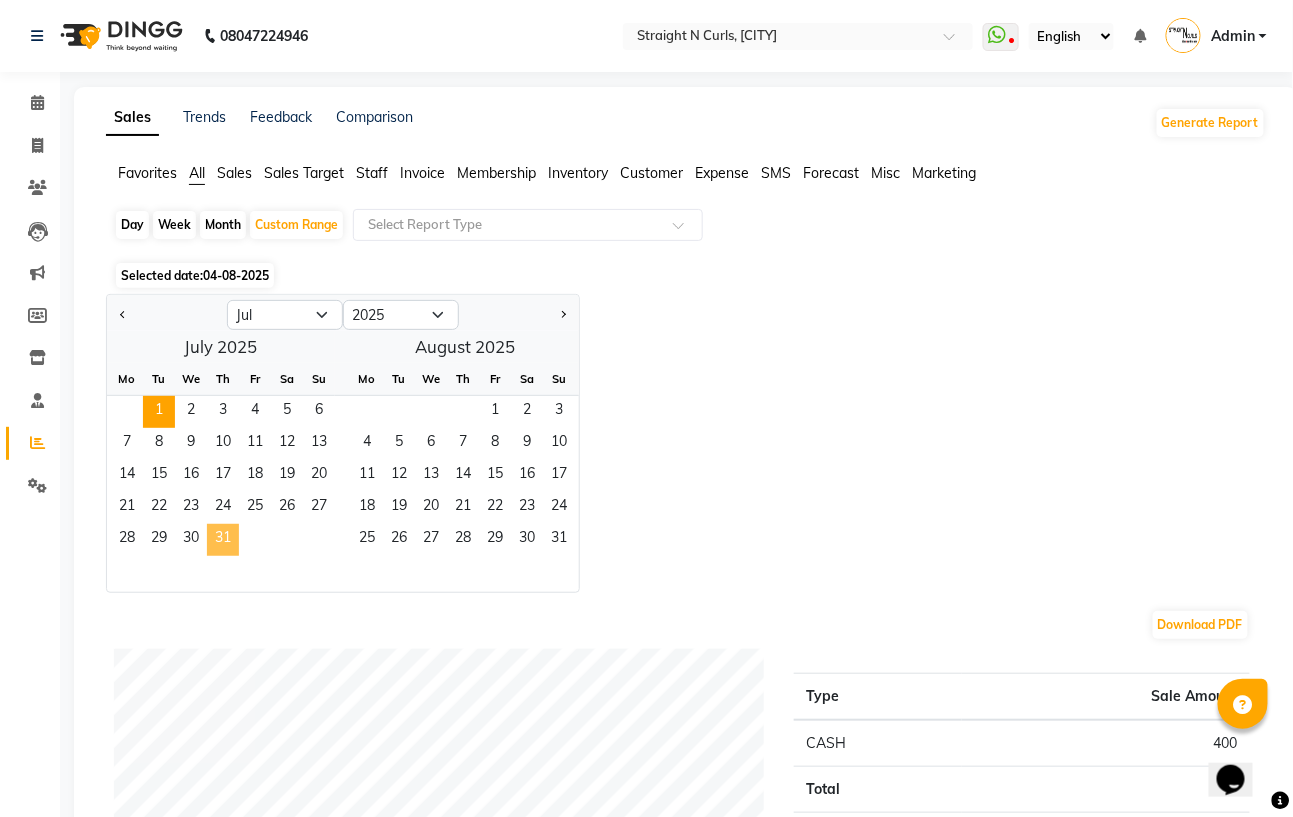click on "31" 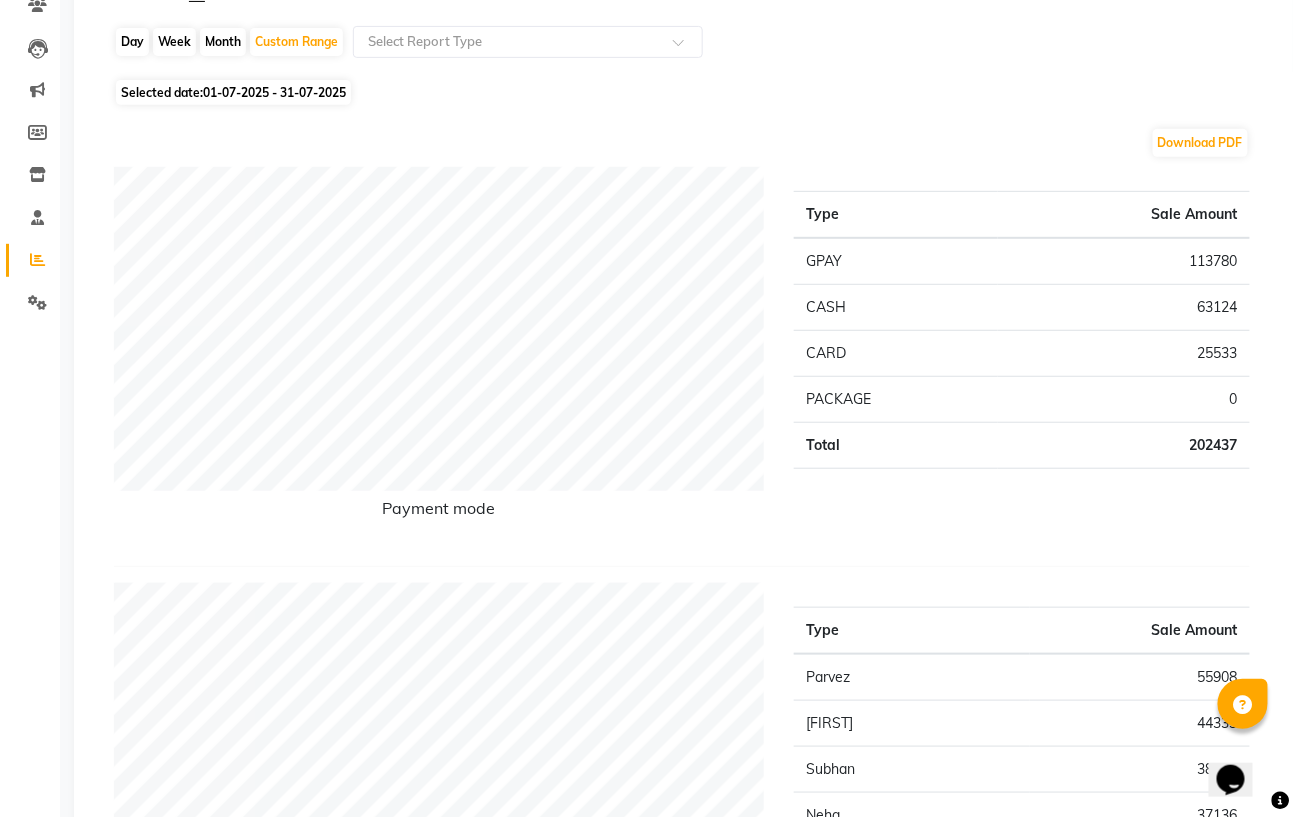 scroll, scrollTop: 0, scrollLeft: 0, axis: both 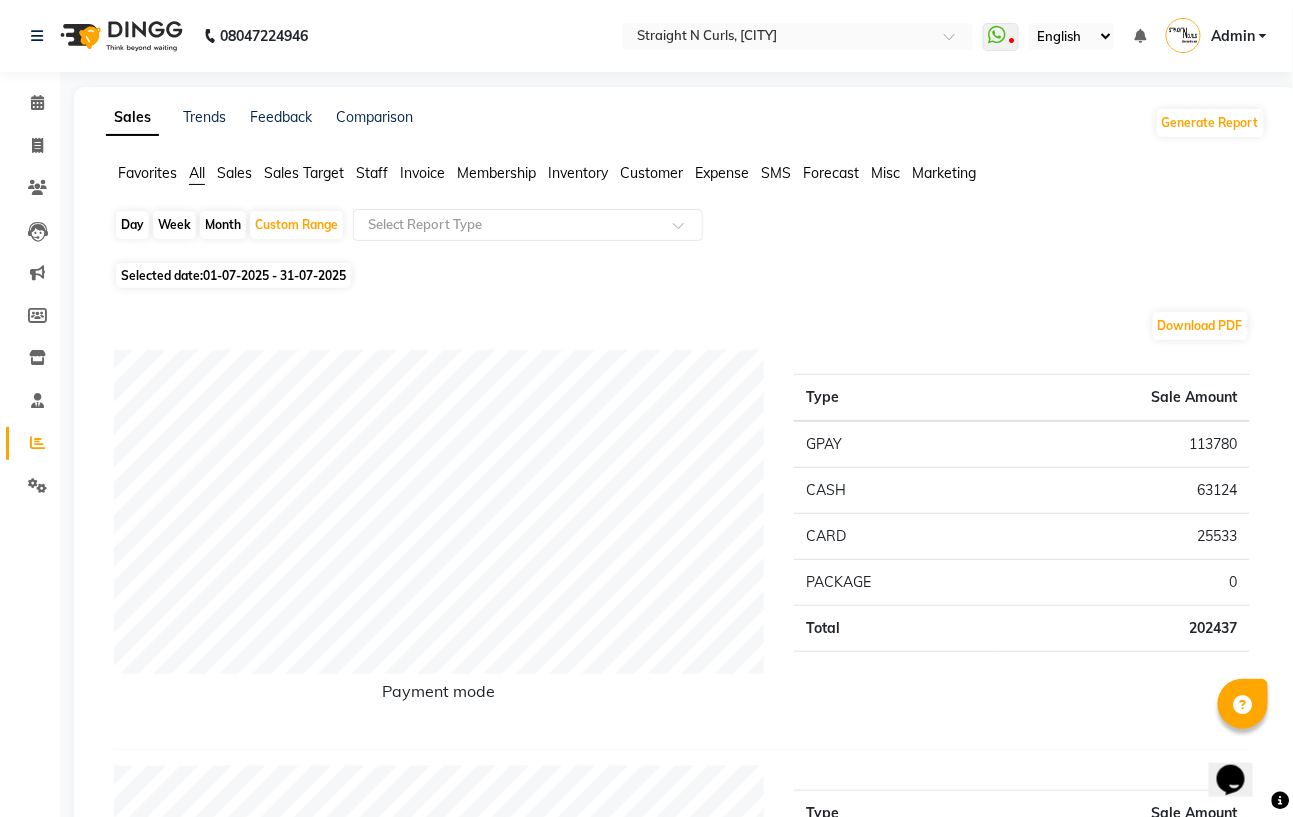 click on "Expense" 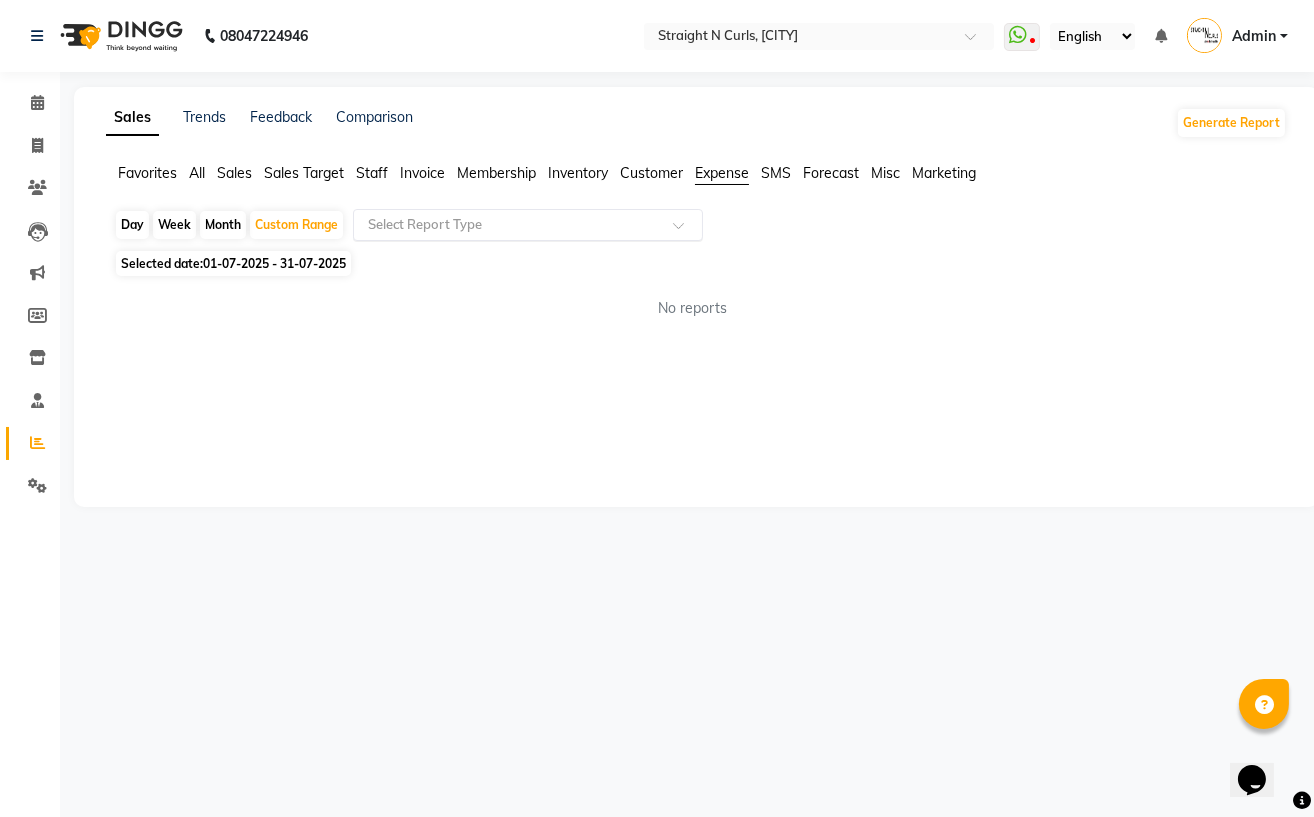 click 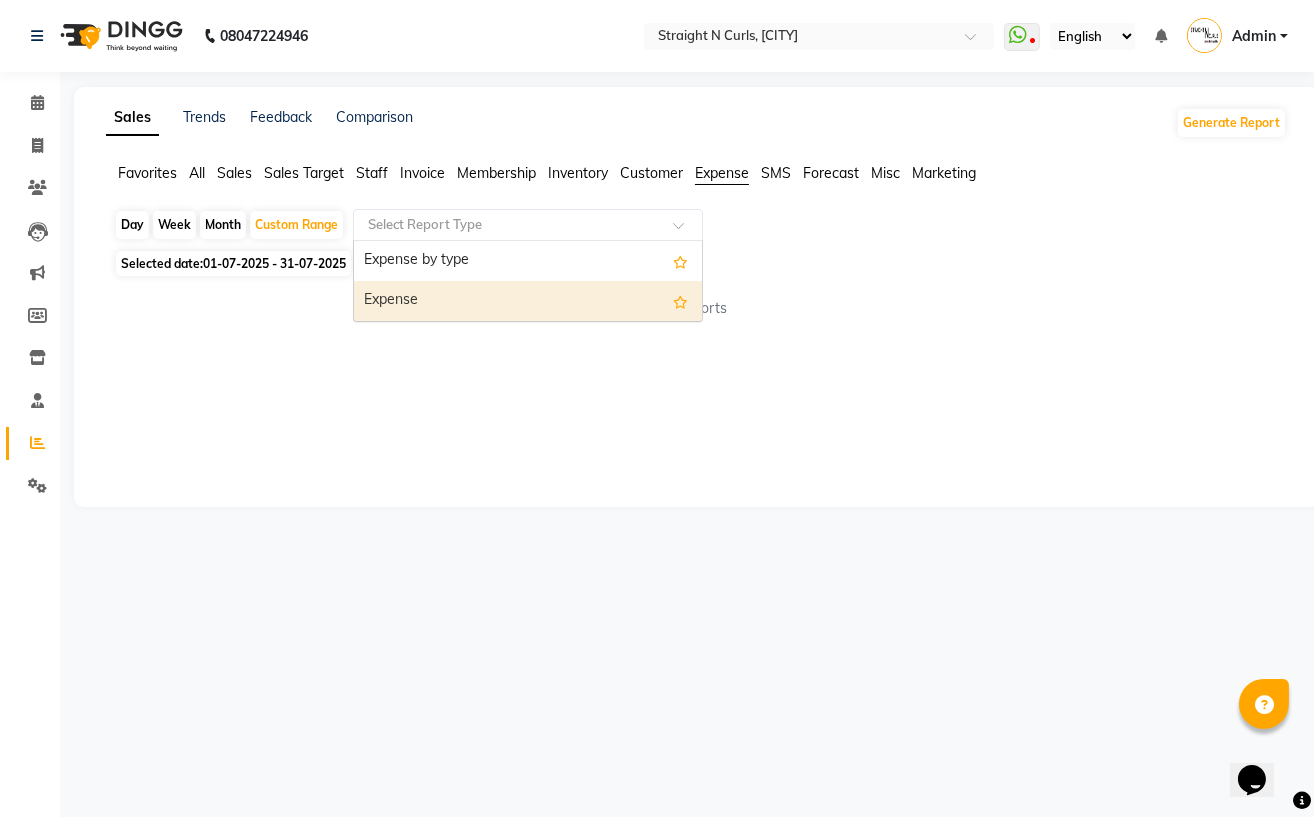 click on "Expense" at bounding box center (528, 301) 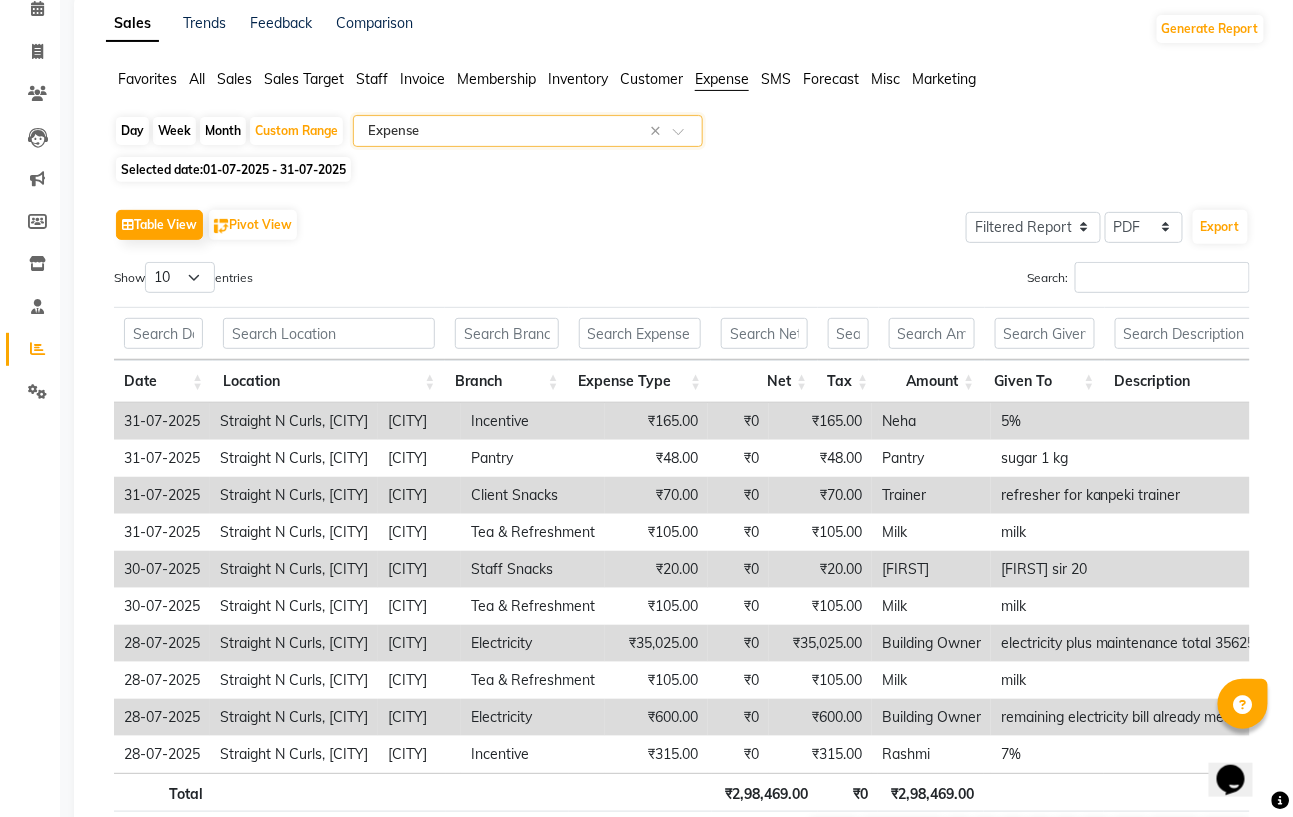 scroll, scrollTop: 244, scrollLeft: 0, axis: vertical 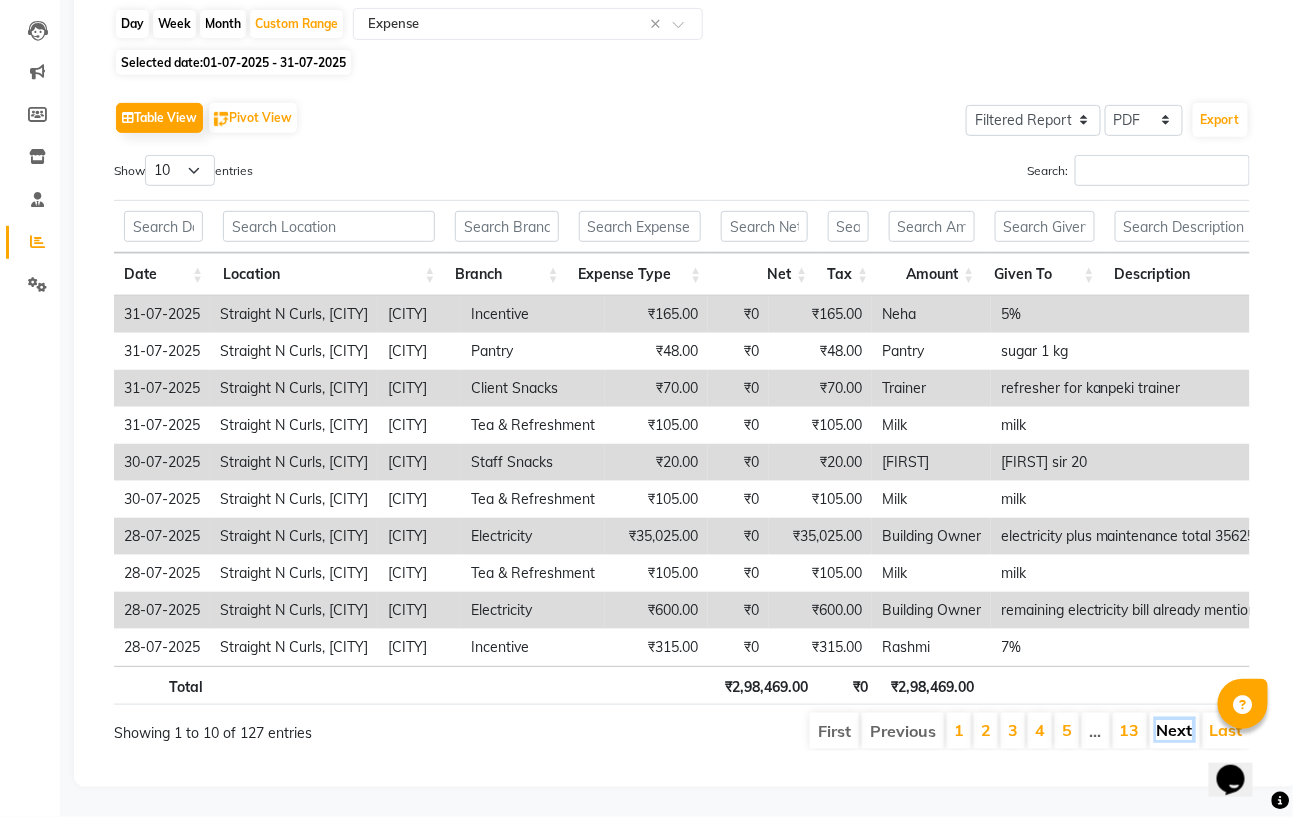 click on "Next" at bounding box center [1175, 730] 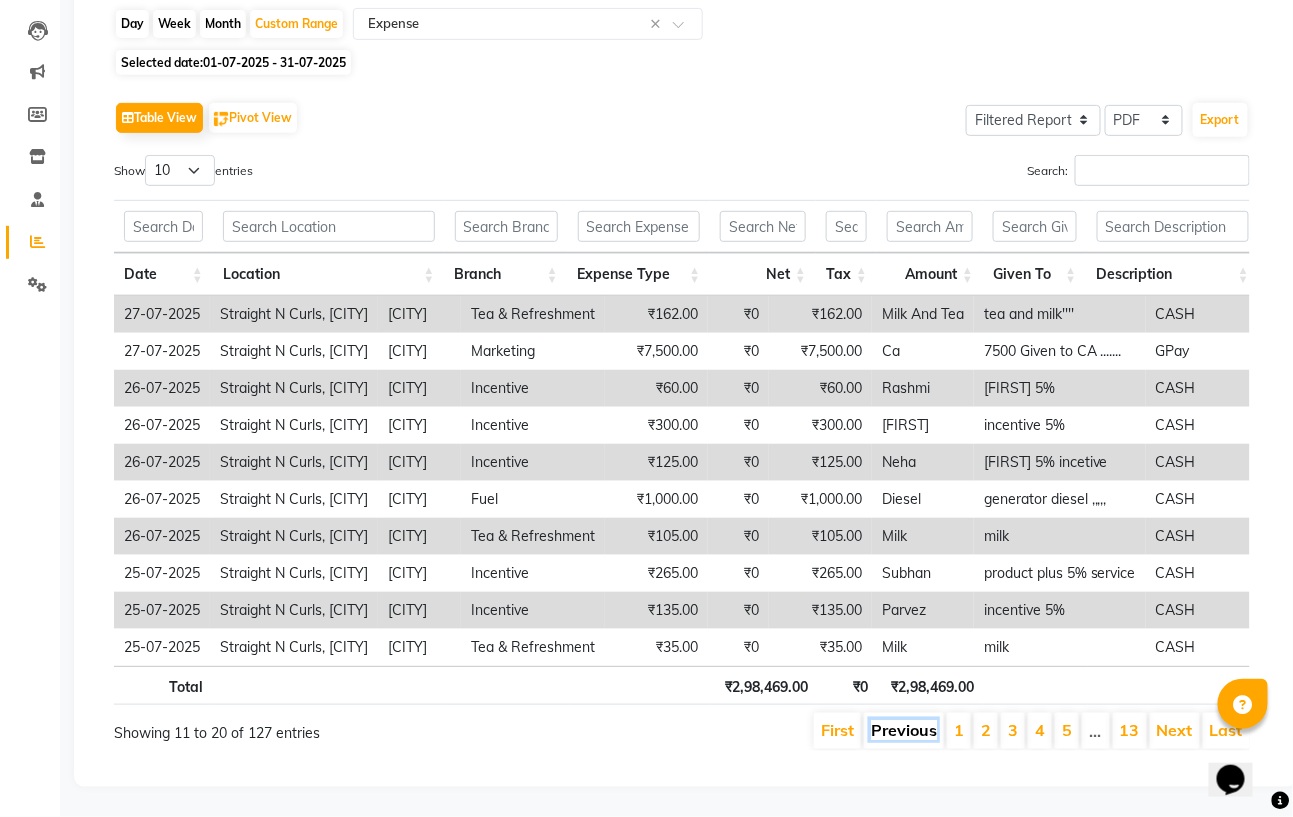 click on "Previous" at bounding box center (904, 730) 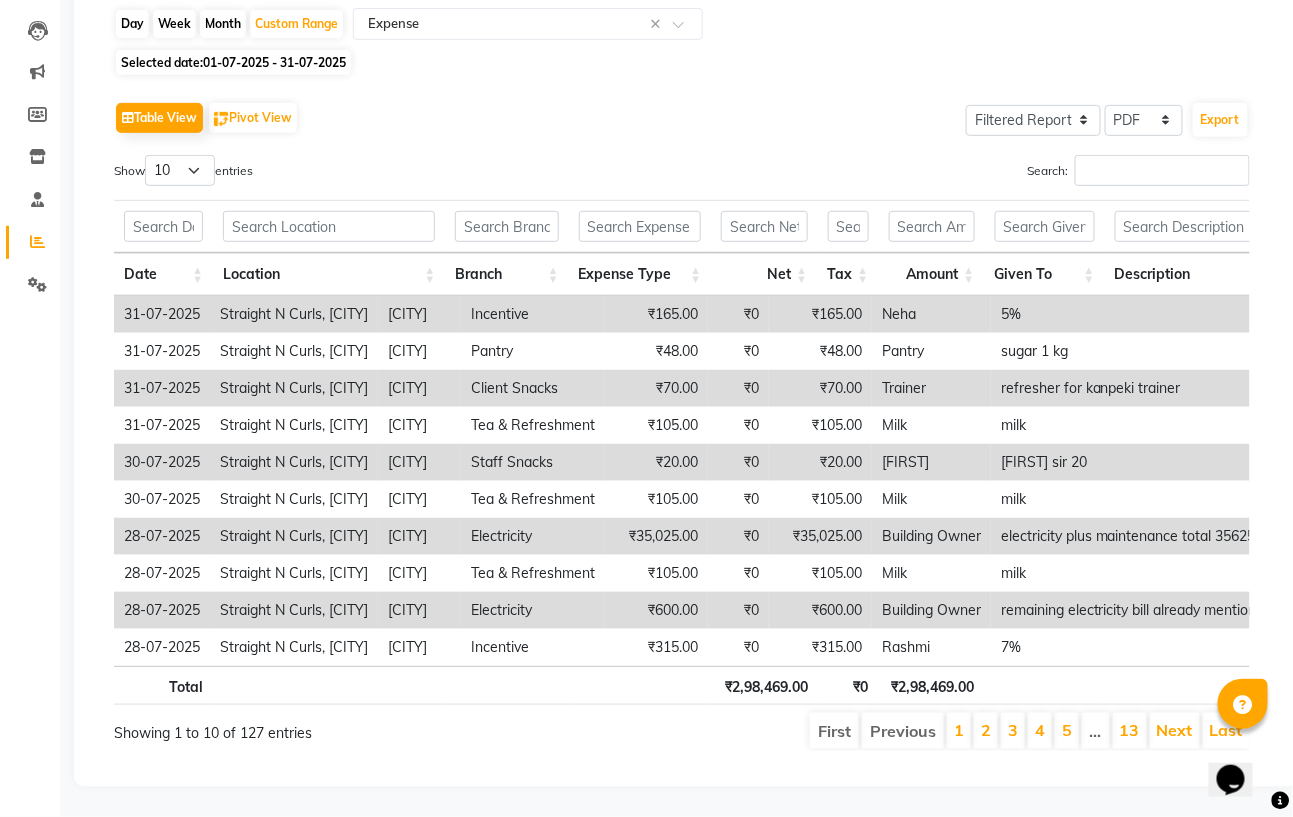 click on "First" at bounding box center [834, 731] 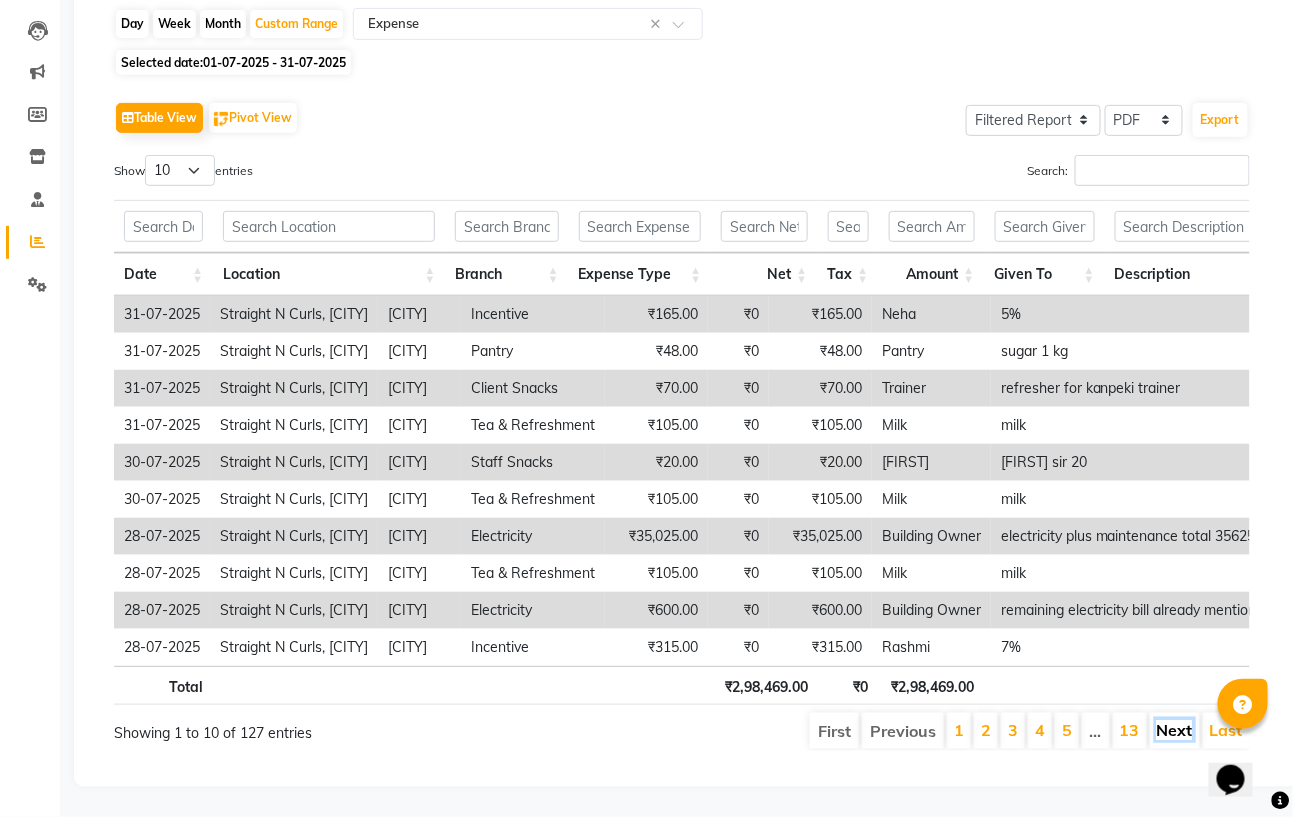 click on "Next" at bounding box center (1175, 730) 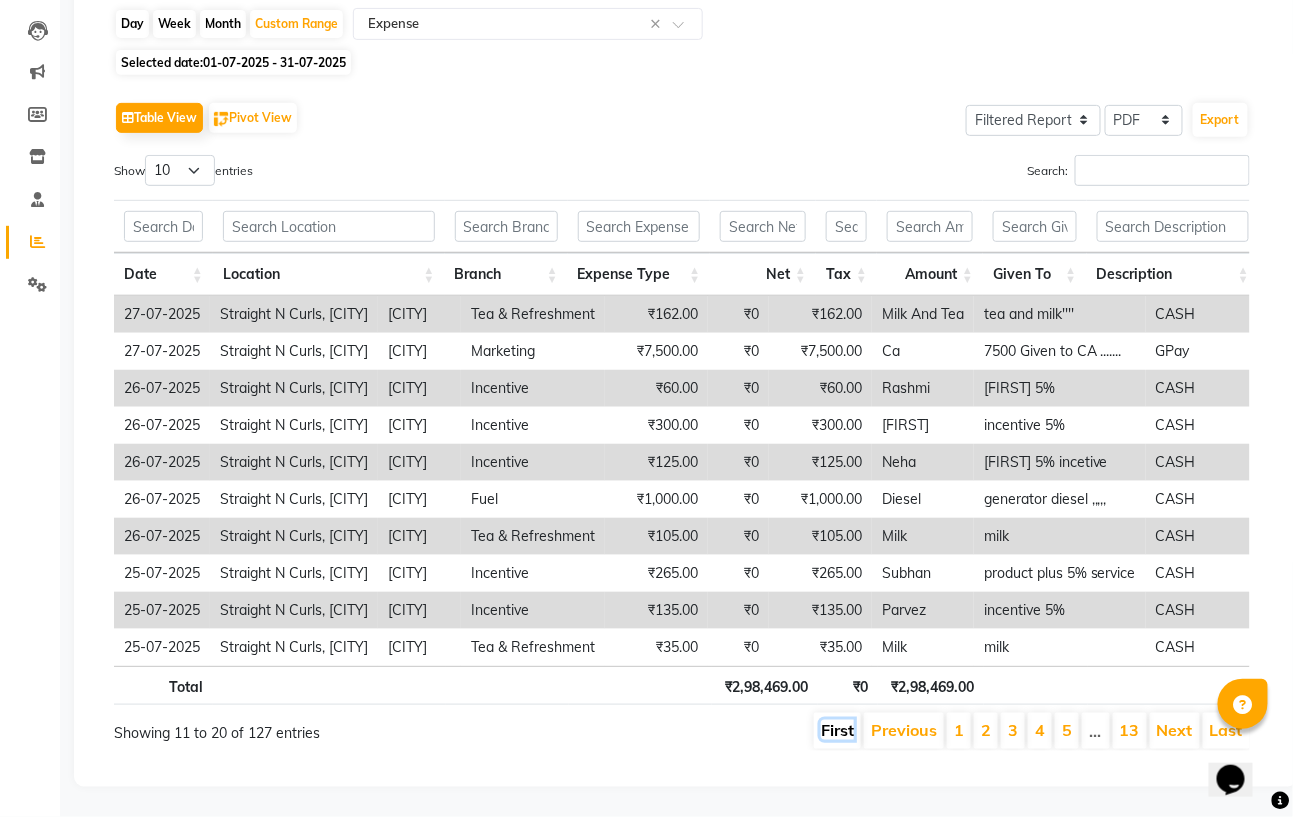 click on "First" at bounding box center (837, 730) 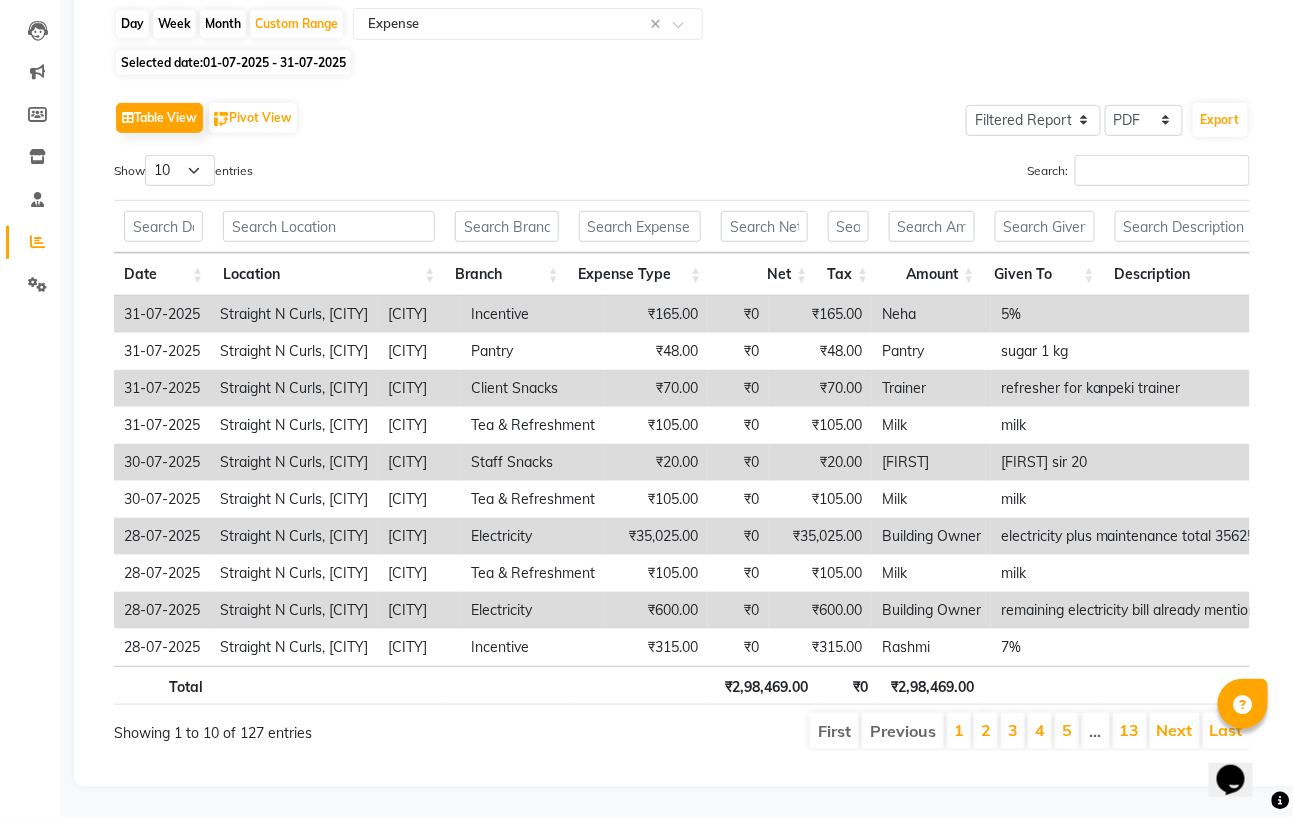 click on "First" at bounding box center (834, 731) 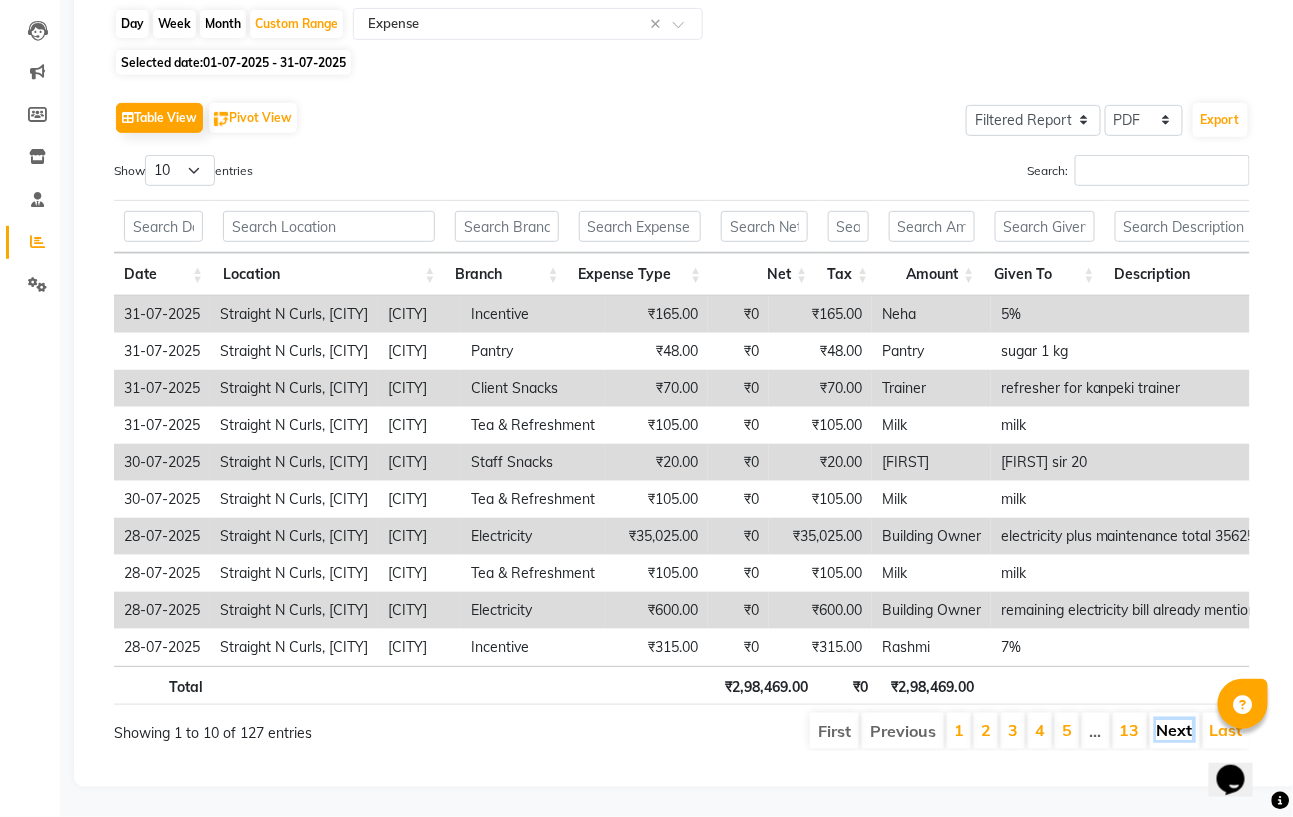 click on "Next" at bounding box center [1175, 730] 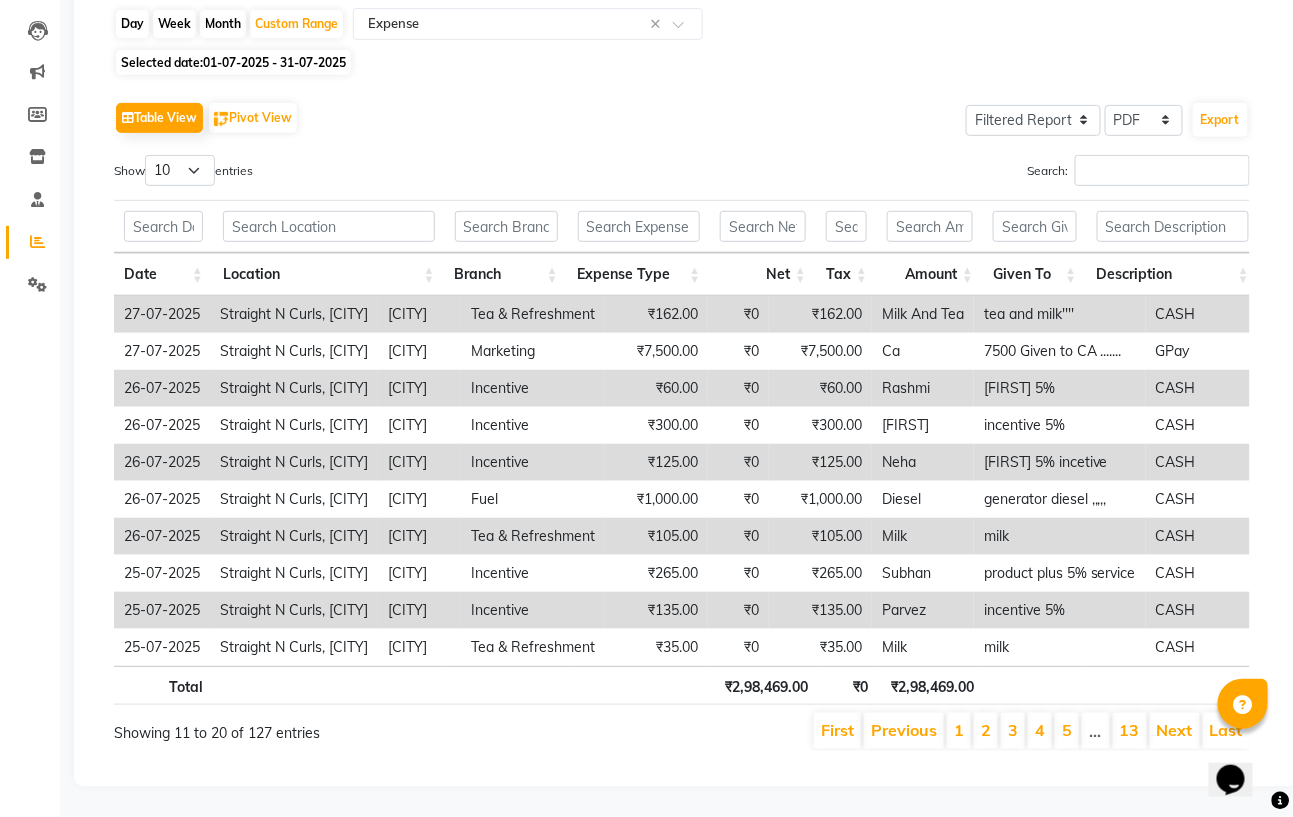 click on "Next" at bounding box center [1175, 730] 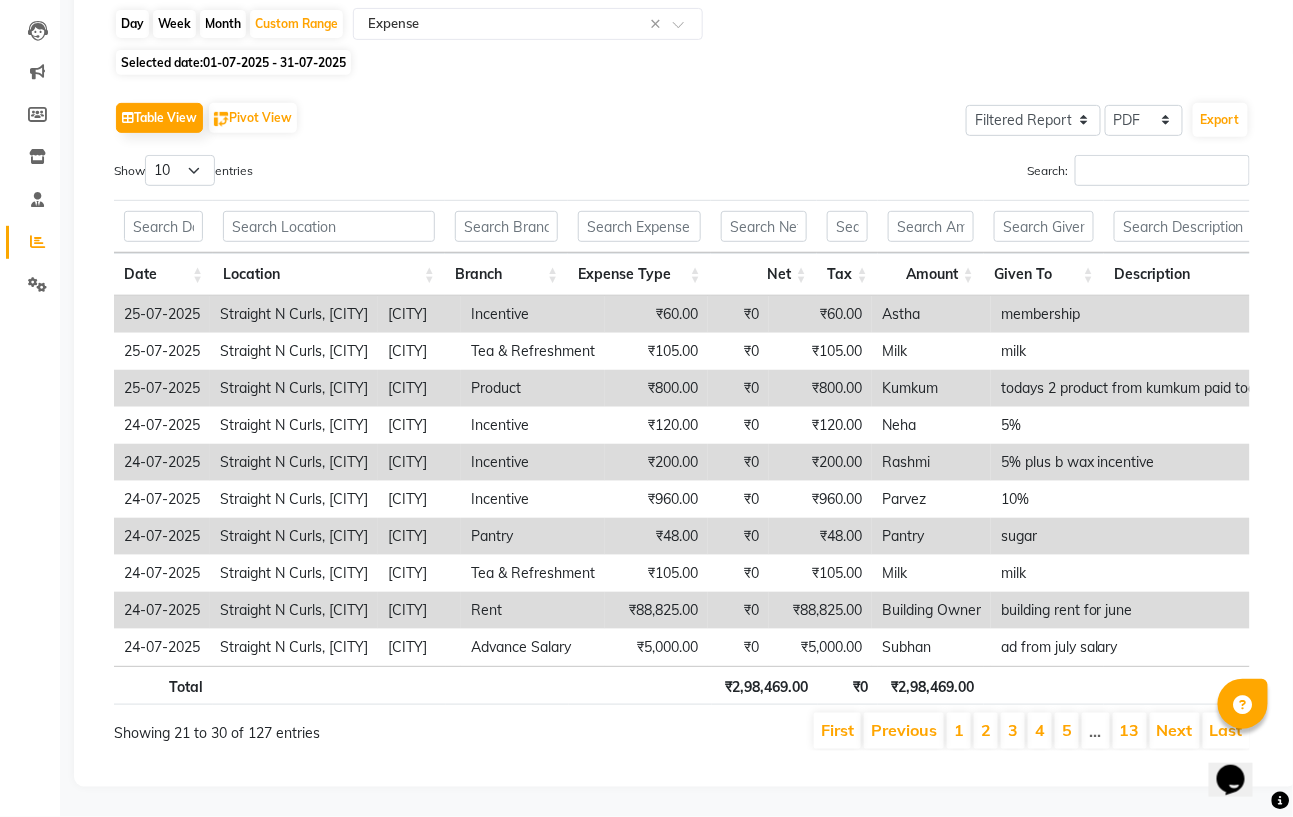 click on "Next" at bounding box center [1175, 730] 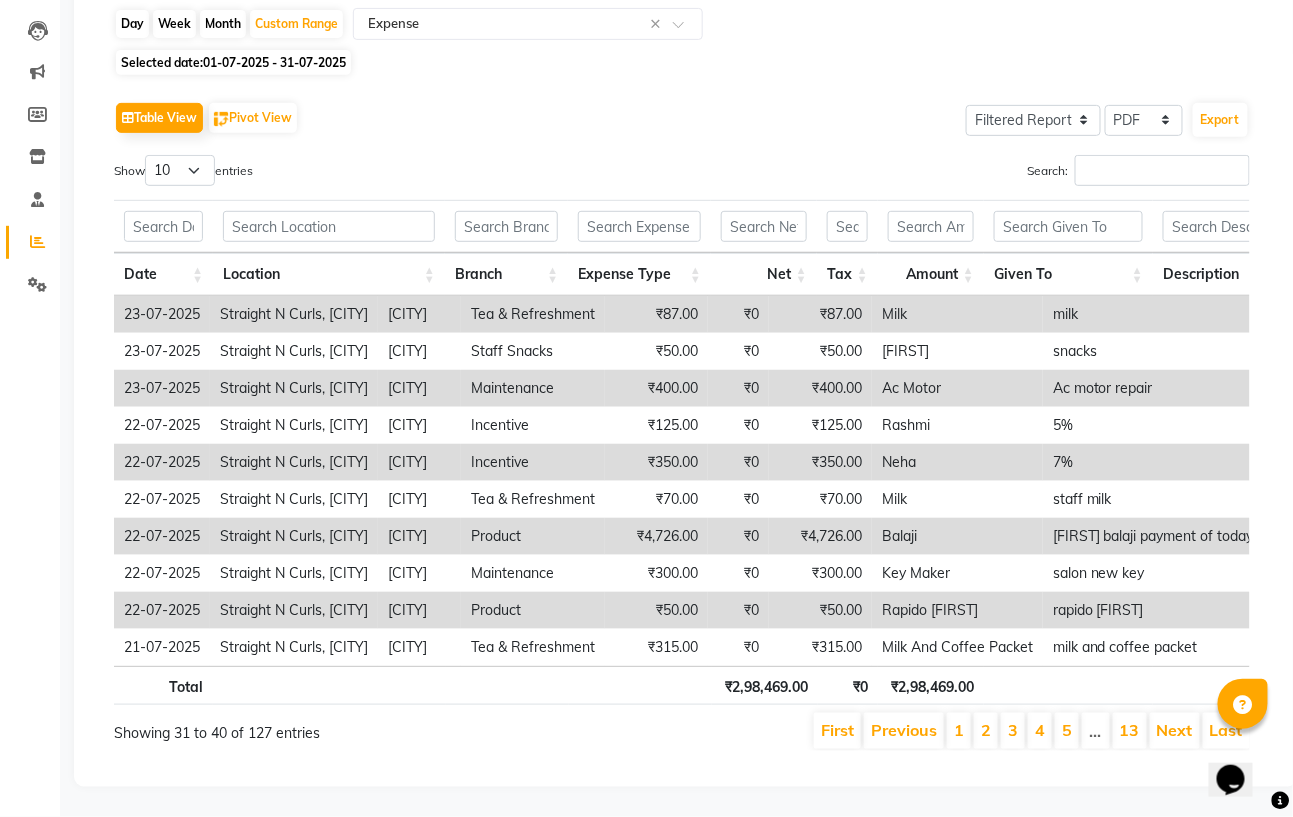 click on "Next" at bounding box center [1175, 730] 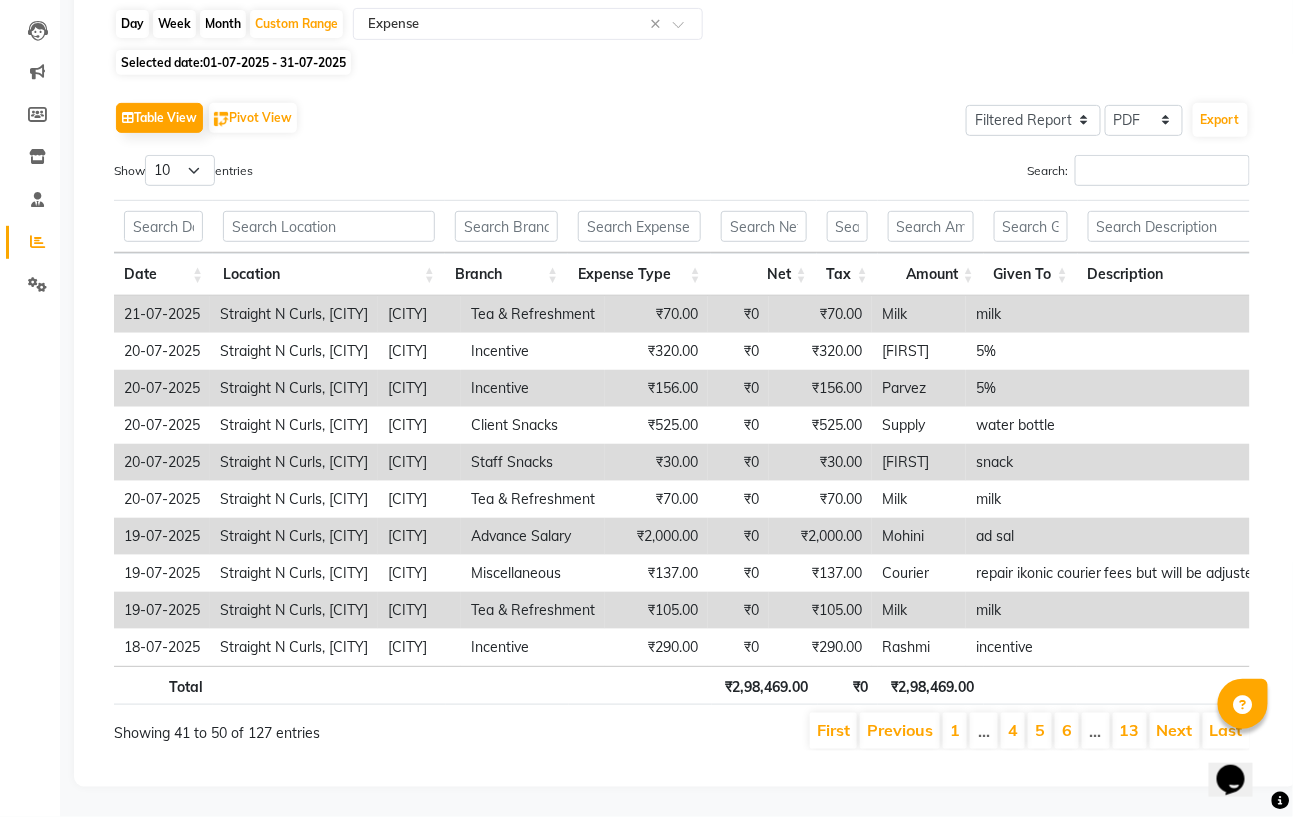 click on "Next" at bounding box center (1175, 730) 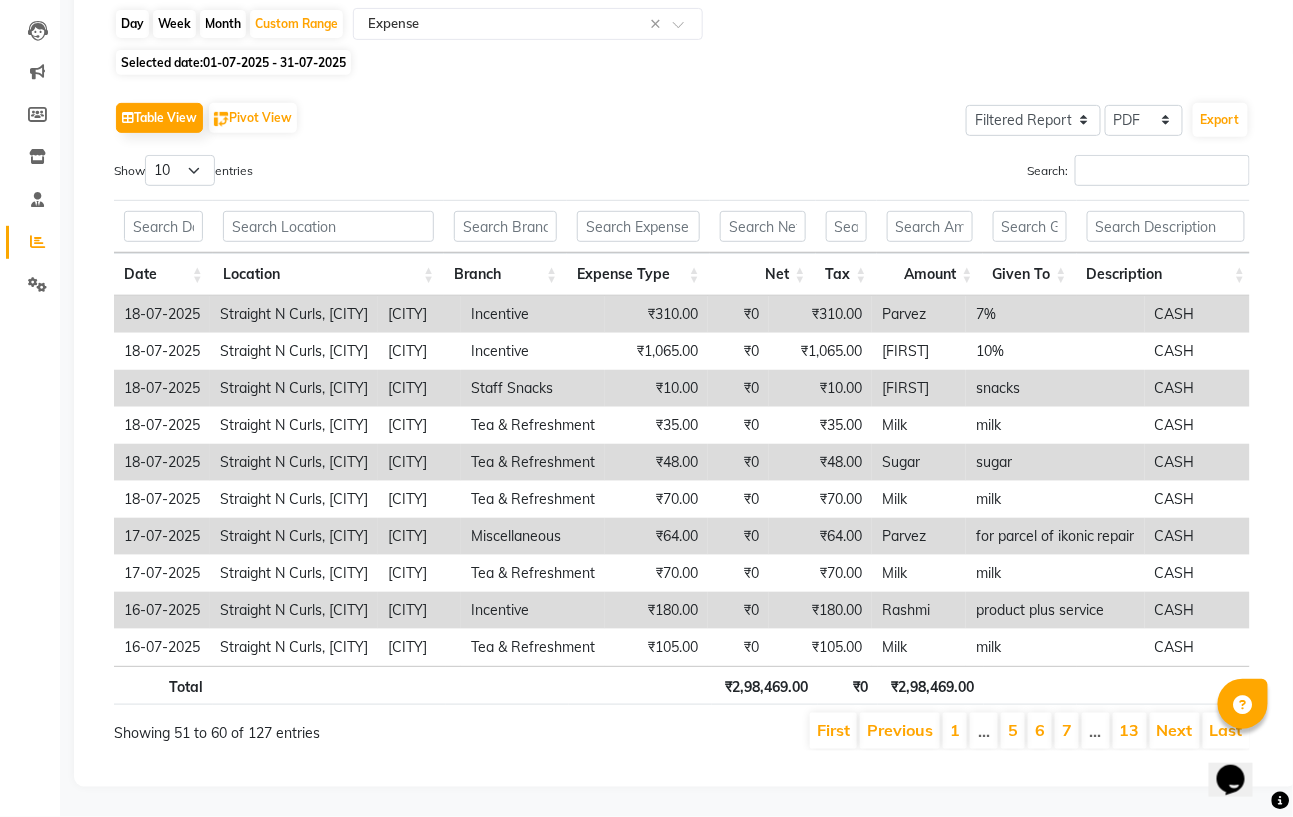 click on "Next" at bounding box center [1175, 730] 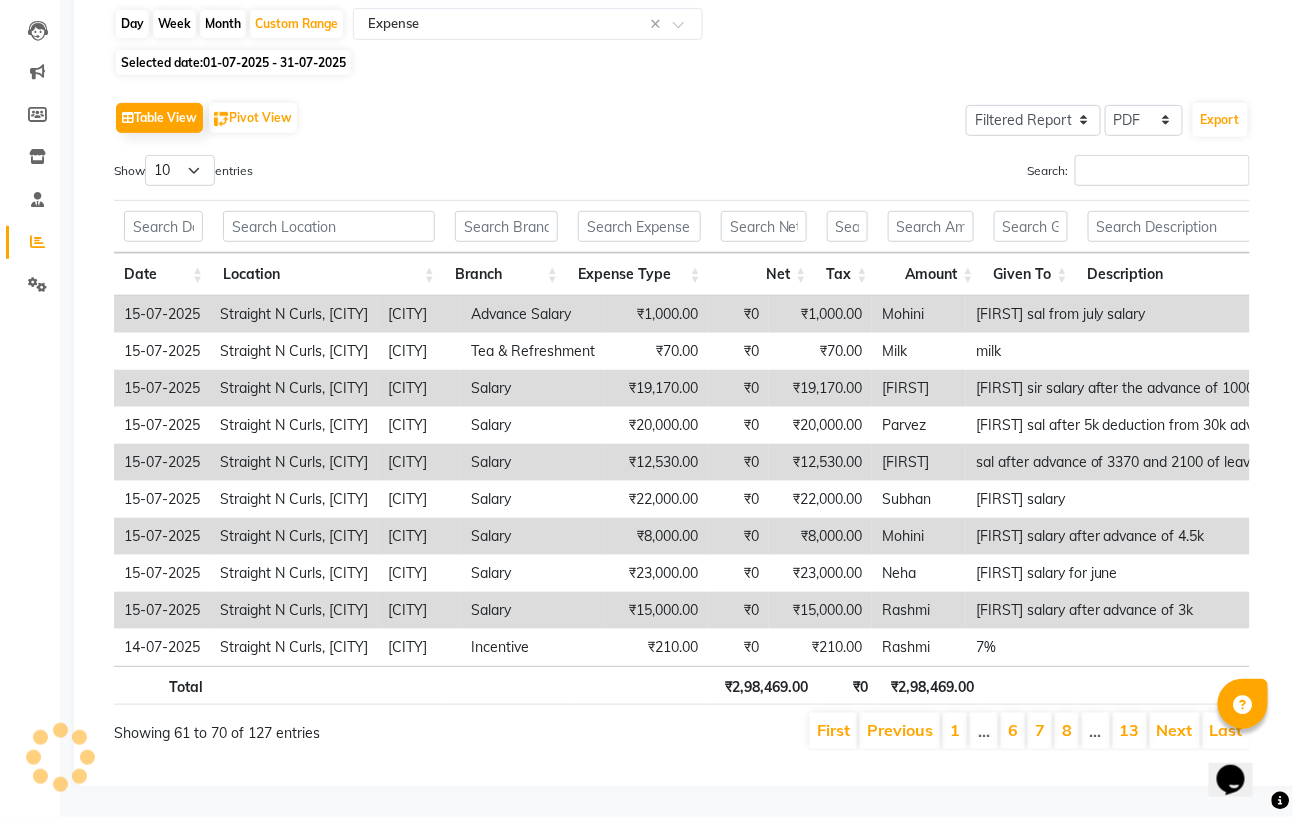 click on "Next" at bounding box center [1175, 730] 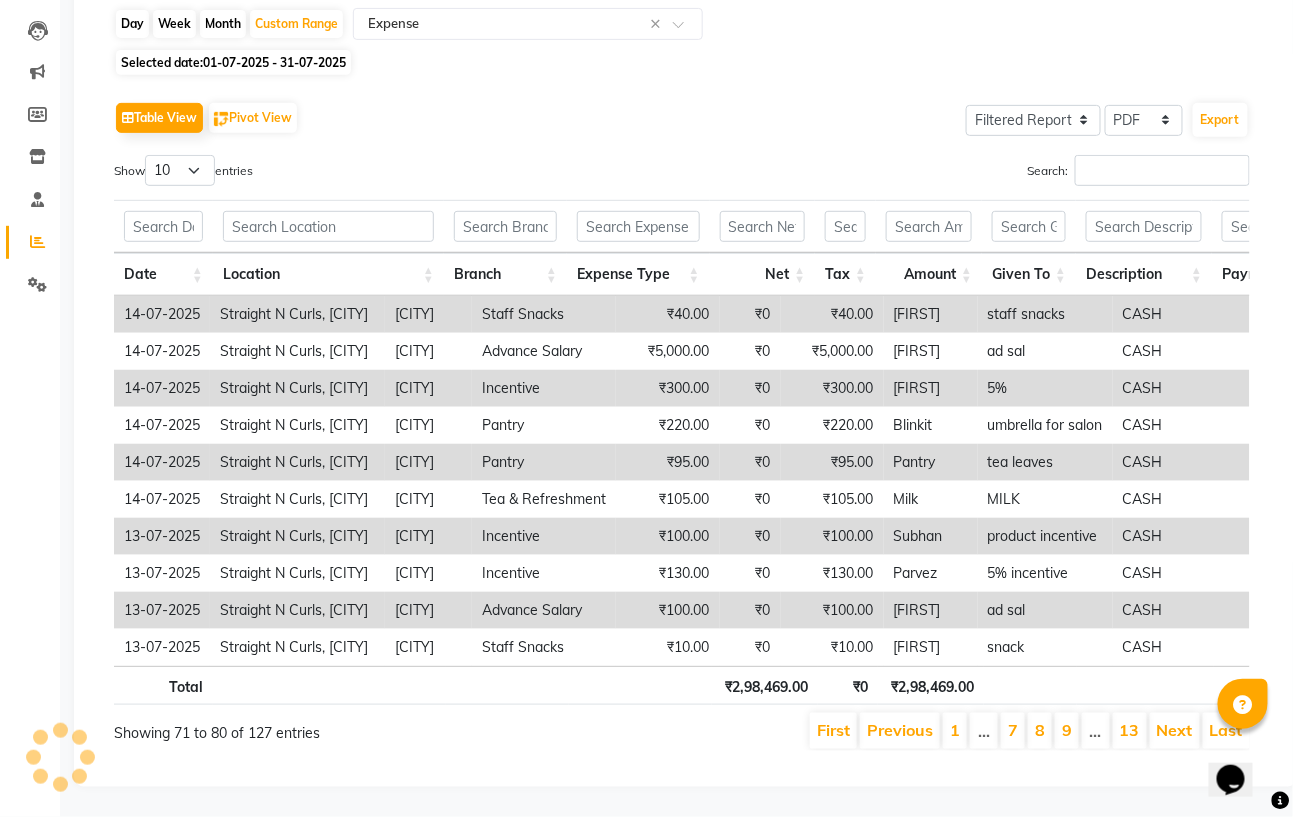 click on "Next" at bounding box center [1175, 730] 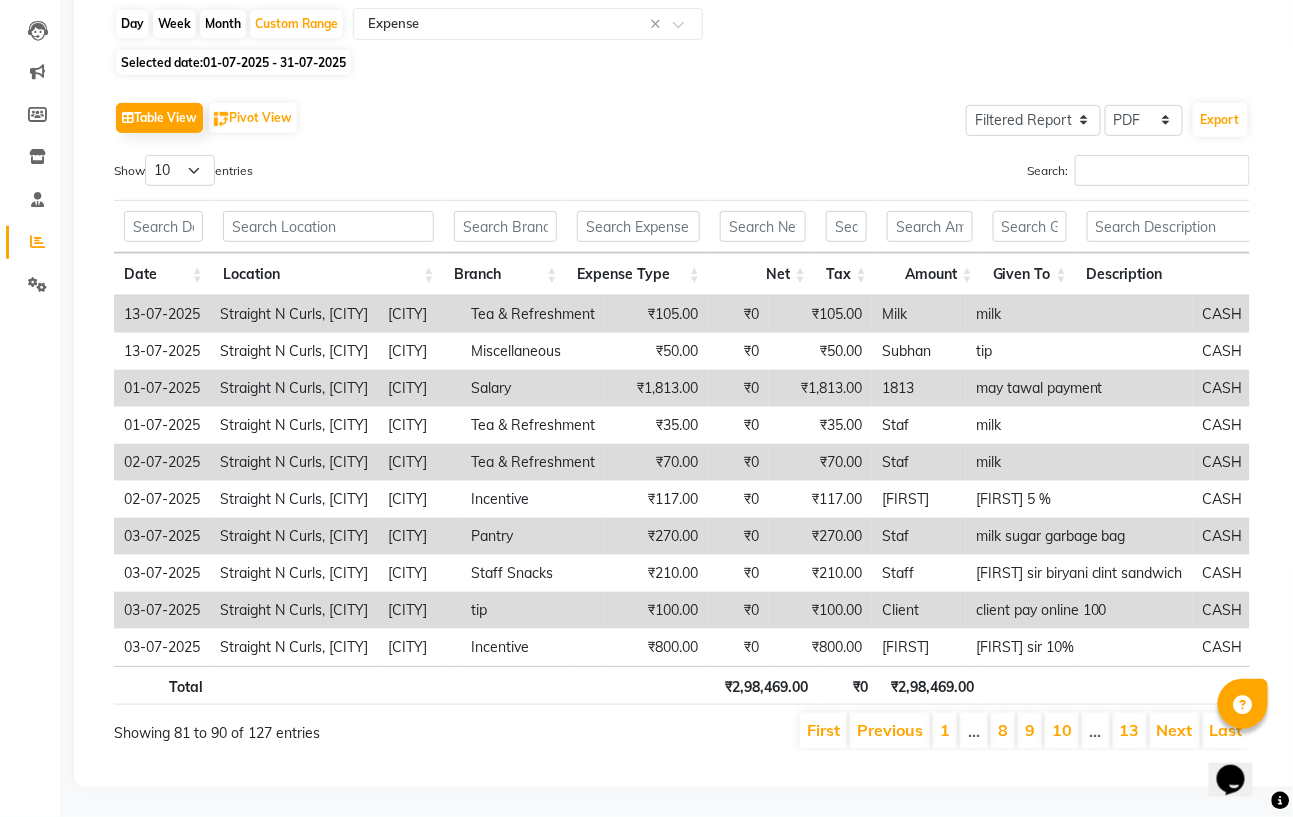 click on "Next" at bounding box center [1175, 730] 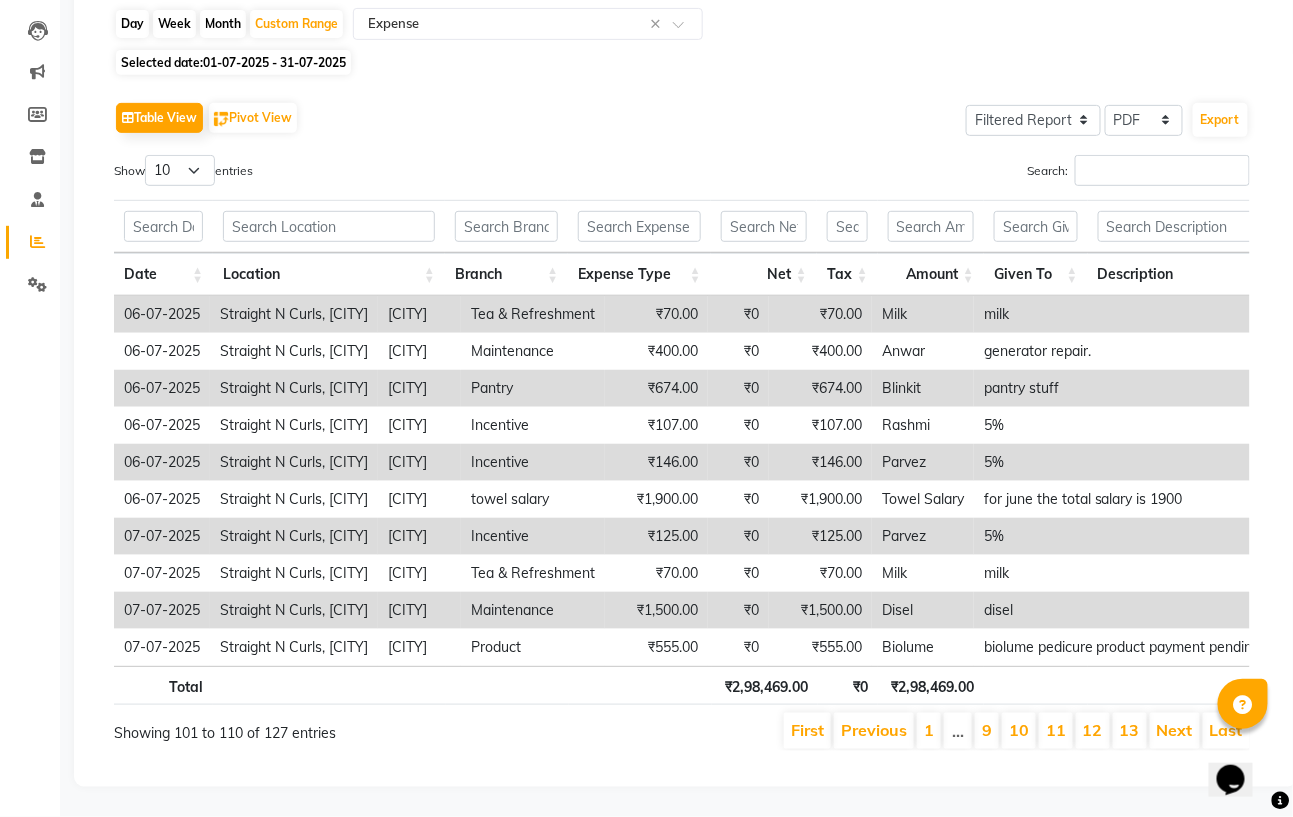 click on "Next" at bounding box center (1175, 730) 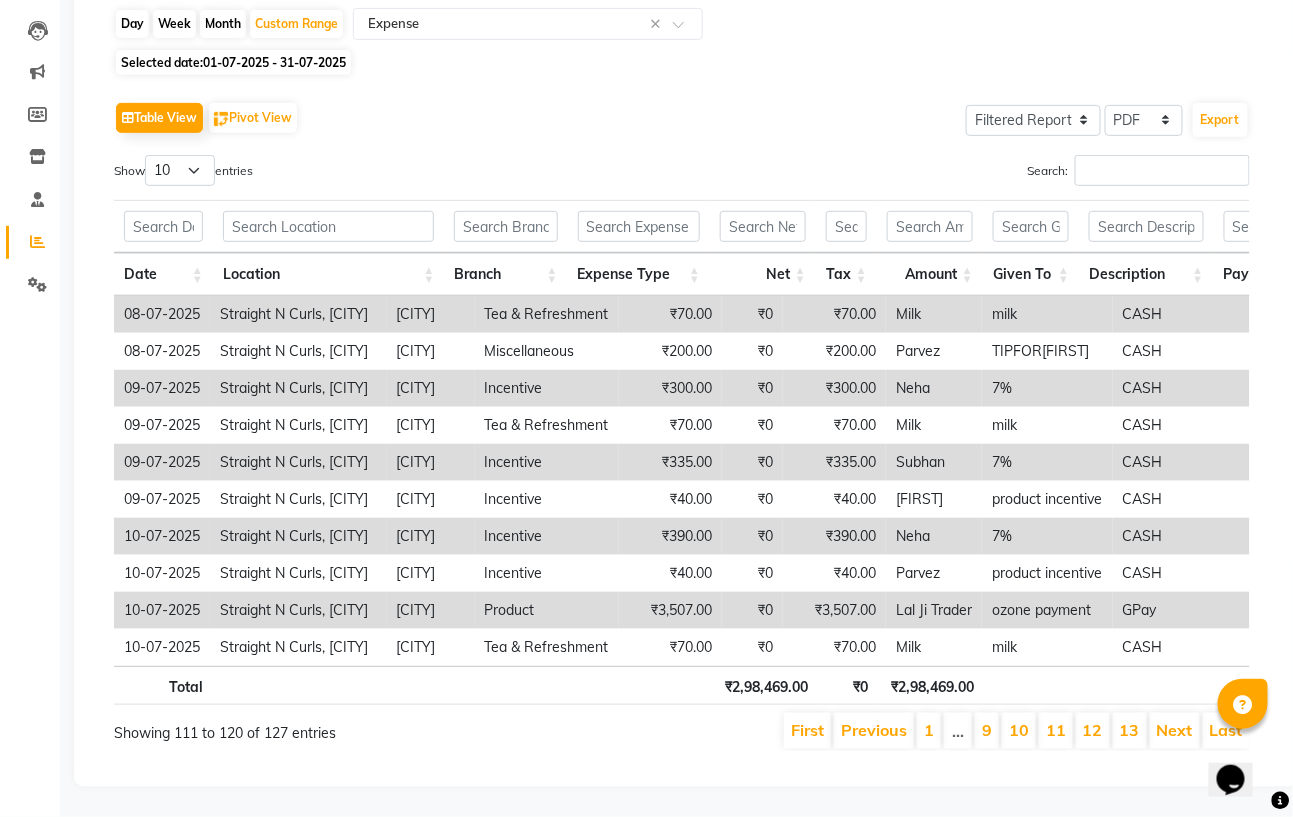 click on "Next" at bounding box center (1175, 730) 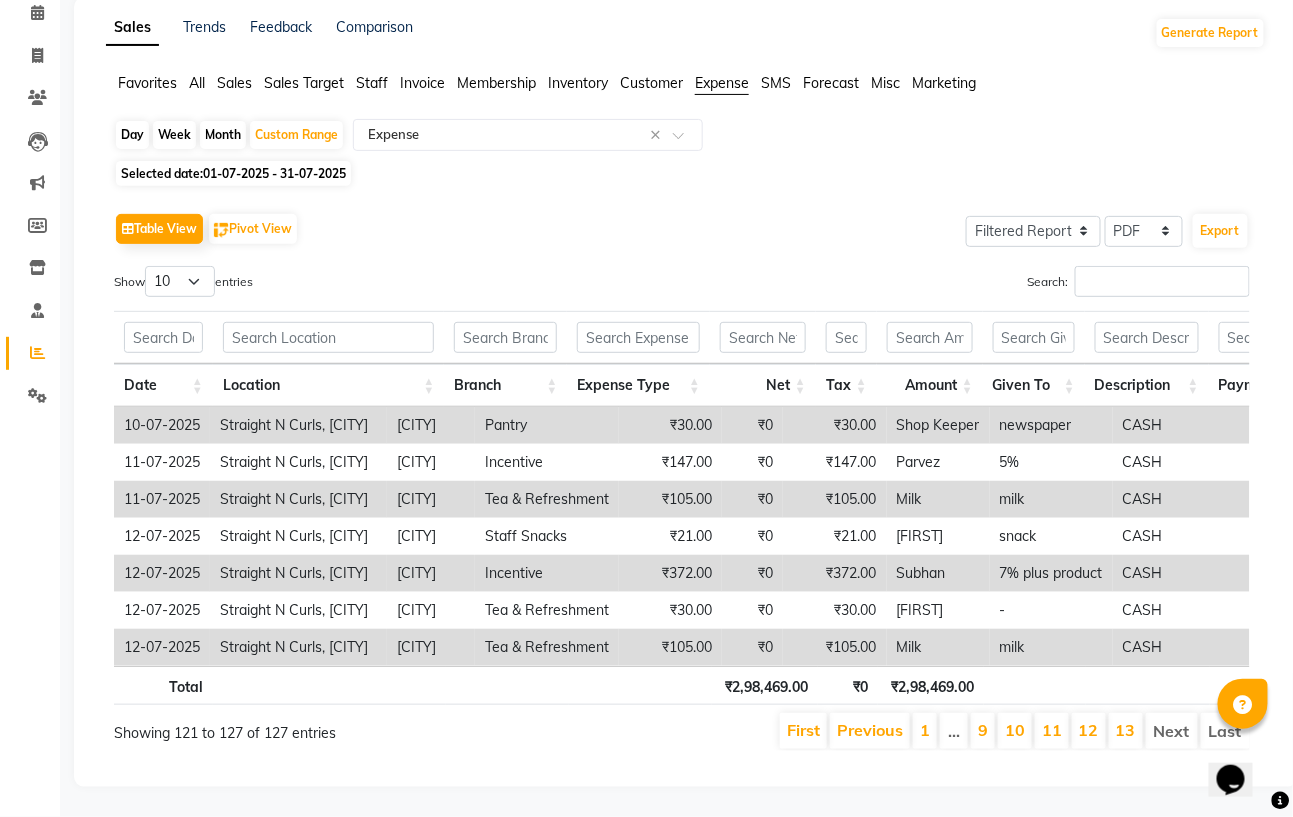 click on "Next" at bounding box center [1172, 731] 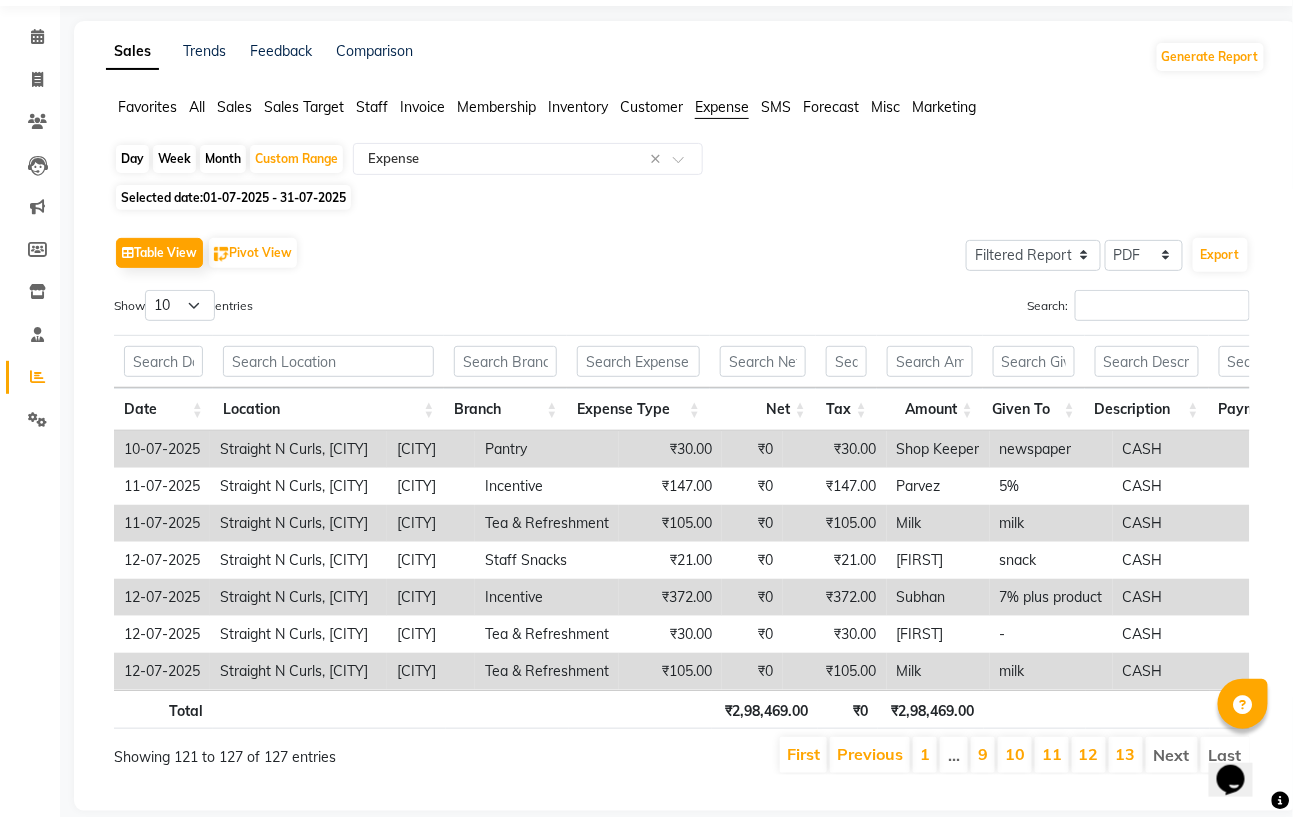 scroll, scrollTop: 133, scrollLeft: 0, axis: vertical 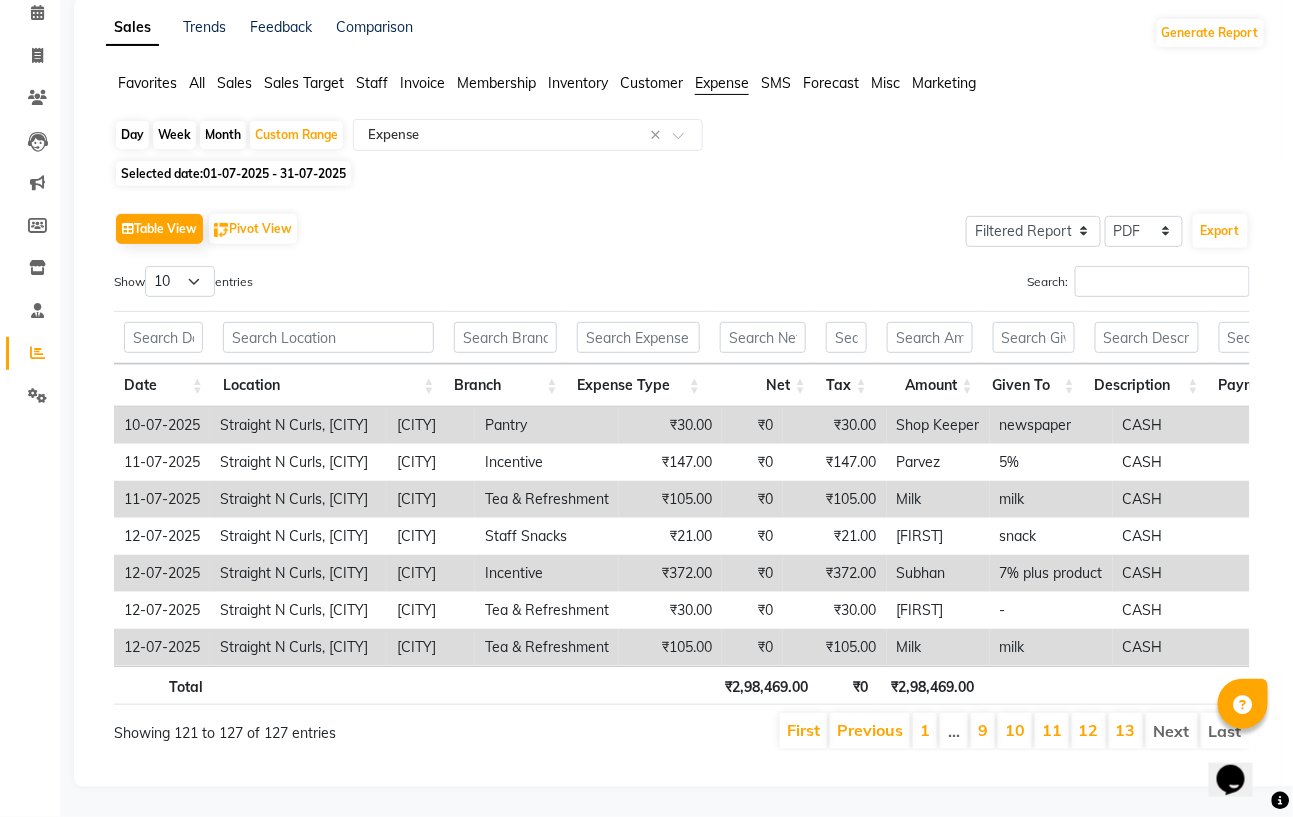 click on "₹105.00" at bounding box center [834, 499] 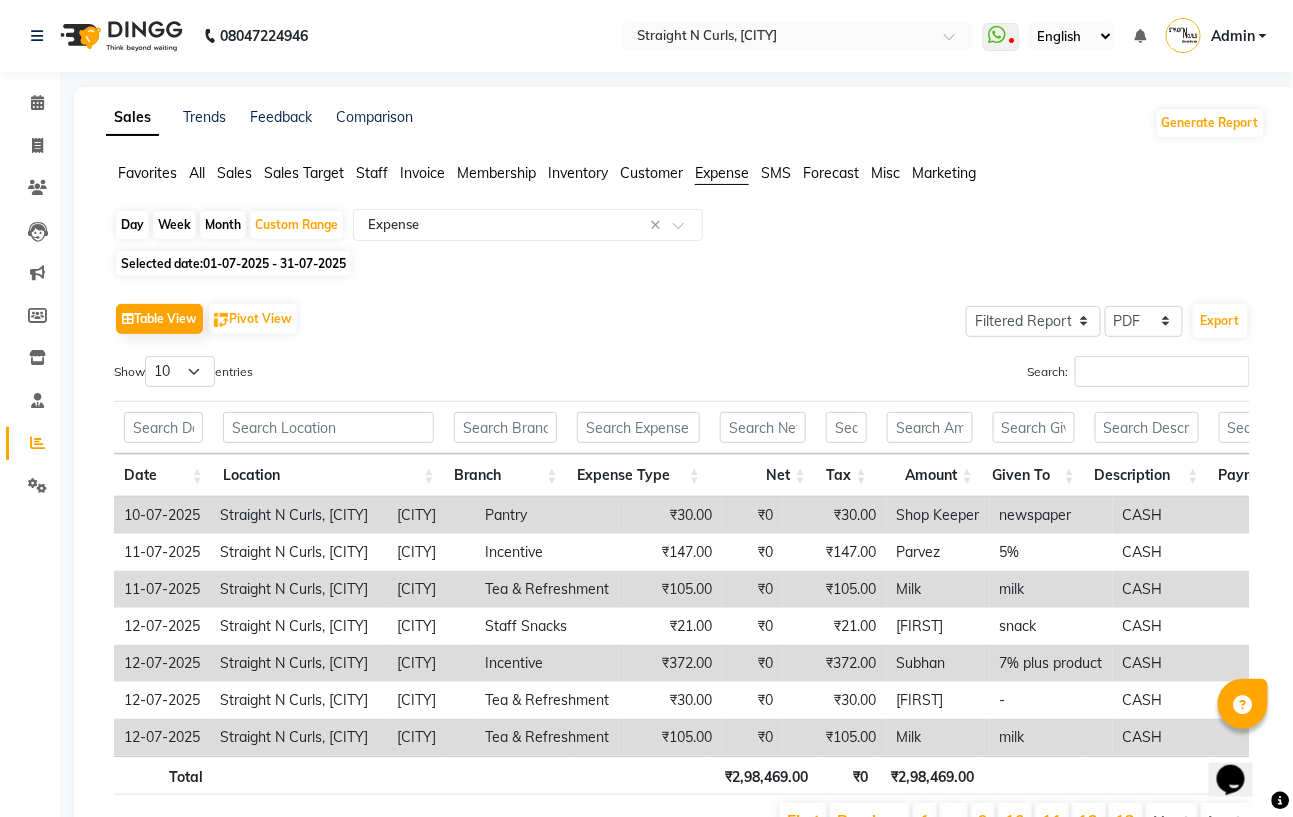 scroll, scrollTop: 133, scrollLeft: 0, axis: vertical 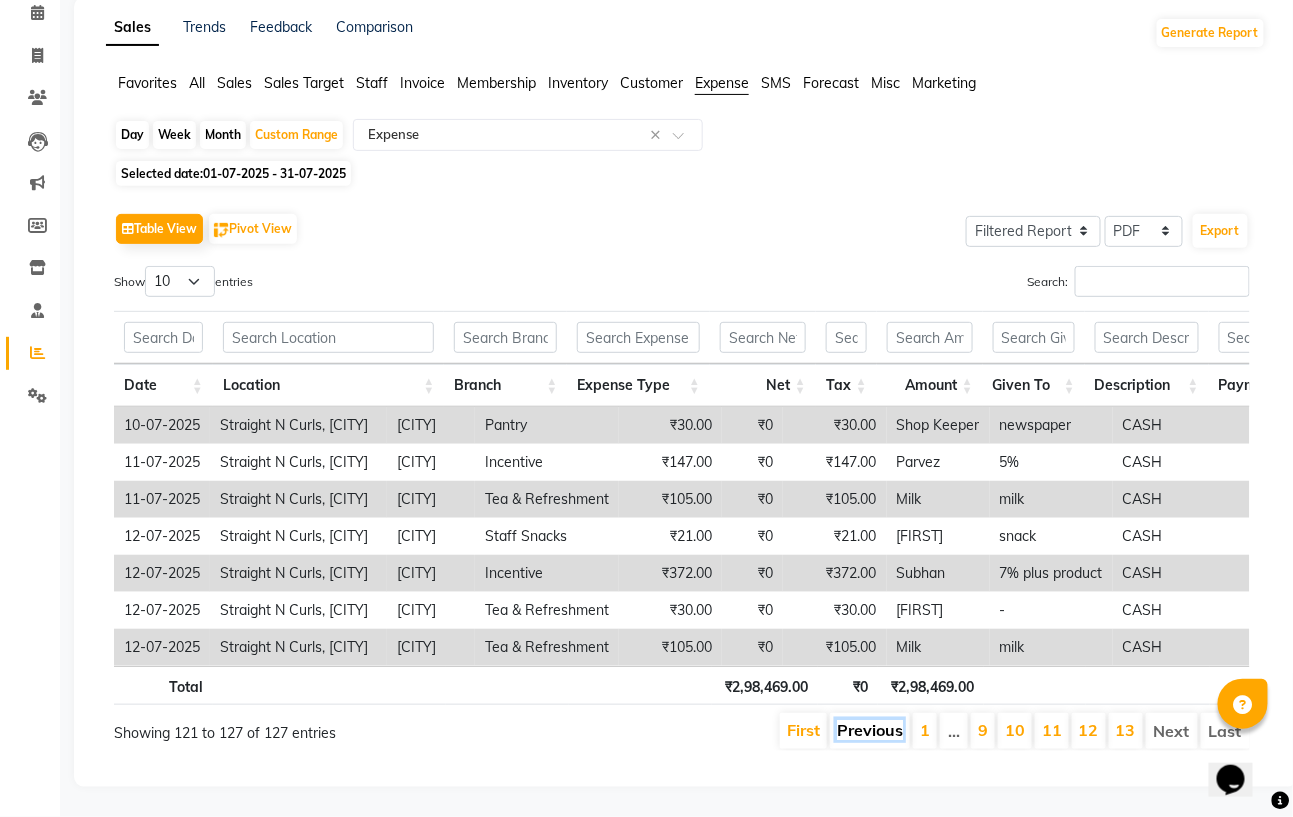 click on "Previous" at bounding box center [870, 730] 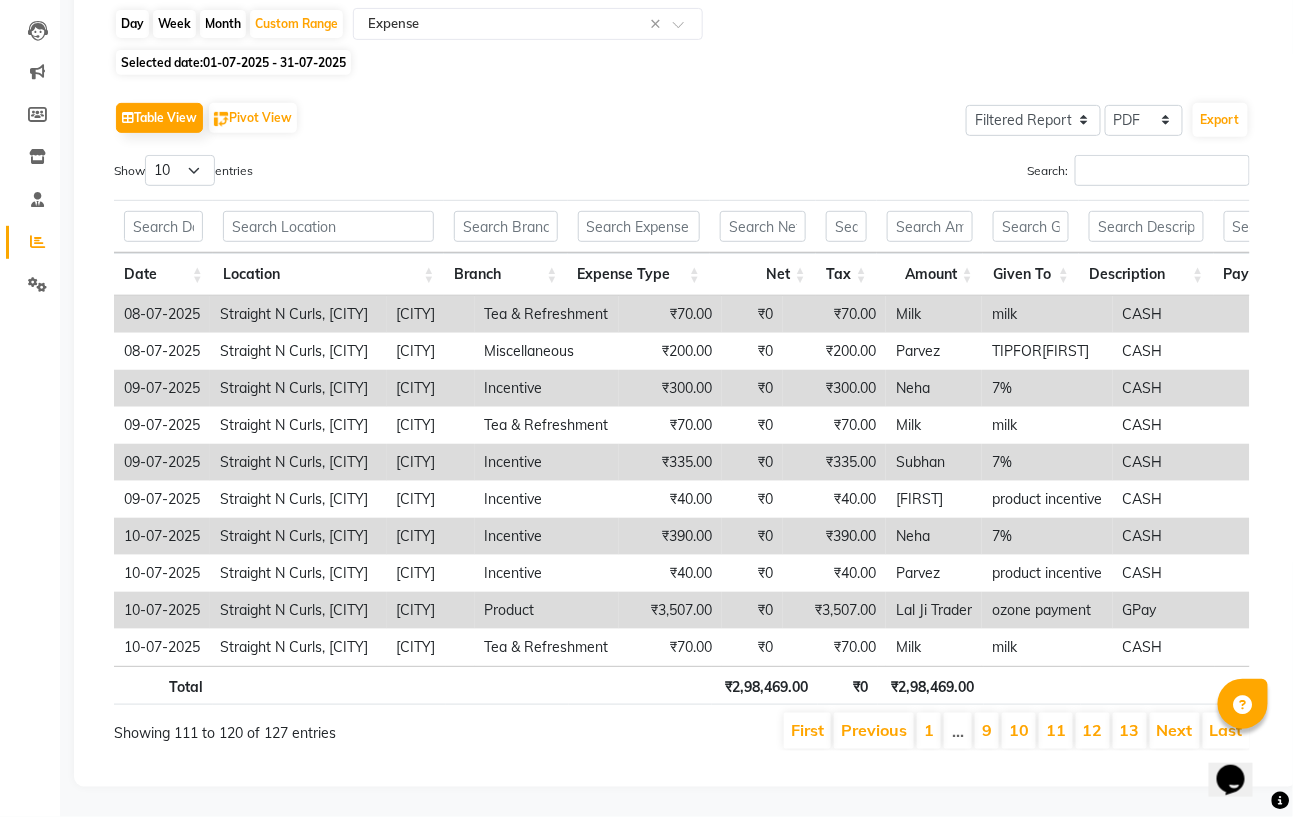 scroll, scrollTop: 244, scrollLeft: 0, axis: vertical 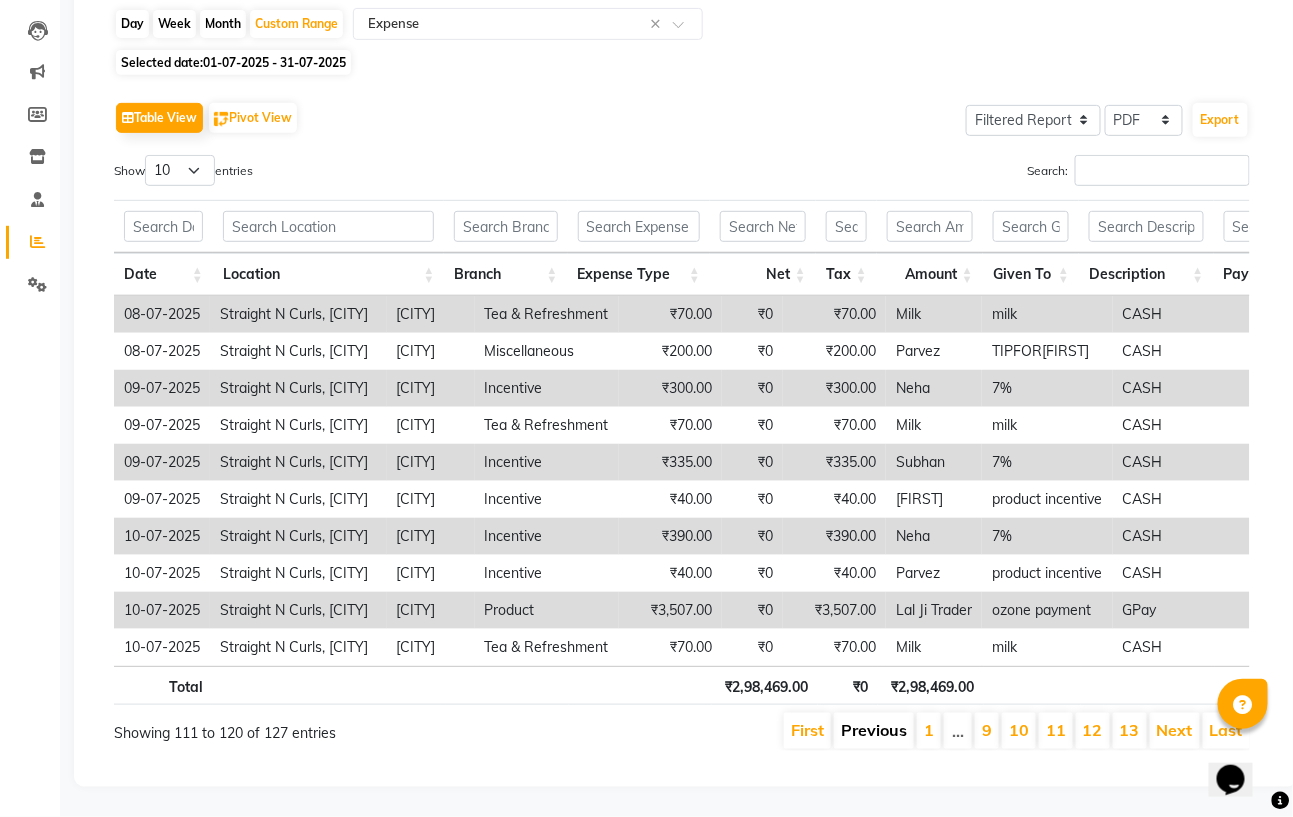 click on "Previous" at bounding box center [874, 730] 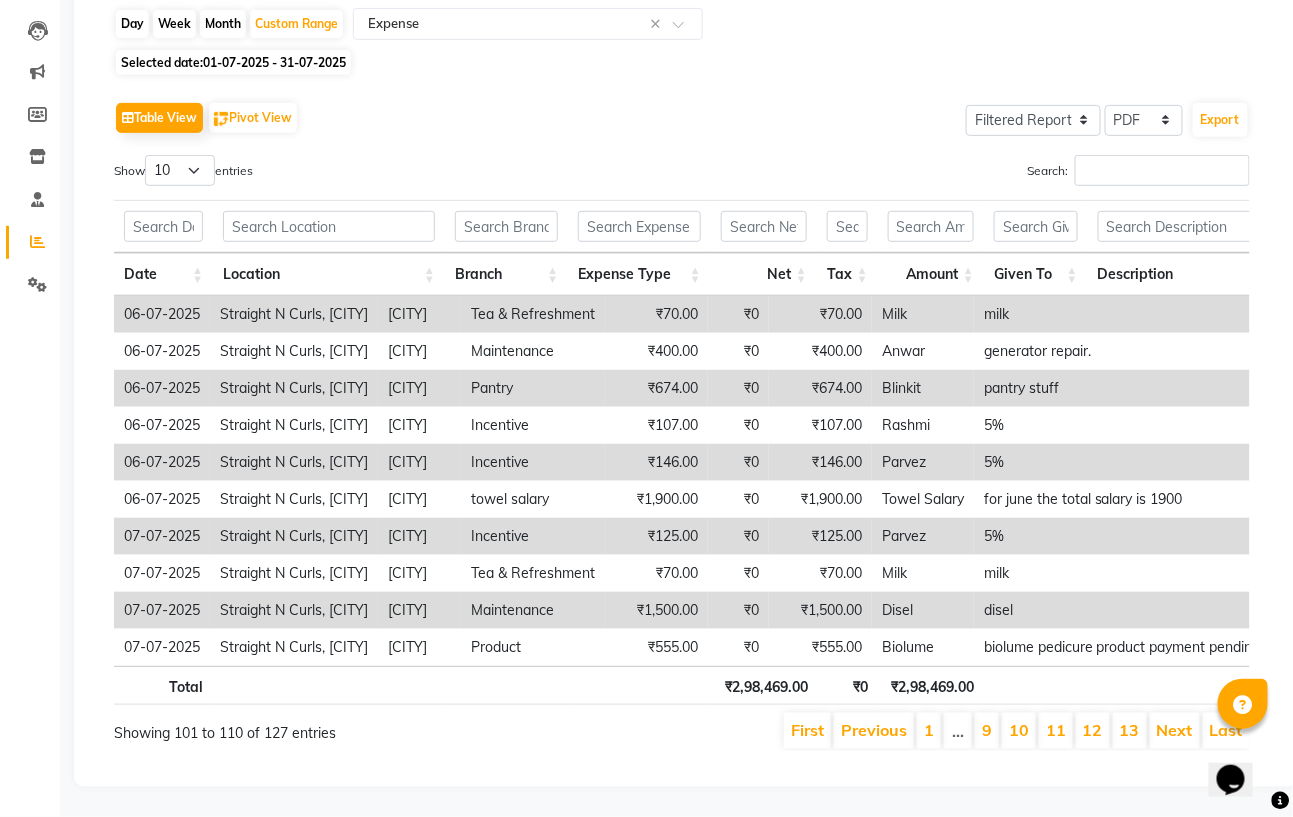 click on "Previous" at bounding box center [874, 730] 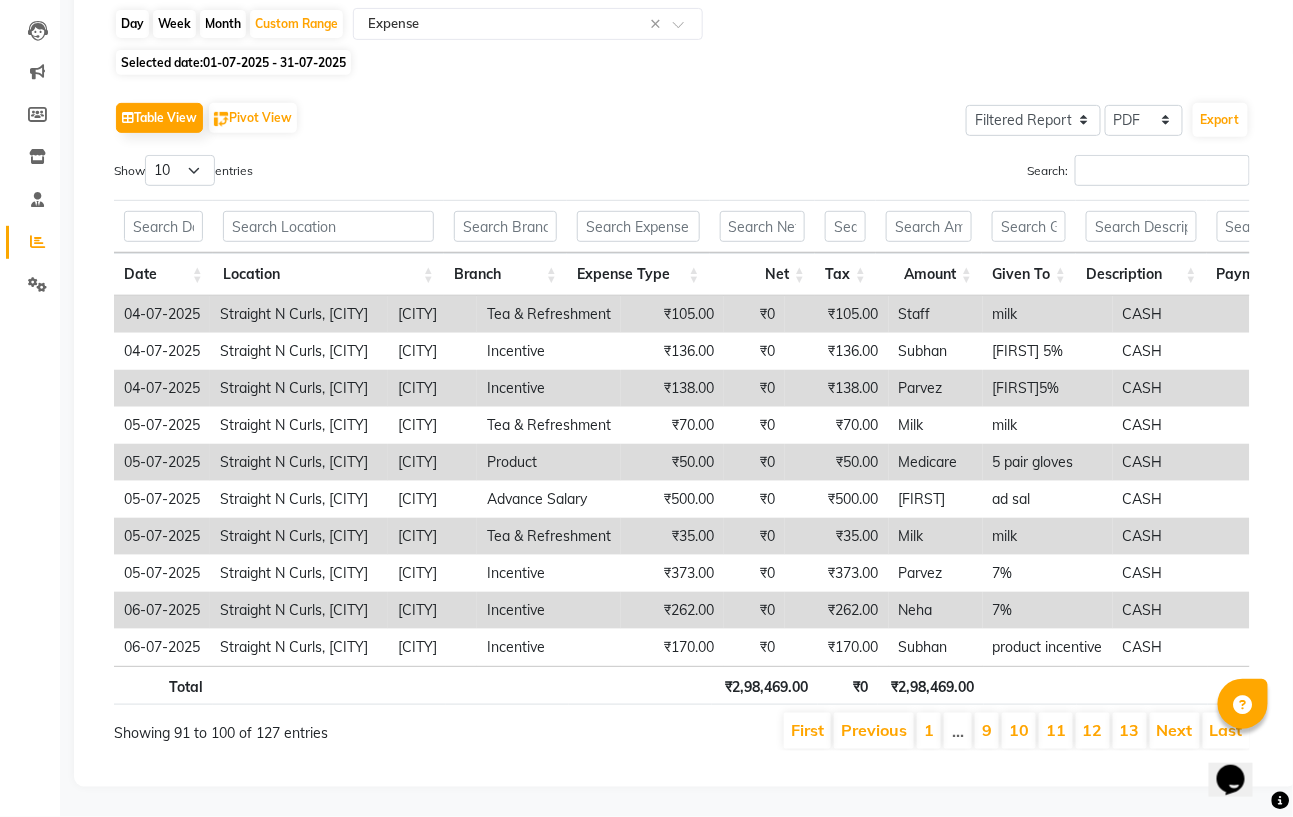 click on "Previous" at bounding box center [874, 730] 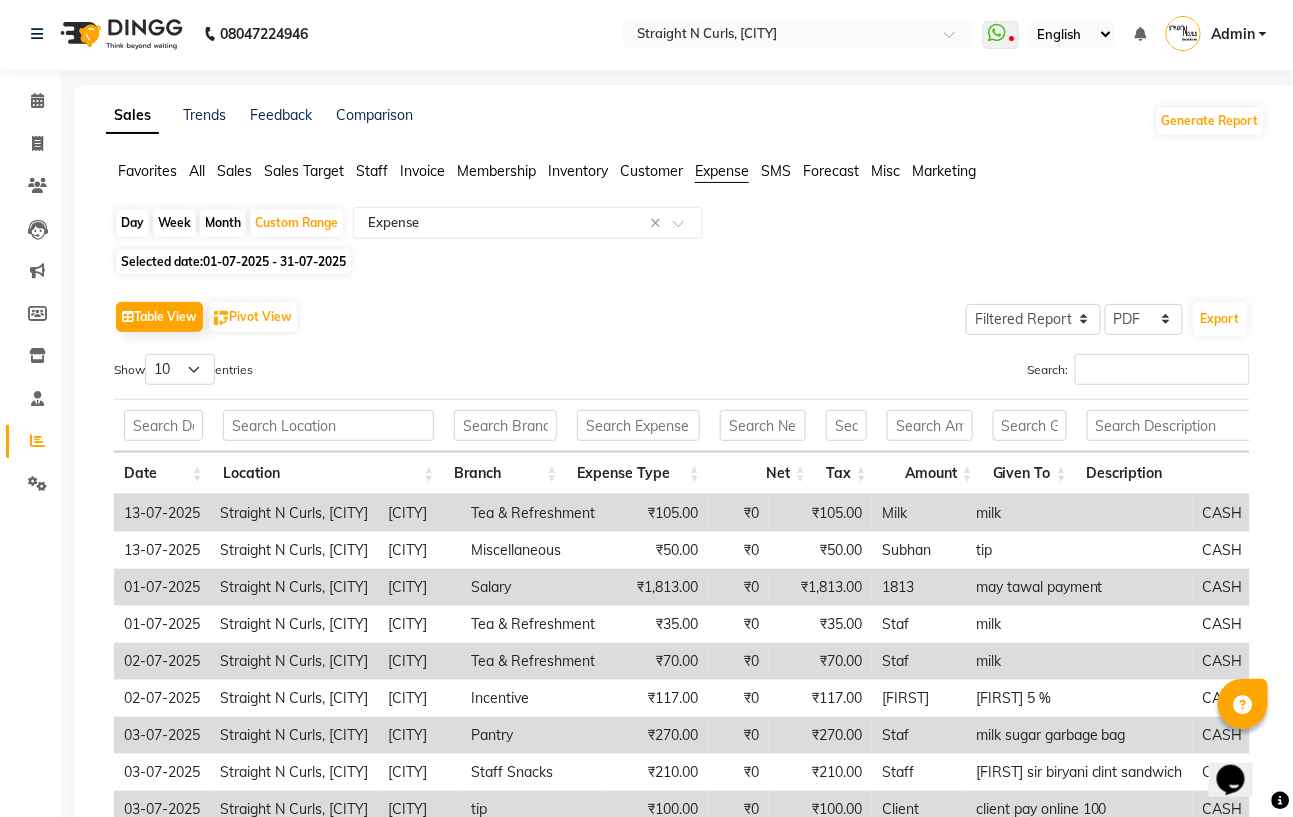 scroll, scrollTop: 0, scrollLeft: 0, axis: both 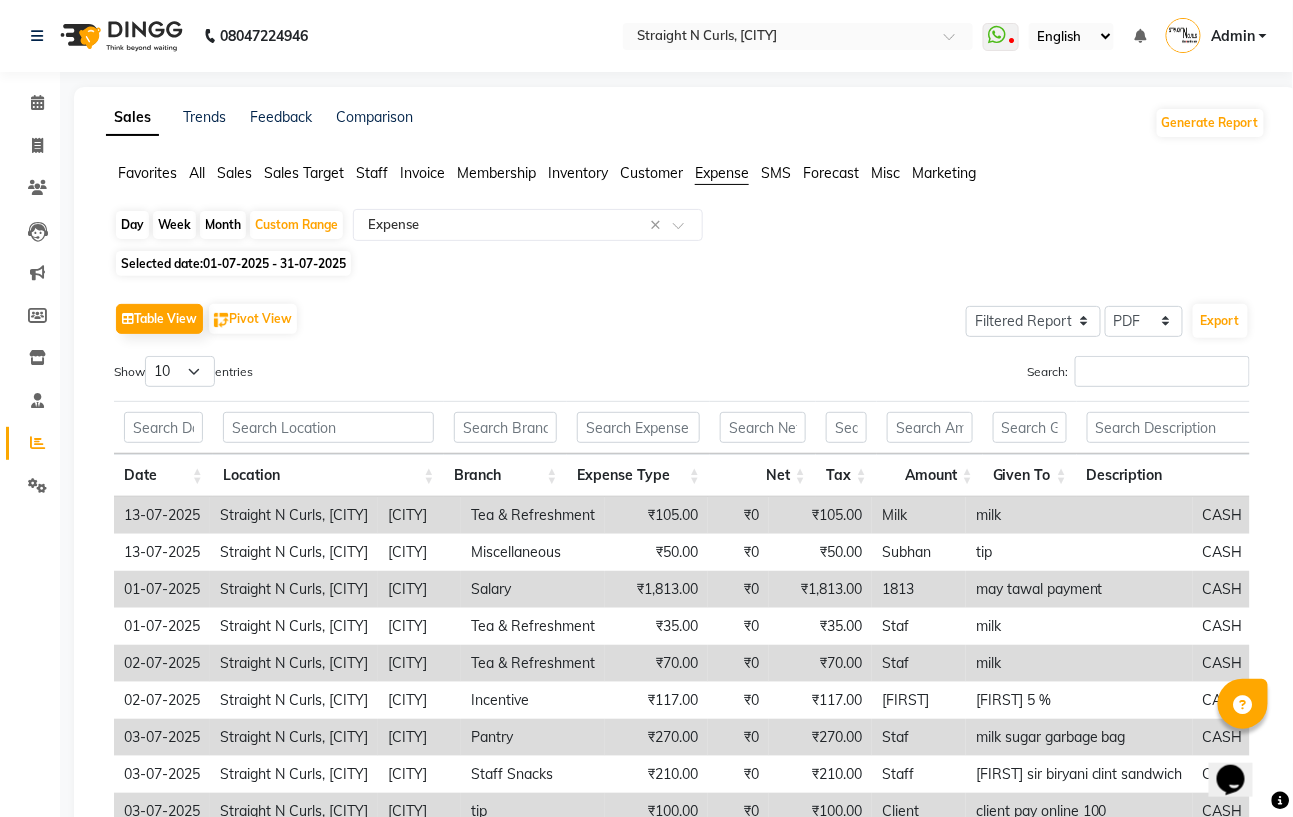 click on "Sales" 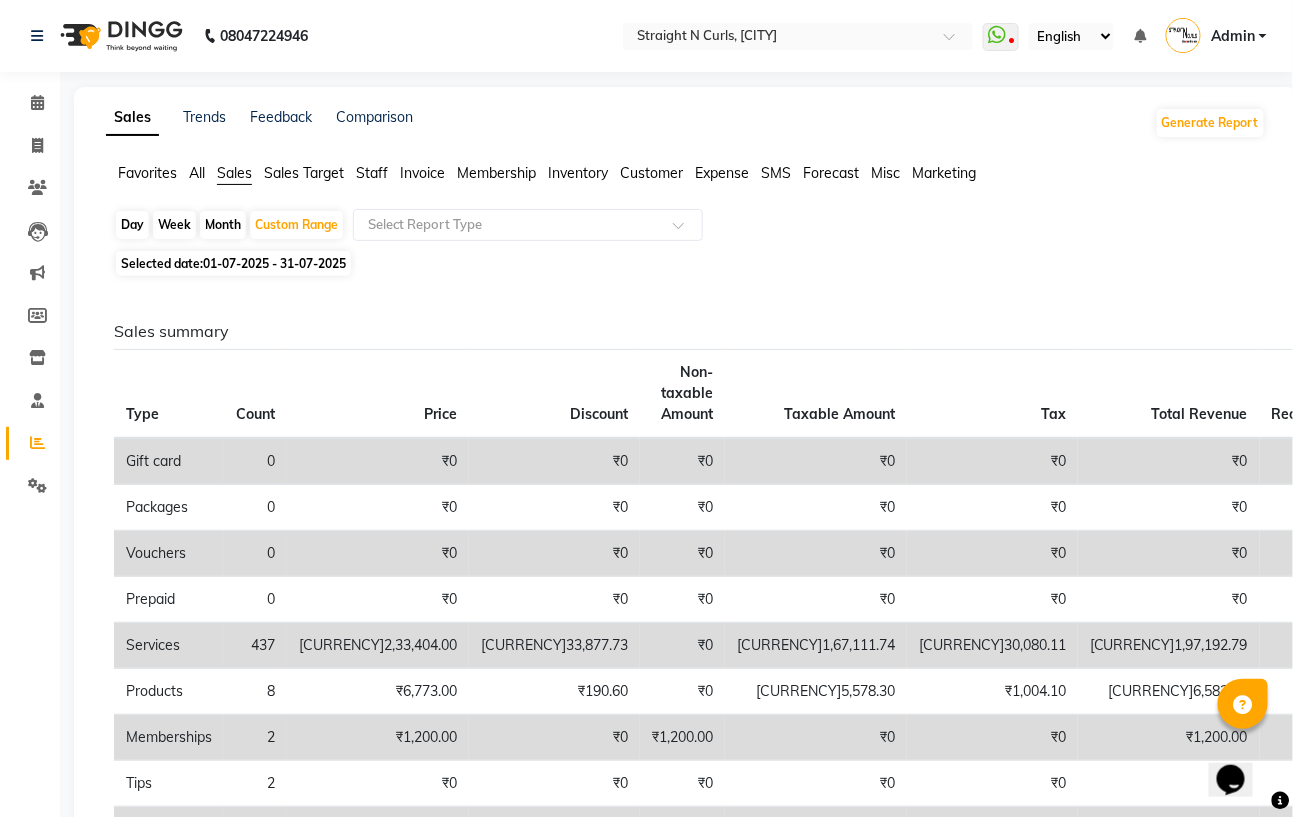 click on "Sales Target" 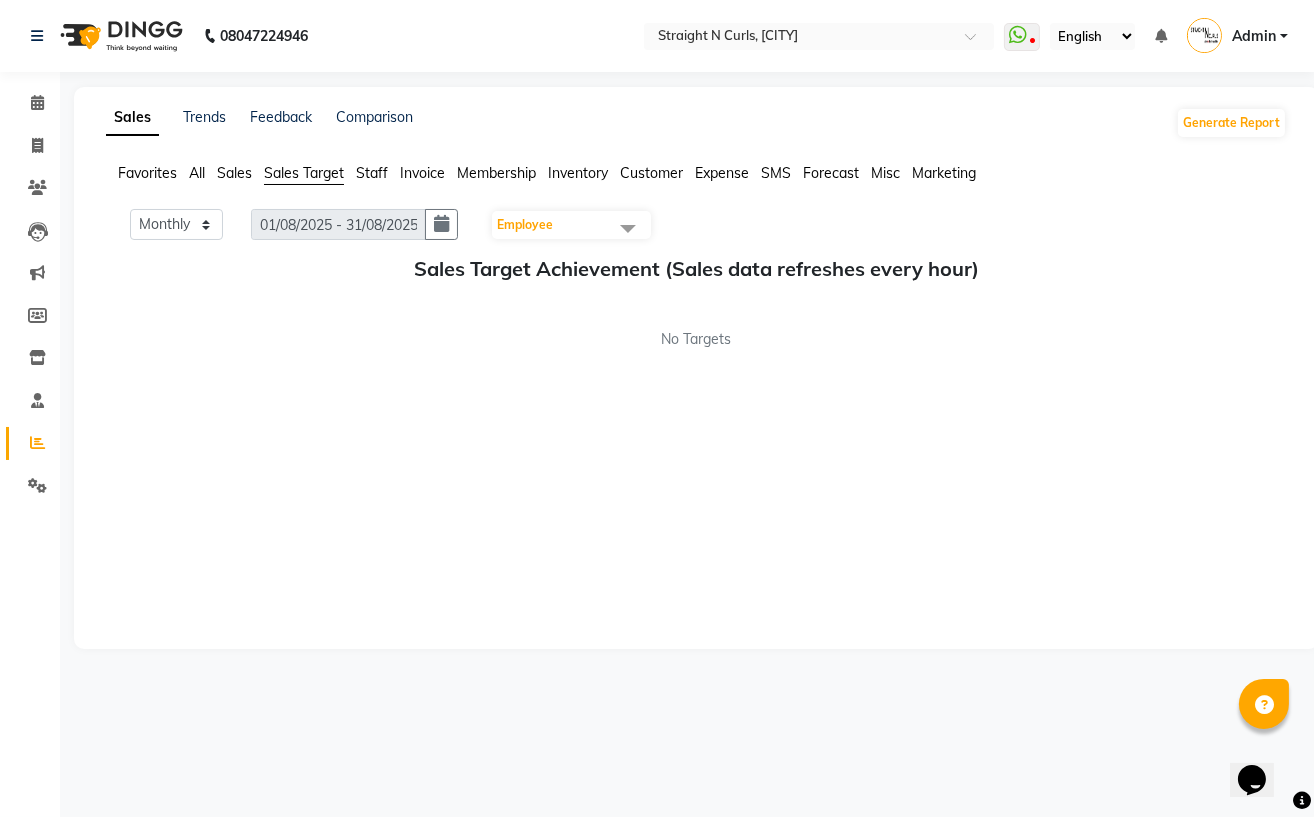 click on "Sales" 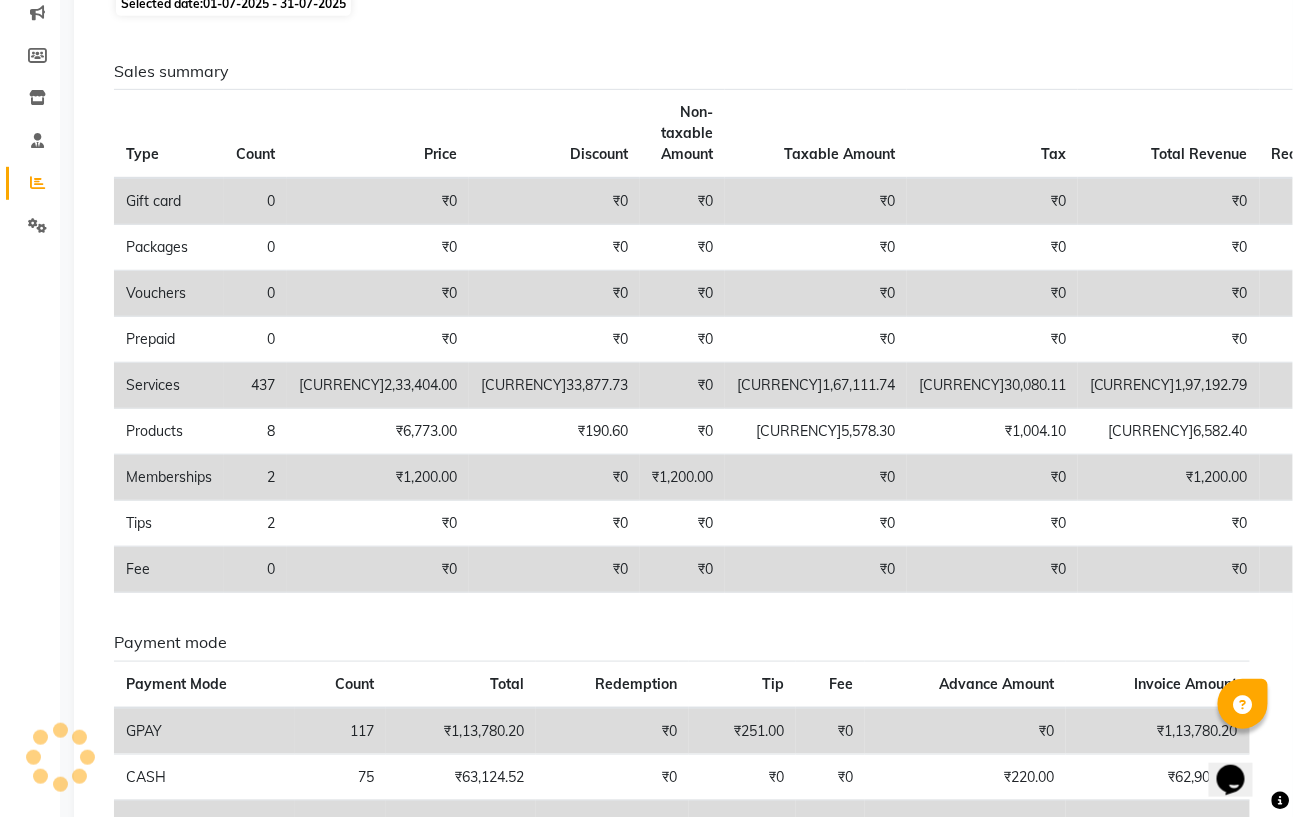 scroll, scrollTop: 0, scrollLeft: 0, axis: both 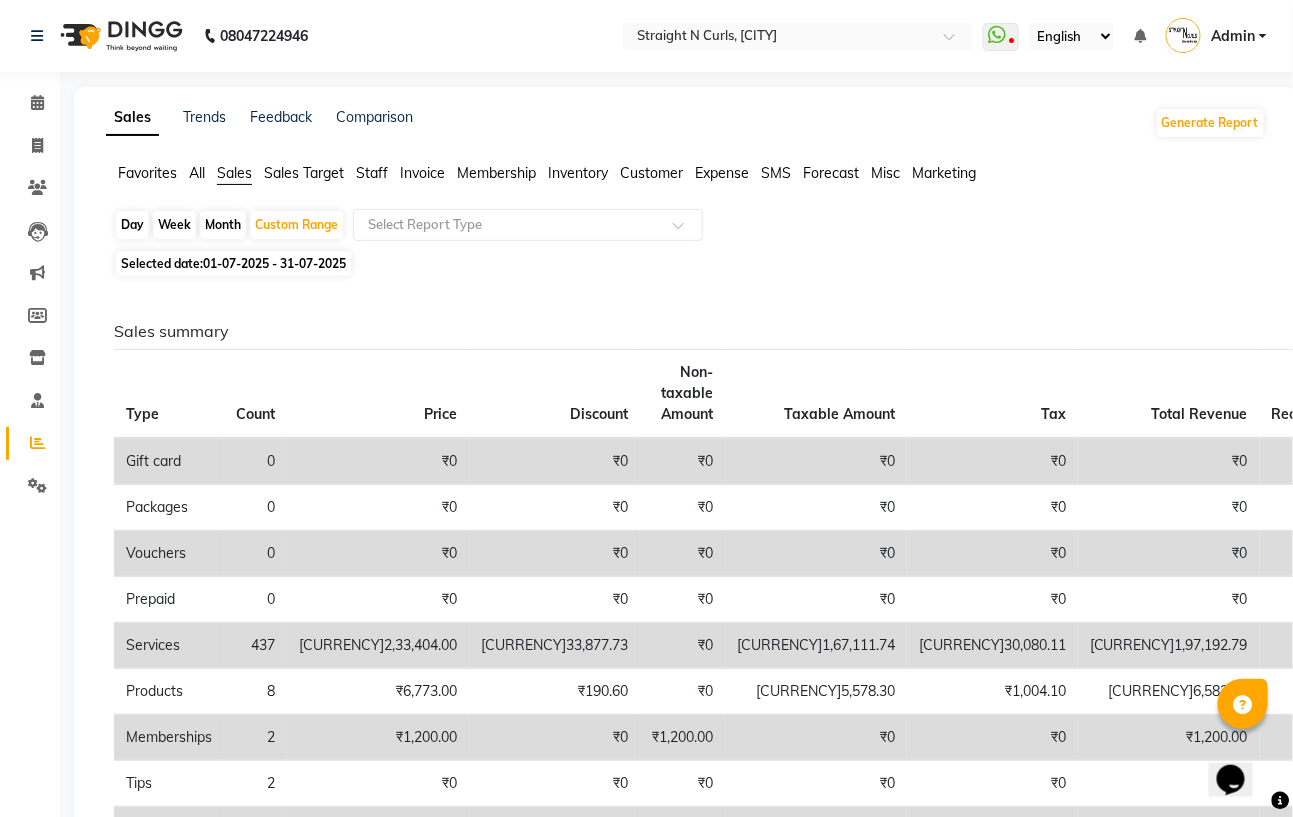 click on "Favorites" 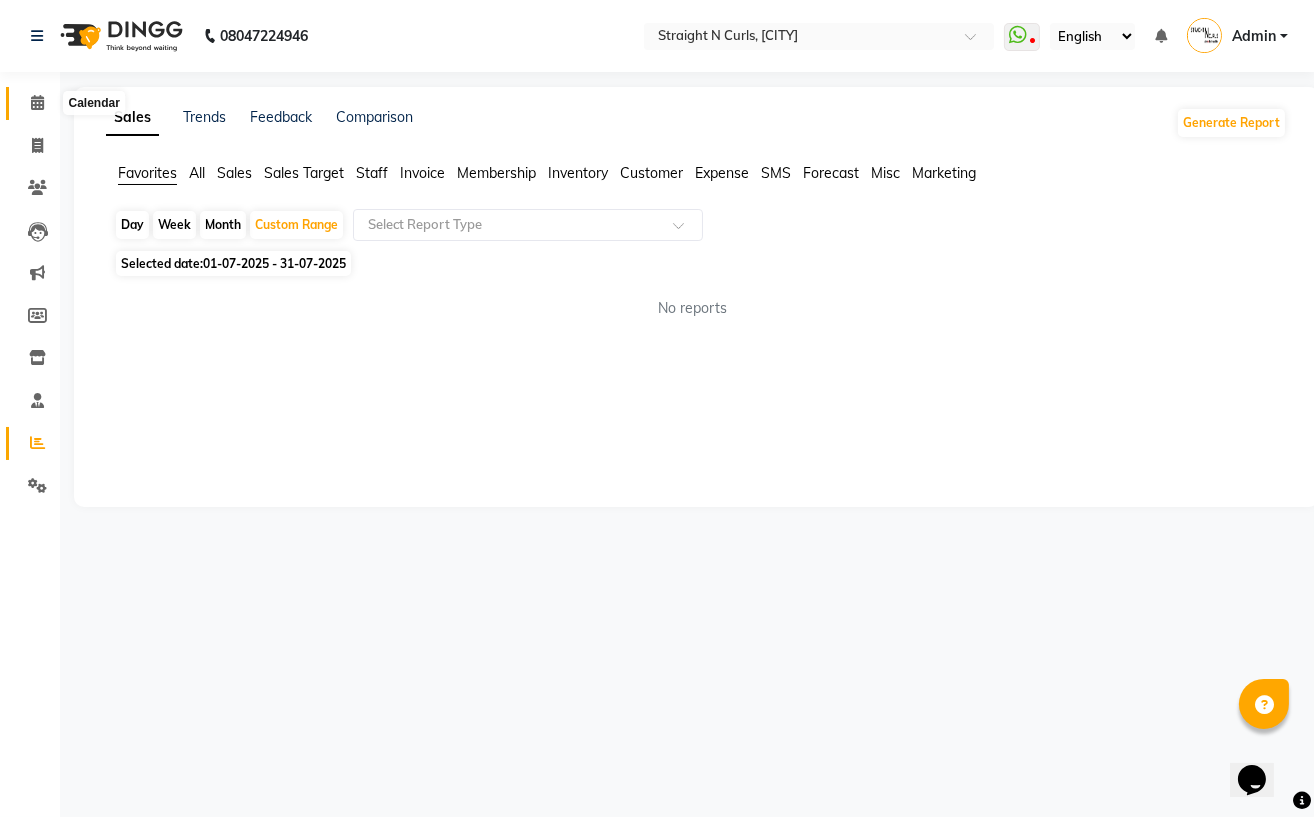click 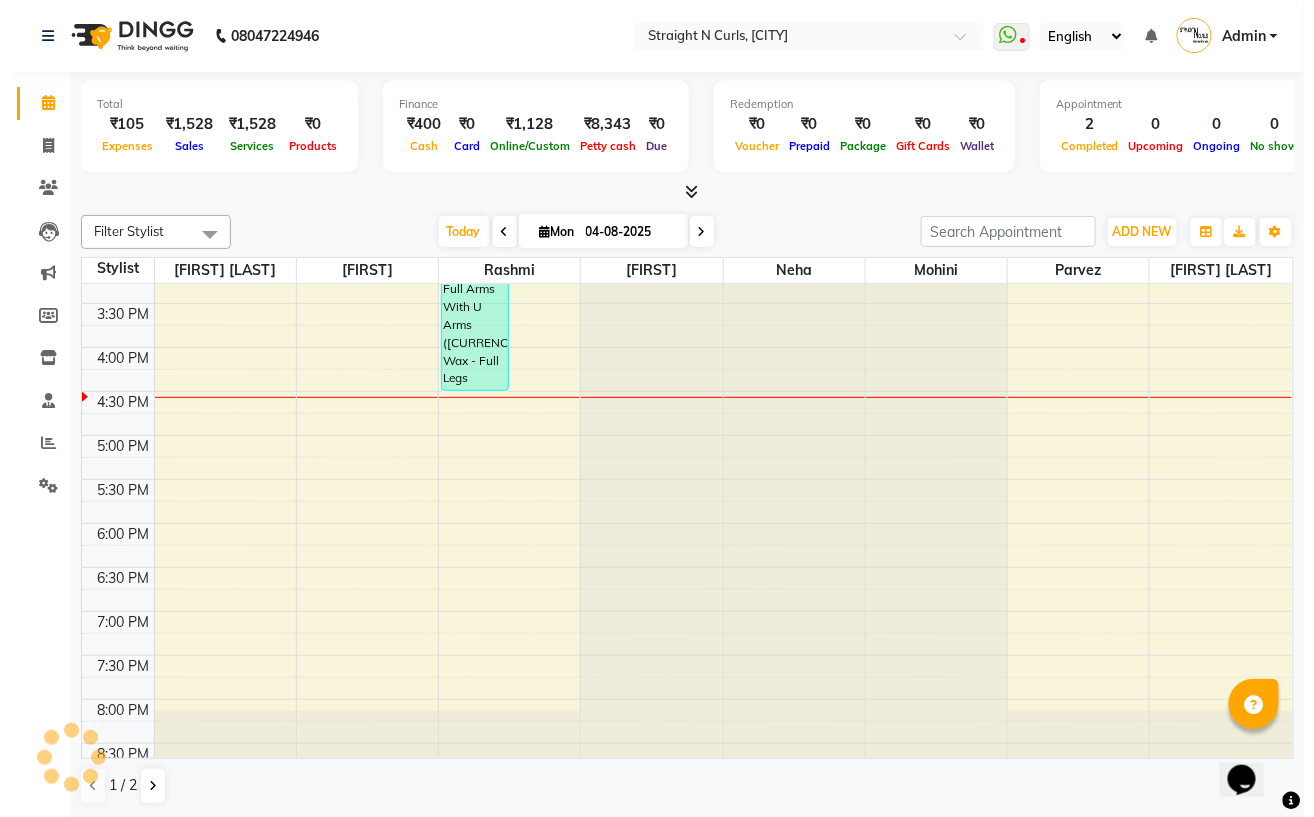 scroll, scrollTop: 0, scrollLeft: 0, axis: both 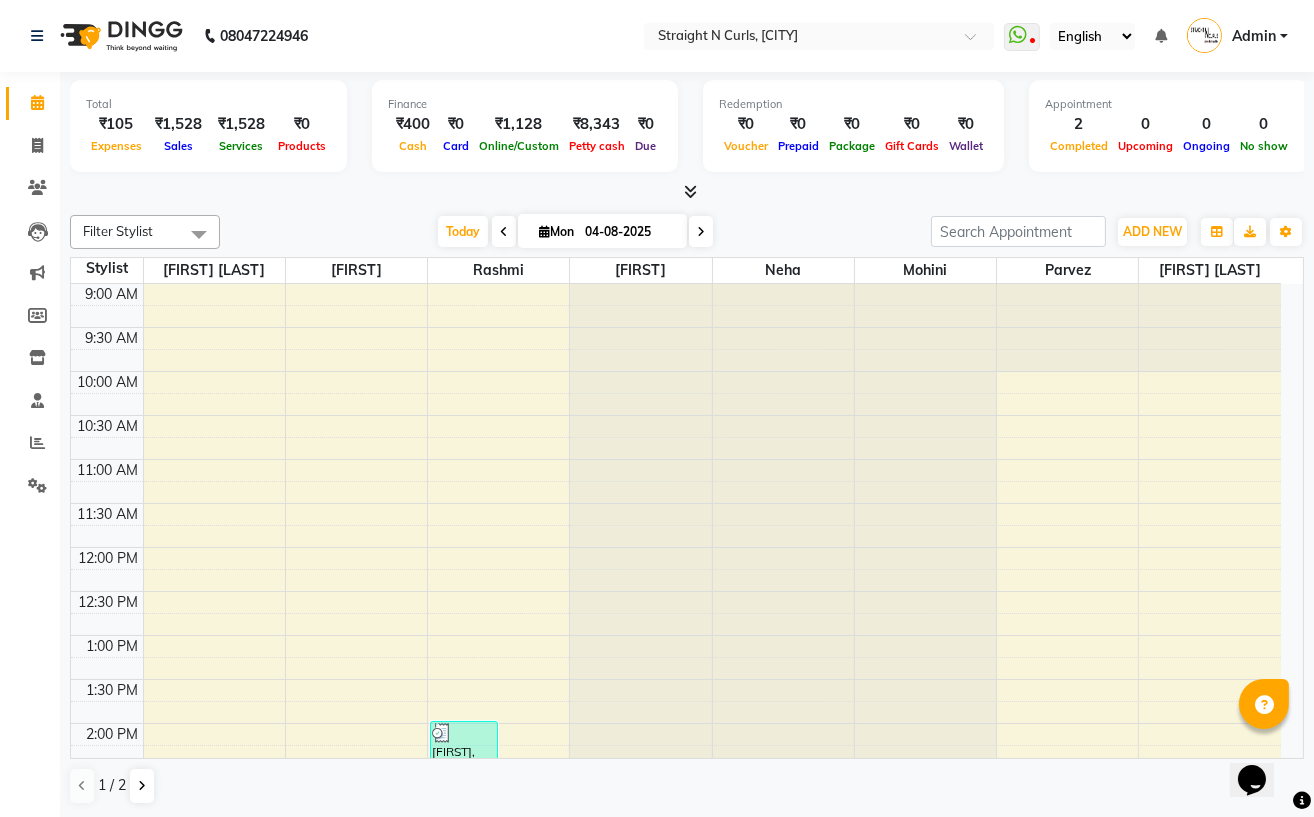 click on "Calendar" 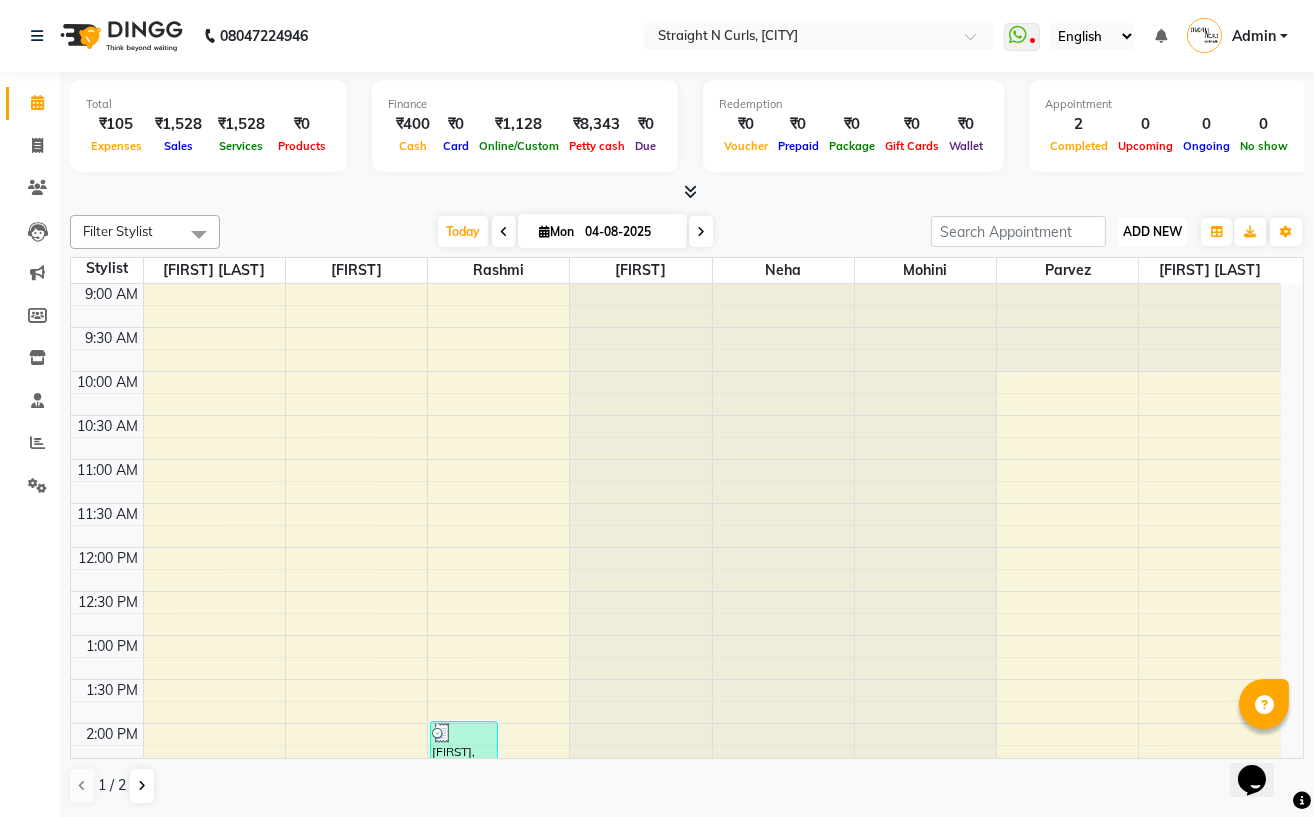 click on "ADD NEW" at bounding box center [1152, 231] 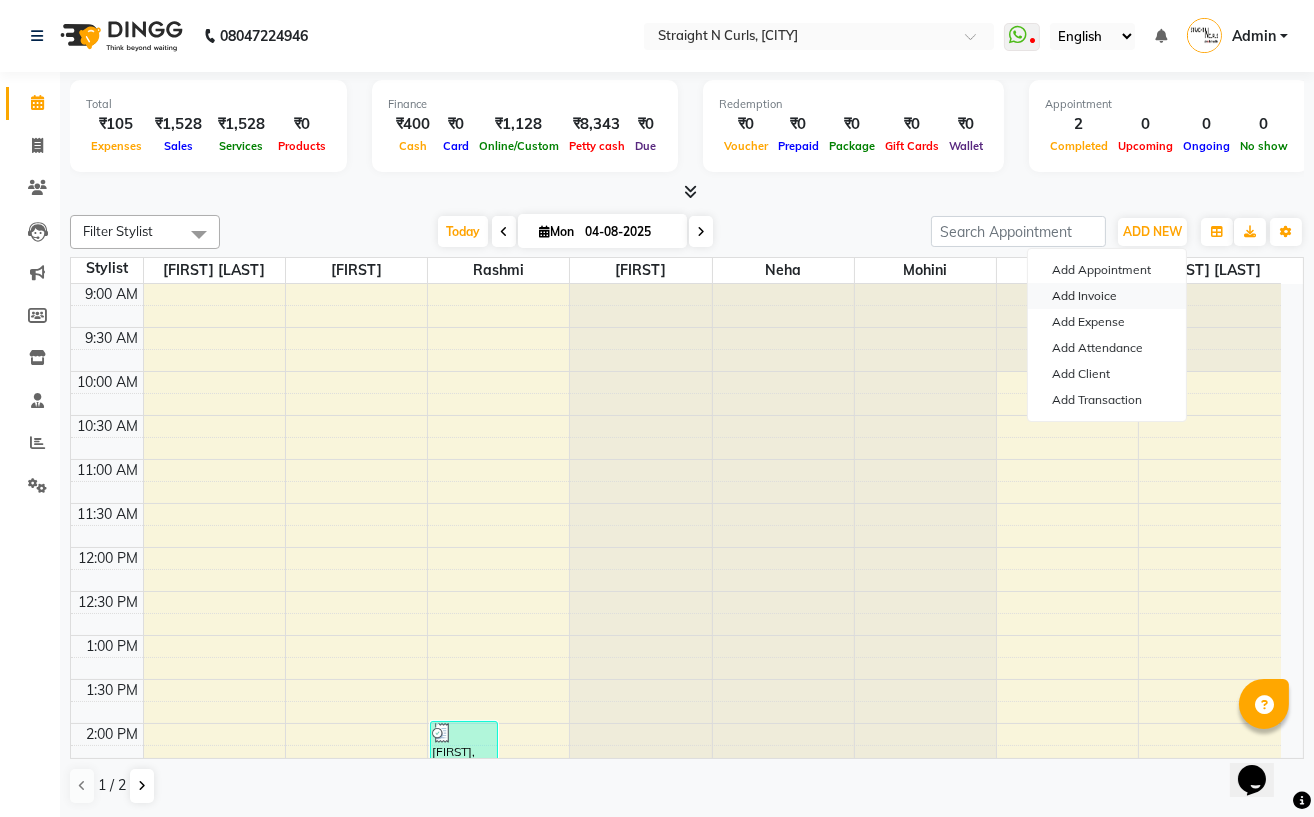 click on "Add Invoice" at bounding box center (1107, 296) 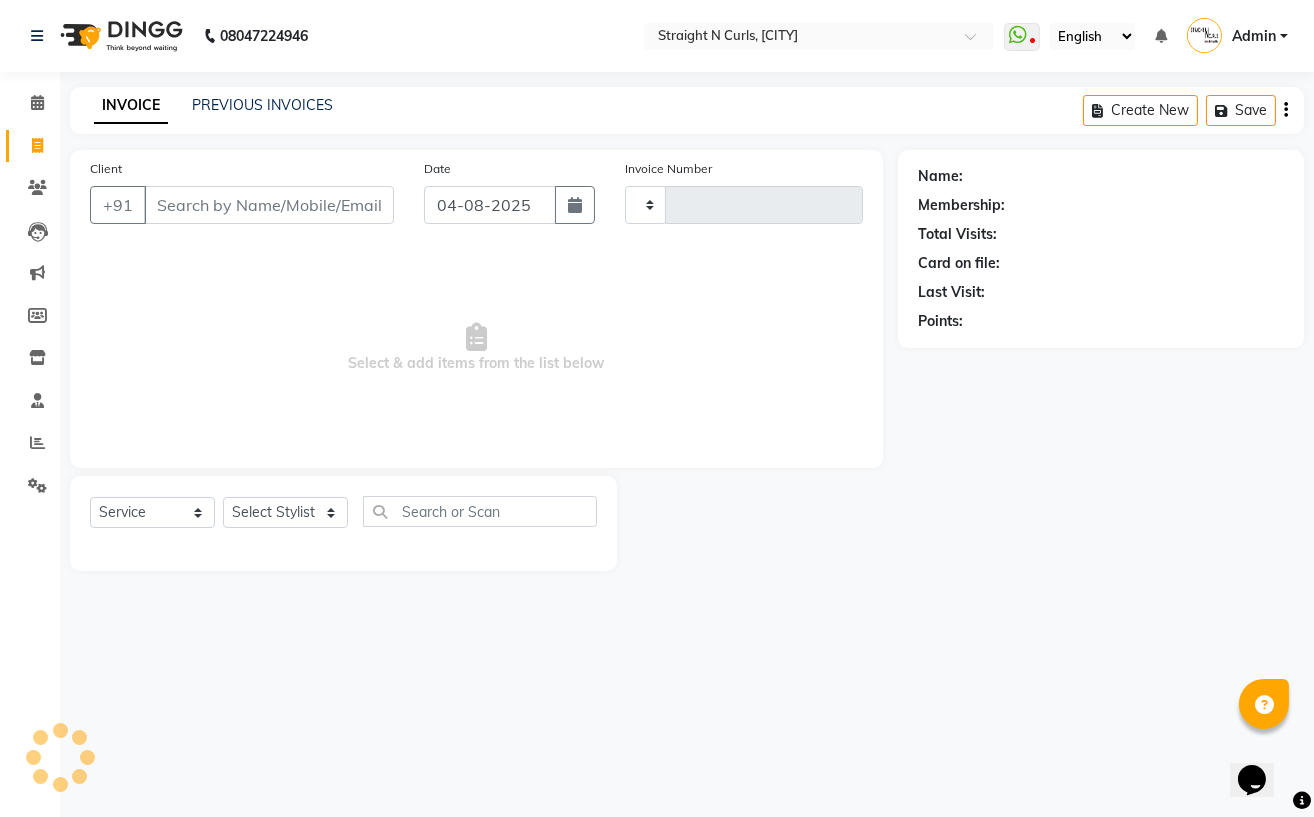 type on "0821" 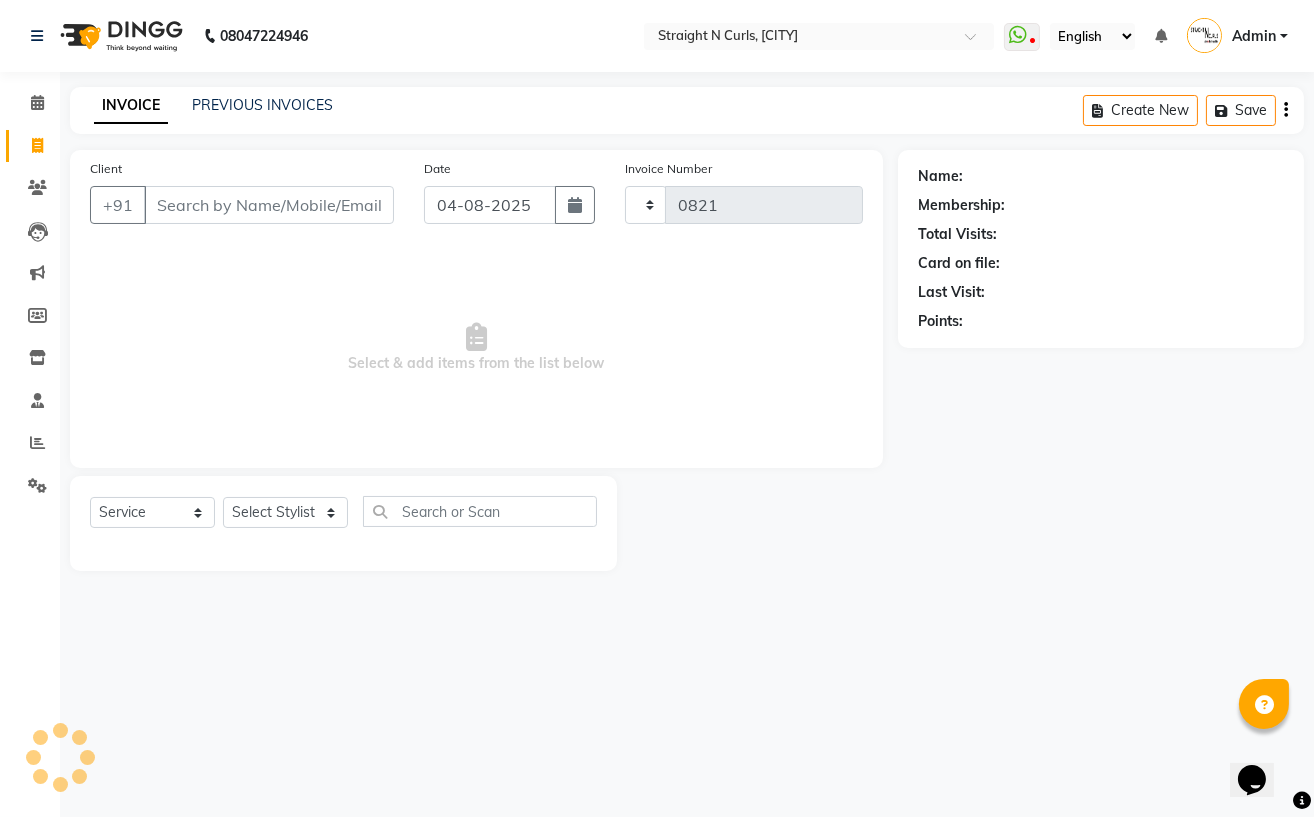 select on "7039" 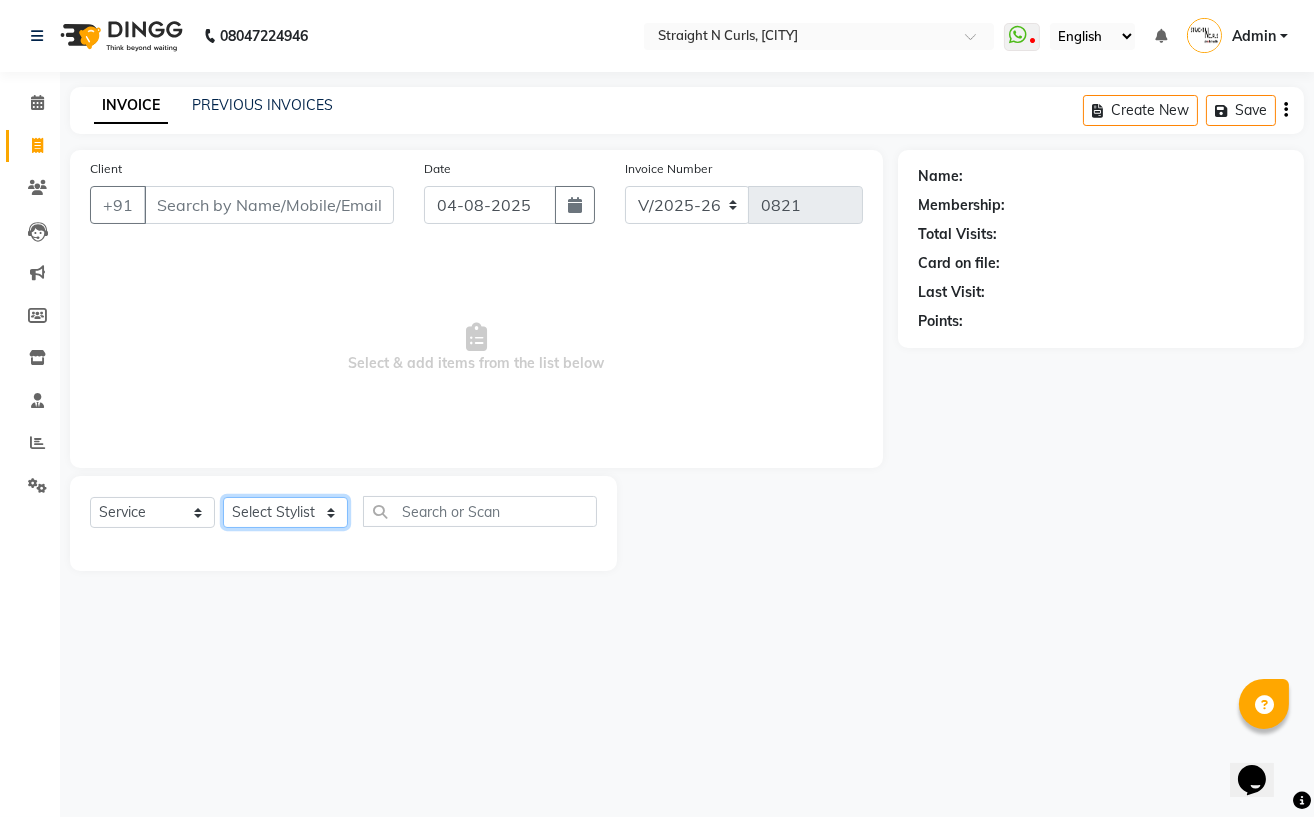 click on "Select Stylist [FIRST] [LAST] [FIRST] [LAST] [FIRST] [FIRST] [FIRST] [FIRST] [FIRST] [FIRST] [FIRST]" 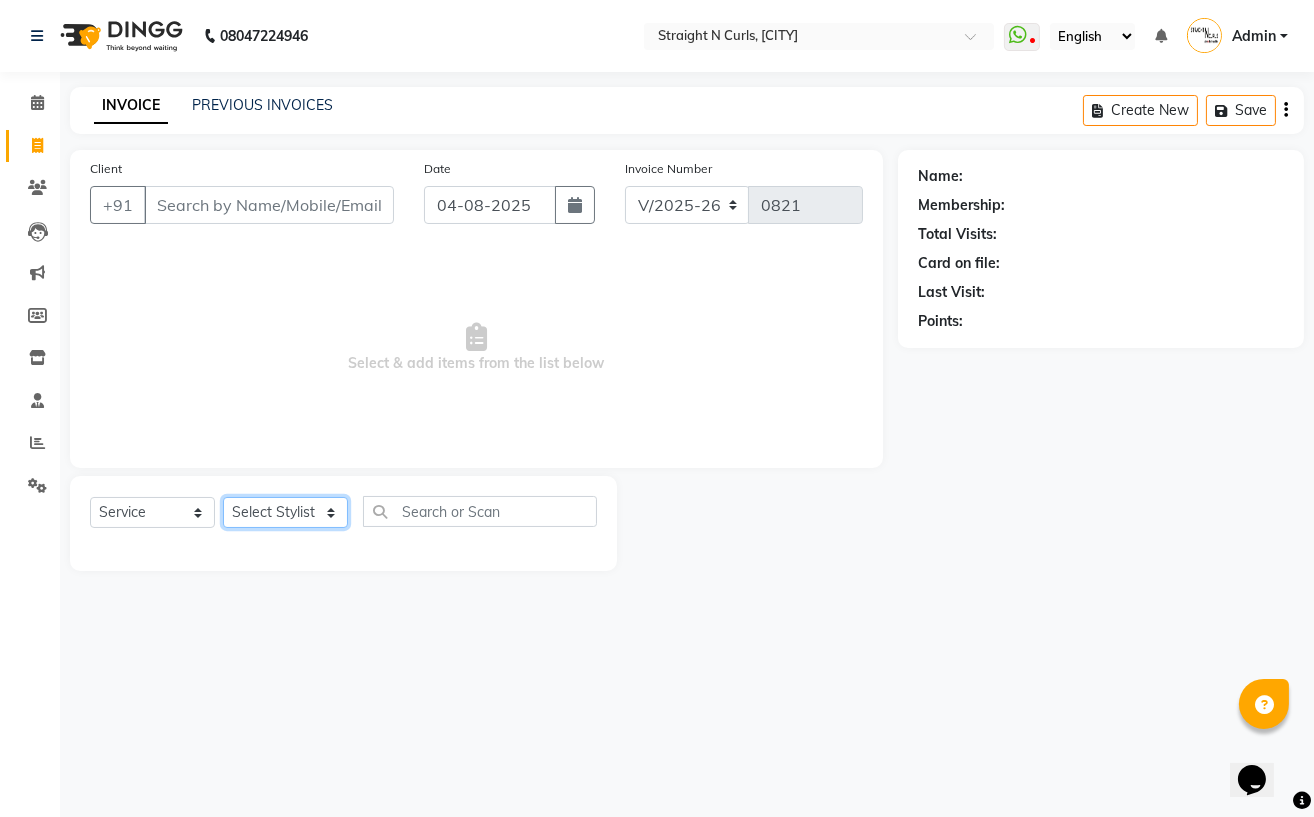 select on "74327" 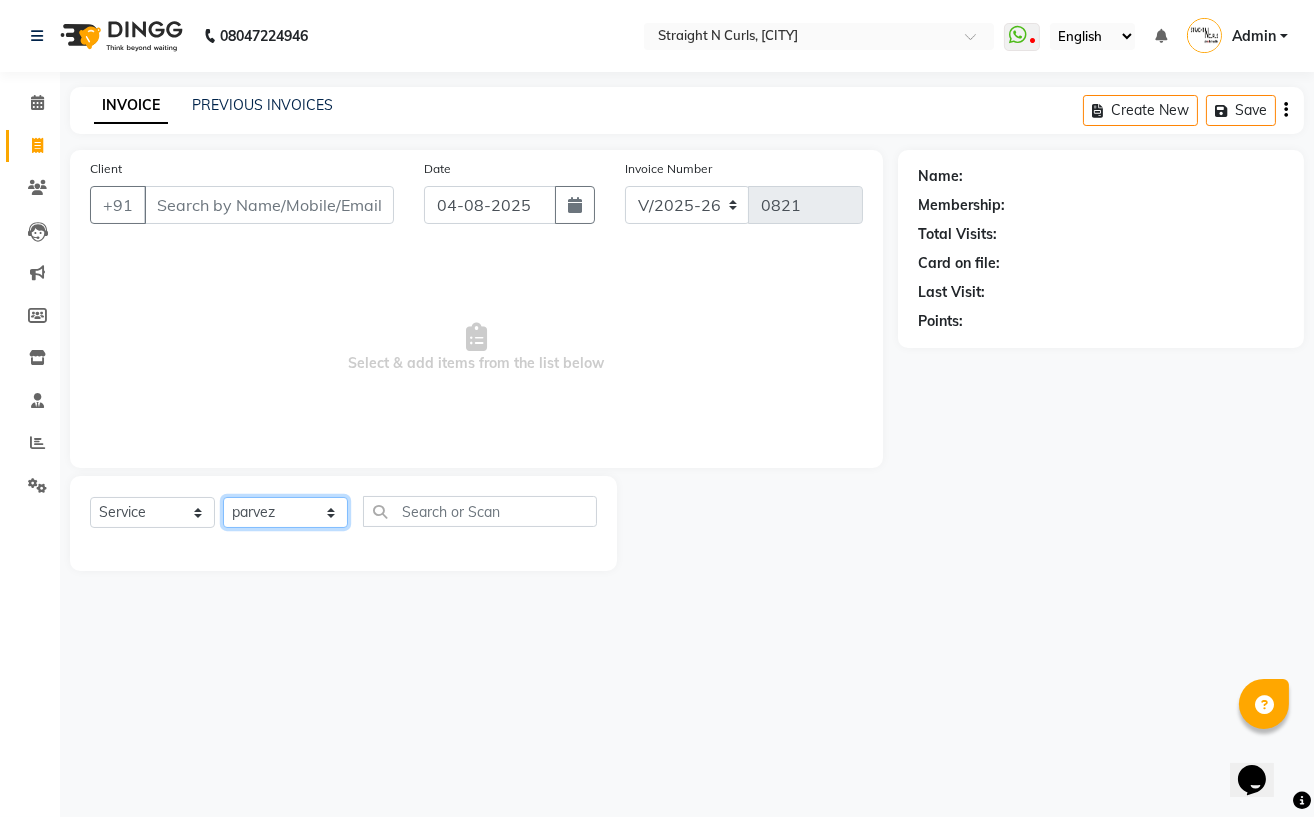 click on "Select Stylist [FIRST] [LAST] [FIRST] [LAST] [FIRST] [FIRST] [FIRST] [FIRST] [FIRST] [FIRST] [FIRST]" 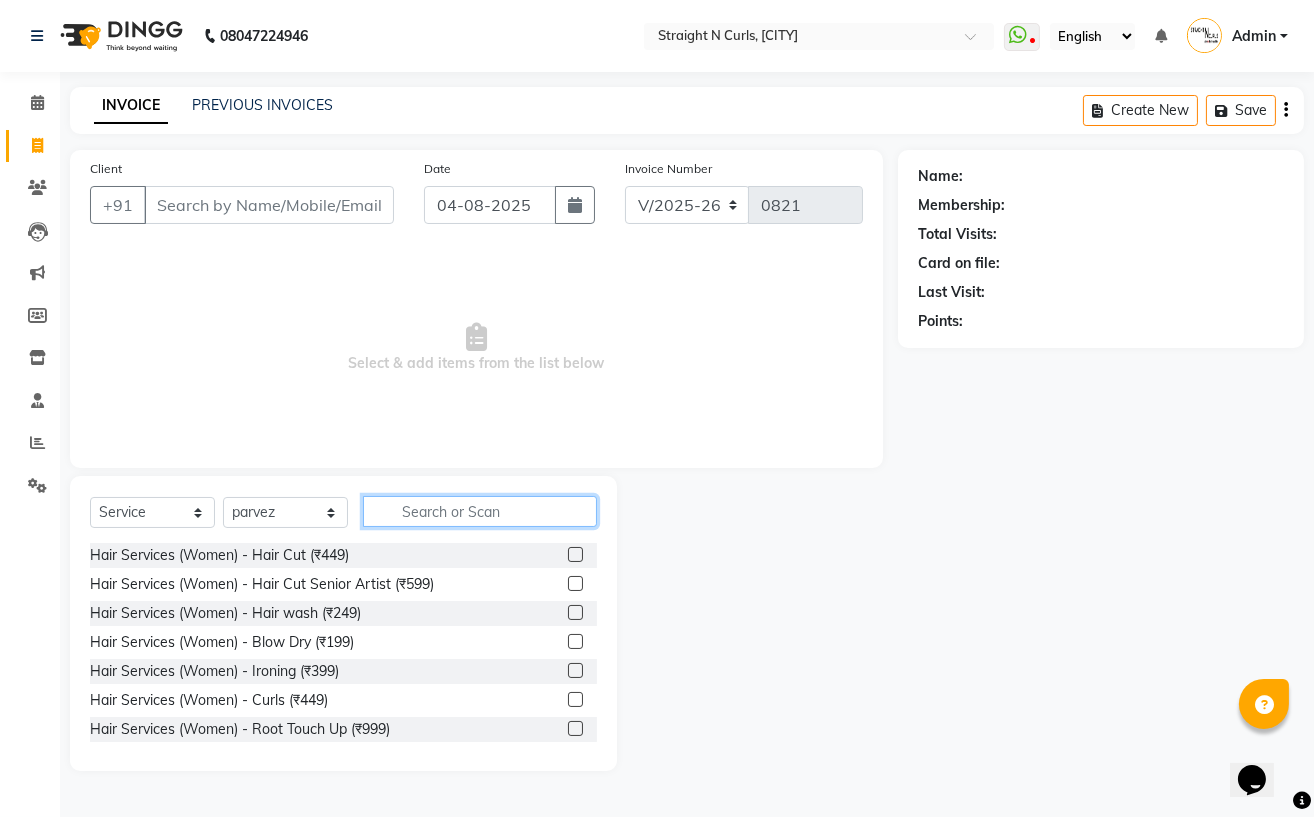 click 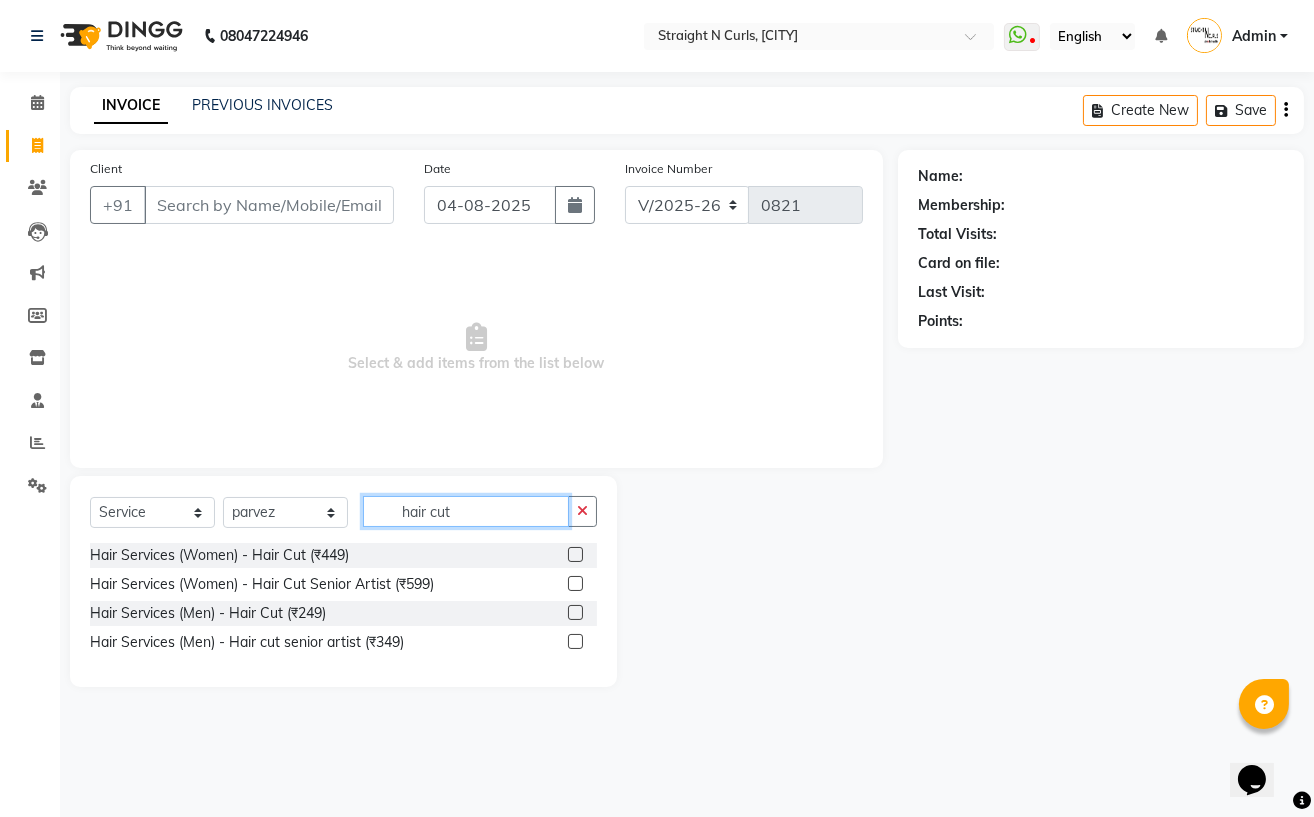 type on "hair cut" 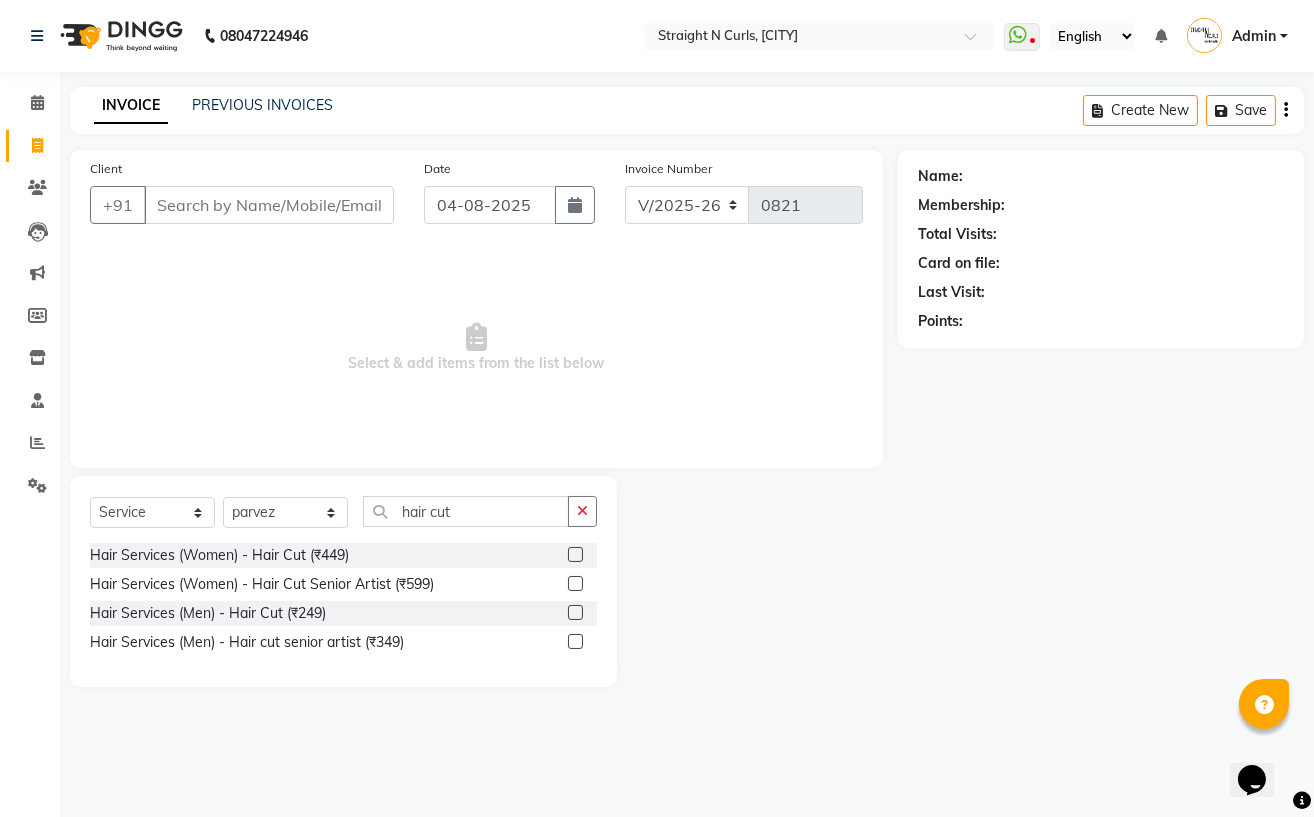 click 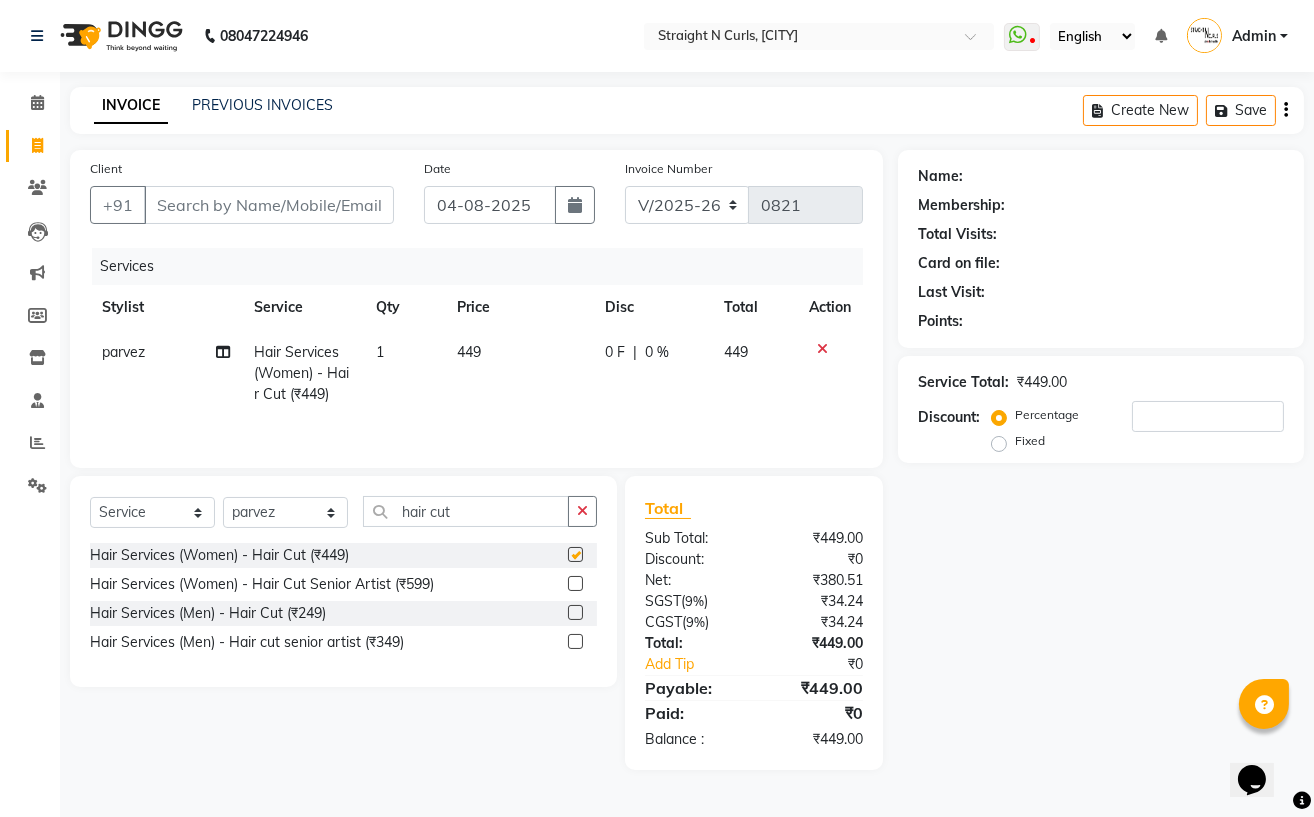 checkbox on "false" 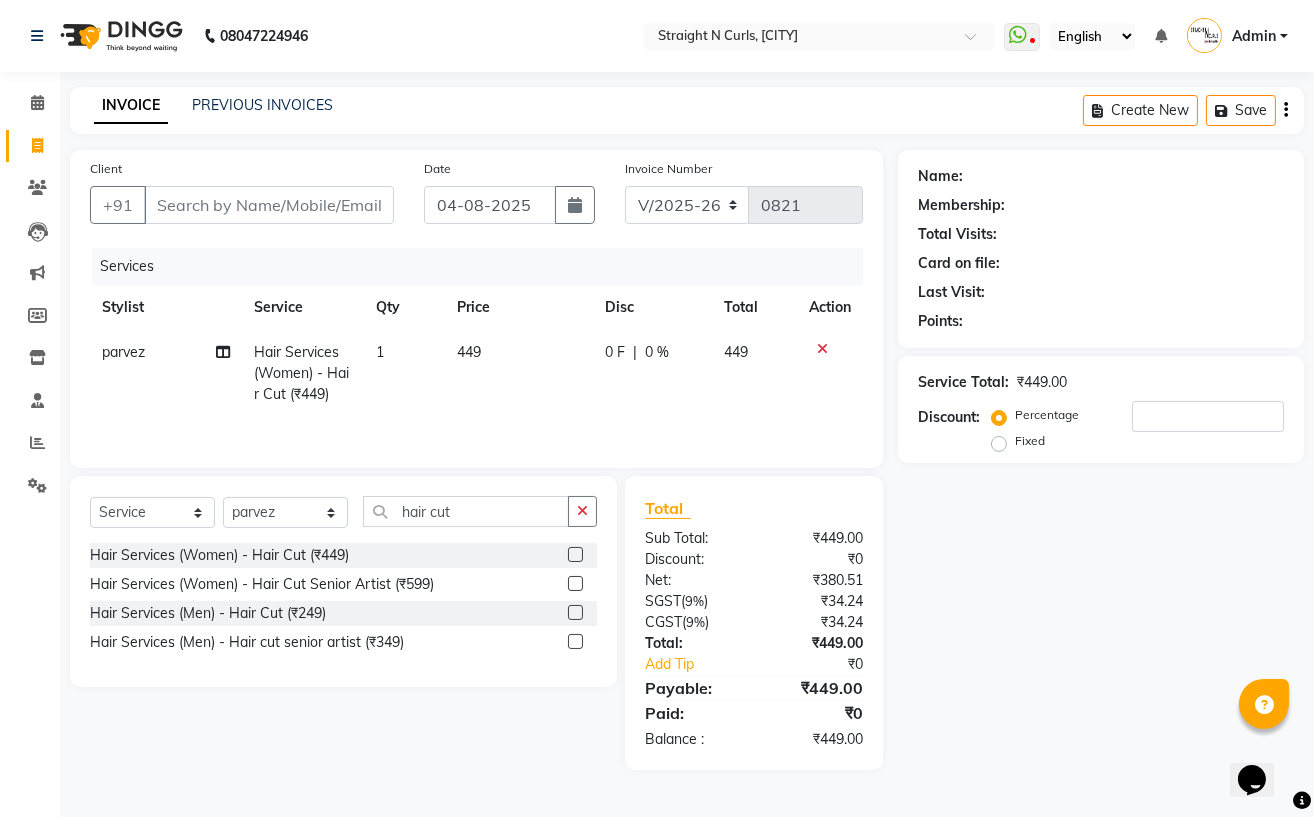 click on "449" 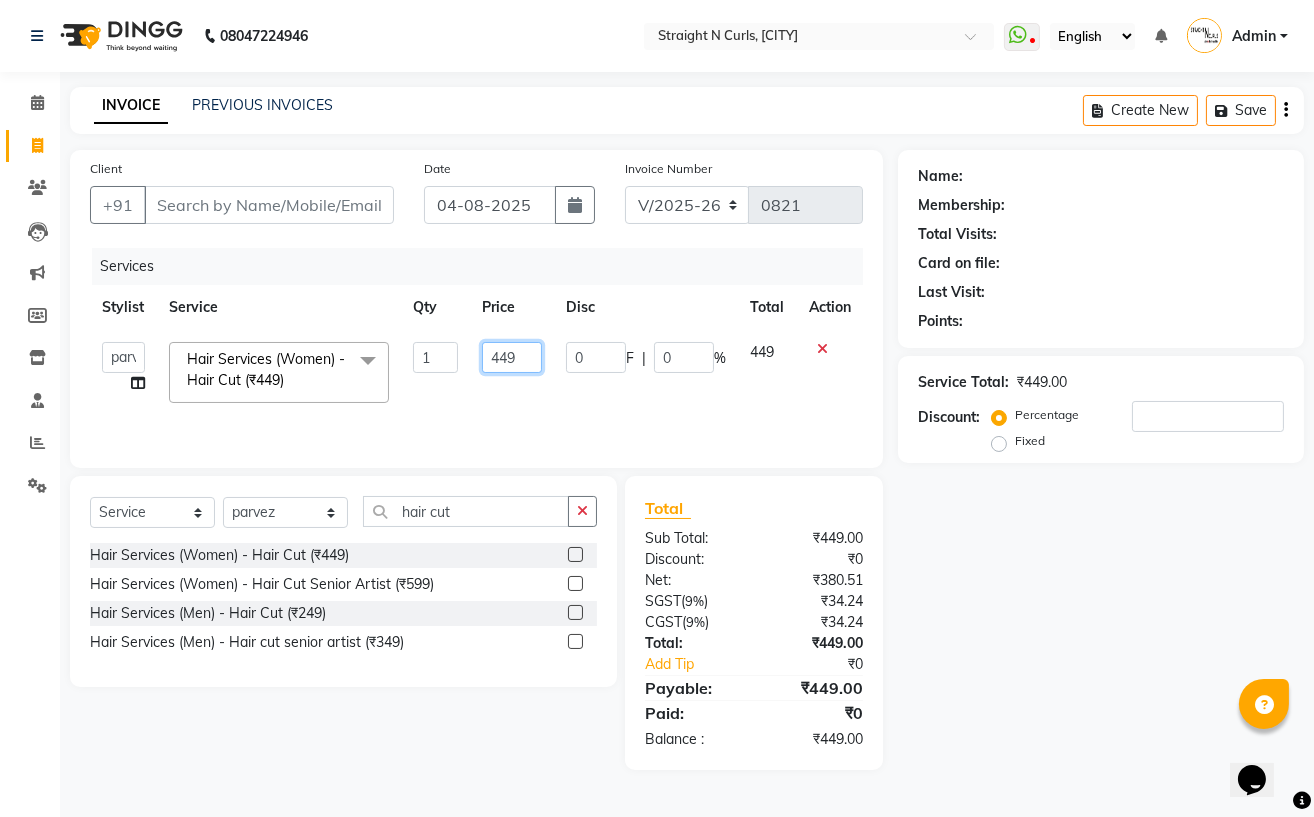 click on "449" 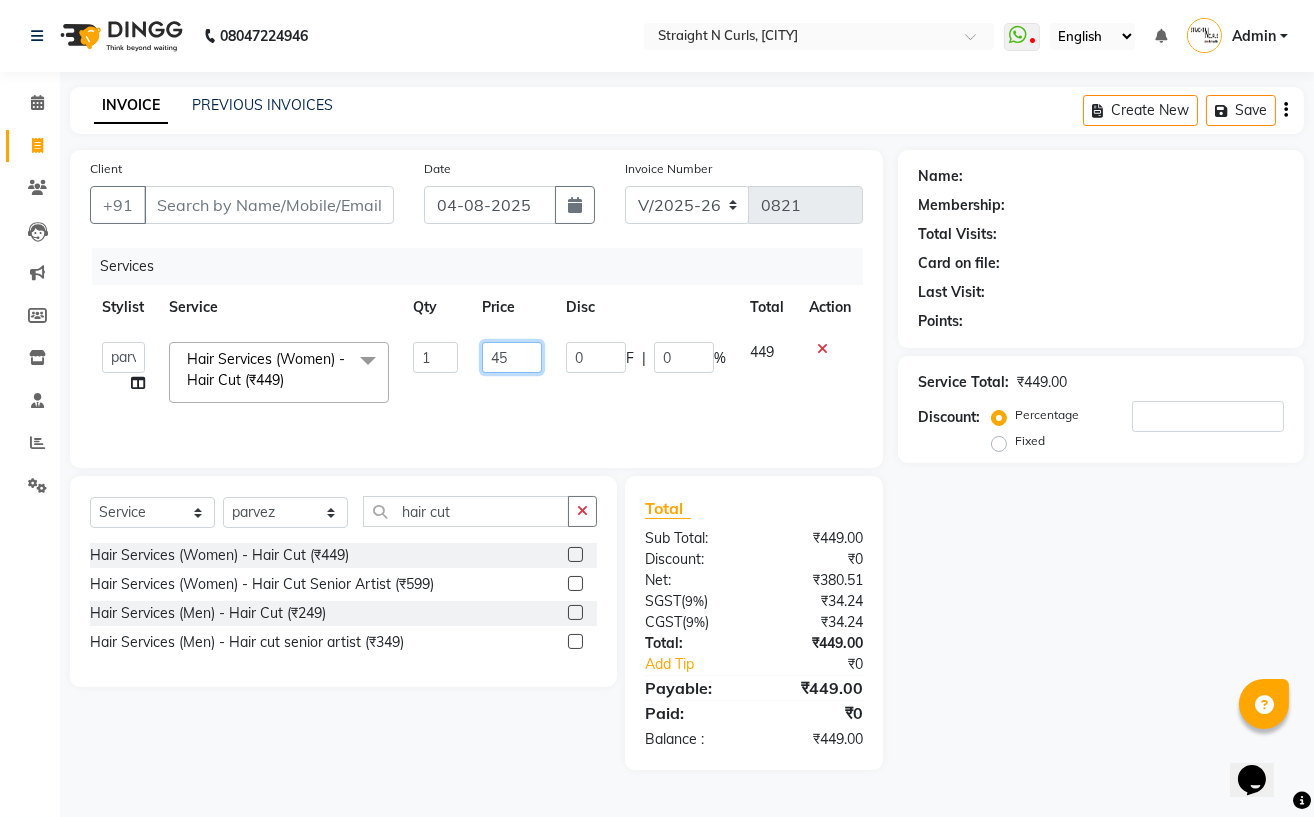 type on "450" 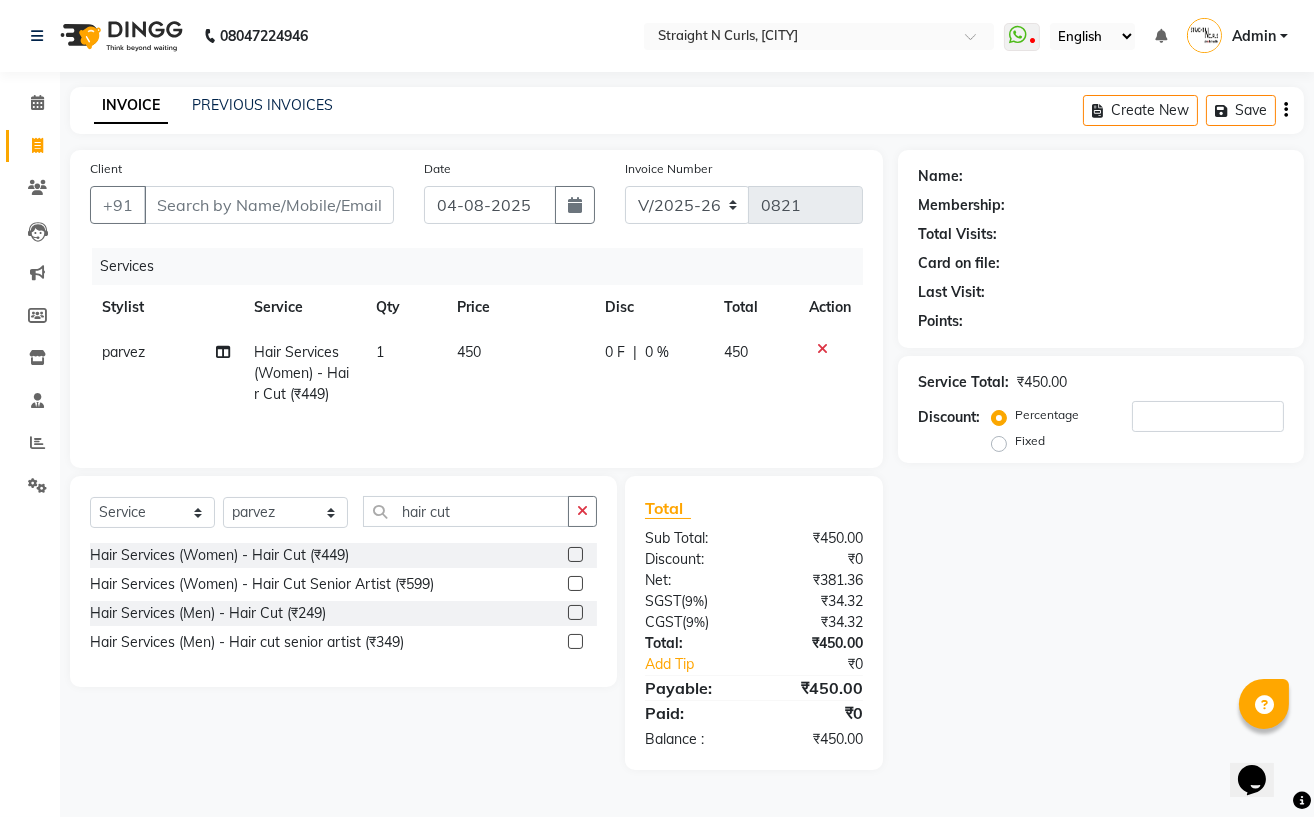 click on "[FIRST] Hair Services (Women) - Hair Cut ([CURRENCY]) 1 450 0 F | 0 % 450" 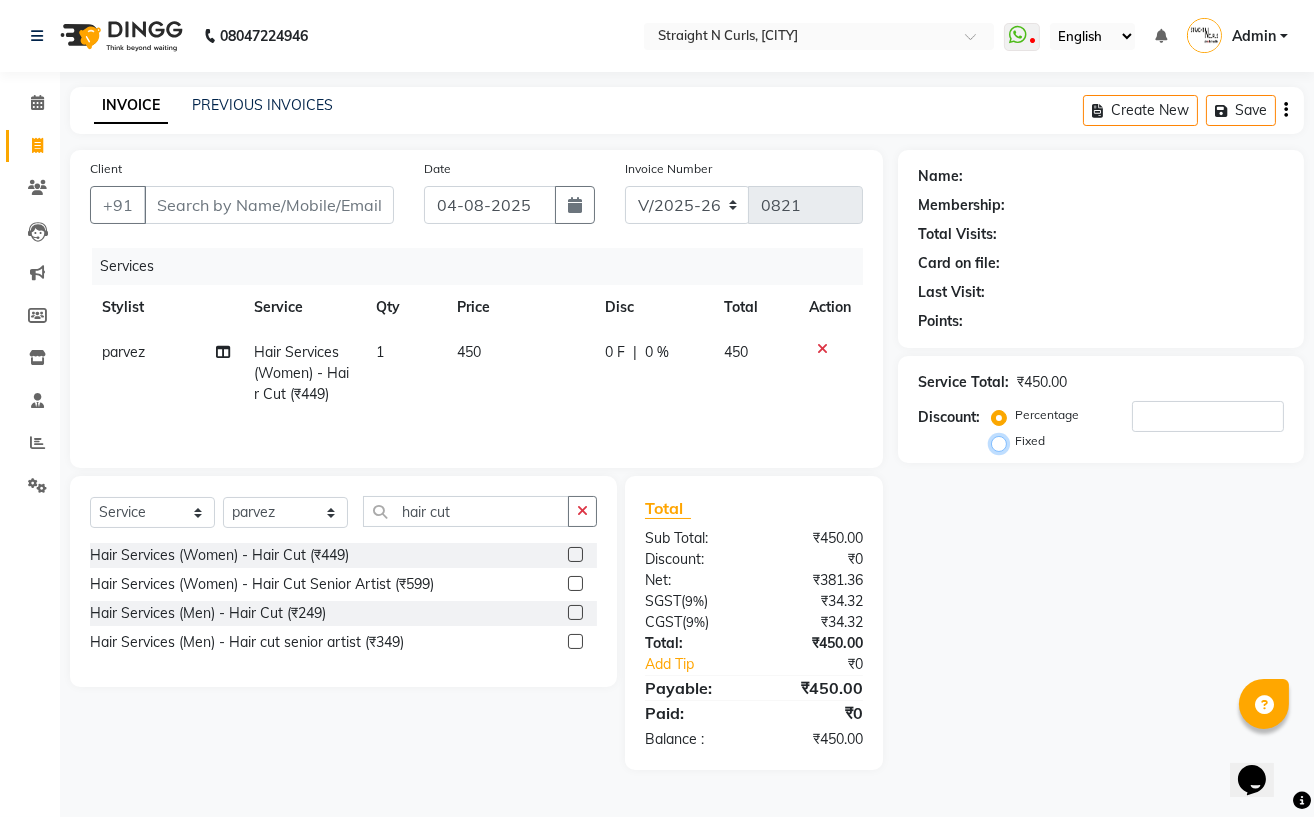click on "Fixed" at bounding box center [1003, 441] 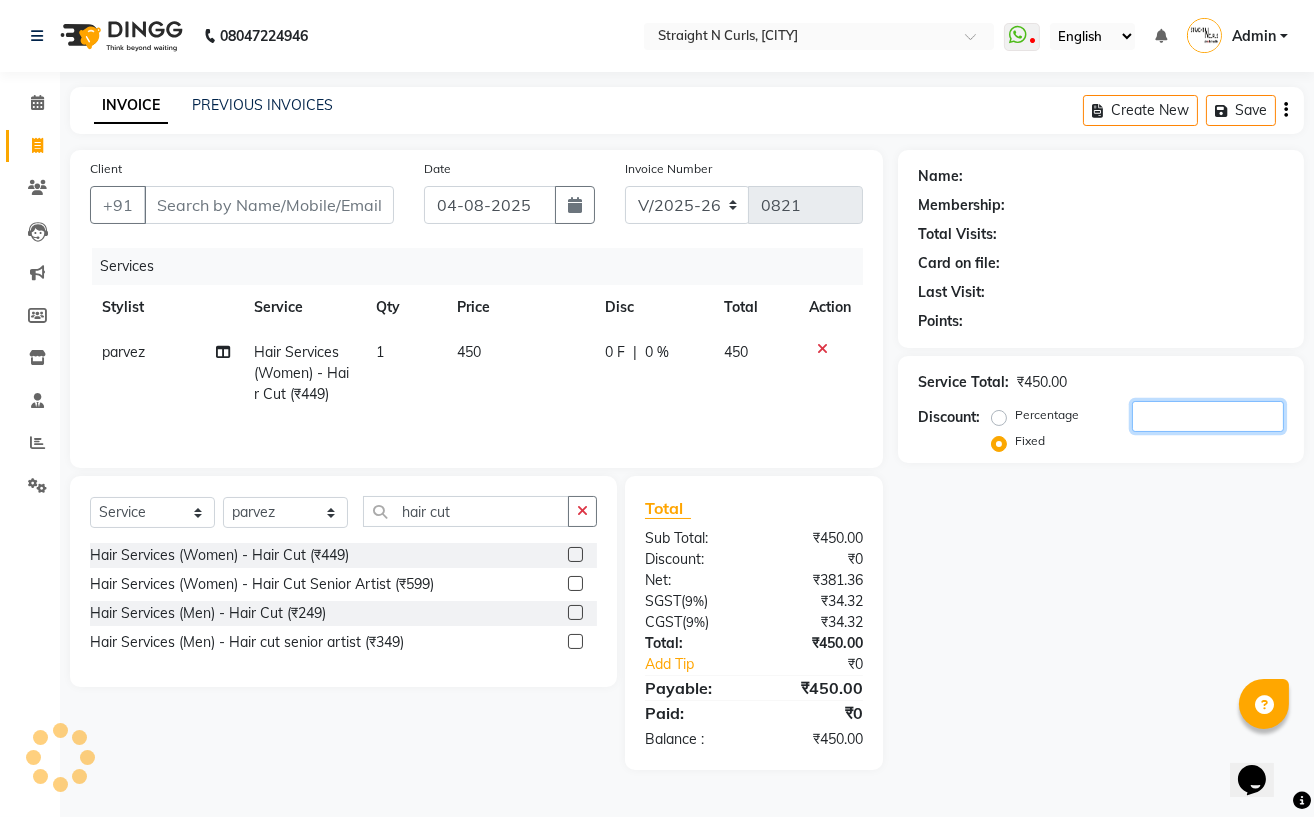 click 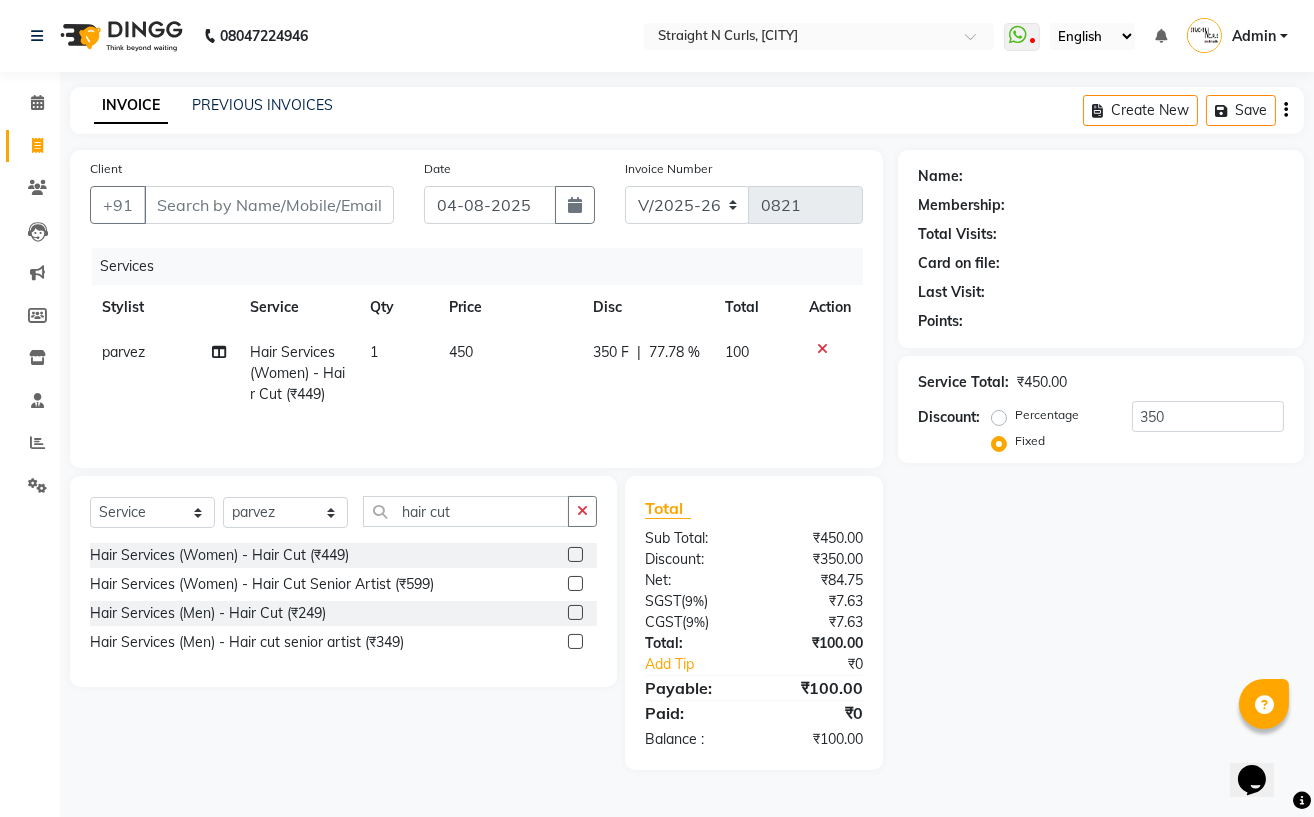 click on "Name: Membership: Total Visits: Card on file: Last Visit:  Points:  Service Total:  [CURRENCY]  Discount:  Percentage   Fixed  350" 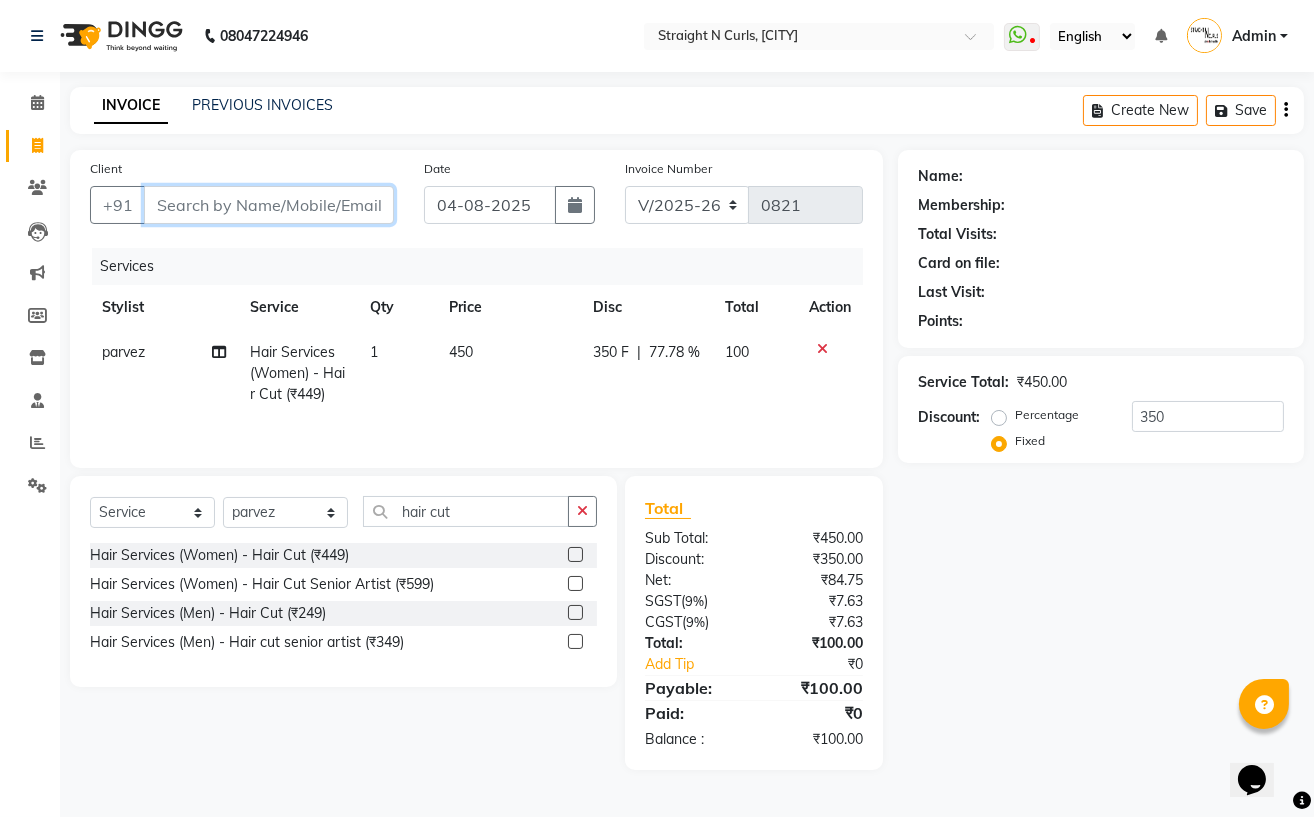 click on "Client" at bounding box center (269, 205) 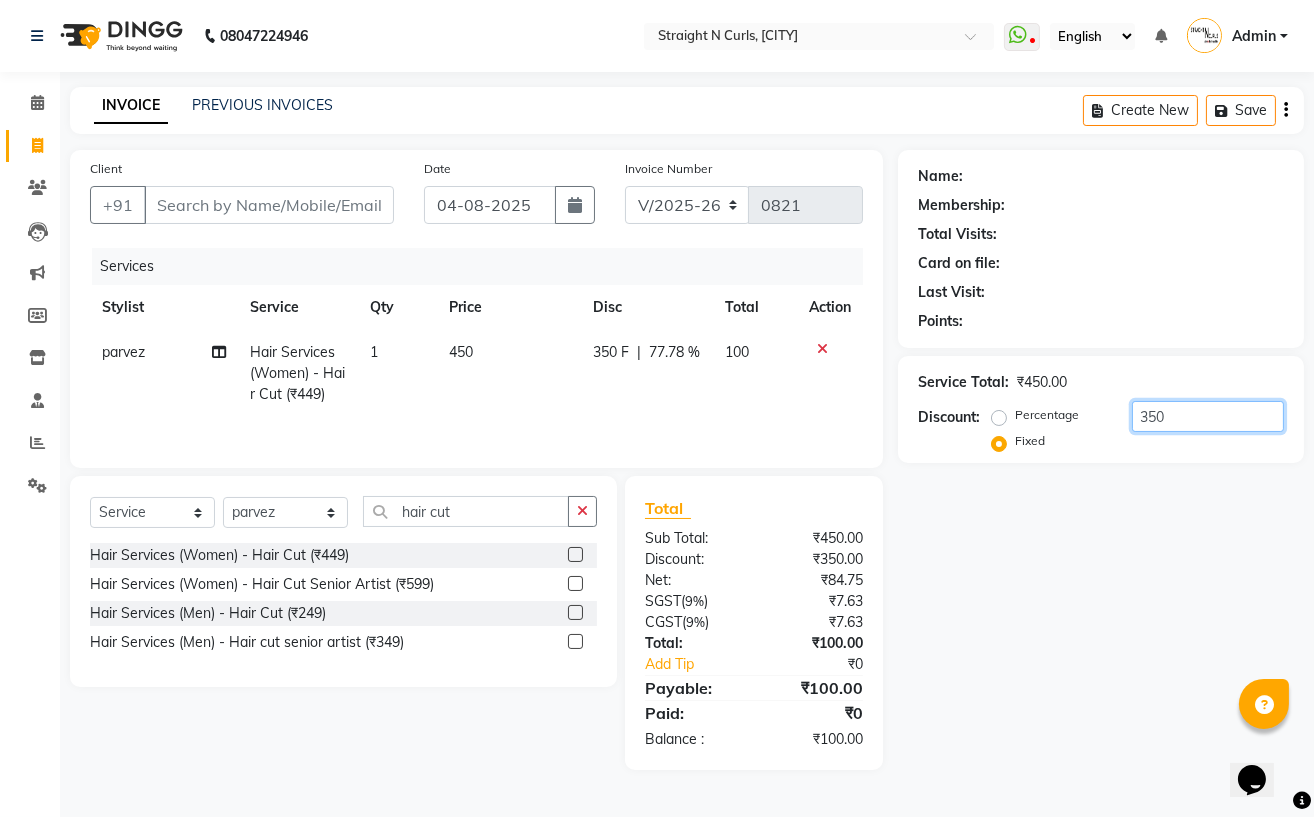 click on "350" 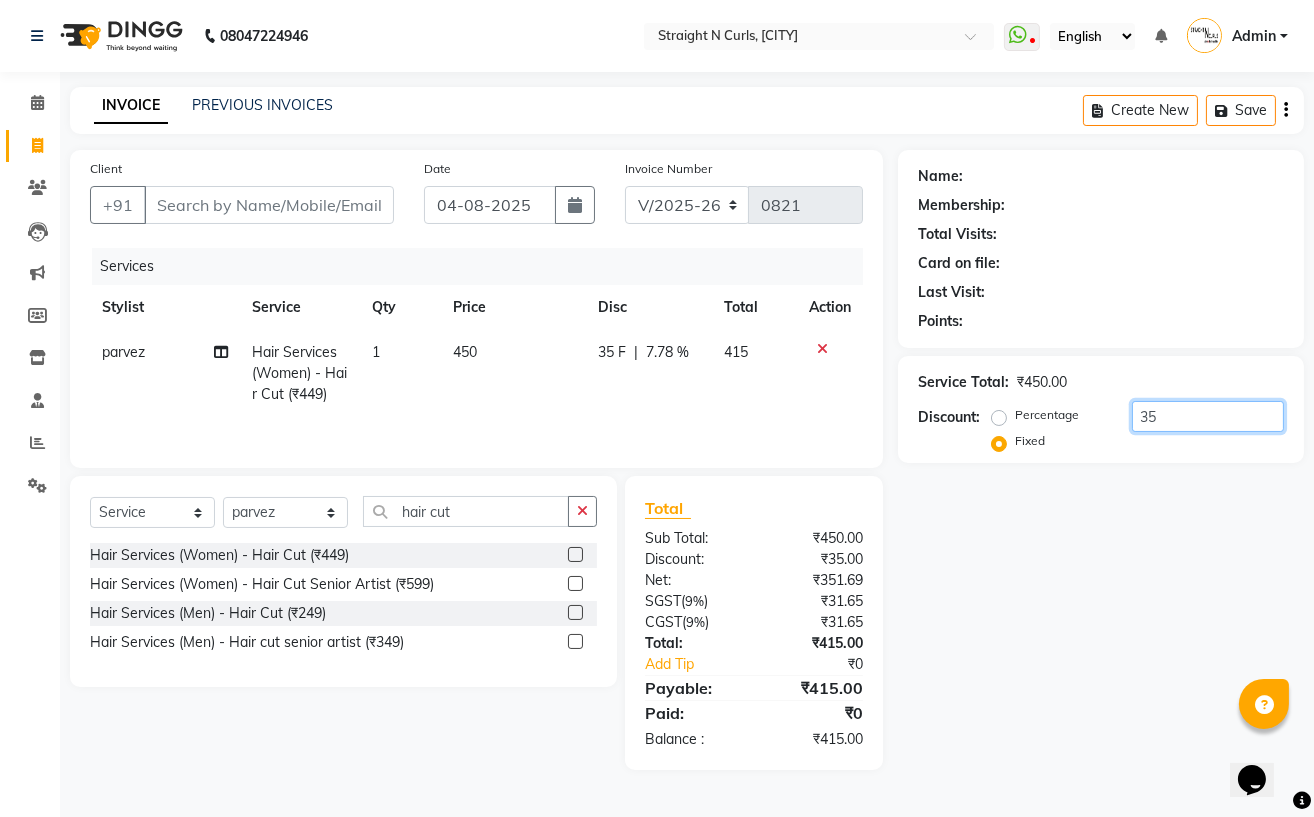 type on "3" 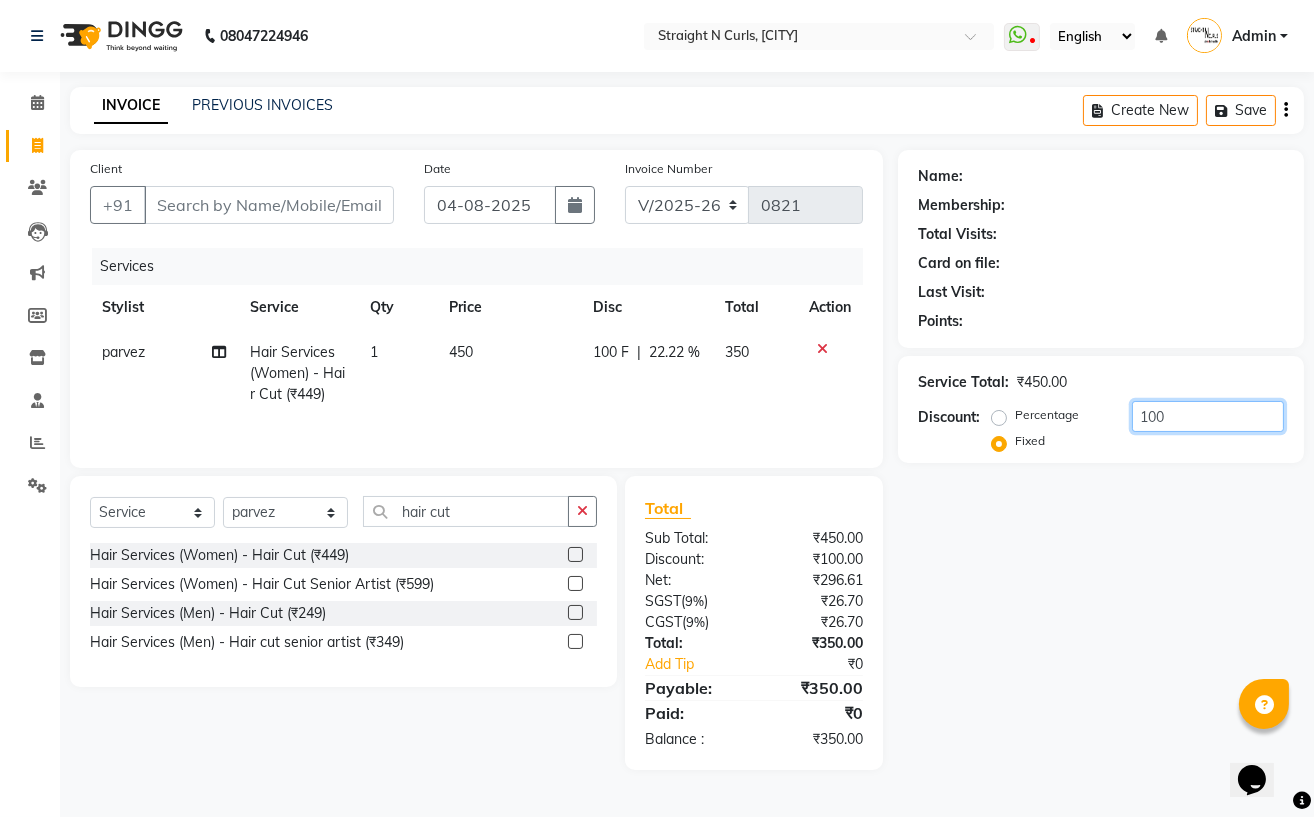 click on "100" 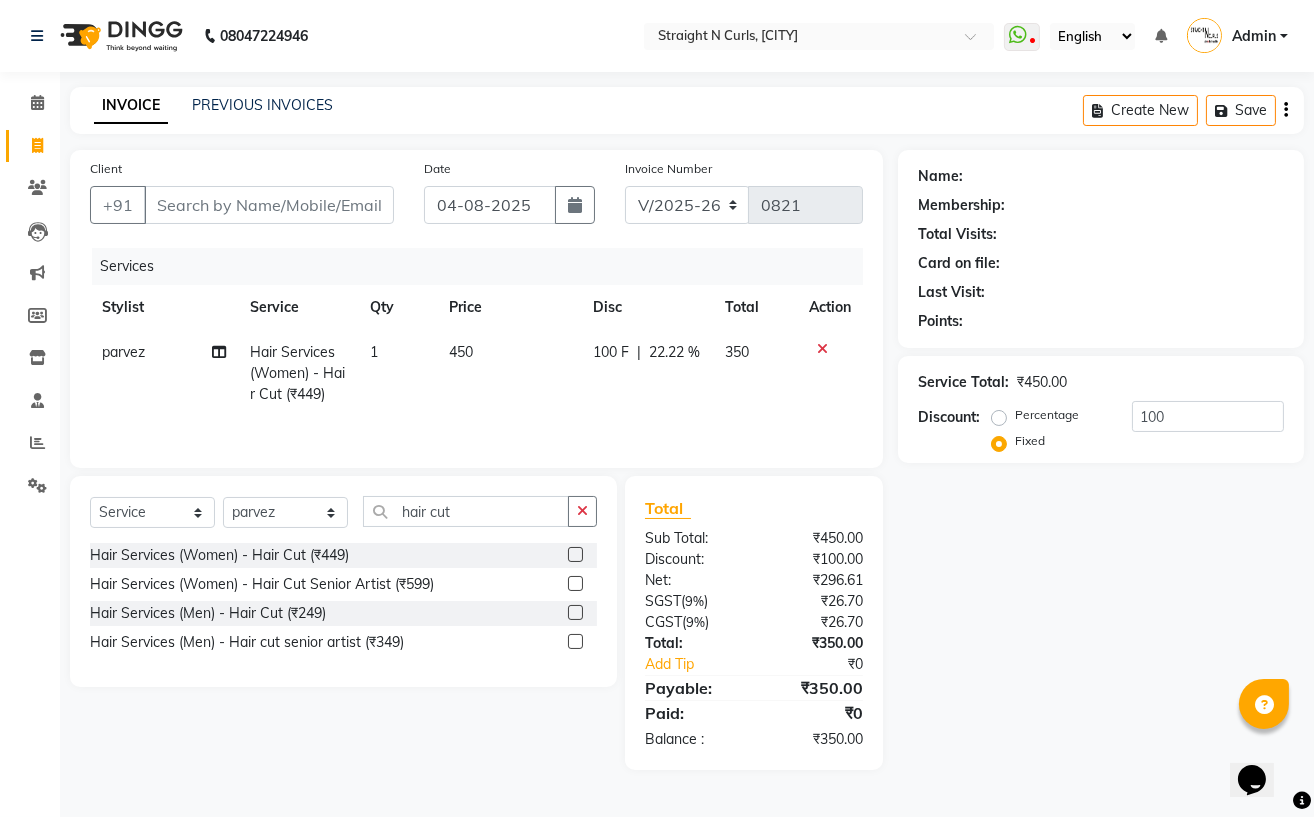 click on "Name: Membership: Total Visits: Card on file: Last Visit:  Points:  Service Total:  [CURRENCY]  Discount:  Percentage   Fixed  100" 